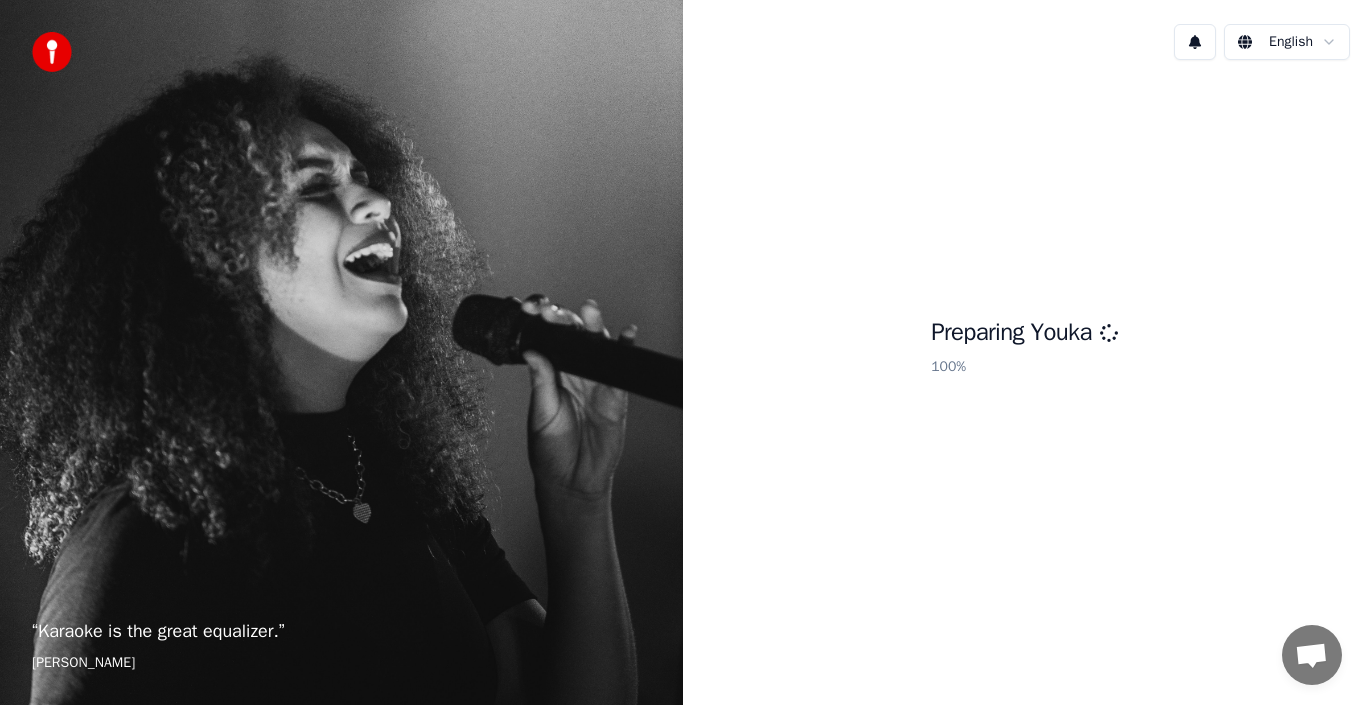scroll, scrollTop: 0, scrollLeft: 0, axis: both 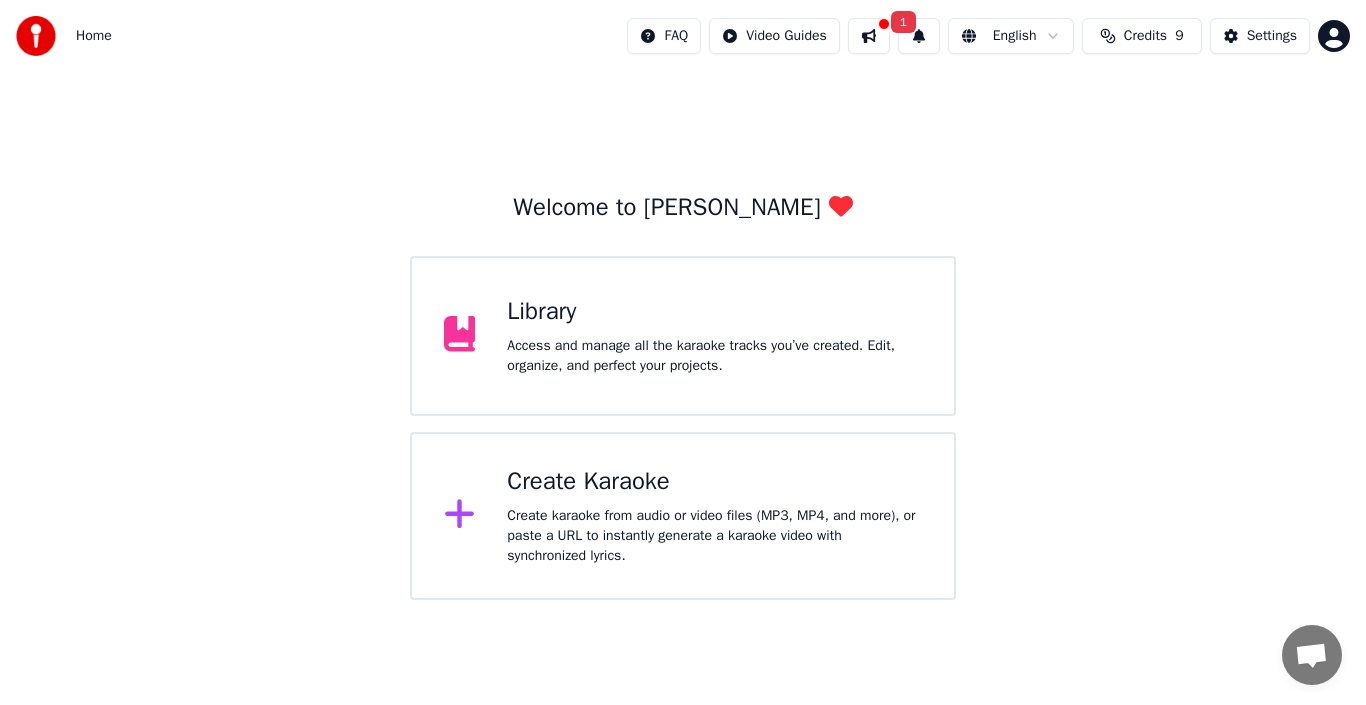 click on "Credits" at bounding box center (1145, 36) 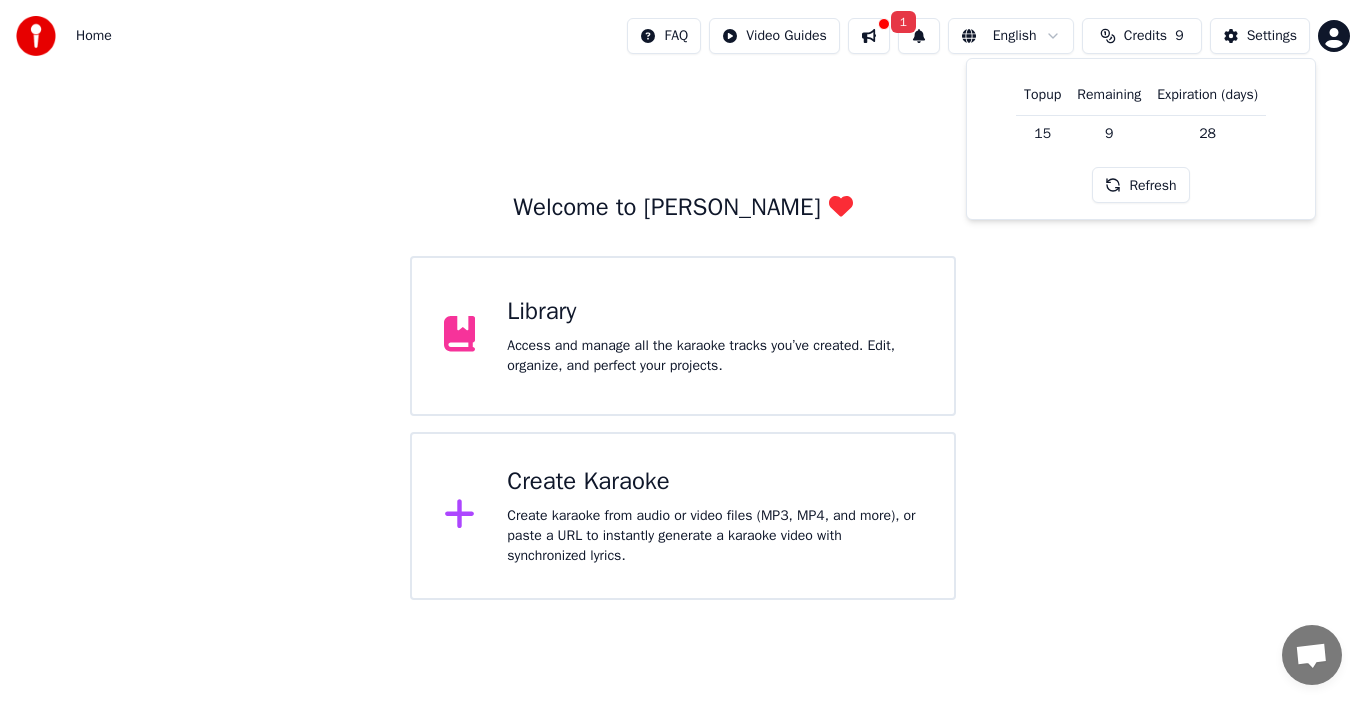 click on "Create Karaoke" at bounding box center [714, 482] 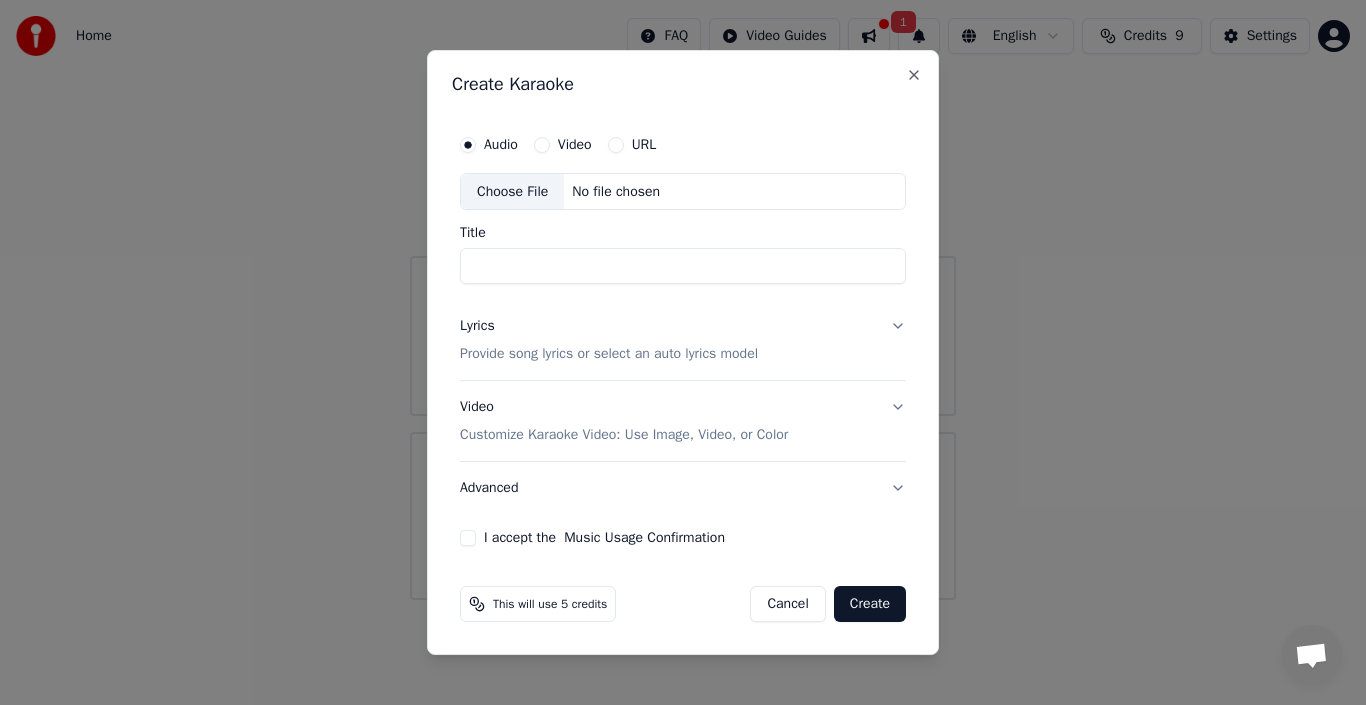 click on "Choose File" at bounding box center [512, 192] 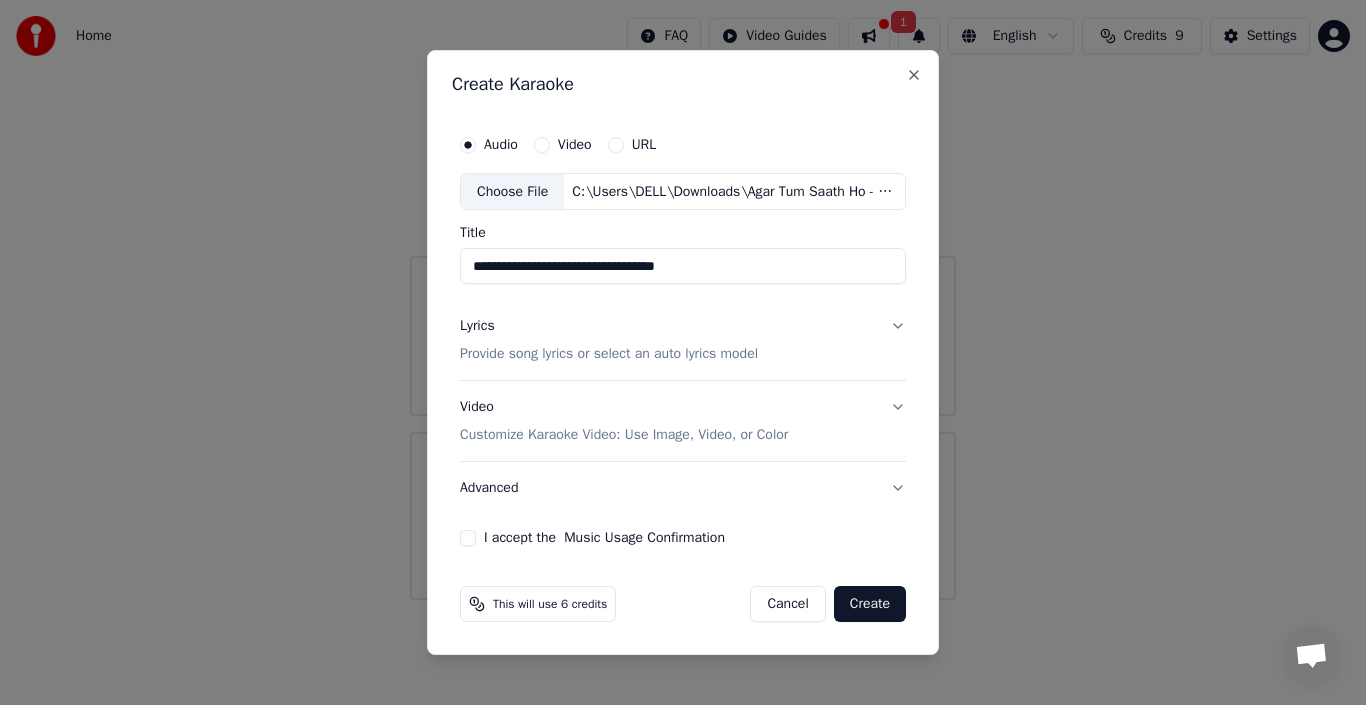 click on "**********" at bounding box center [683, 267] 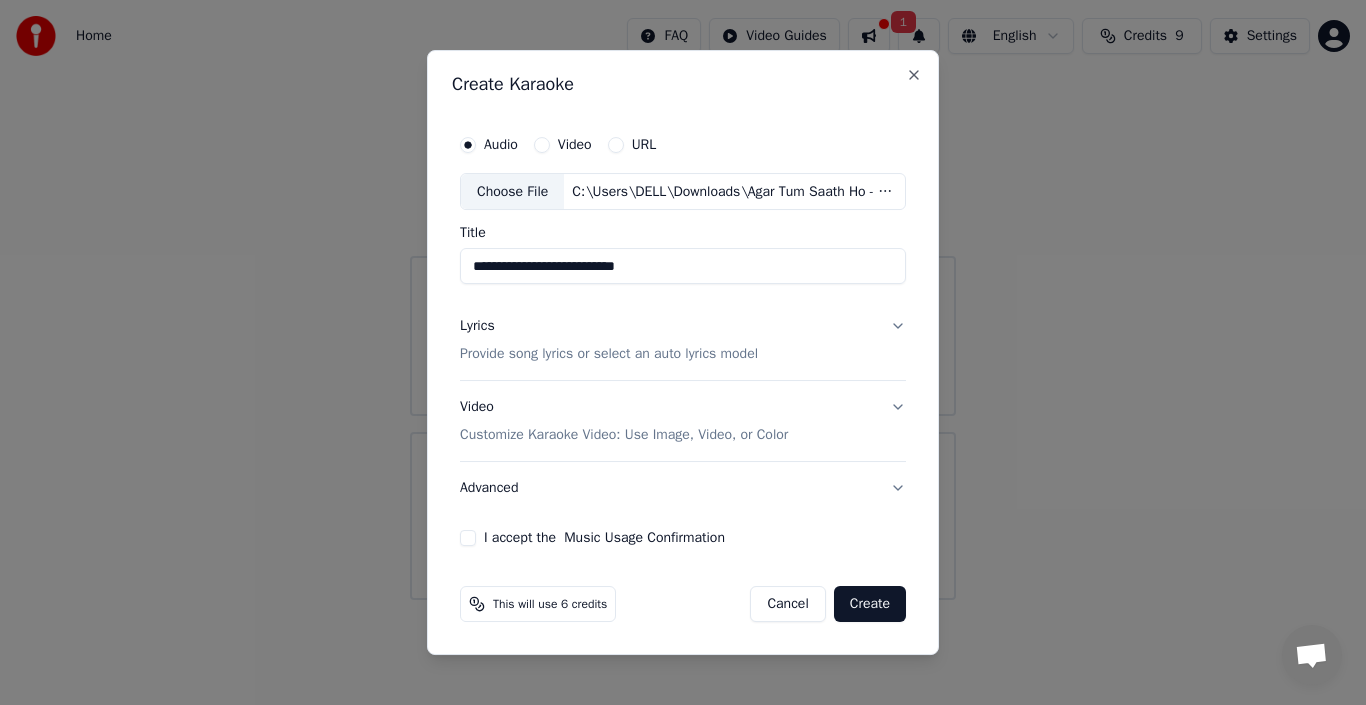 type on "**********" 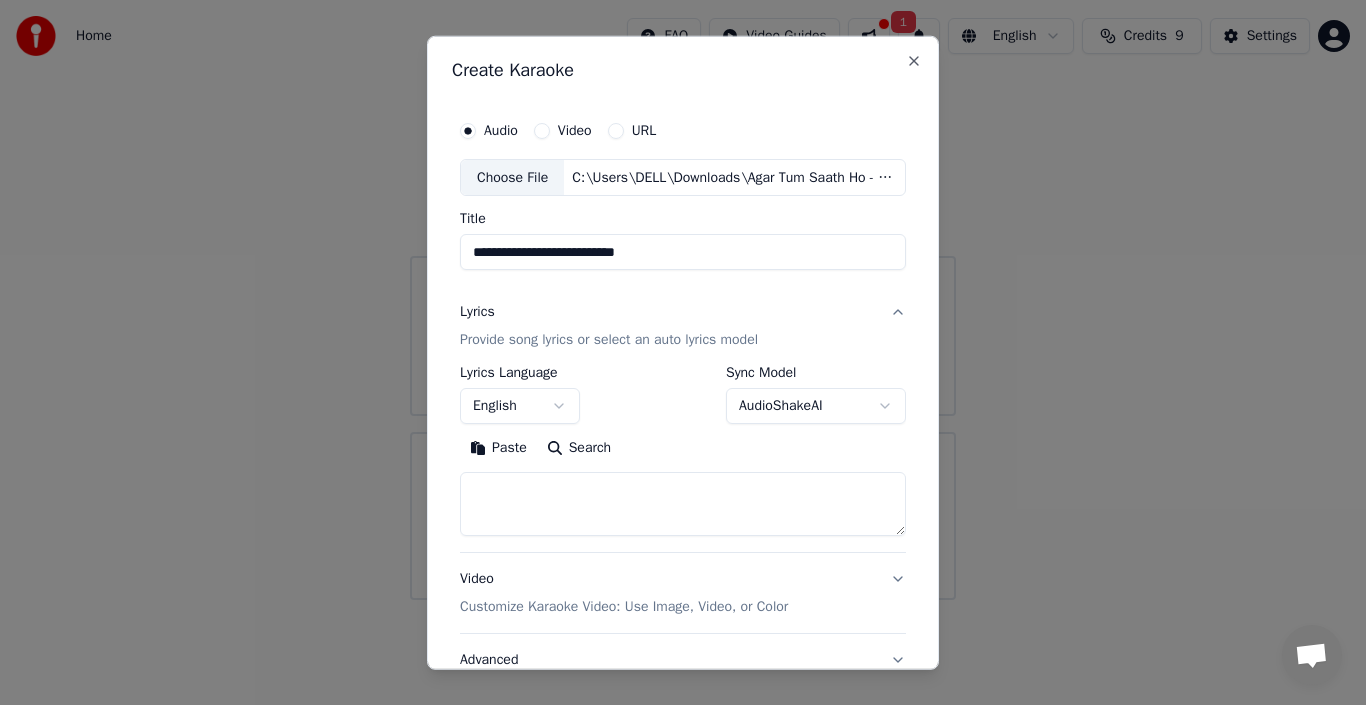 click on "English" at bounding box center (520, 406) 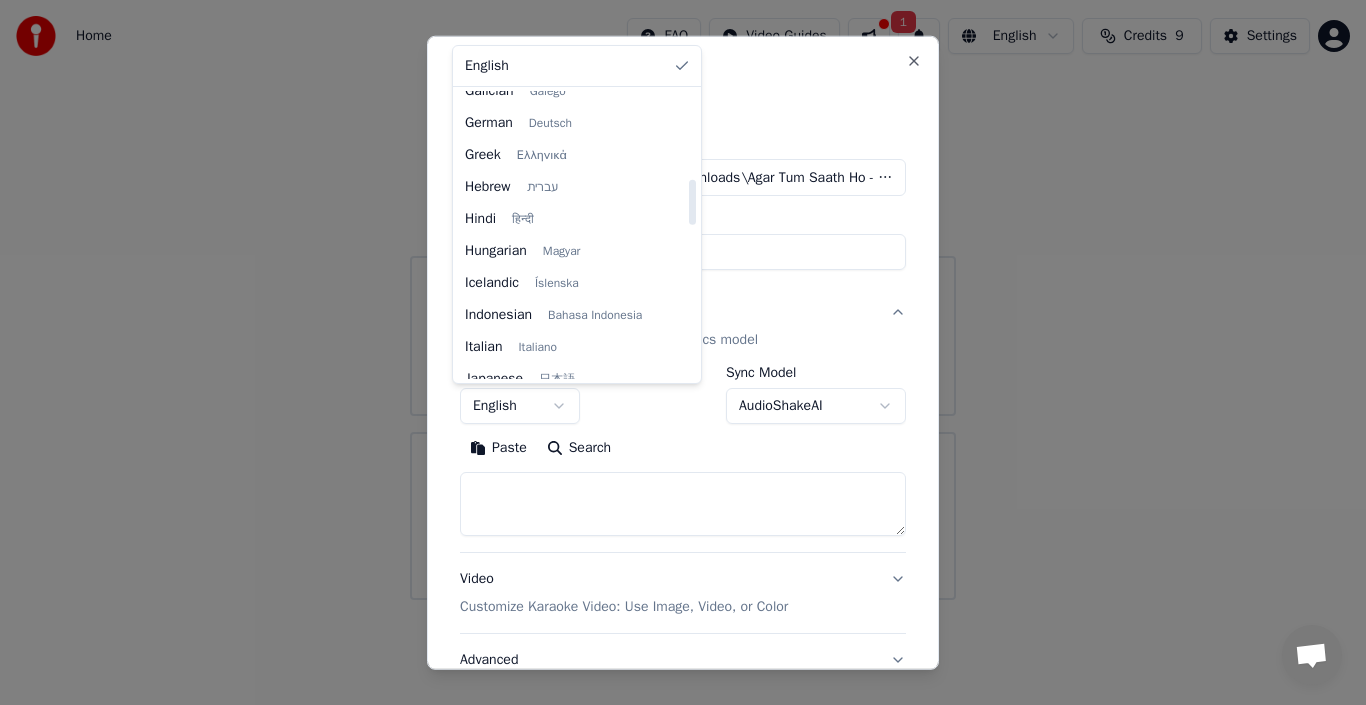 scroll, scrollTop: 567, scrollLeft: 0, axis: vertical 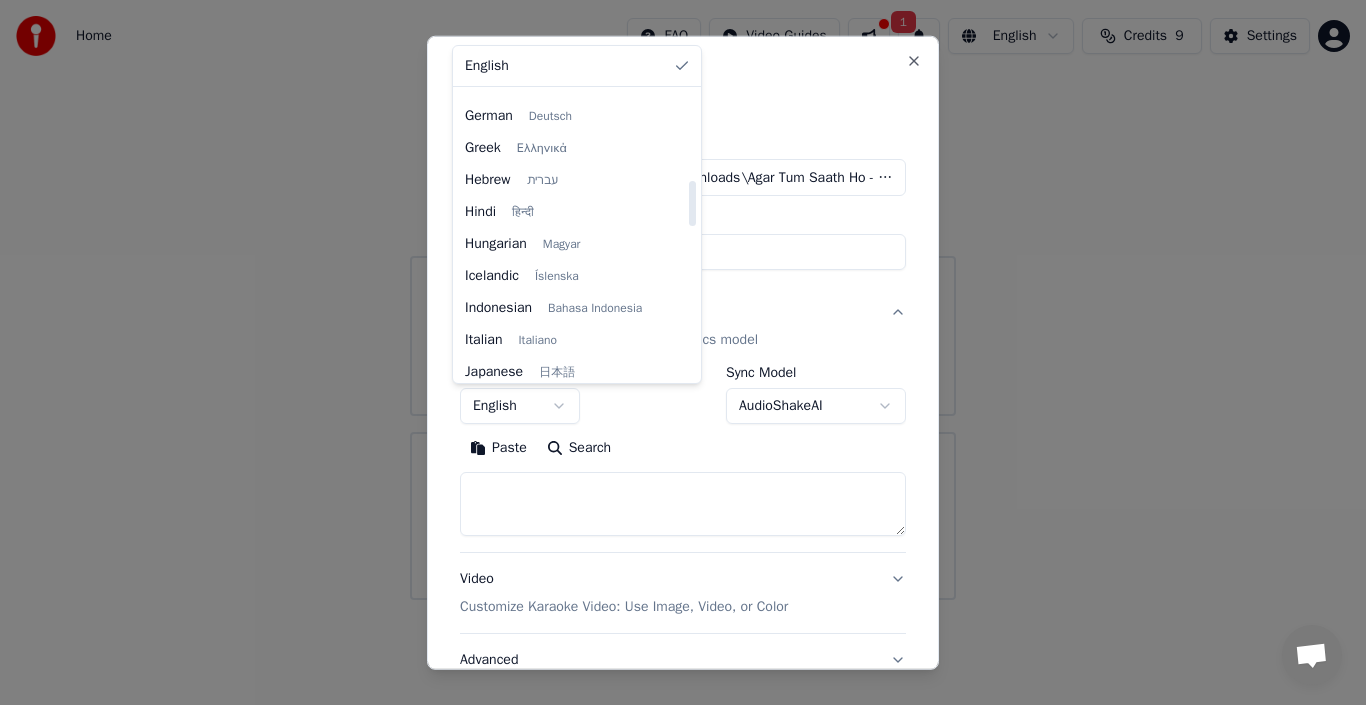drag, startPoint x: 676, startPoint y: 121, endPoint x: 675, endPoint y: 210, distance: 89.005615 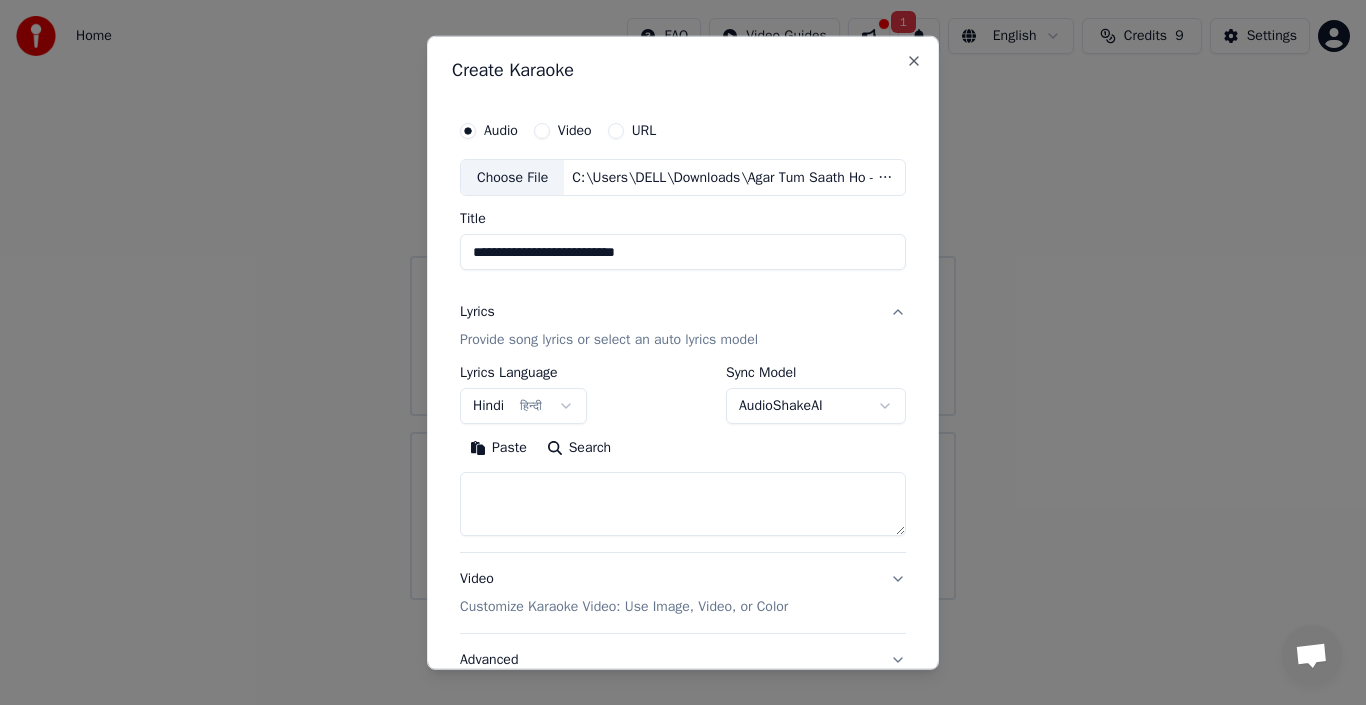 click at bounding box center [683, 504] 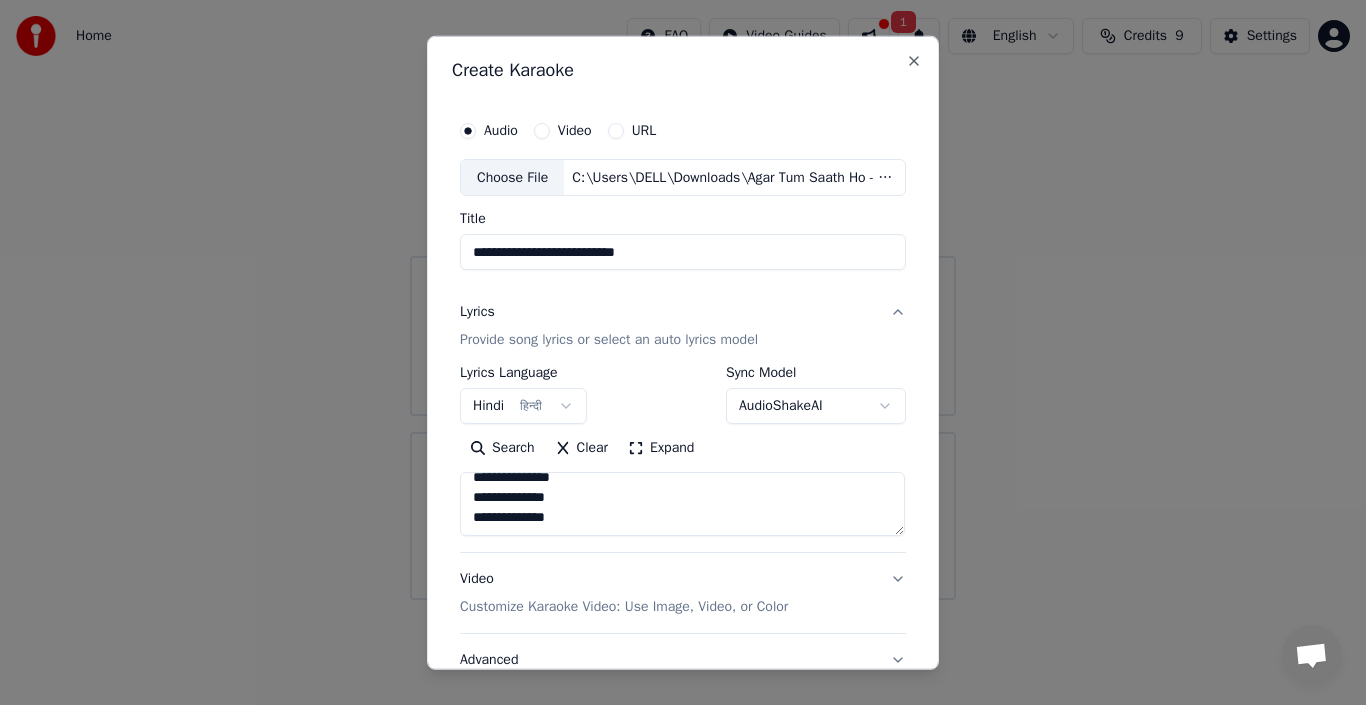 scroll, scrollTop: 973, scrollLeft: 0, axis: vertical 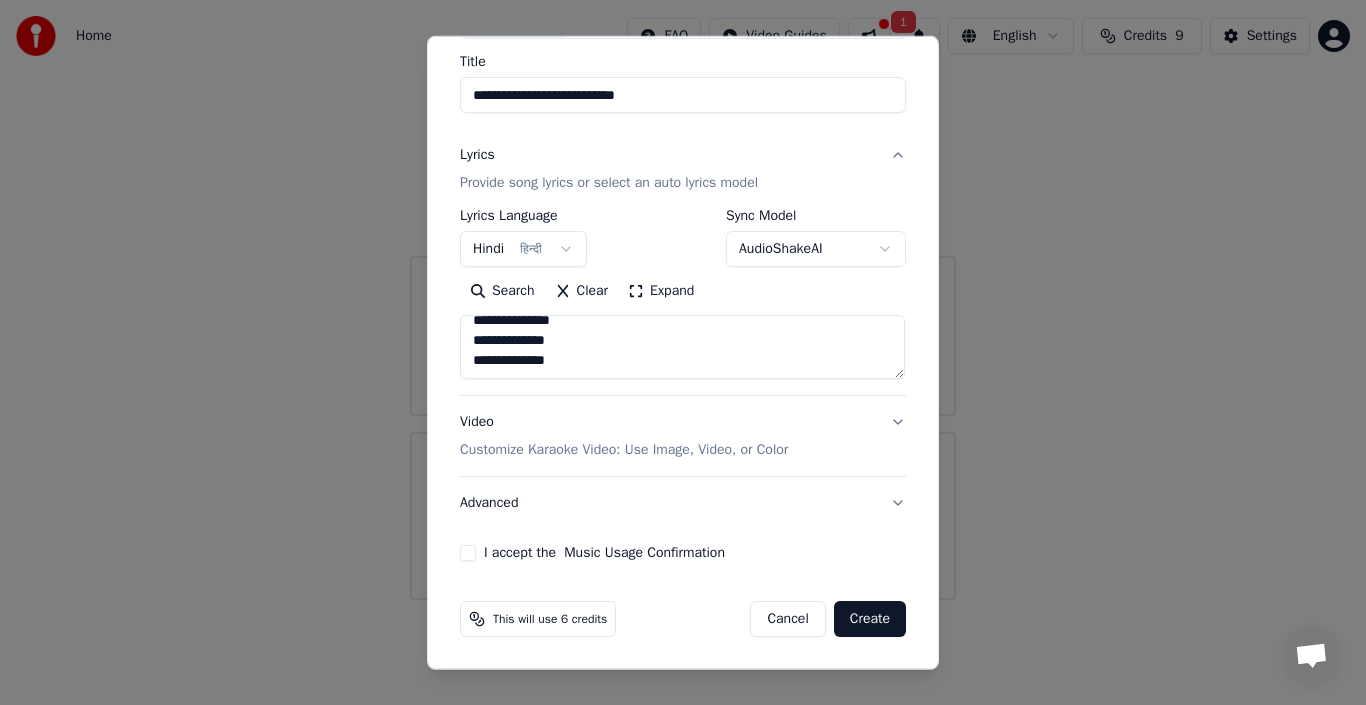 click on "Video Customize Karaoke Video: Use Image, Video, or Color" at bounding box center [683, 436] 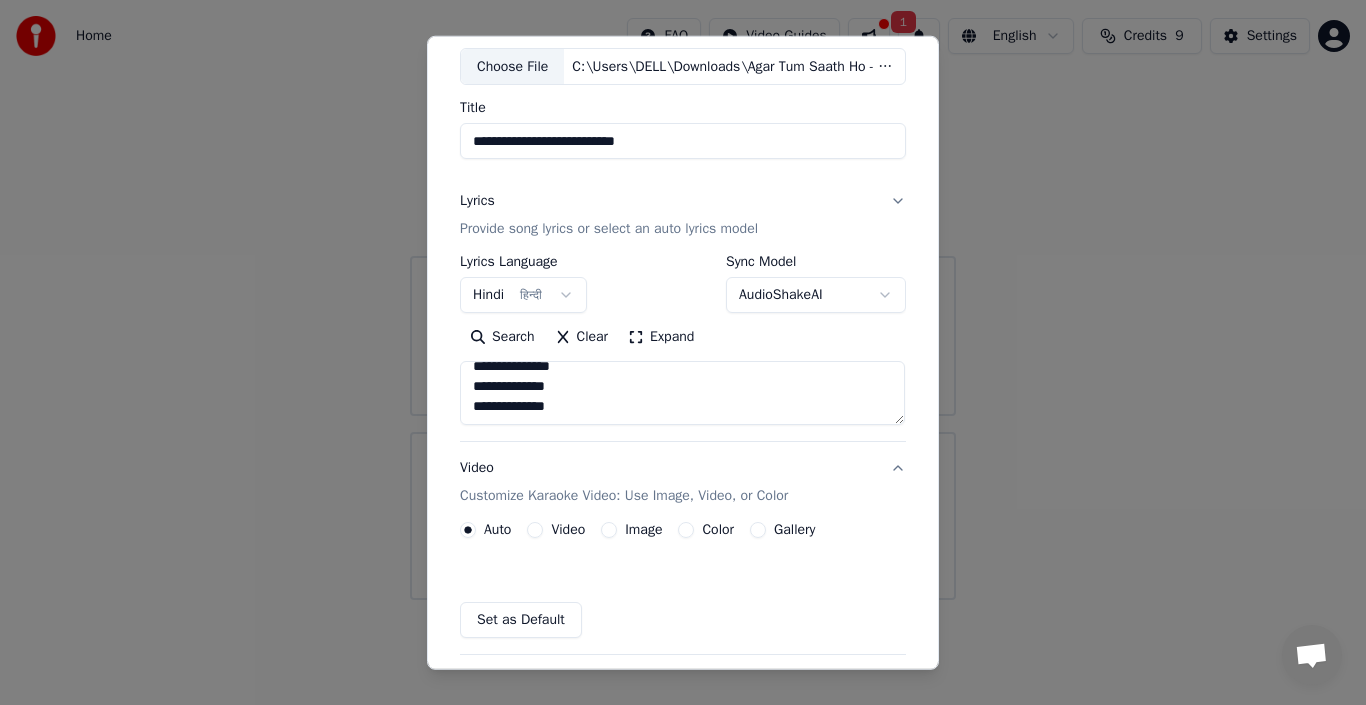 scroll, scrollTop: 103, scrollLeft: 0, axis: vertical 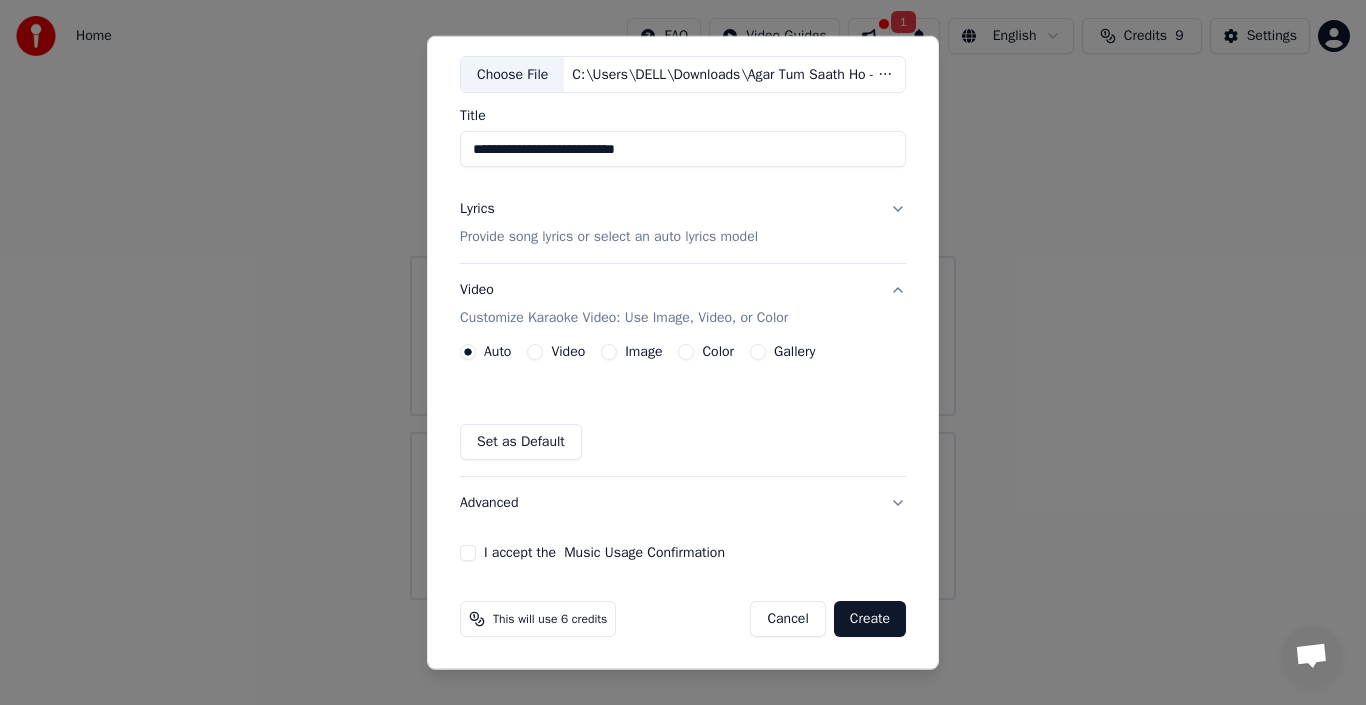 click on "Color" at bounding box center (686, 352) 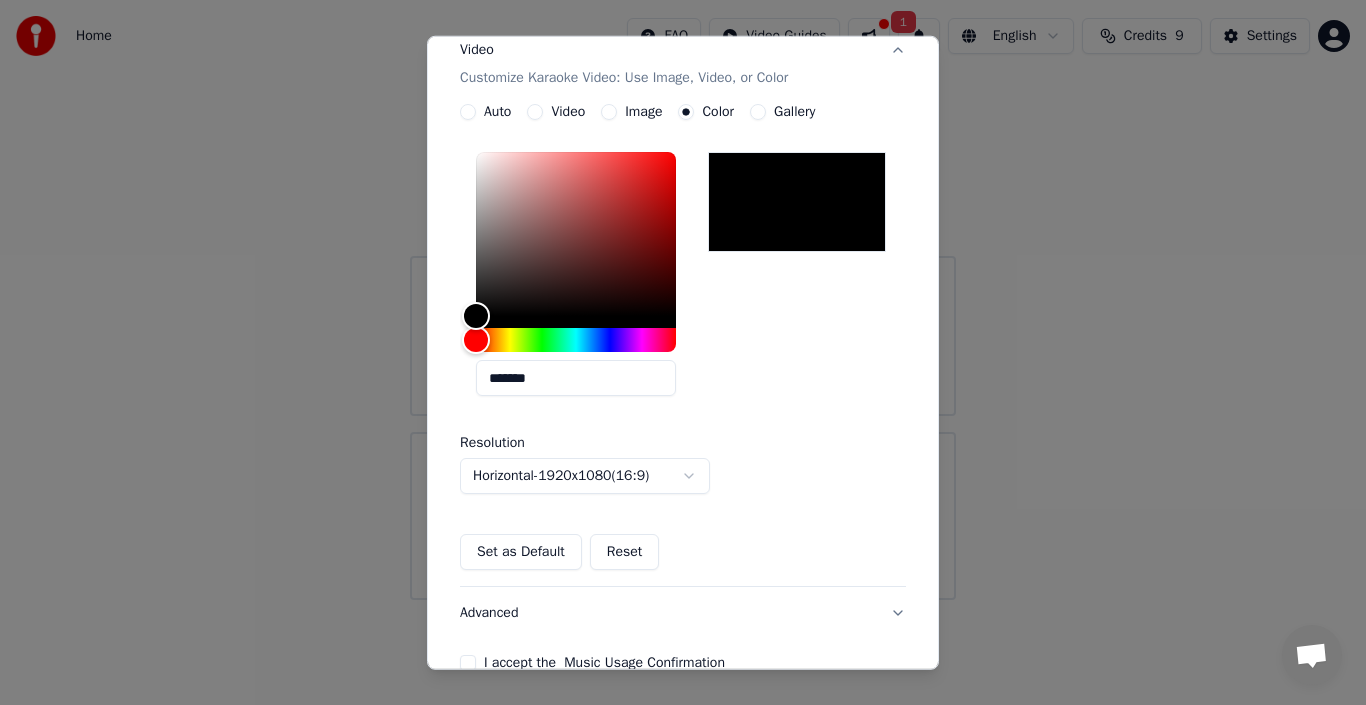 scroll, scrollTop: 349, scrollLeft: 0, axis: vertical 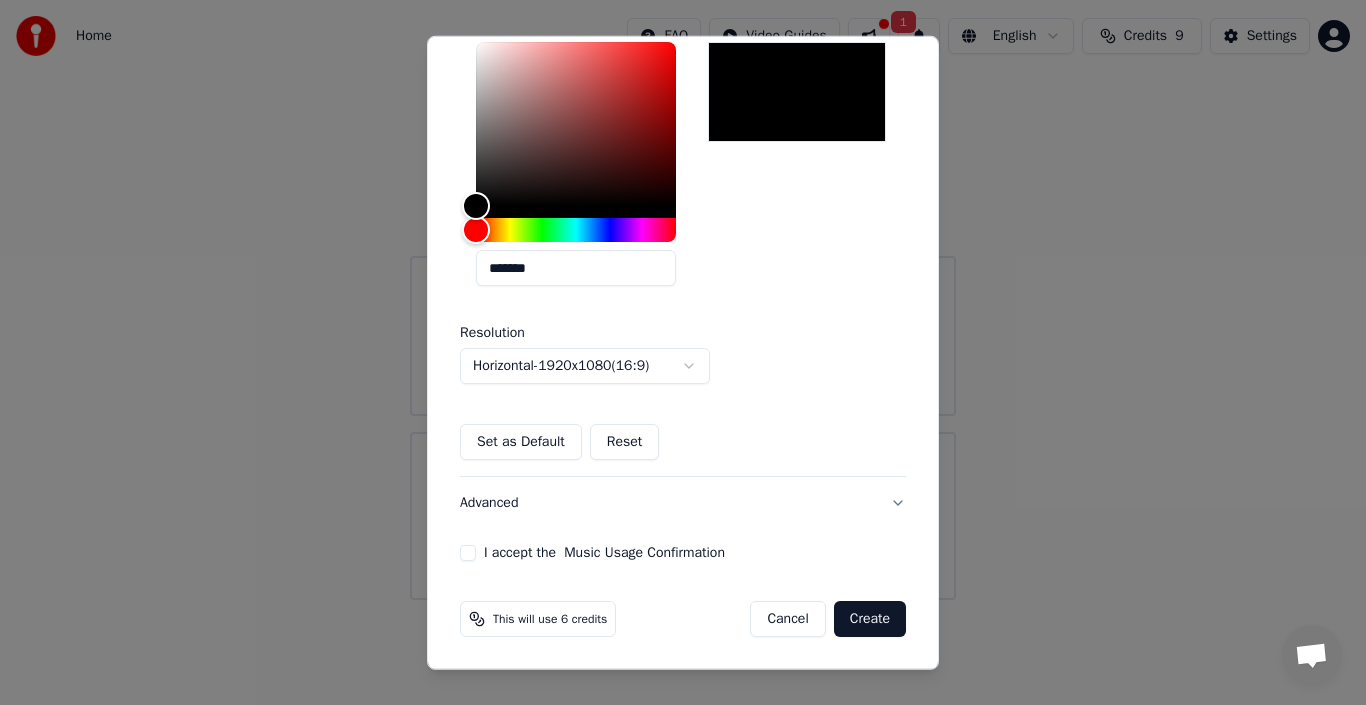 click on "I accept the   Music Usage Confirmation" at bounding box center (468, 553) 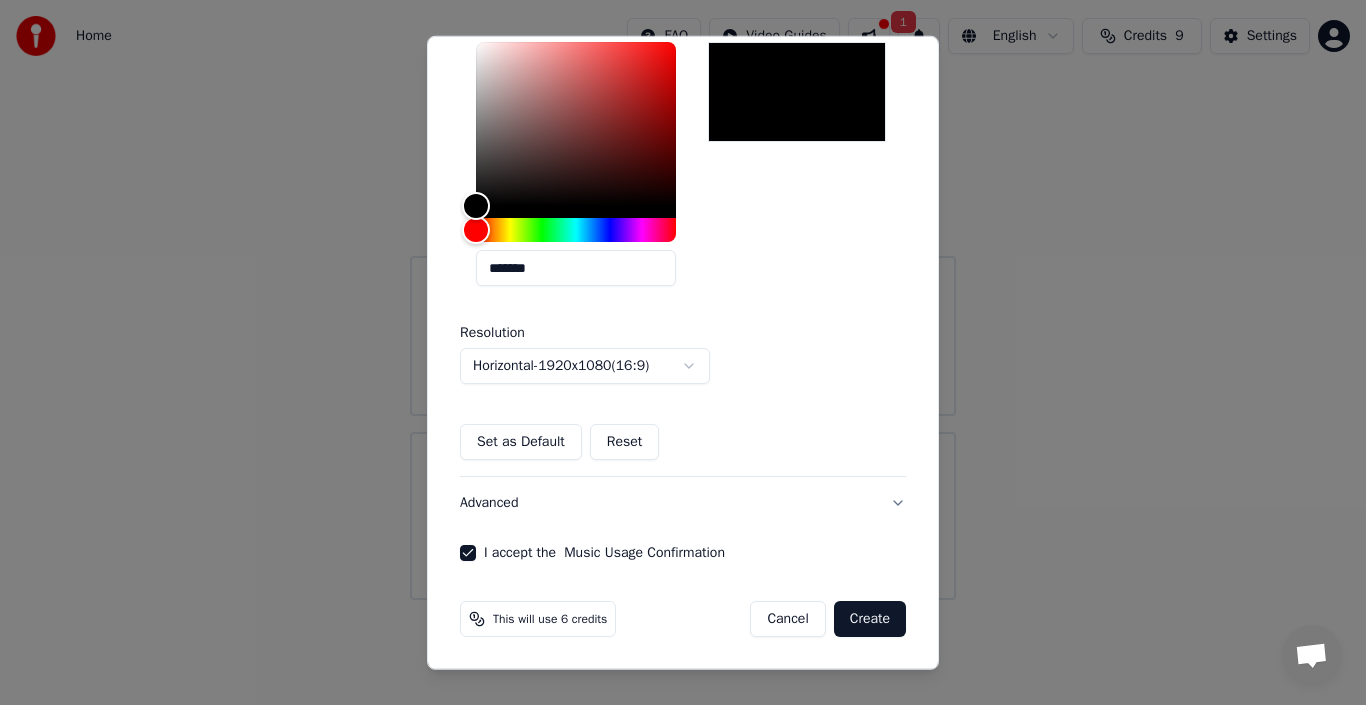 click on "Create" at bounding box center [870, 619] 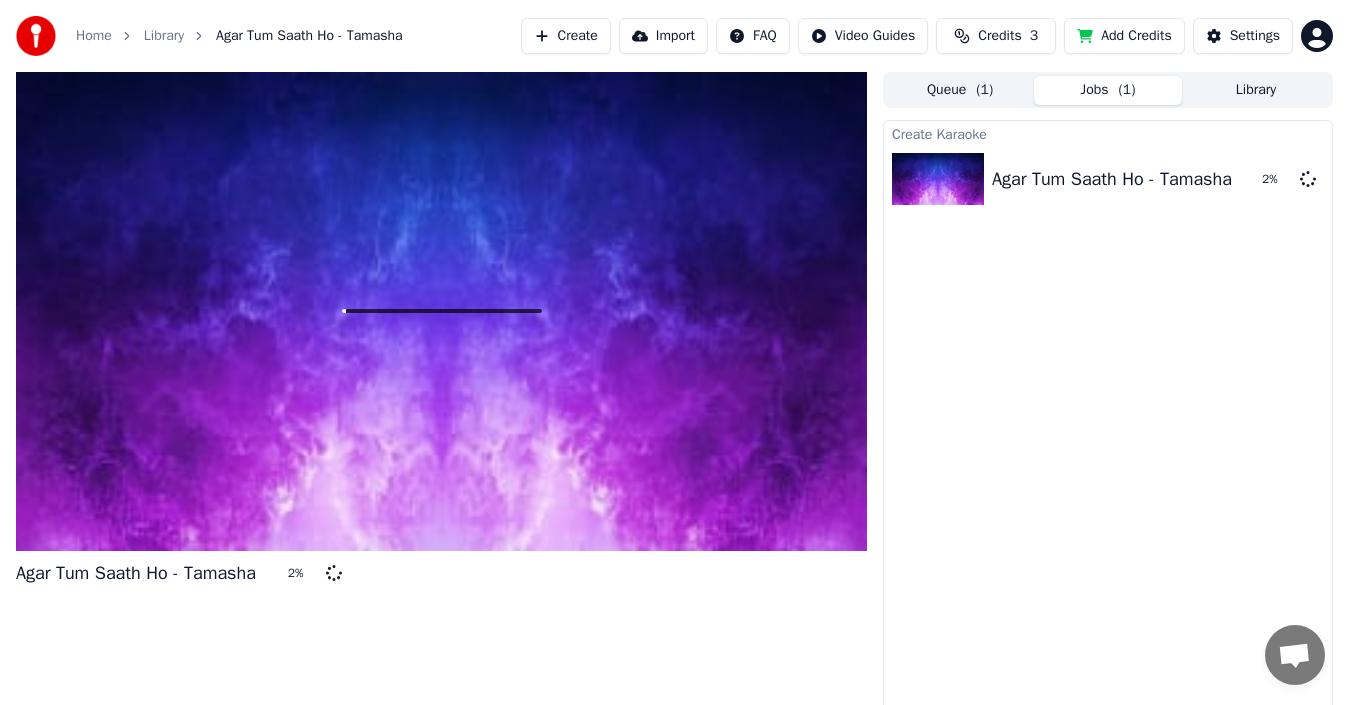 click on "Queue ( 1 )" at bounding box center (960, 90) 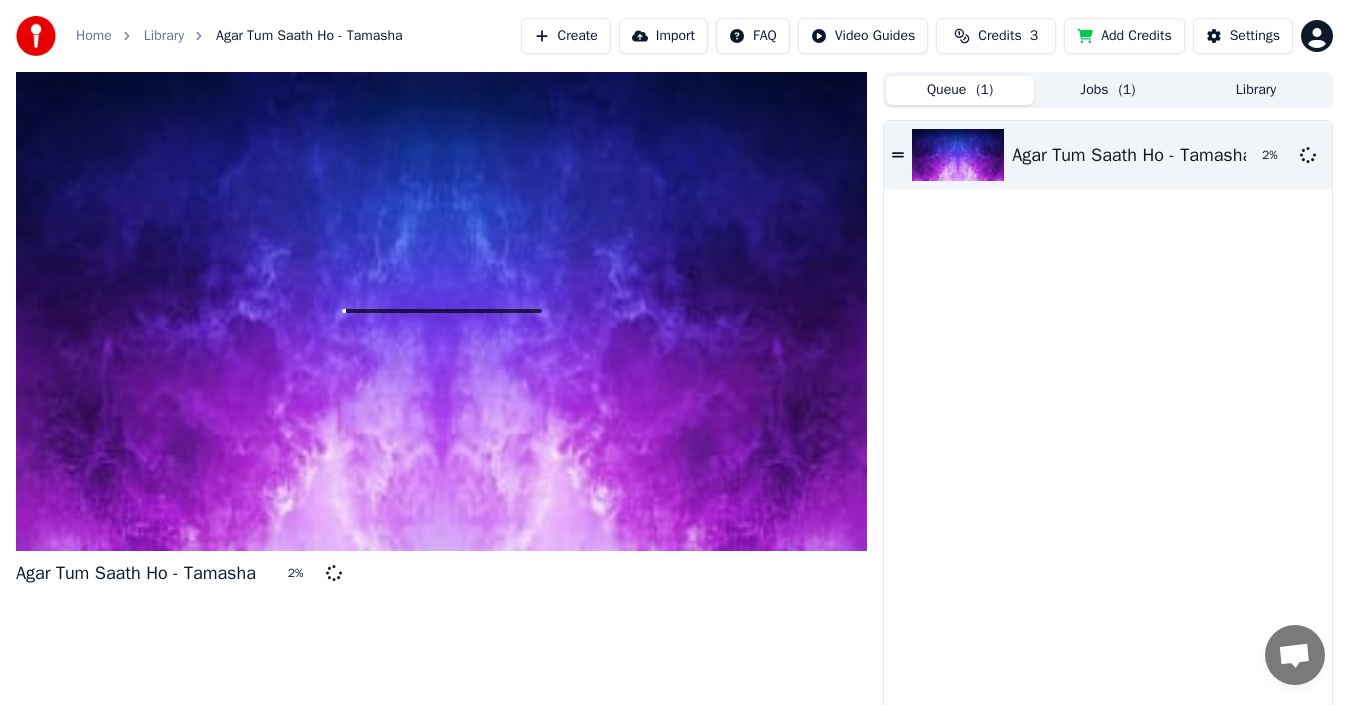 click on "Jobs ( 1 )" at bounding box center (1108, 90) 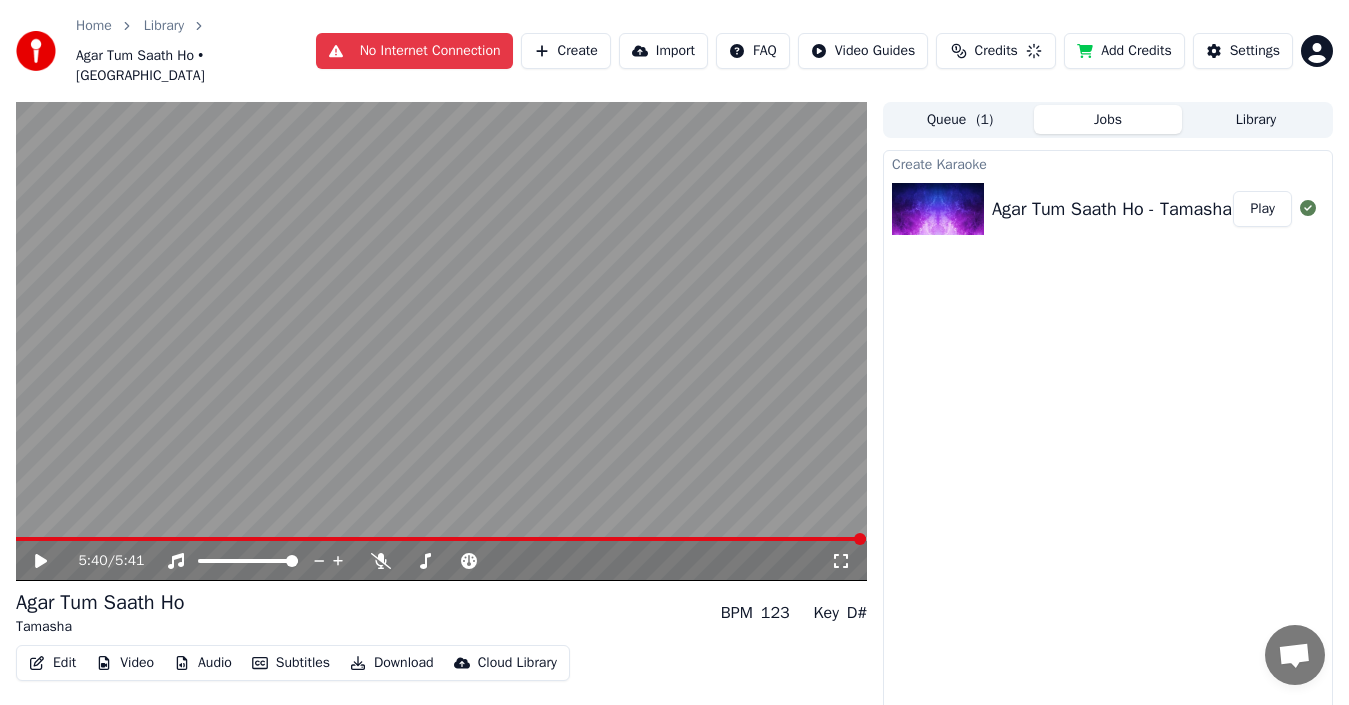 click on "Play" at bounding box center (1262, 209) 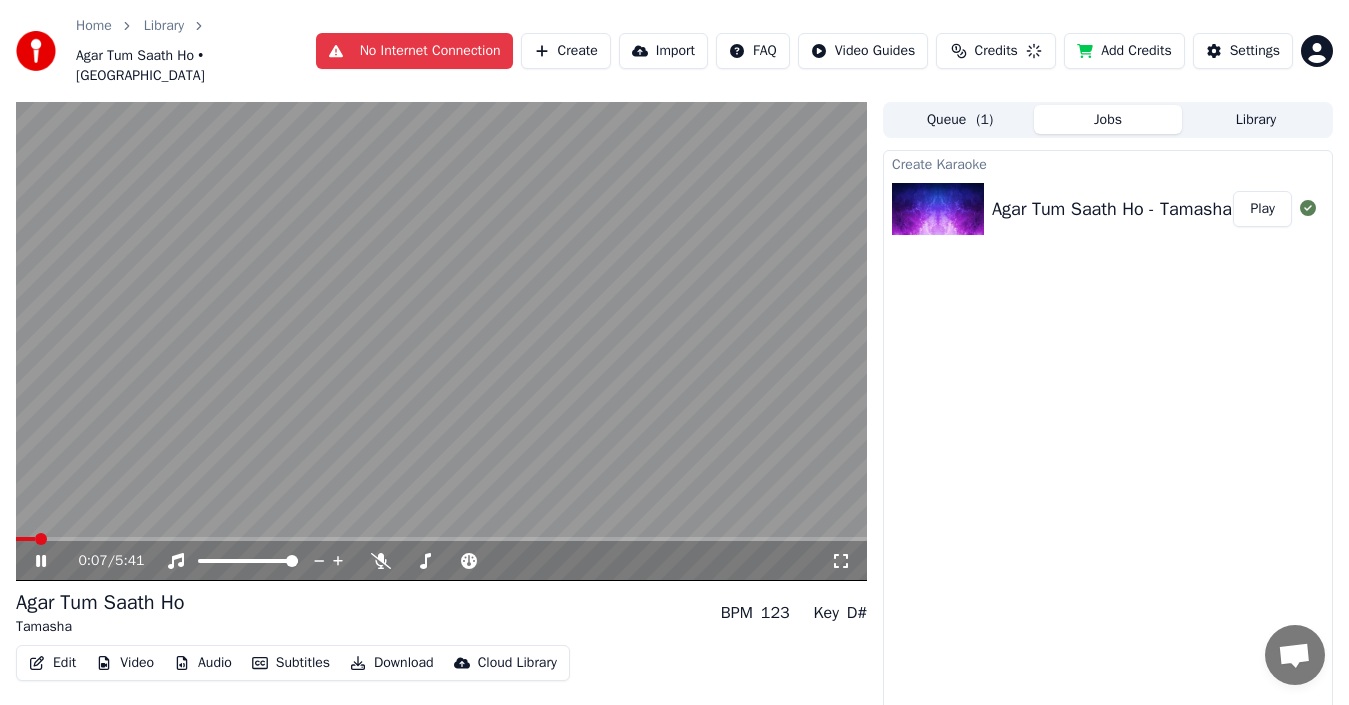 click 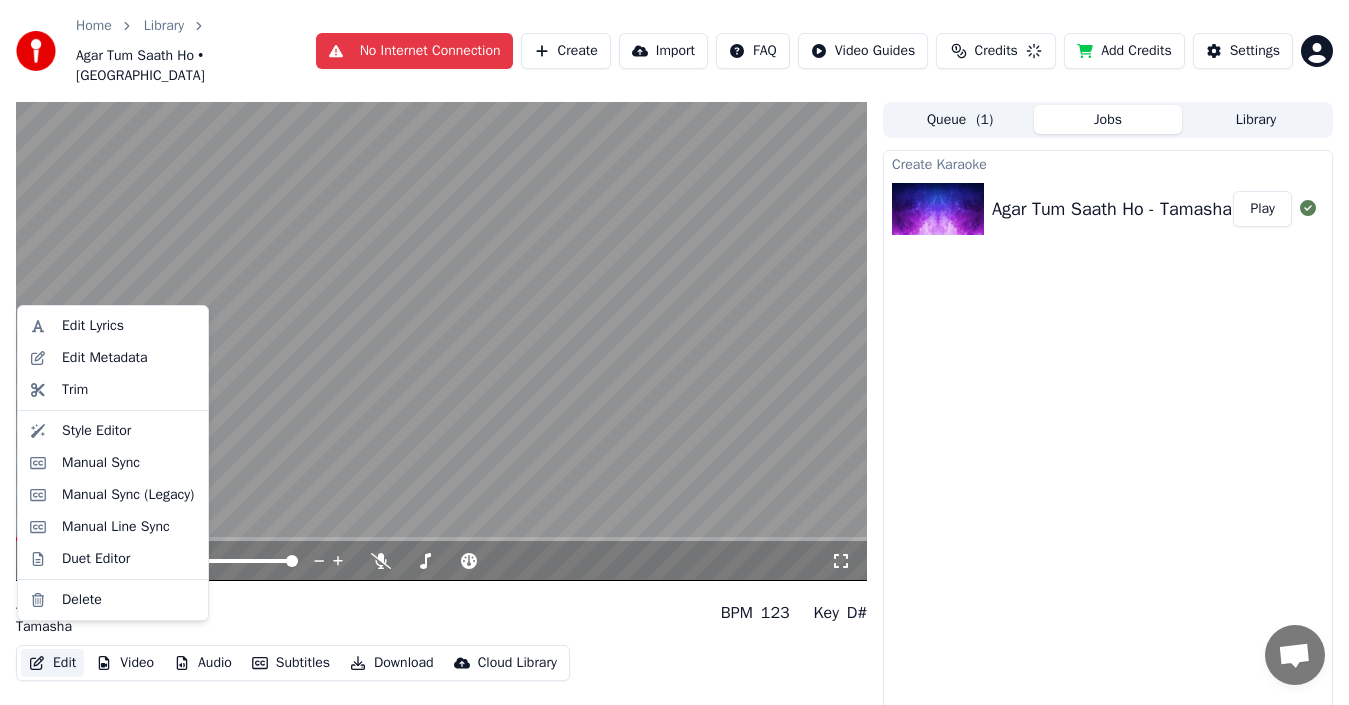 click on "Edit" at bounding box center (52, 663) 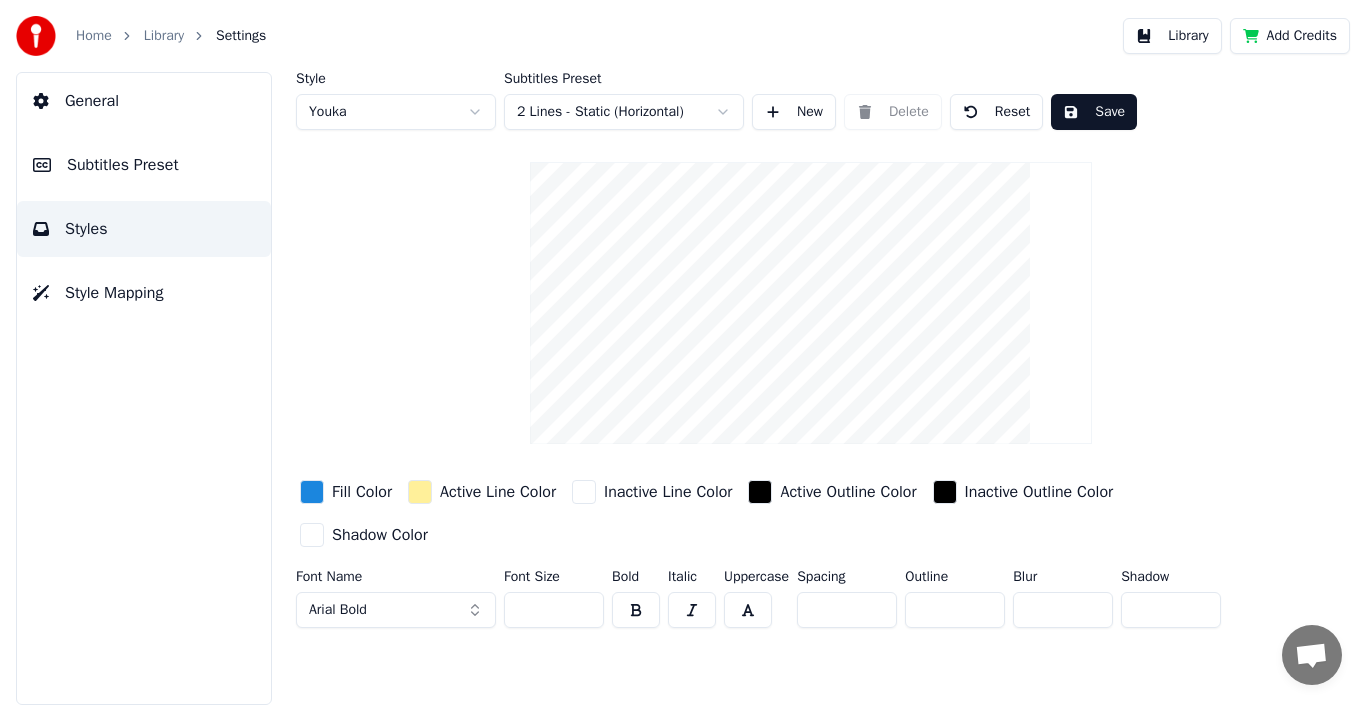 click on "General" at bounding box center (144, 101) 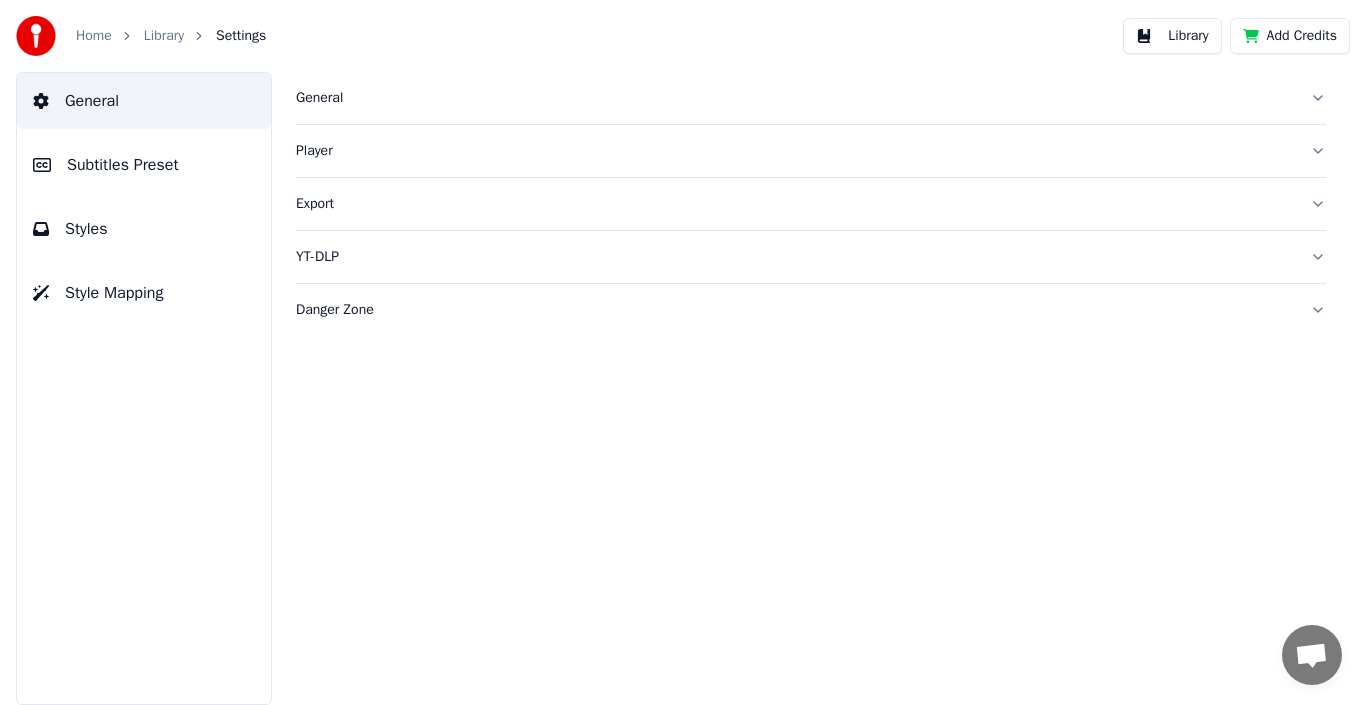 click on "Styles" at bounding box center (86, 229) 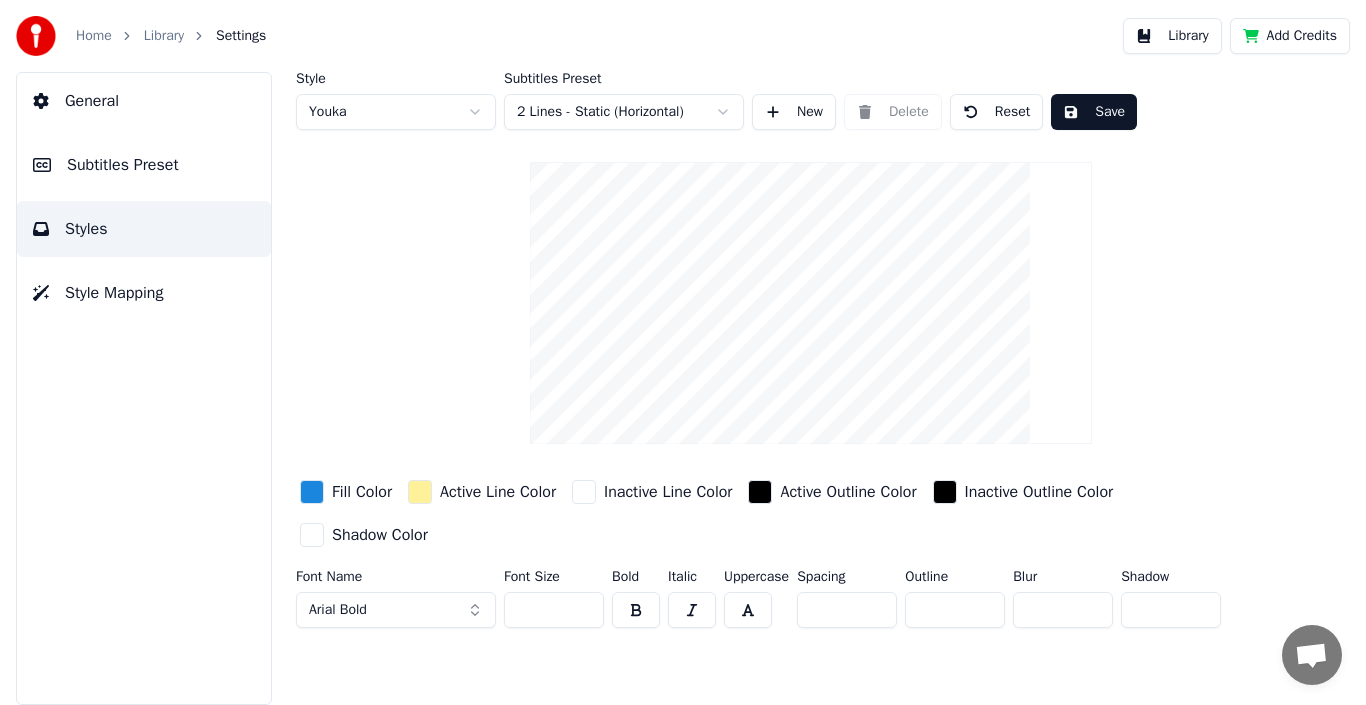 click on "Subtitles Preset" at bounding box center [144, 165] 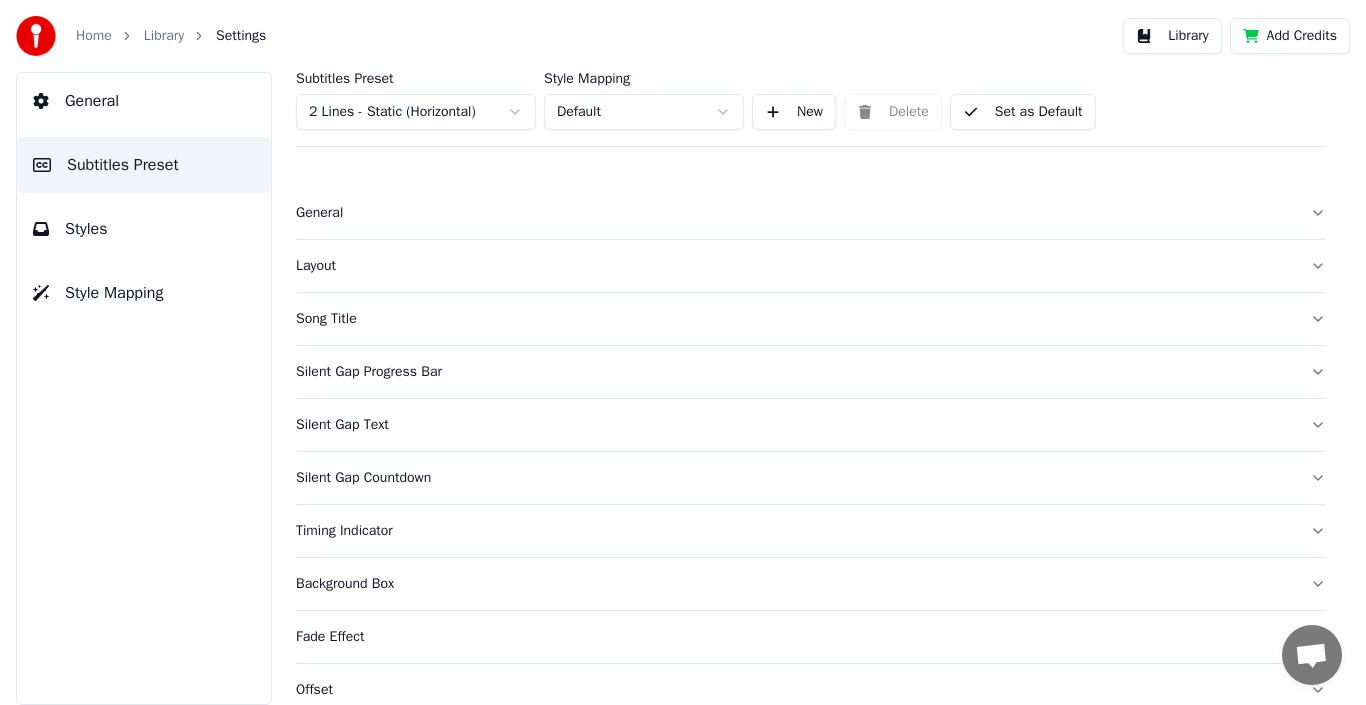 click on "General" at bounding box center [795, 213] 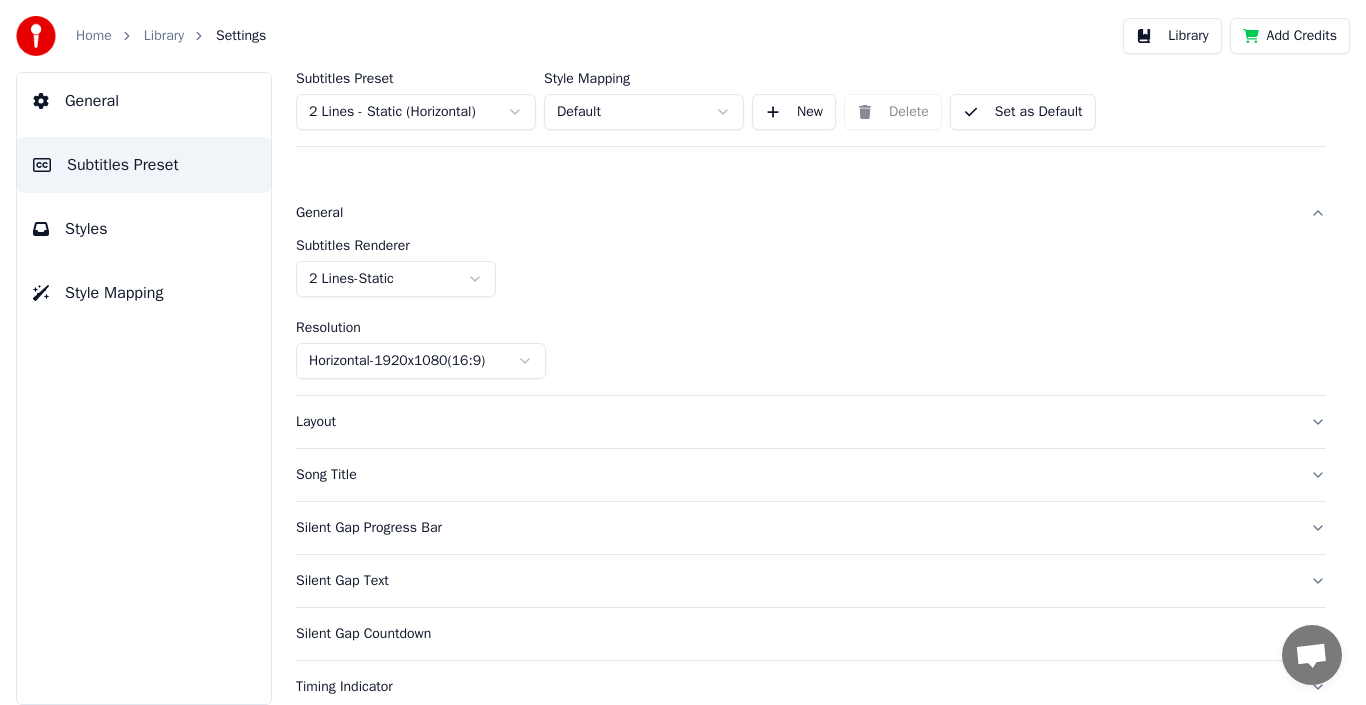 click on "General" at bounding box center [795, 213] 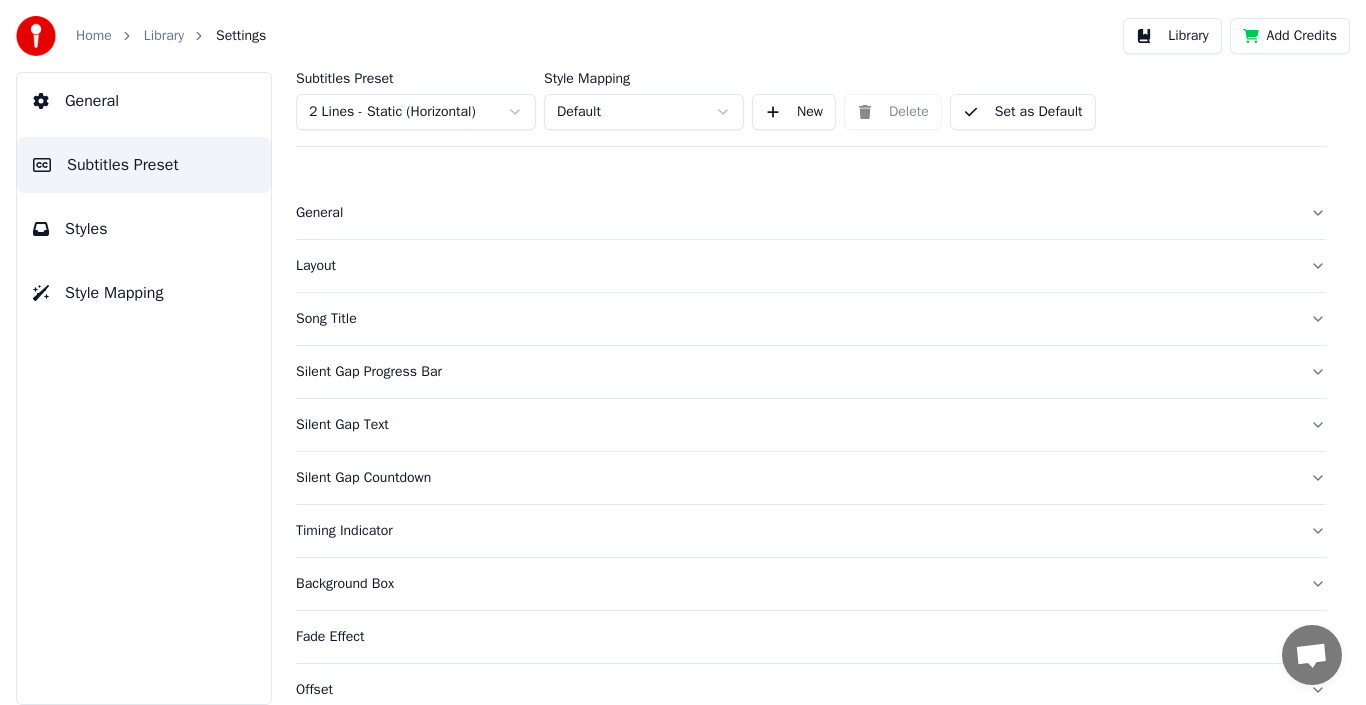 click on "Song Title" at bounding box center [795, 319] 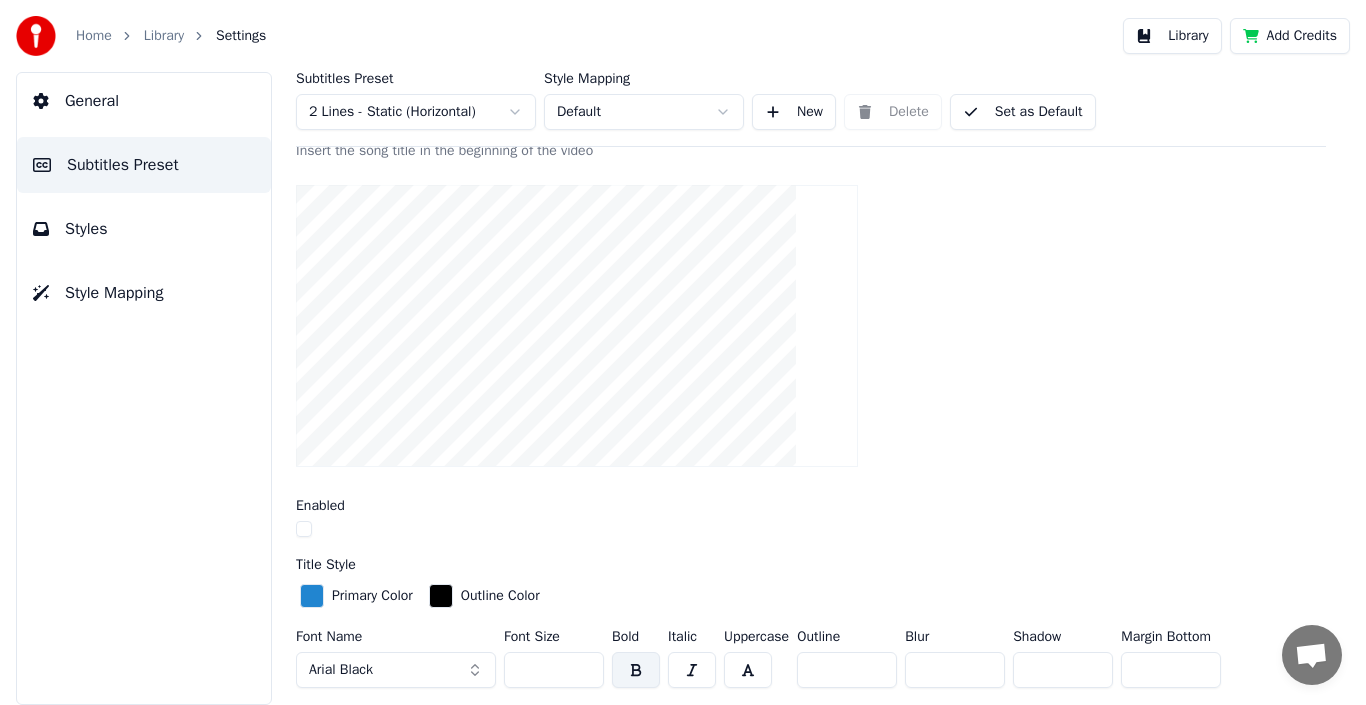 scroll, scrollTop: 262, scrollLeft: 0, axis: vertical 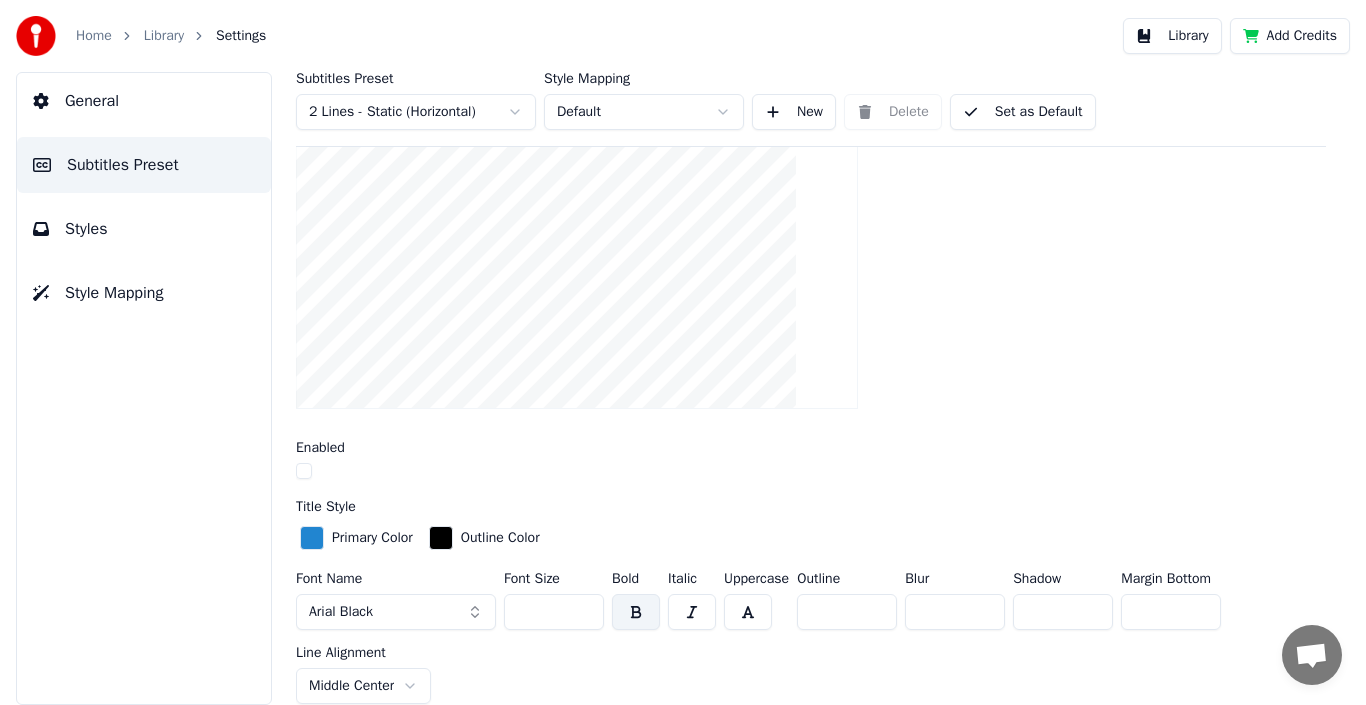 click at bounding box center [304, 471] 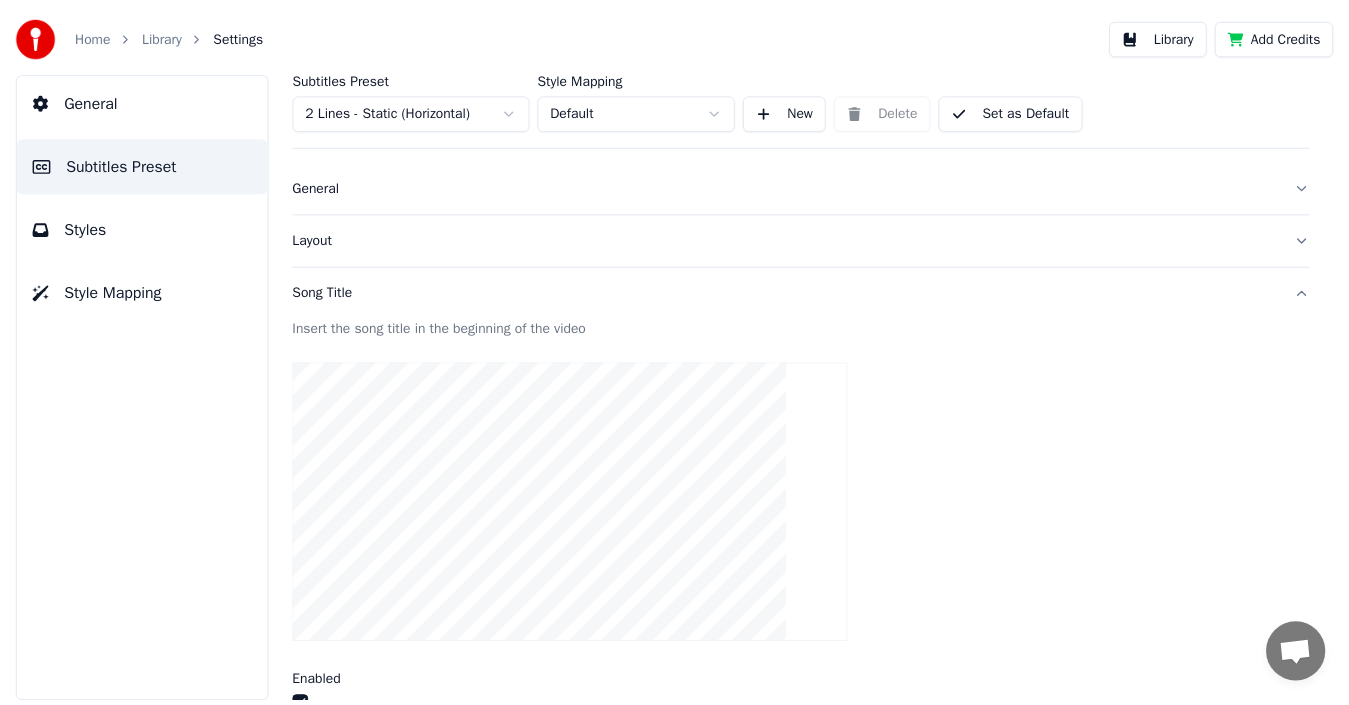 scroll, scrollTop: 0, scrollLeft: 0, axis: both 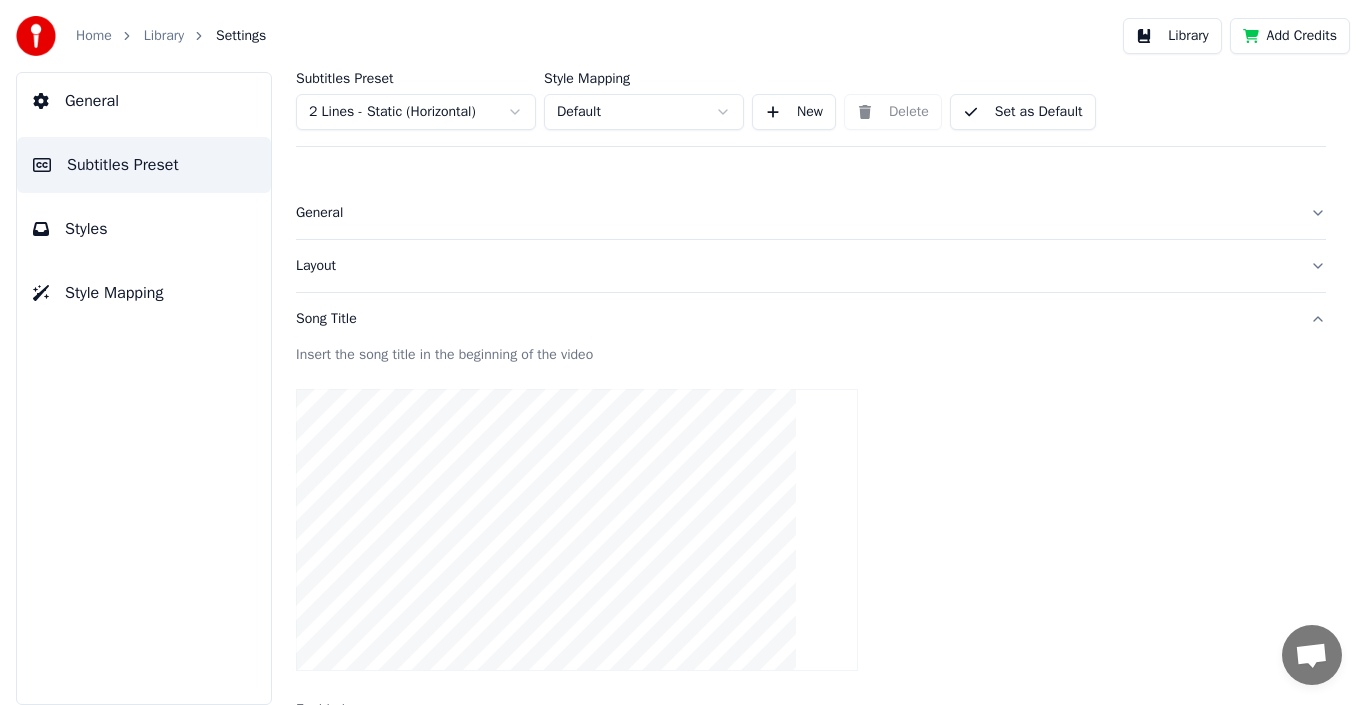 click on "Subtitles Preset" at bounding box center [144, 165] 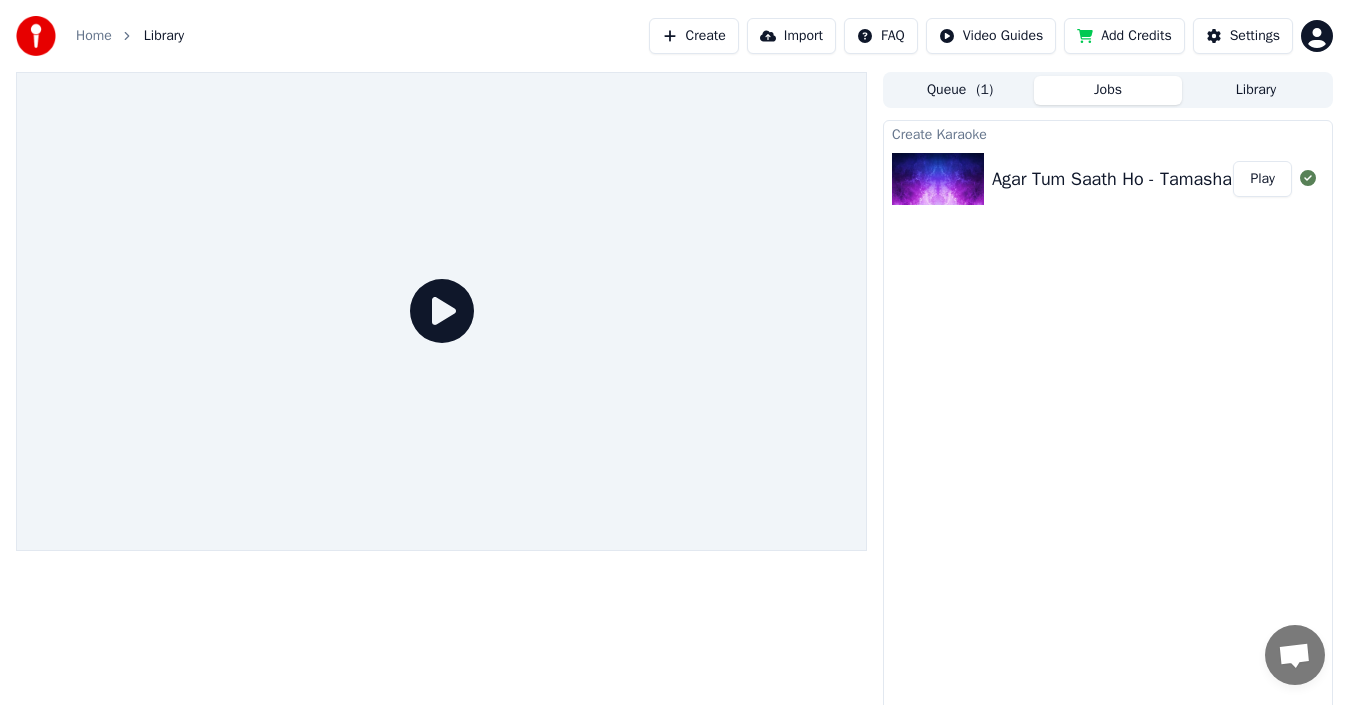 click on "Play" at bounding box center [1262, 179] 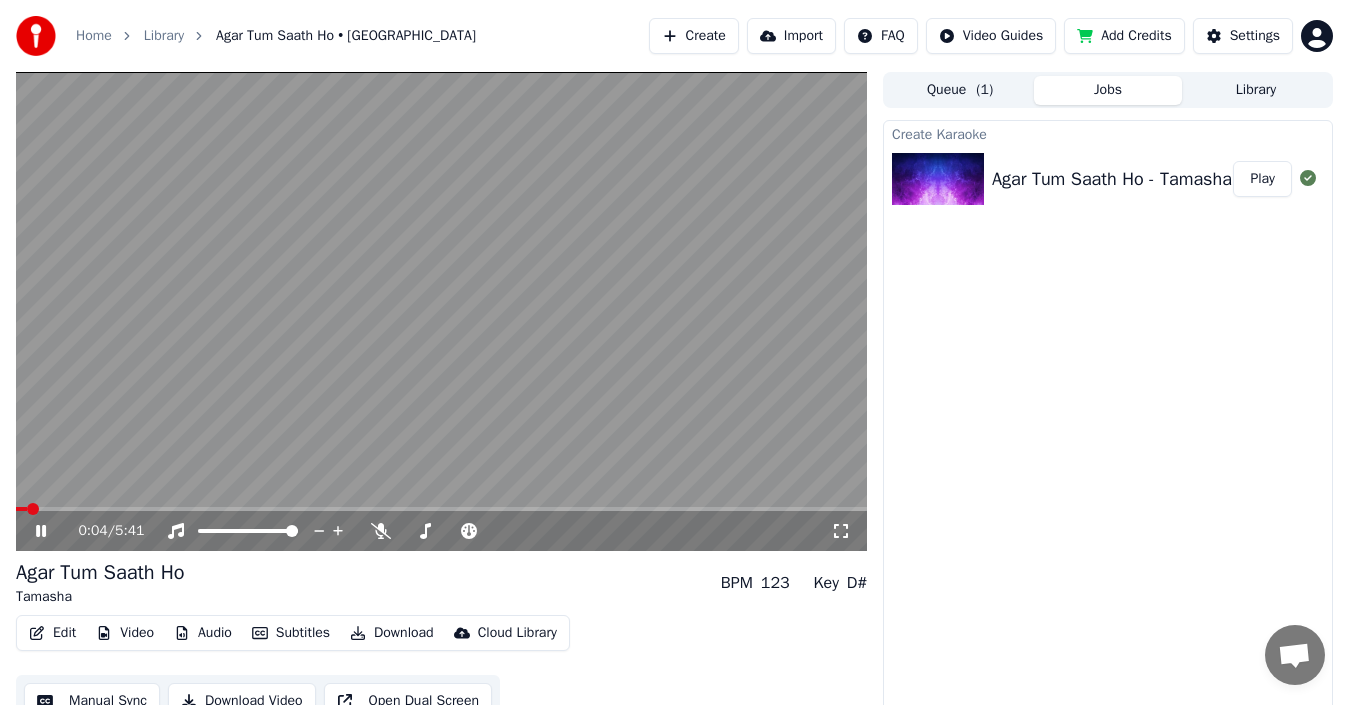 click 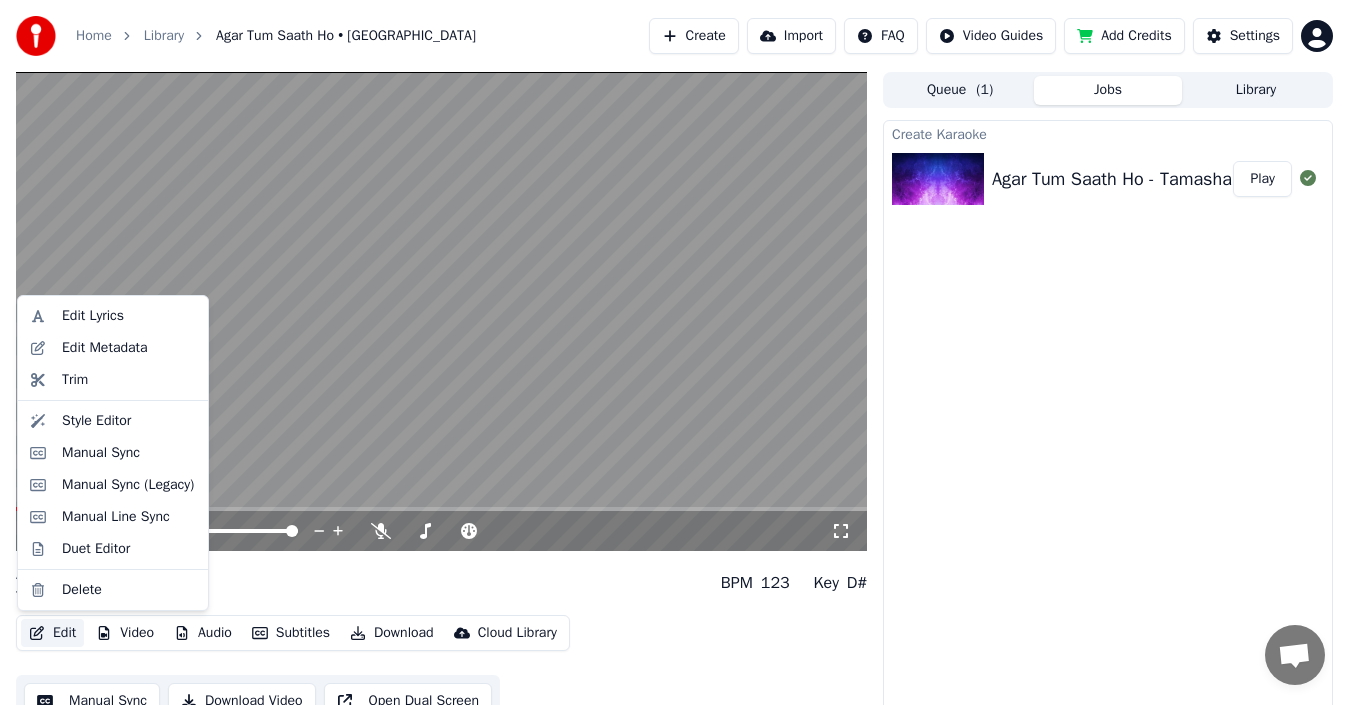 click 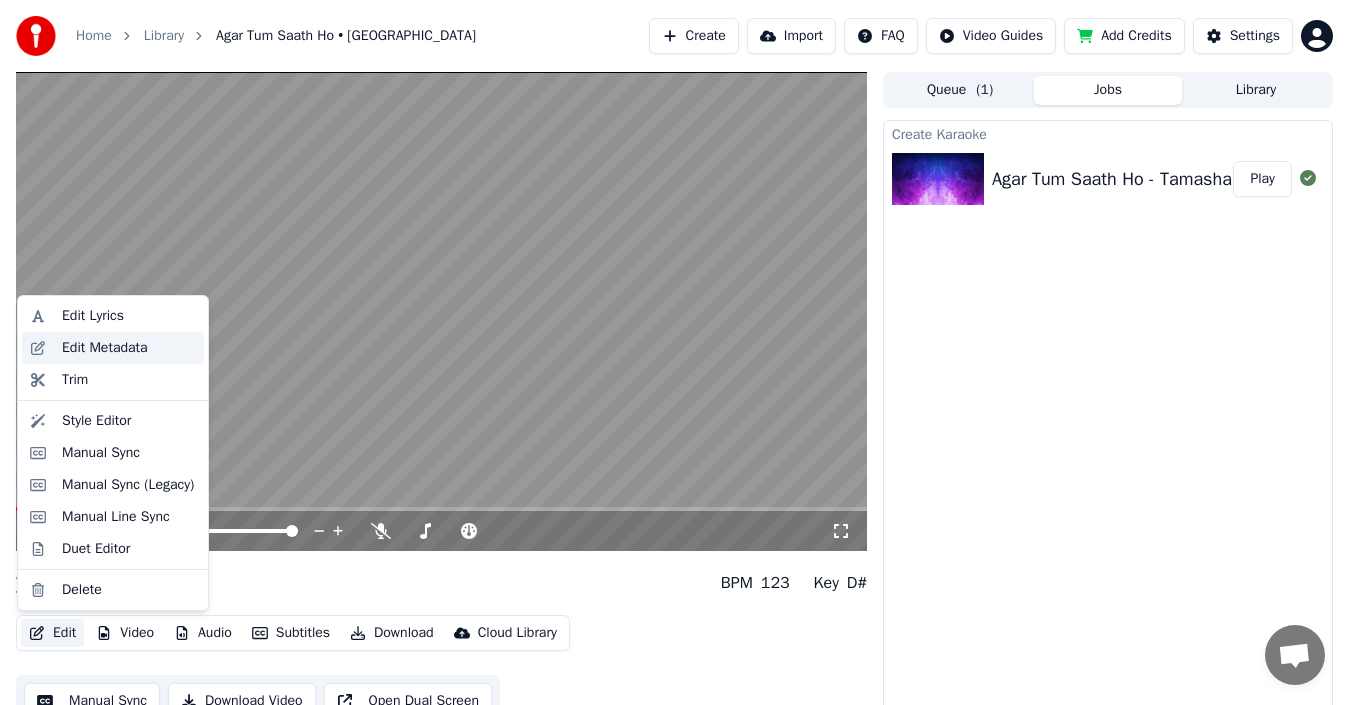 click on "Edit Metadata" at bounding box center [105, 348] 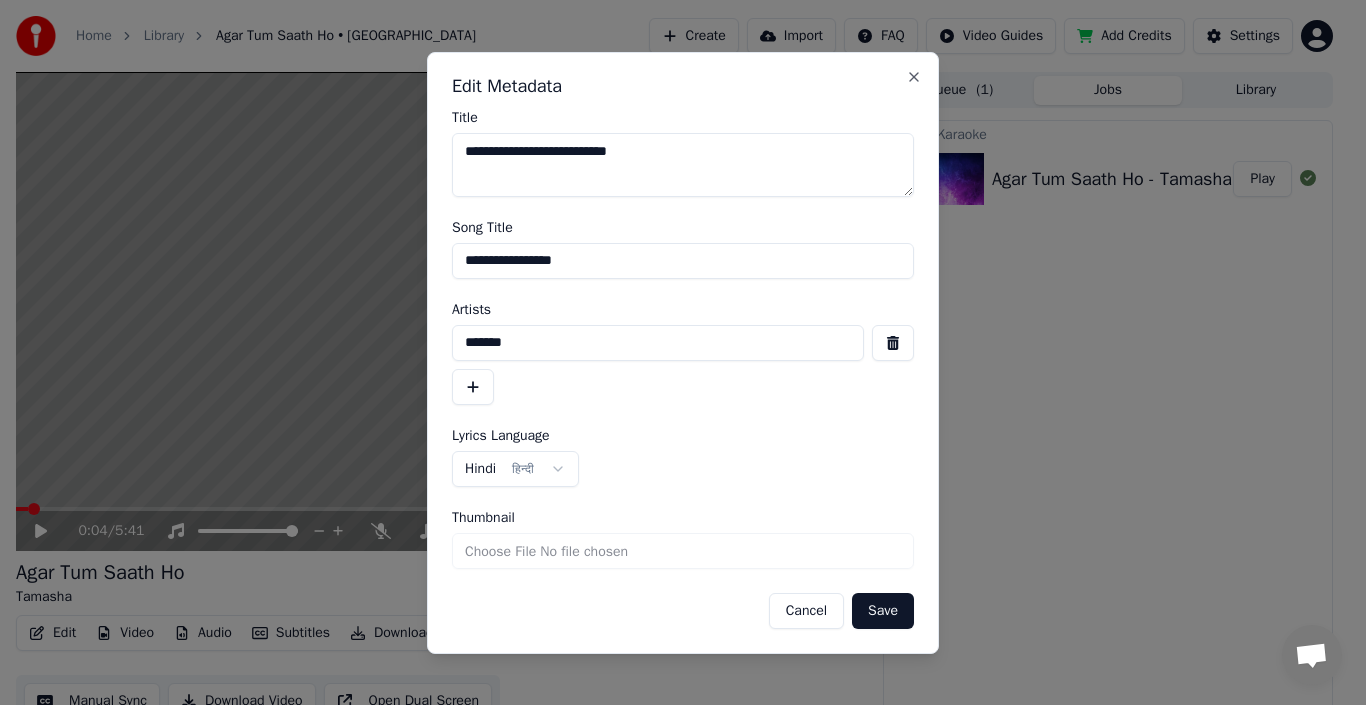 click on "*******" at bounding box center (658, 343) 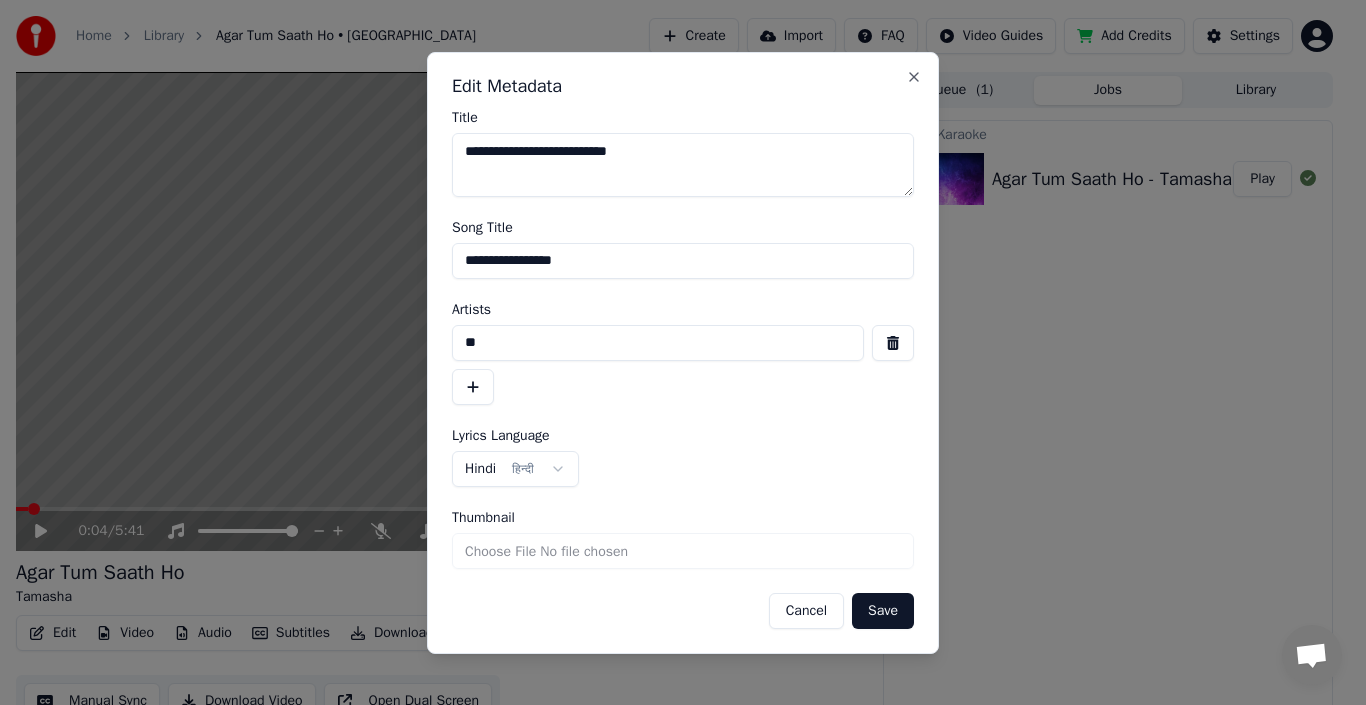 type on "*" 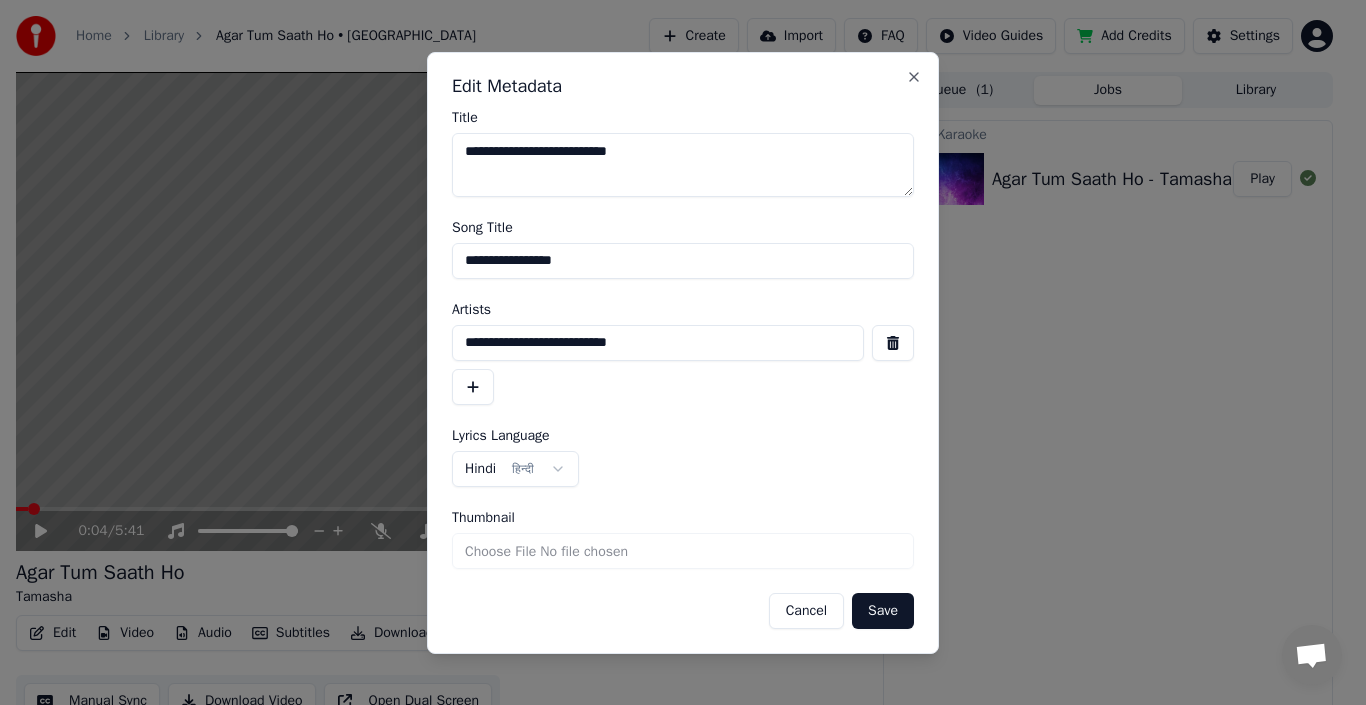 type on "**********" 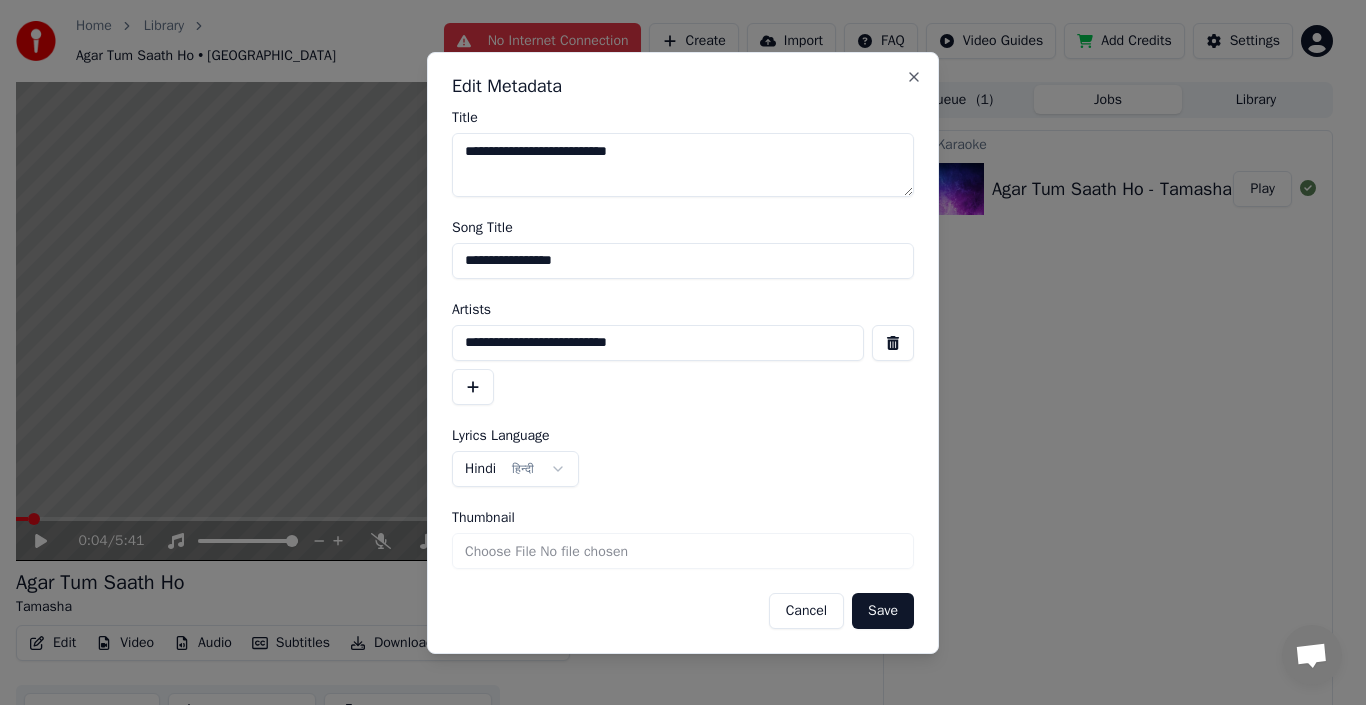 click on "**********" at bounding box center [683, 261] 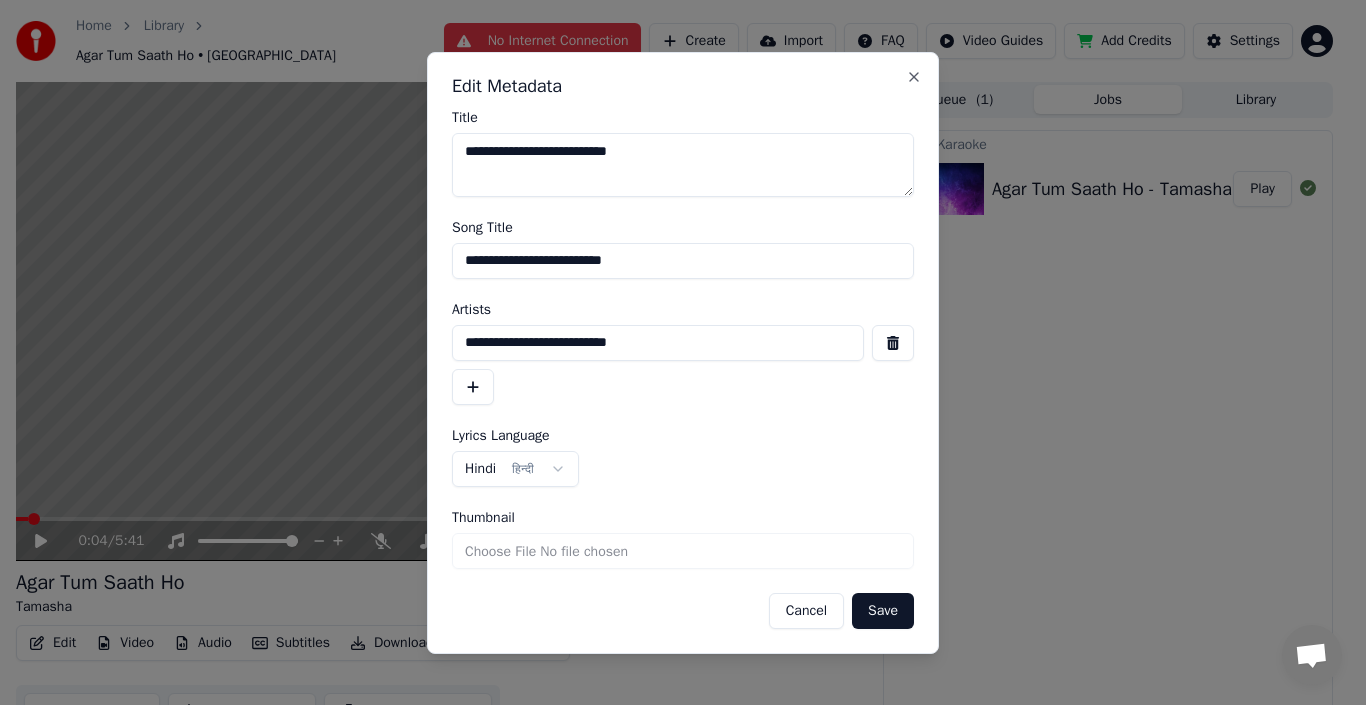 type on "**********" 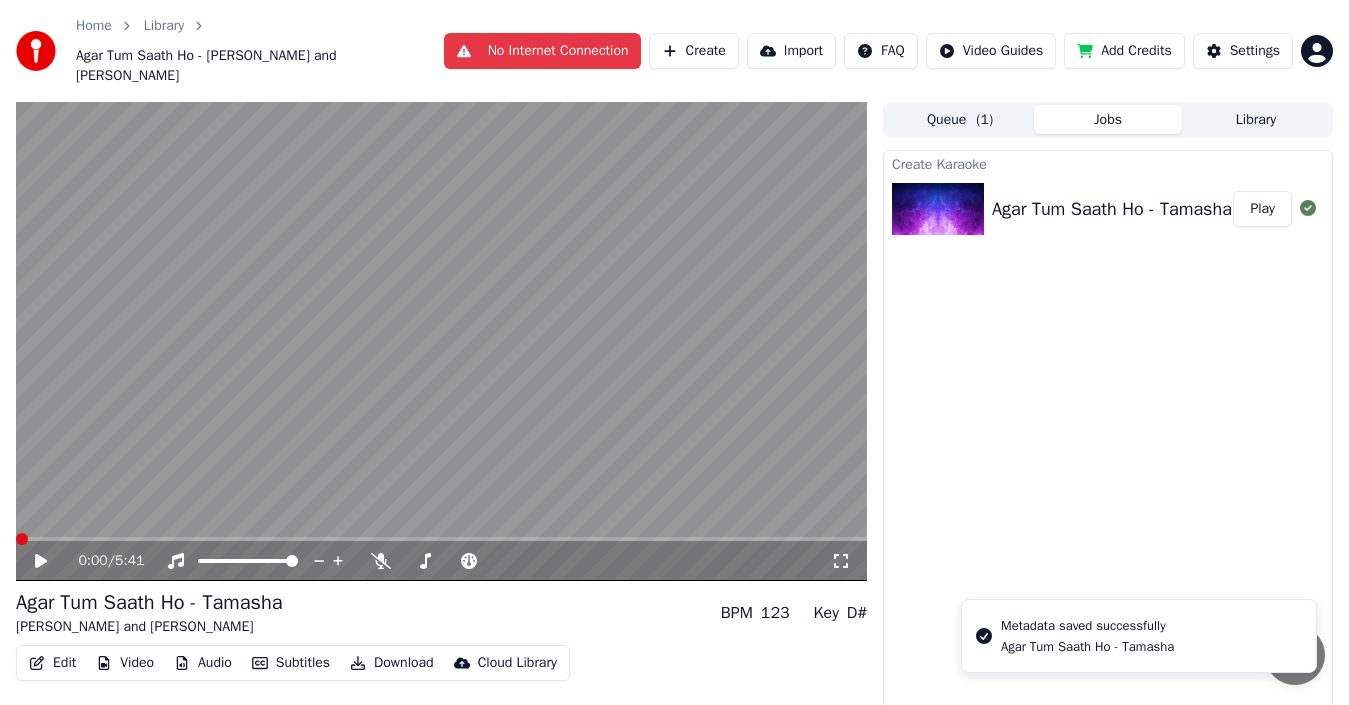 click 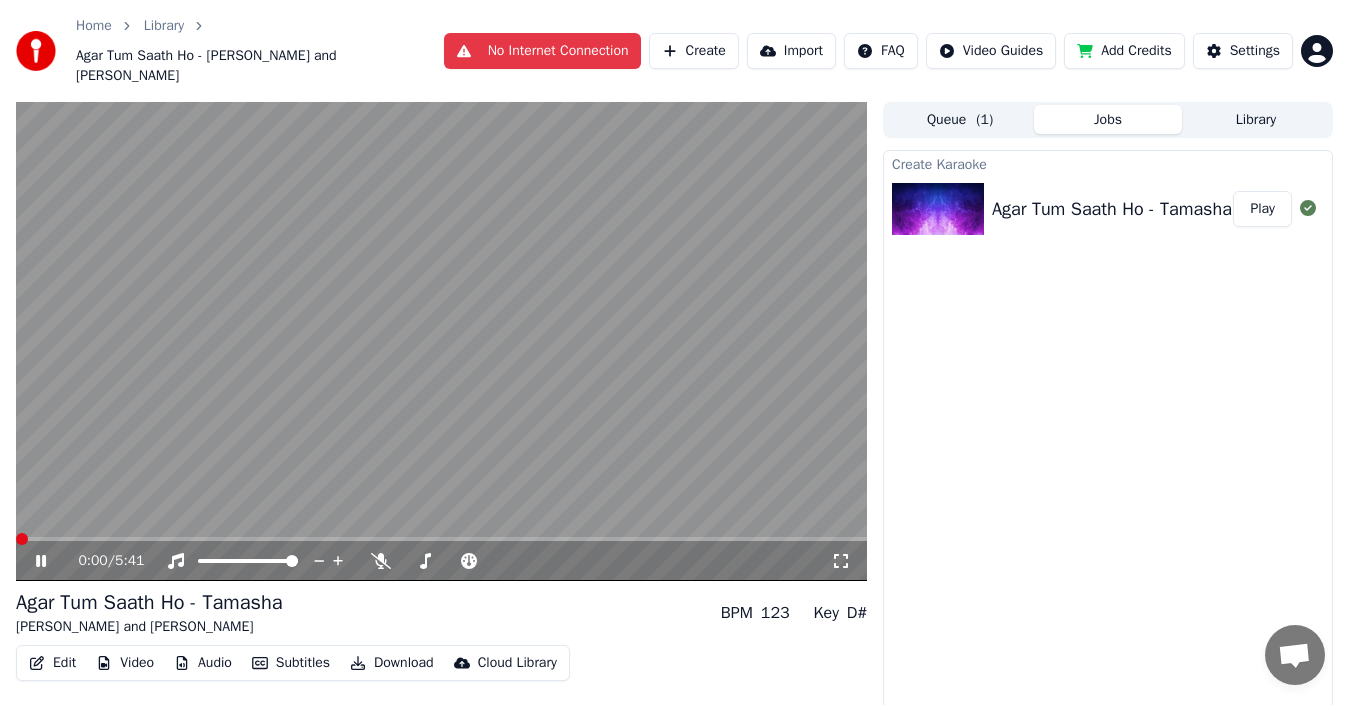 click at bounding box center [22, 539] 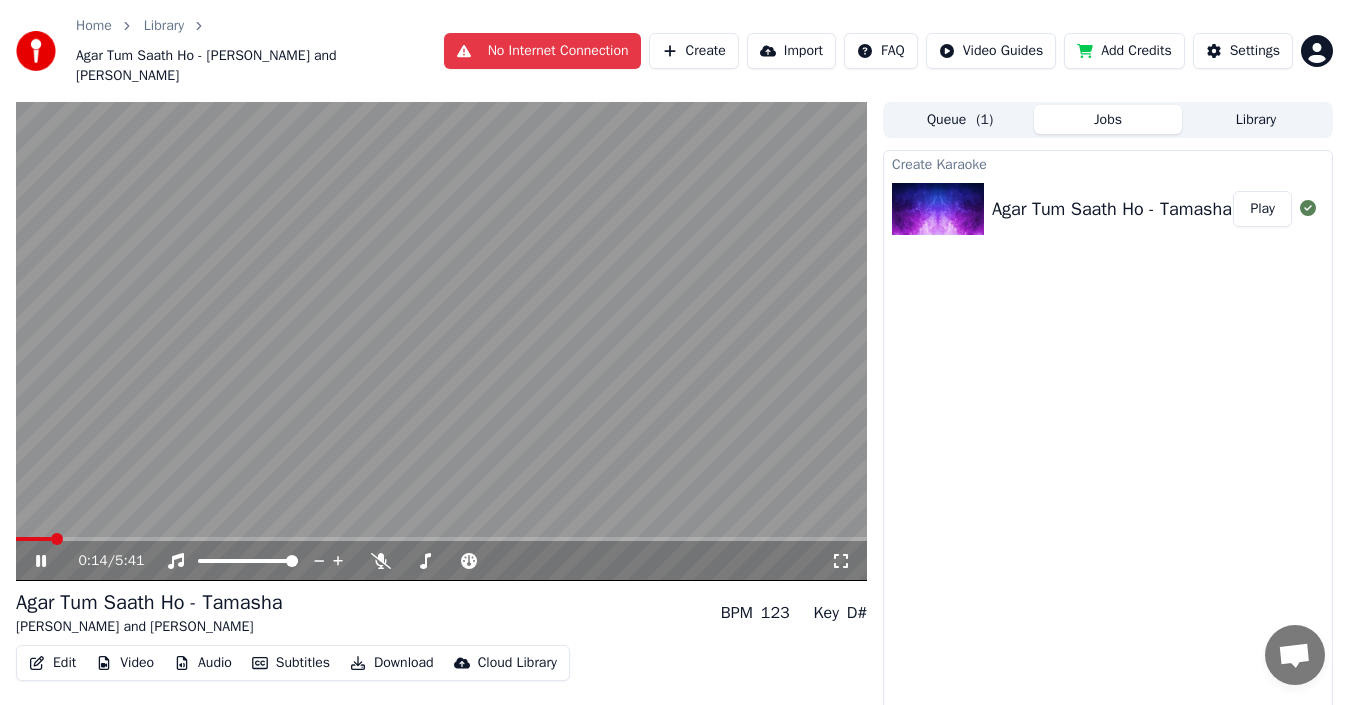 click 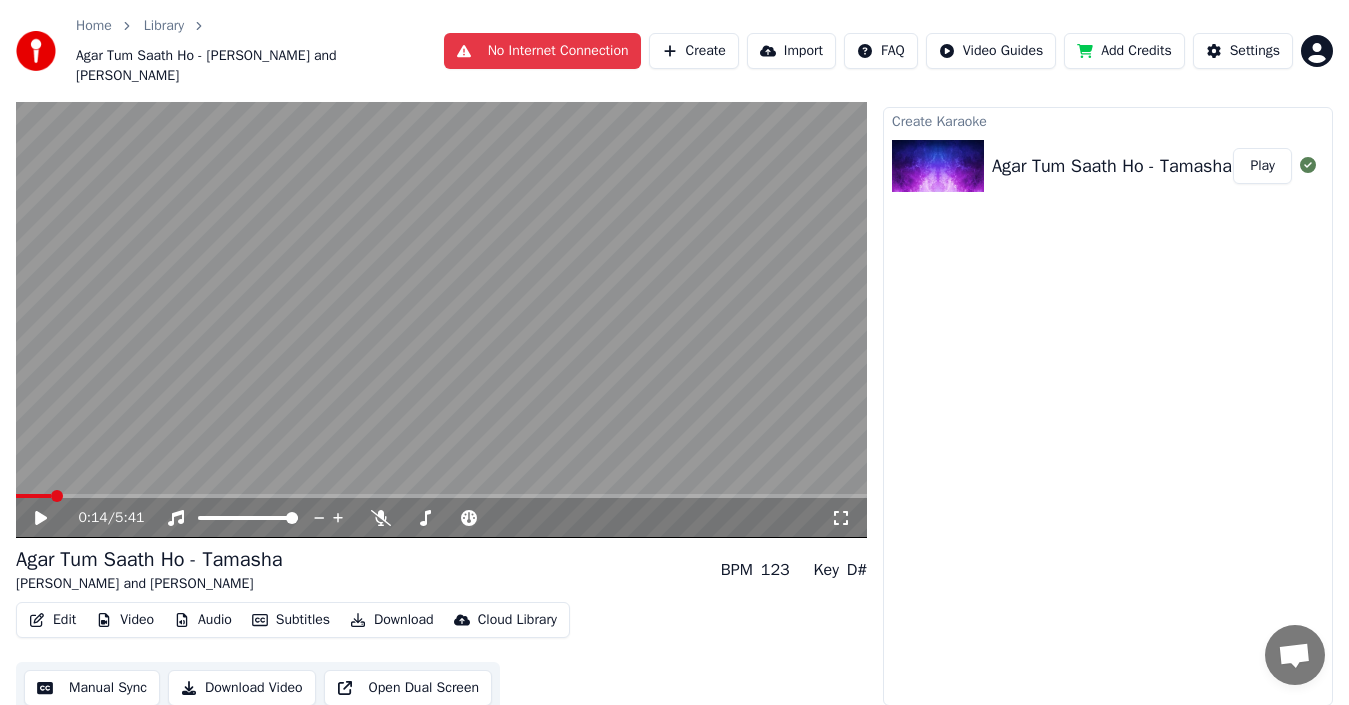 scroll, scrollTop: 52, scrollLeft: 0, axis: vertical 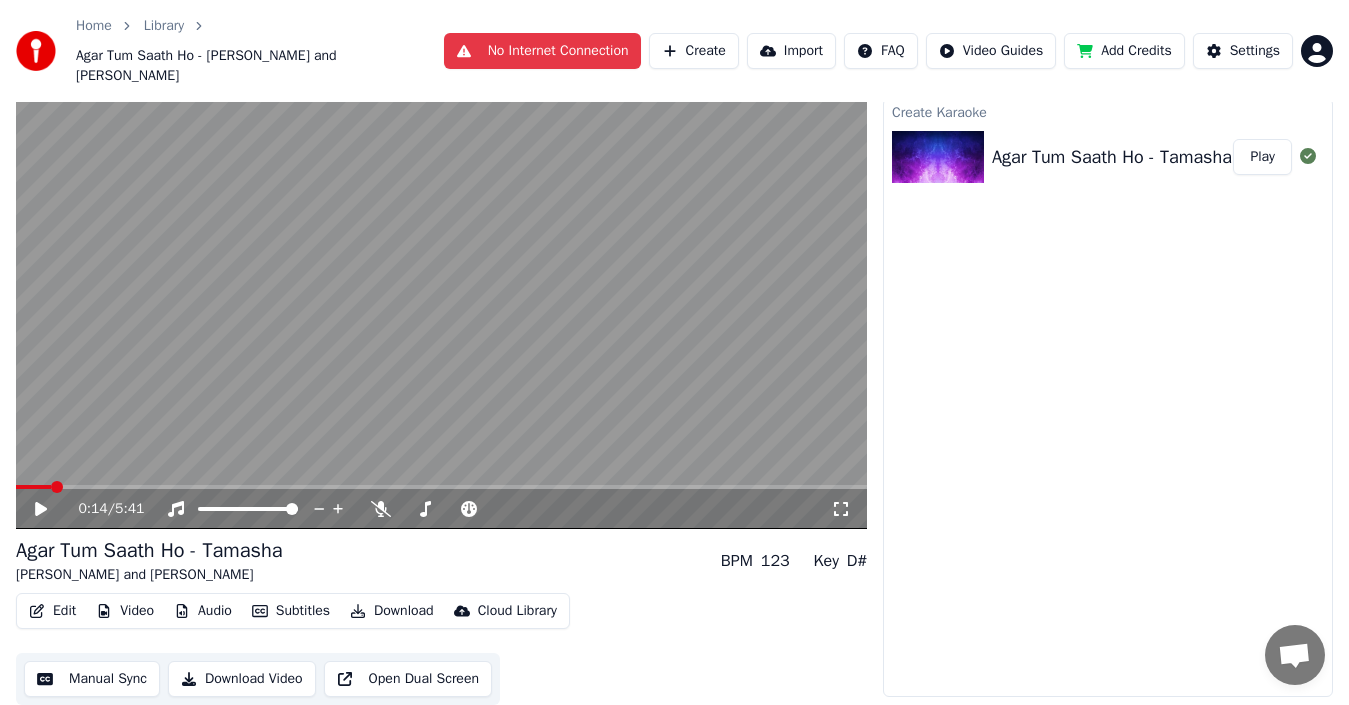 click on "Manual Sync" at bounding box center (92, 679) 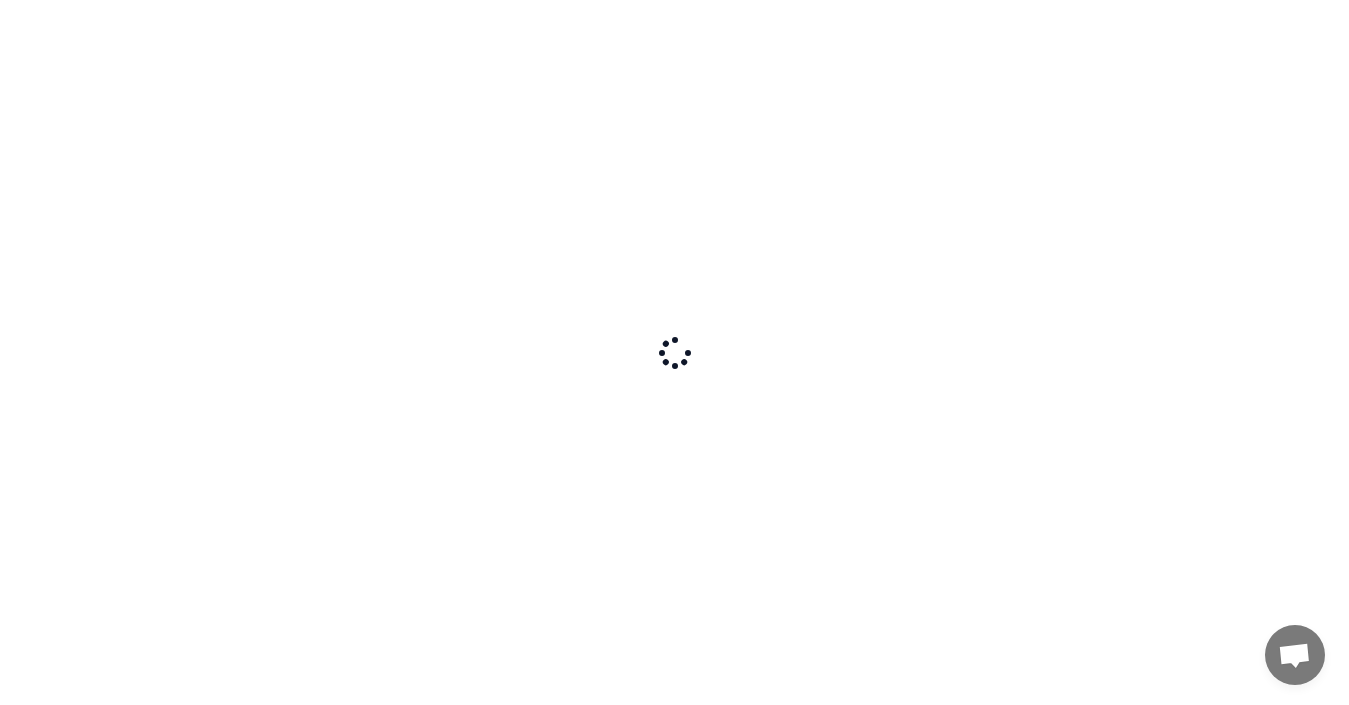 scroll, scrollTop: 0, scrollLeft: 0, axis: both 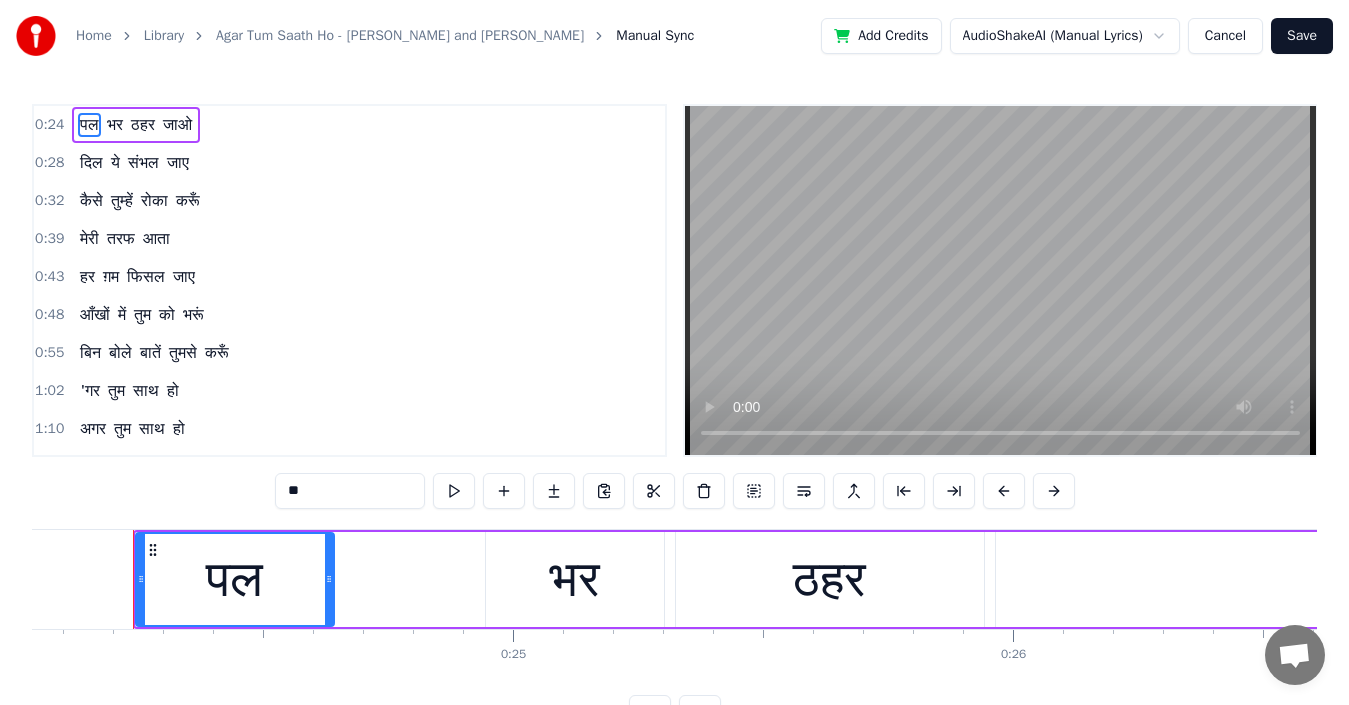click at bounding box center (73284, 579) 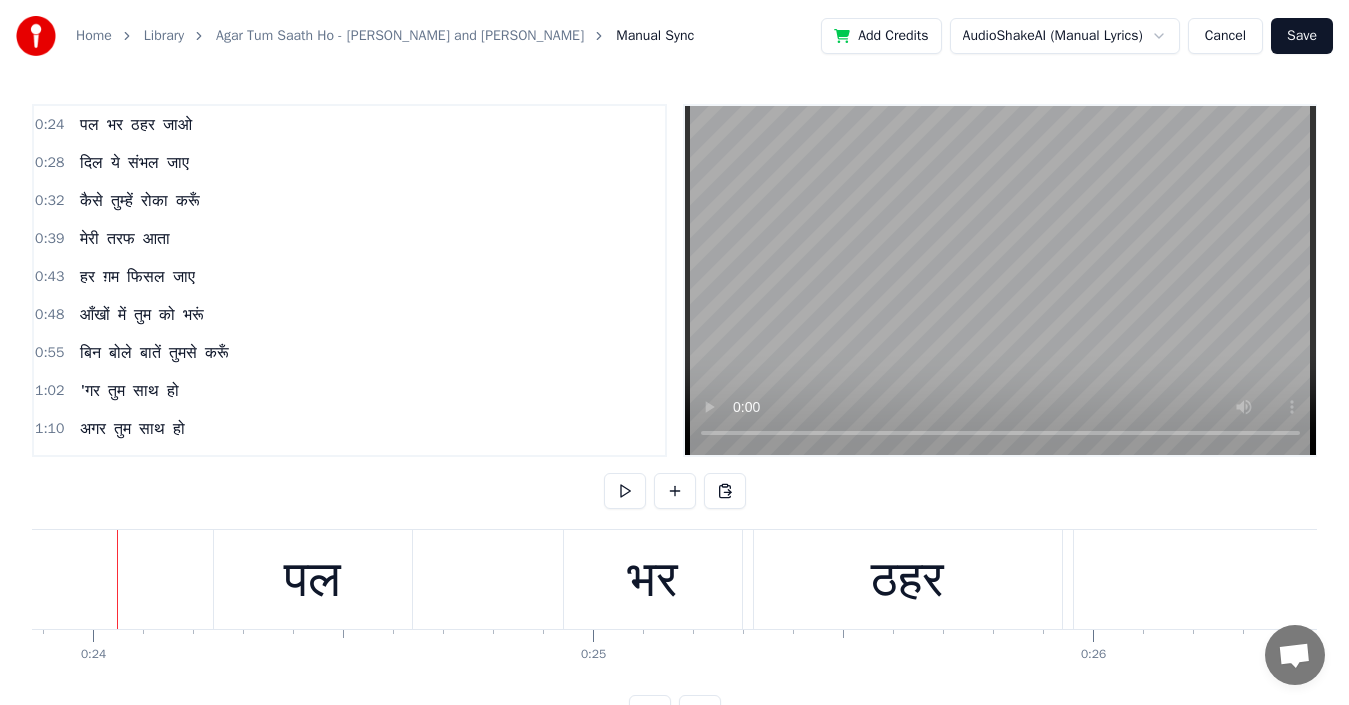 scroll, scrollTop: 0, scrollLeft: 11924, axis: horizontal 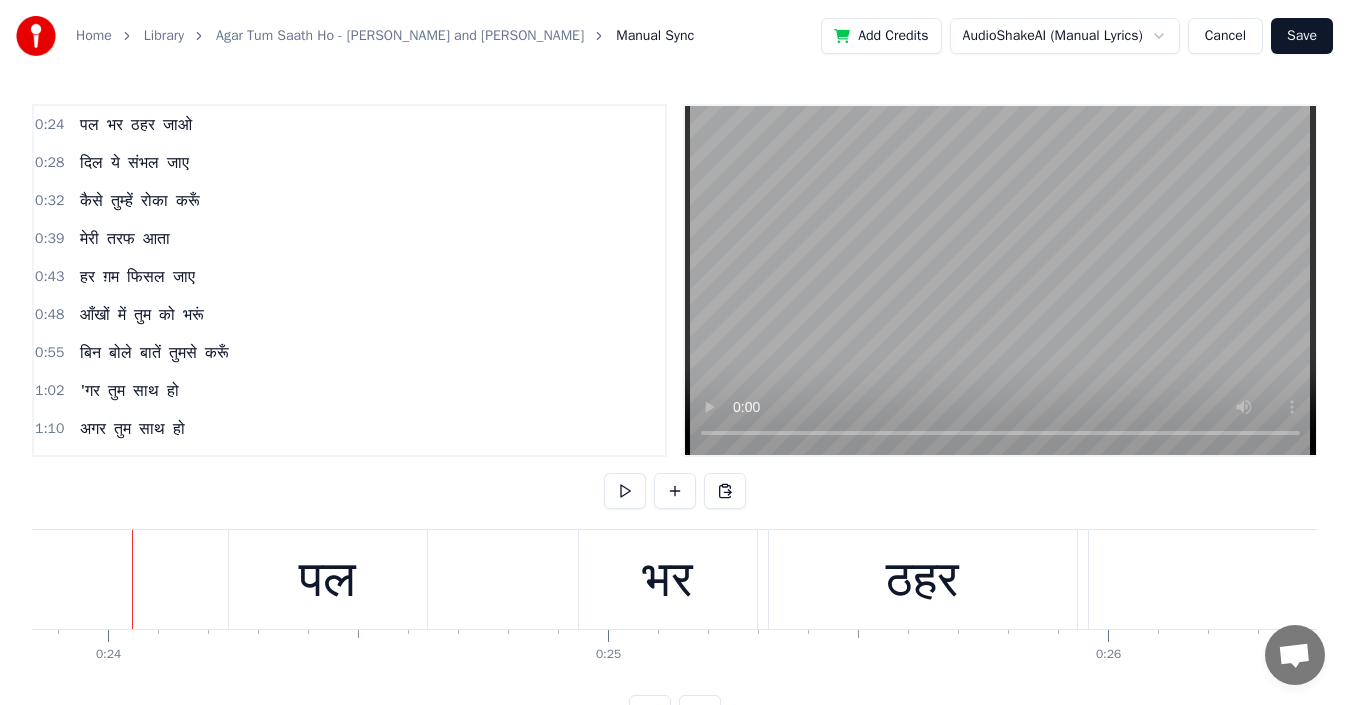 click at bounding box center (73379, 579) 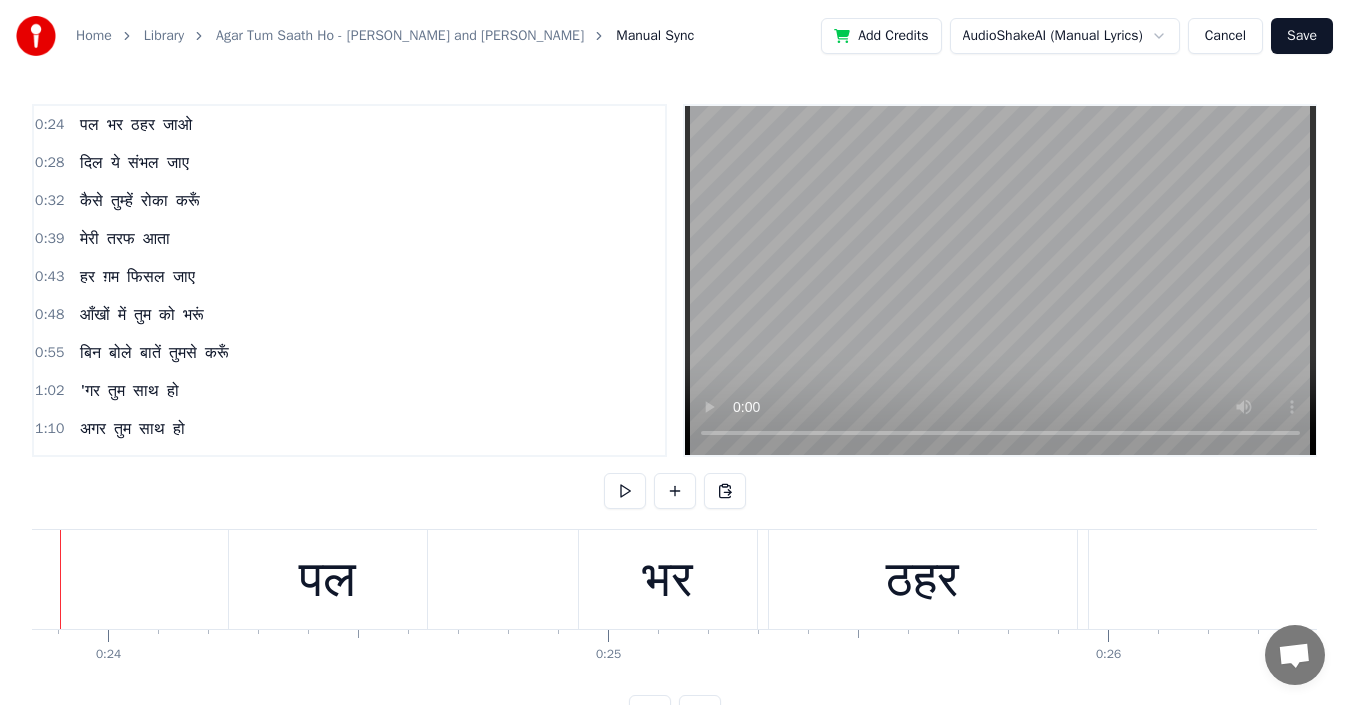 scroll, scrollTop: 0, scrollLeft: 11852, axis: horizontal 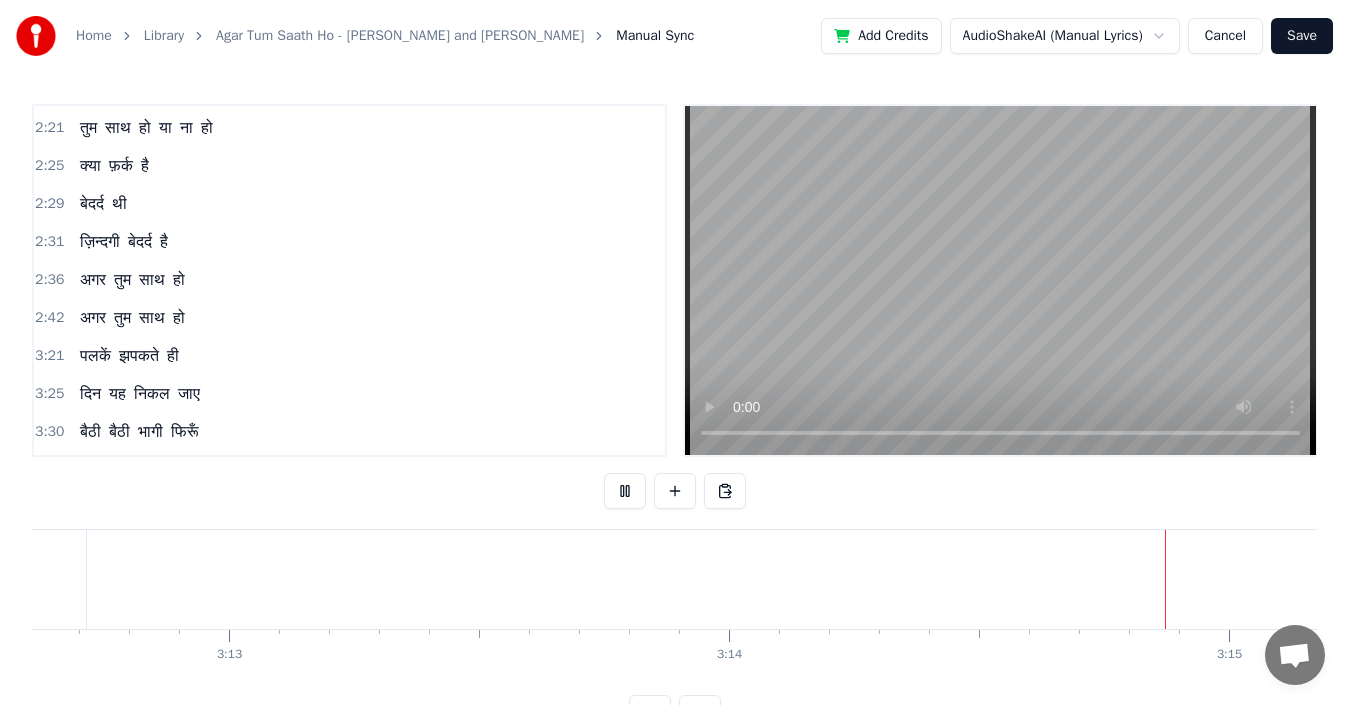 click on "हो" at bounding box center [179, 280] 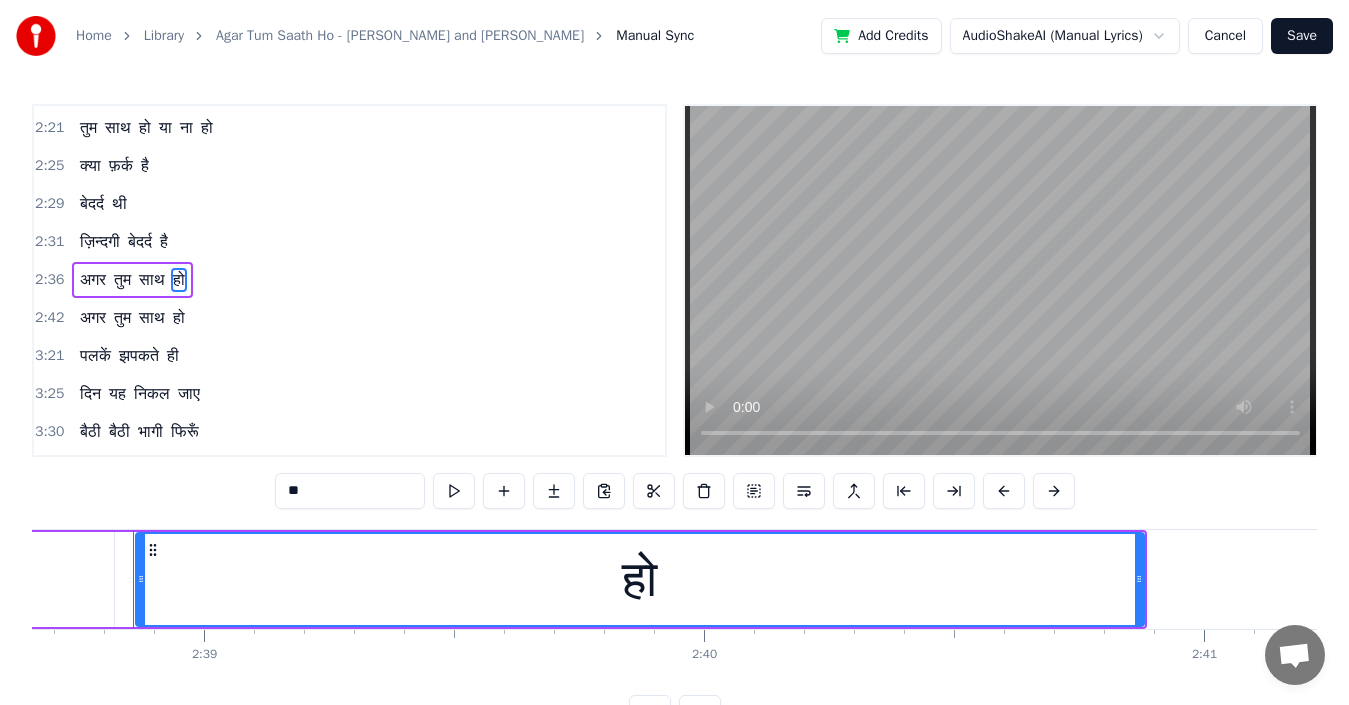click on "हो" at bounding box center [179, 318] 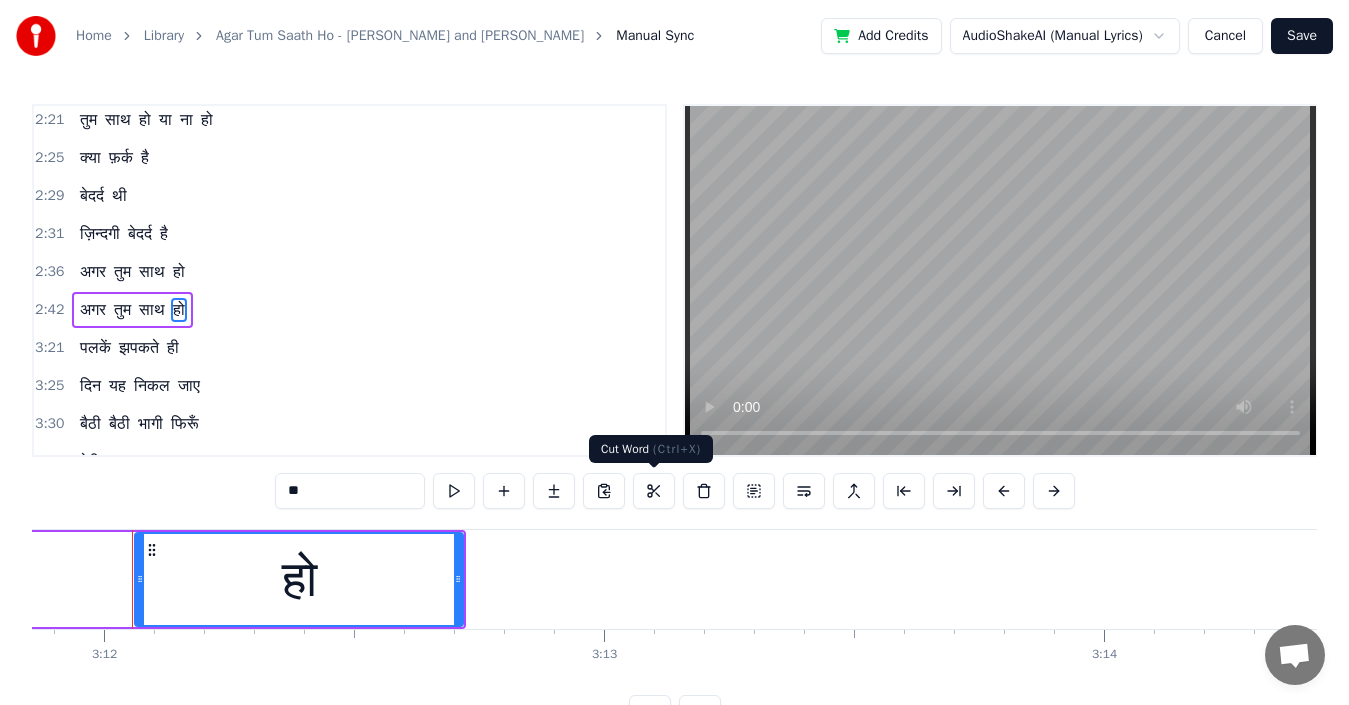click at bounding box center [654, 491] 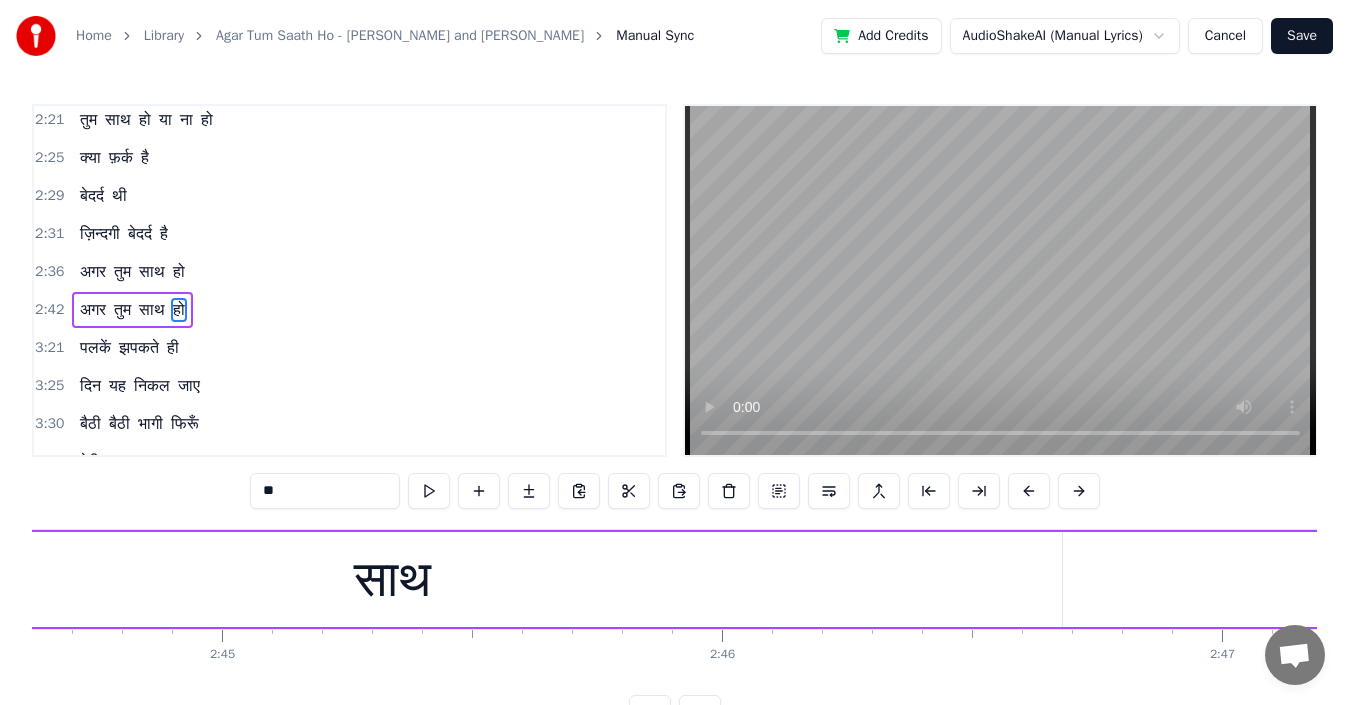 scroll, scrollTop: 0, scrollLeft: 82208, axis: horizontal 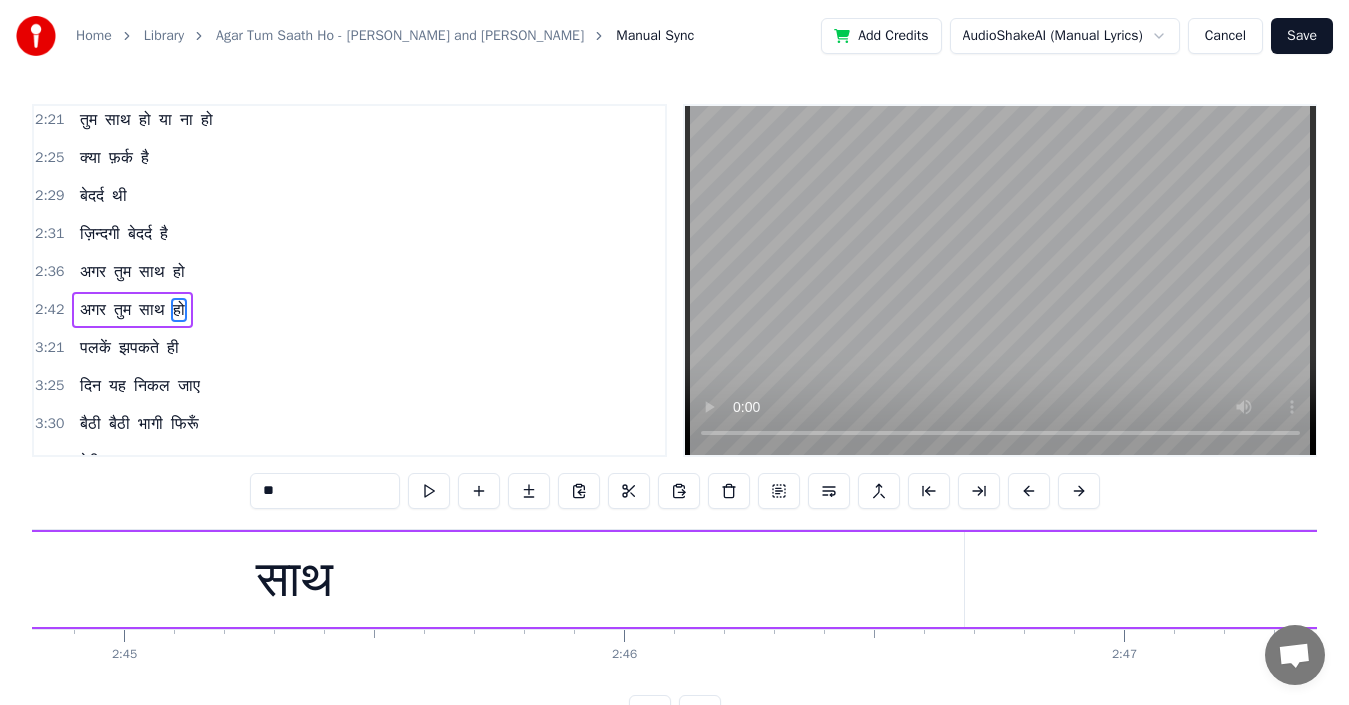 click on "अगर तुम साथ हो" at bounding box center [6335, 579] 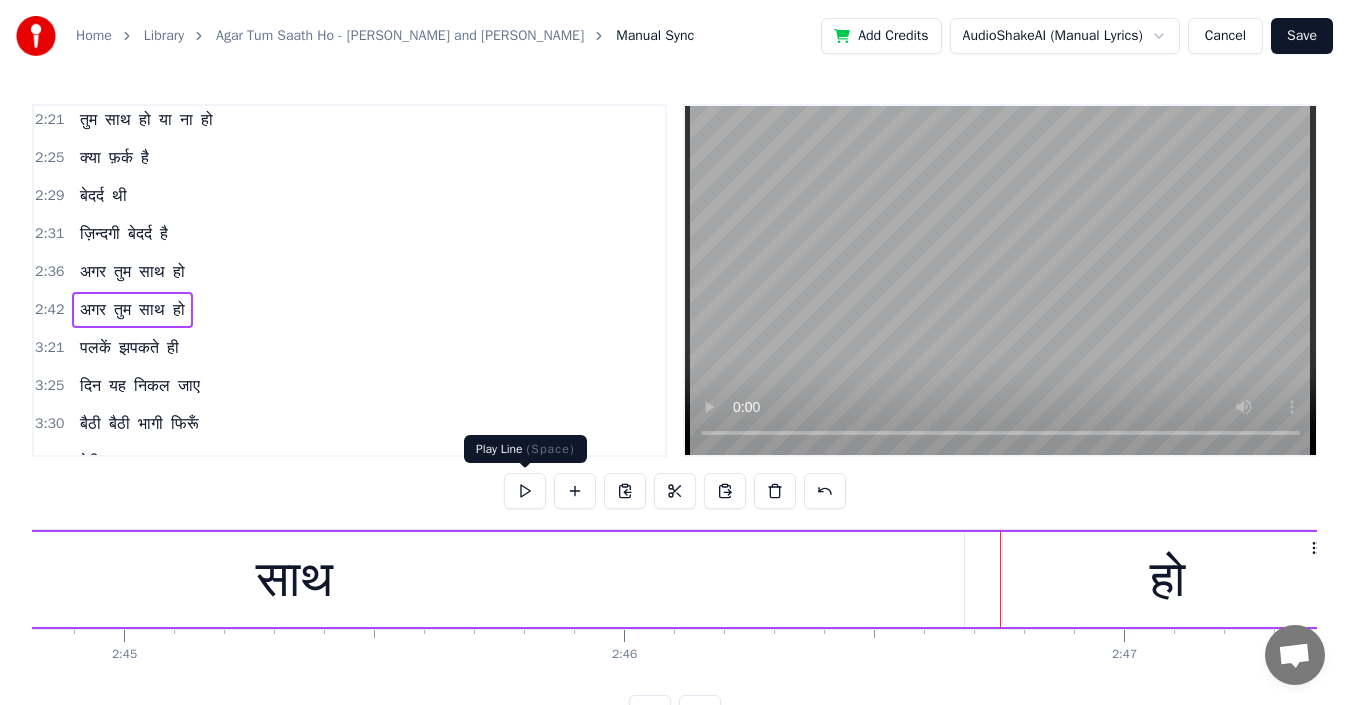 click at bounding box center [525, 491] 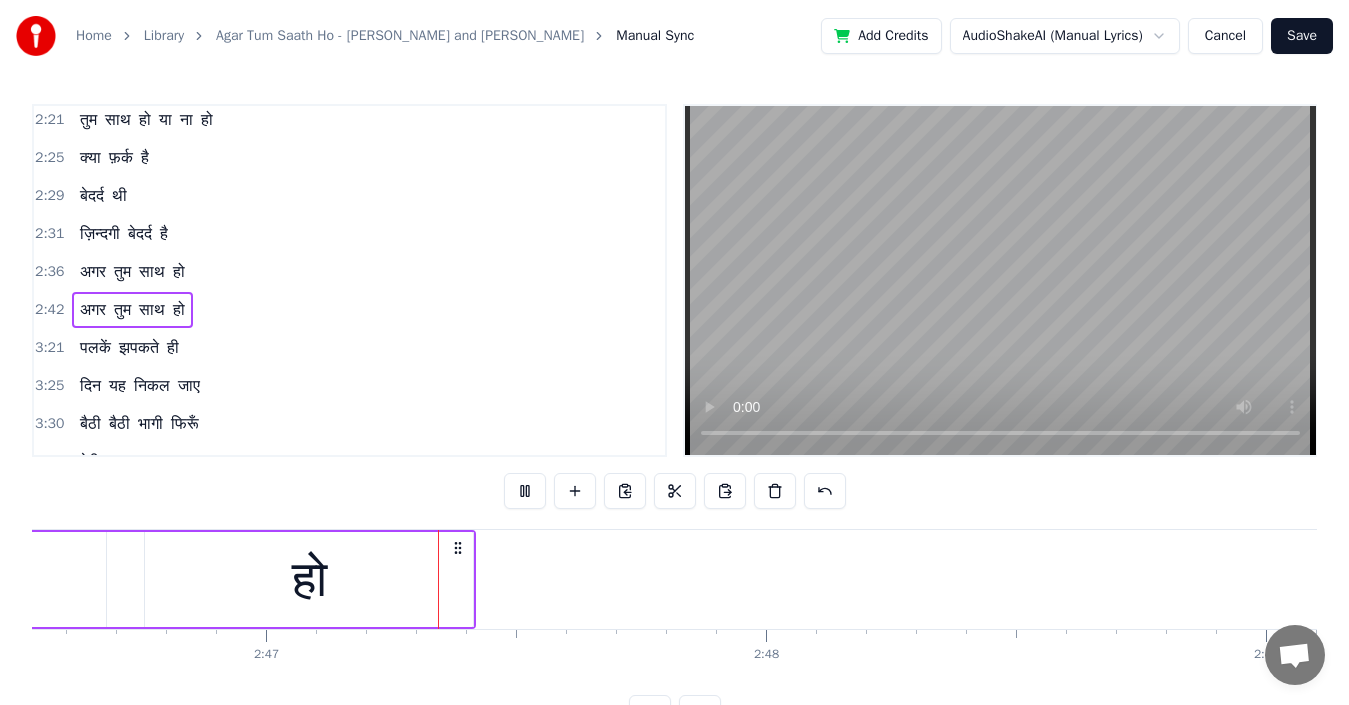 scroll, scrollTop: 0, scrollLeft: 83269, axis: horizontal 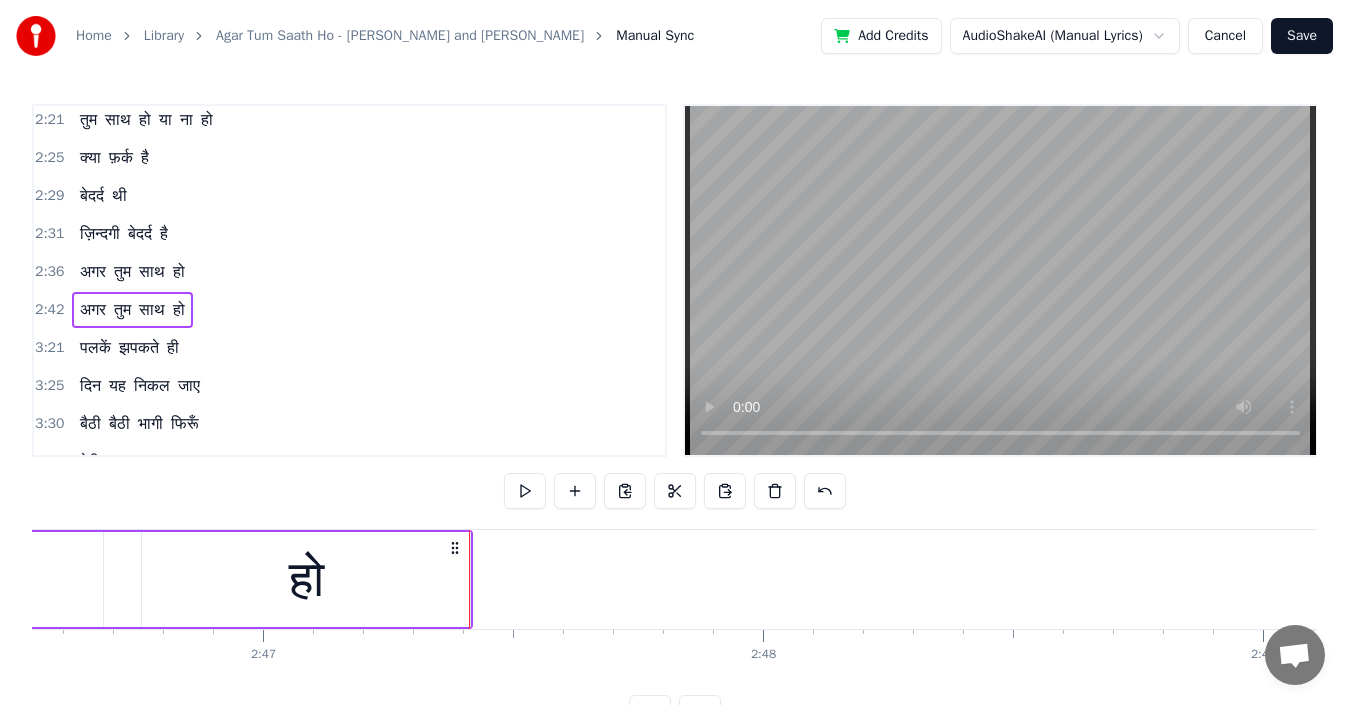 click on "साथ" at bounding box center (-566, 579) 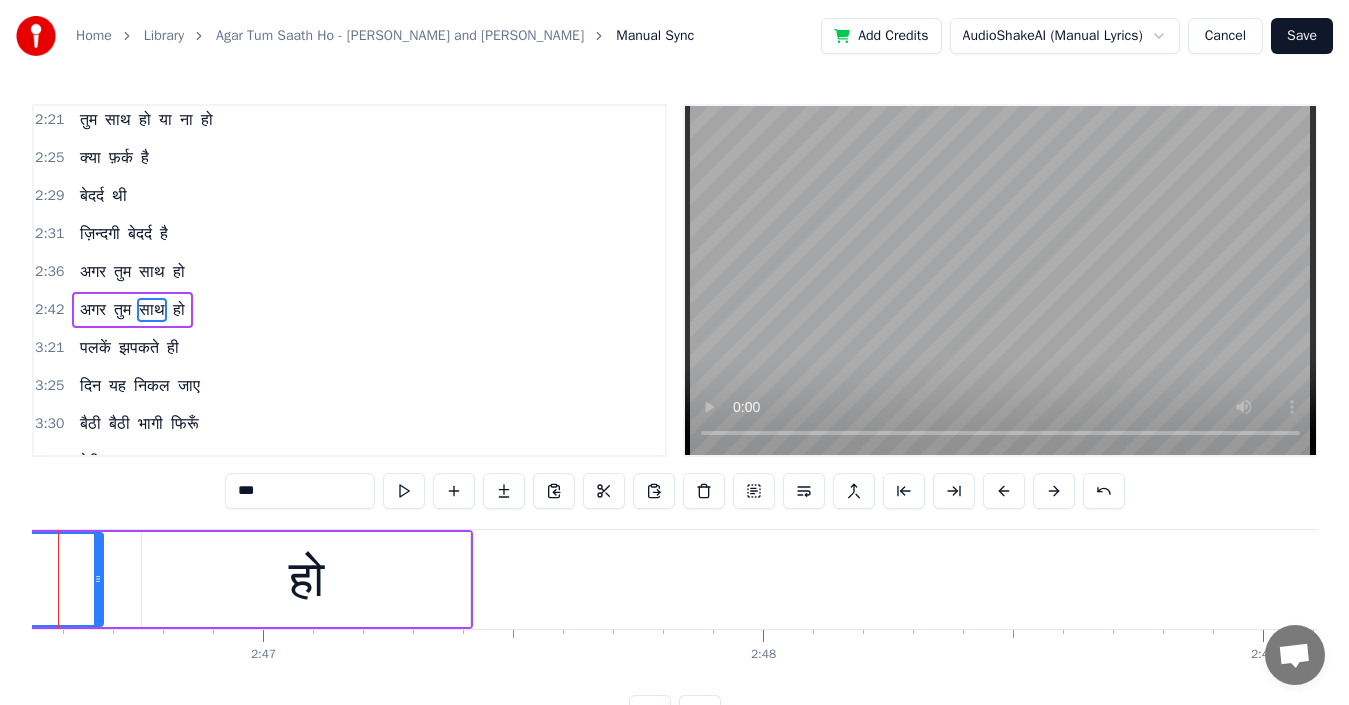 scroll, scrollTop: 832, scrollLeft: 0, axis: vertical 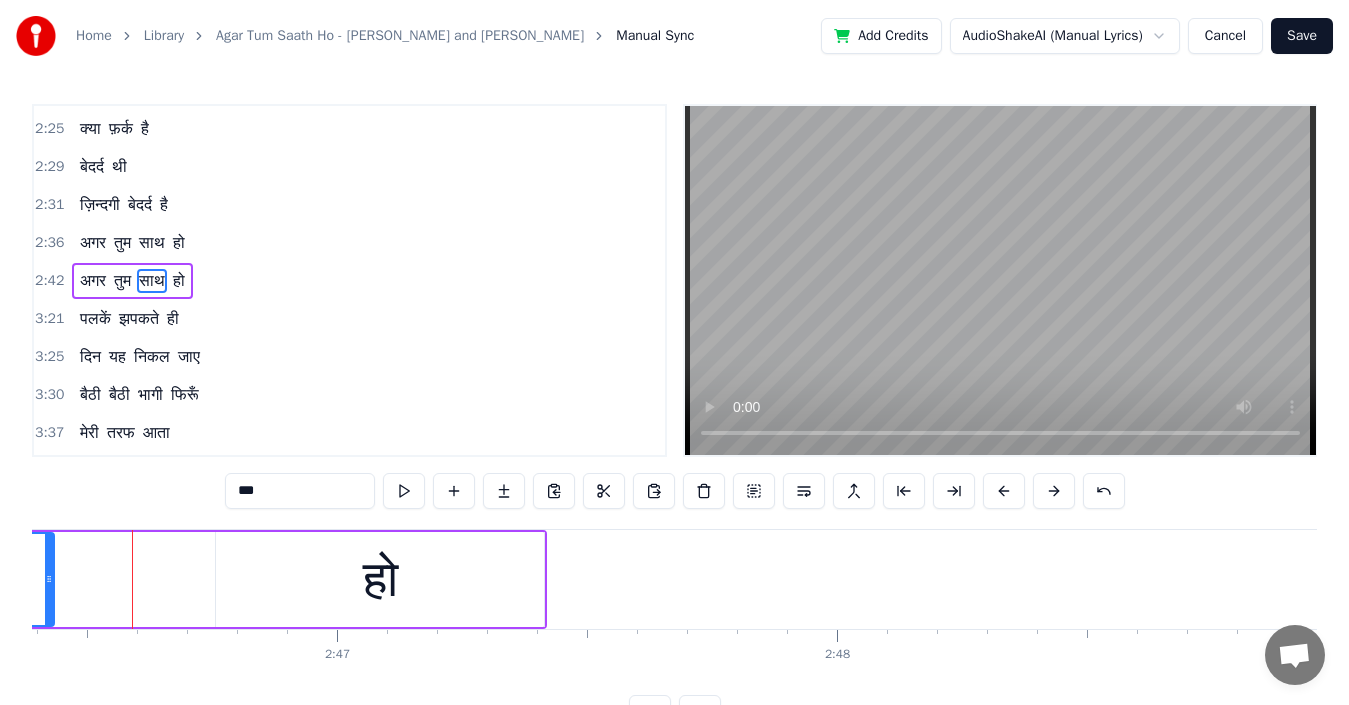 drag, startPoint x: 169, startPoint y: 586, endPoint x: 45, endPoint y: 584, distance: 124.01613 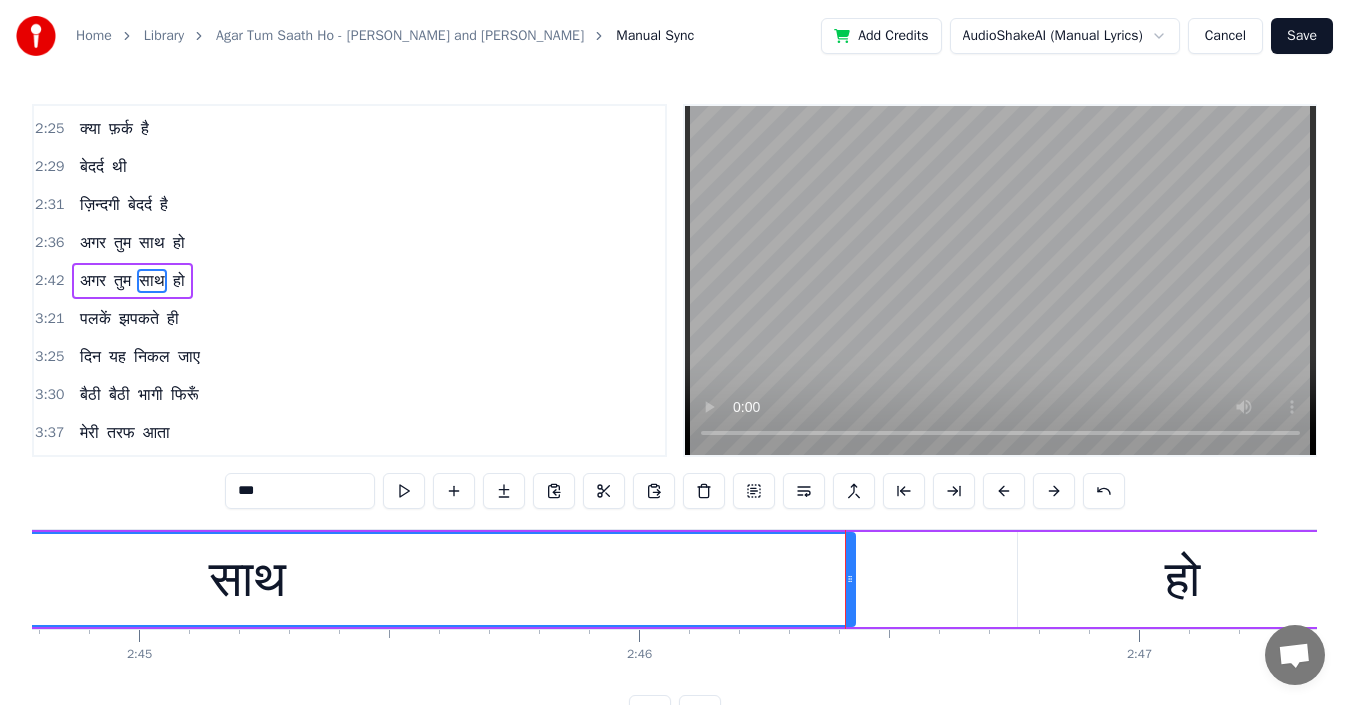 scroll, scrollTop: 0, scrollLeft: 82306, axis: horizontal 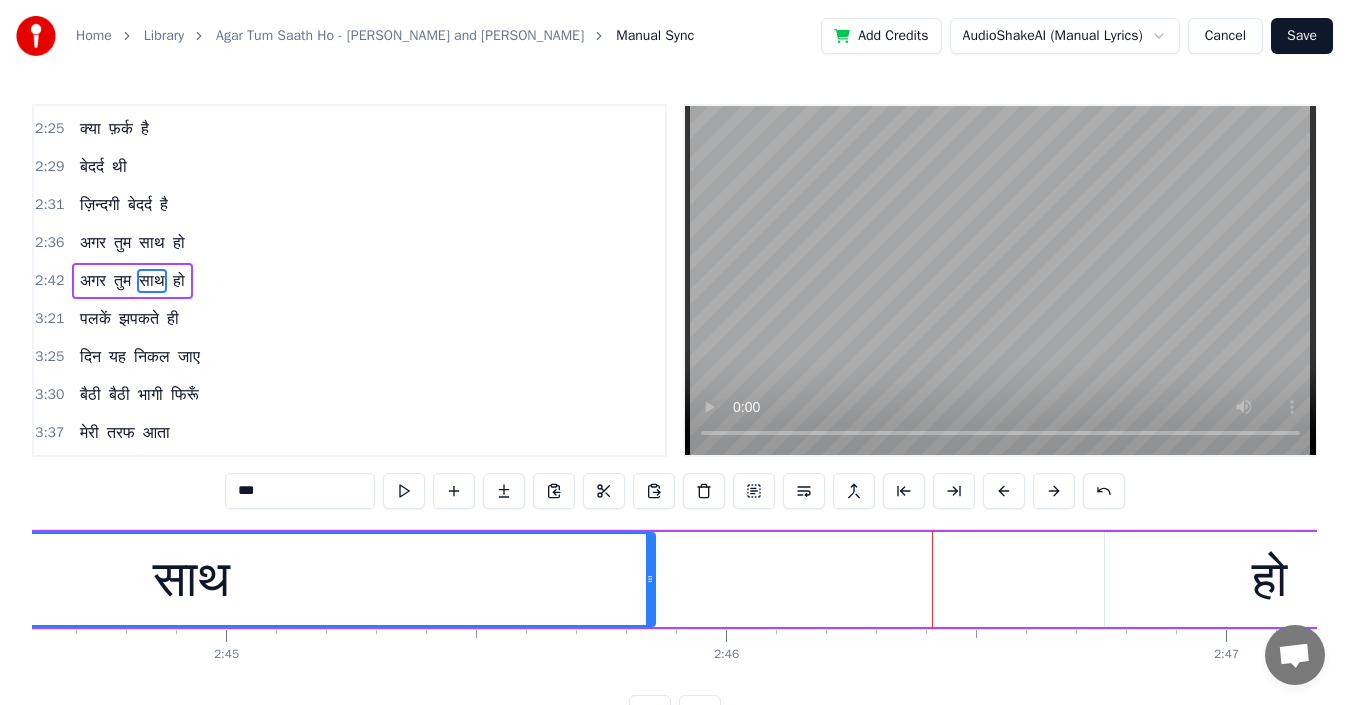 drag, startPoint x: 937, startPoint y: 588, endPoint x: 650, endPoint y: 614, distance: 288.1753 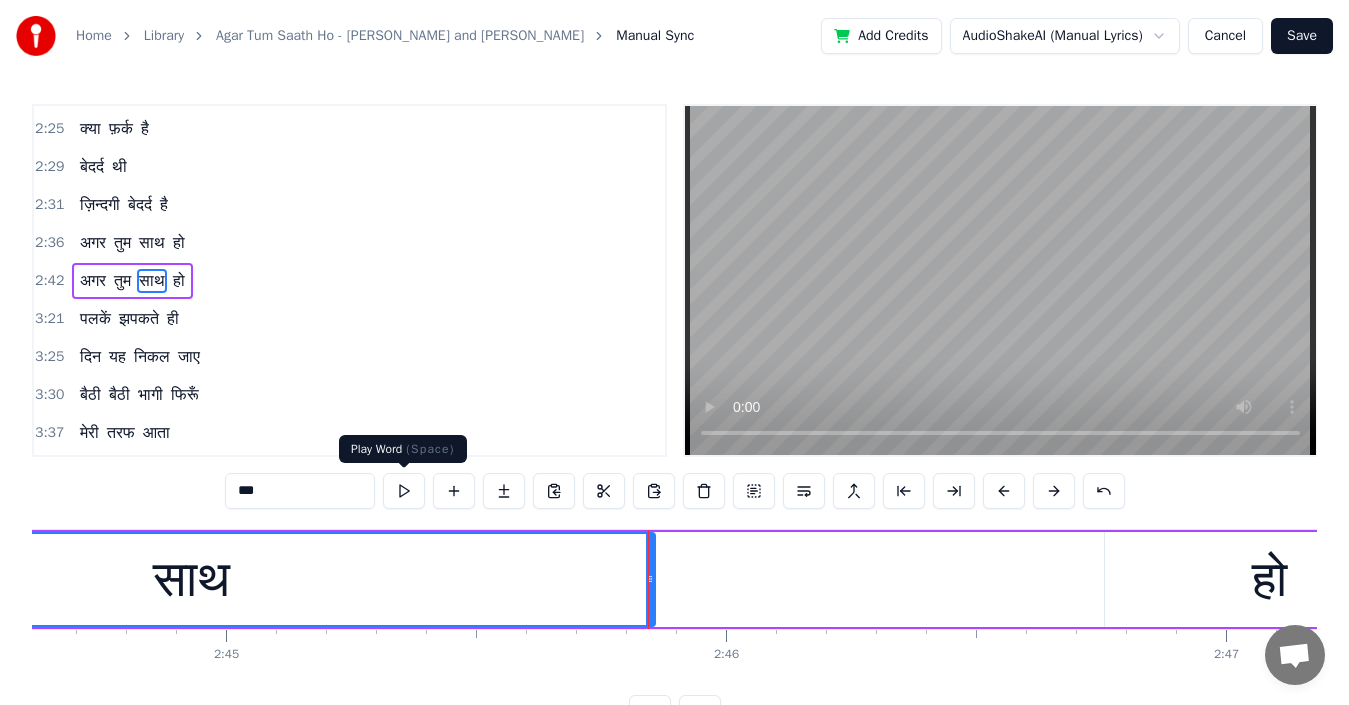 click at bounding box center [404, 491] 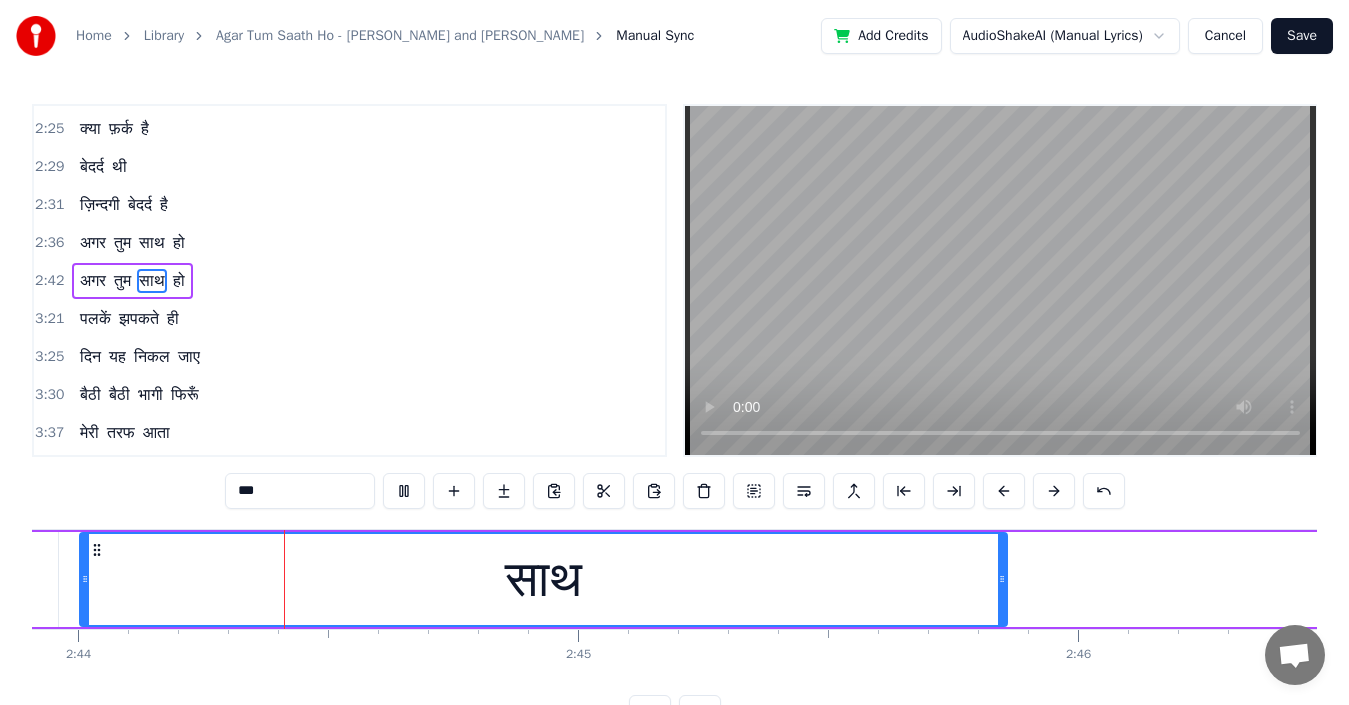 scroll, scrollTop: 0, scrollLeft: 81898, axis: horizontal 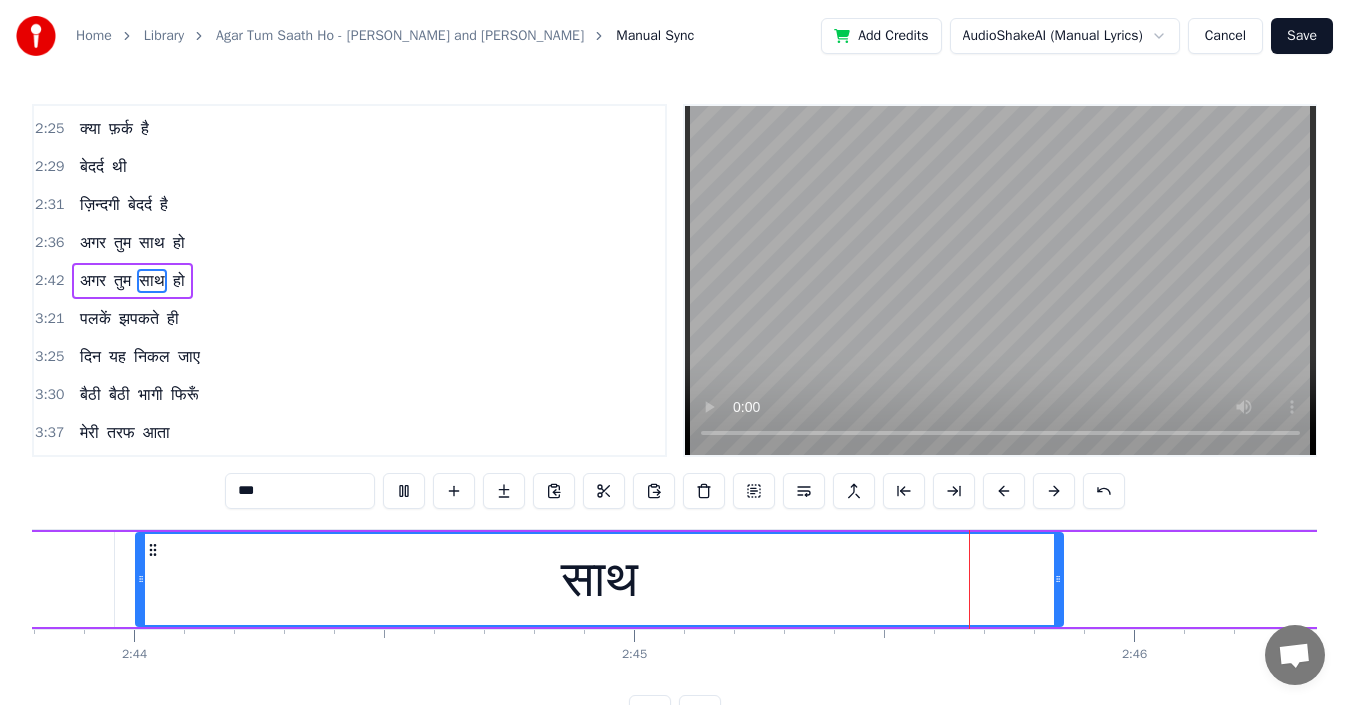 click at bounding box center (404, 491) 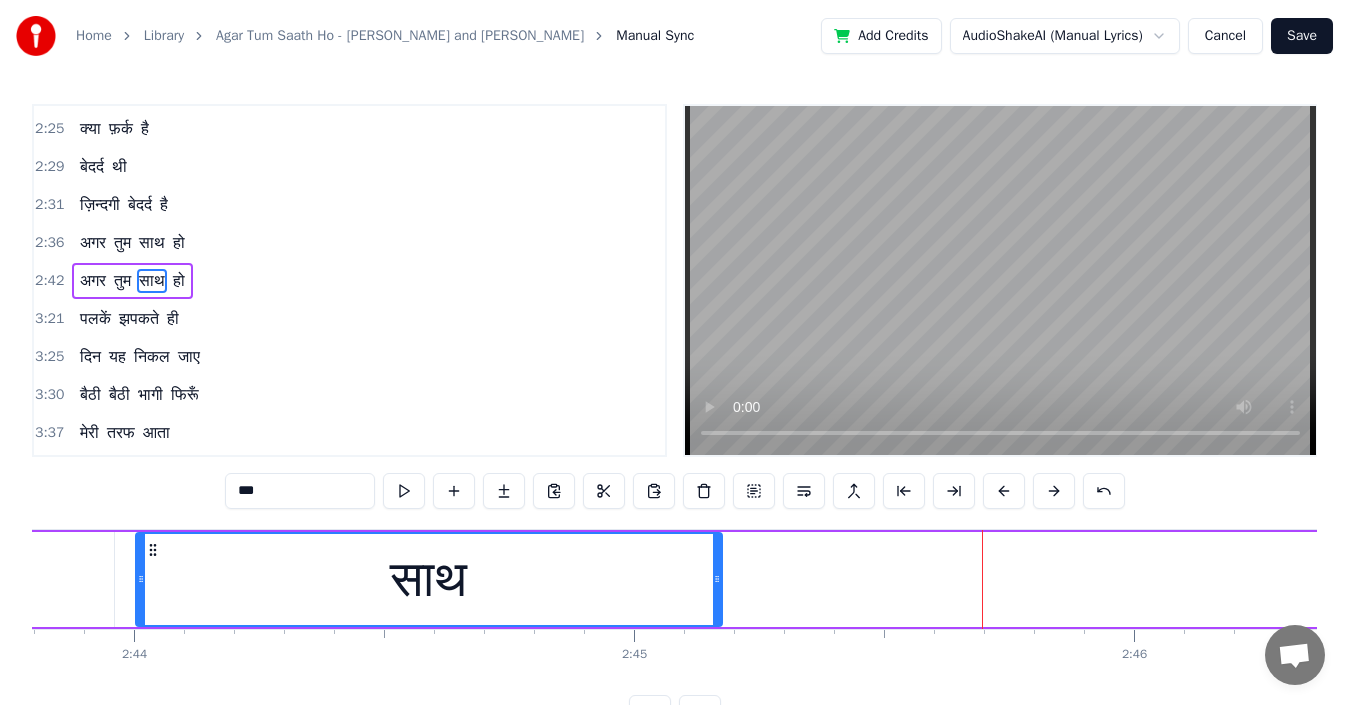 drag, startPoint x: 1059, startPoint y: 573, endPoint x: 714, endPoint y: 594, distance: 345.63855 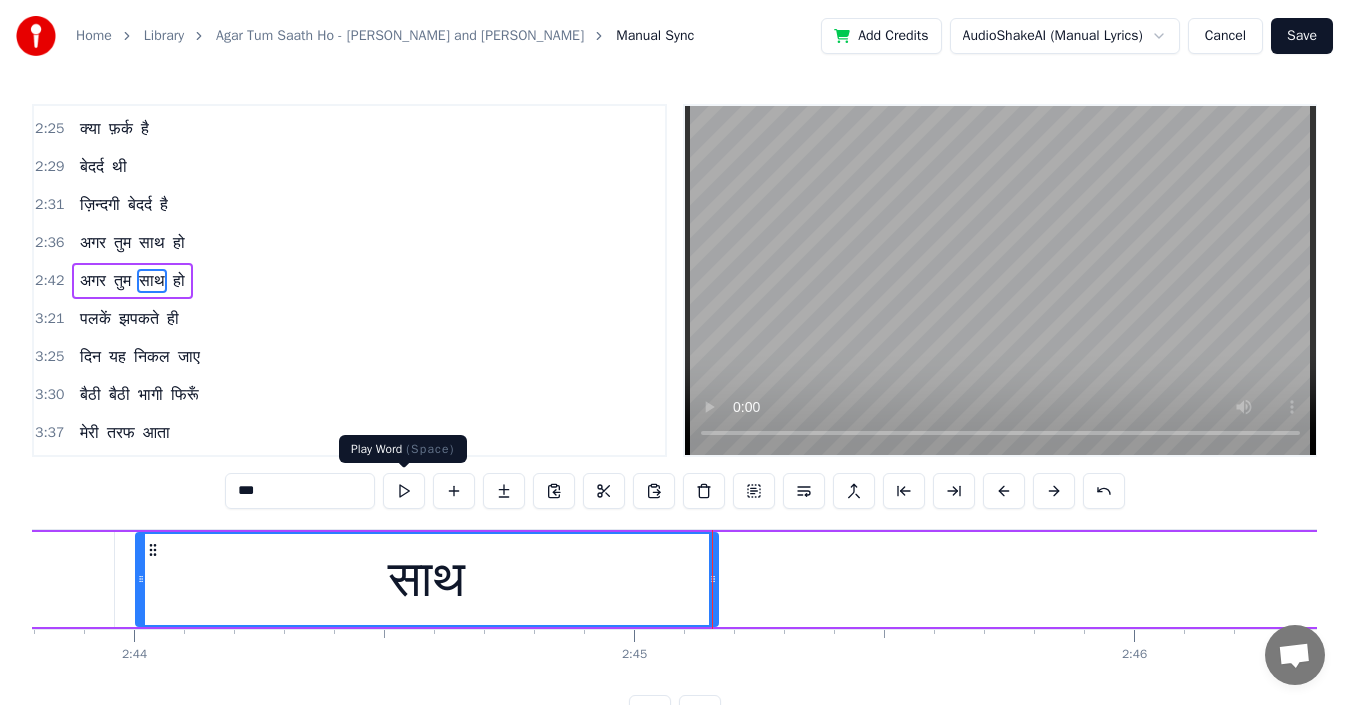 click at bounding box center [404, 491] 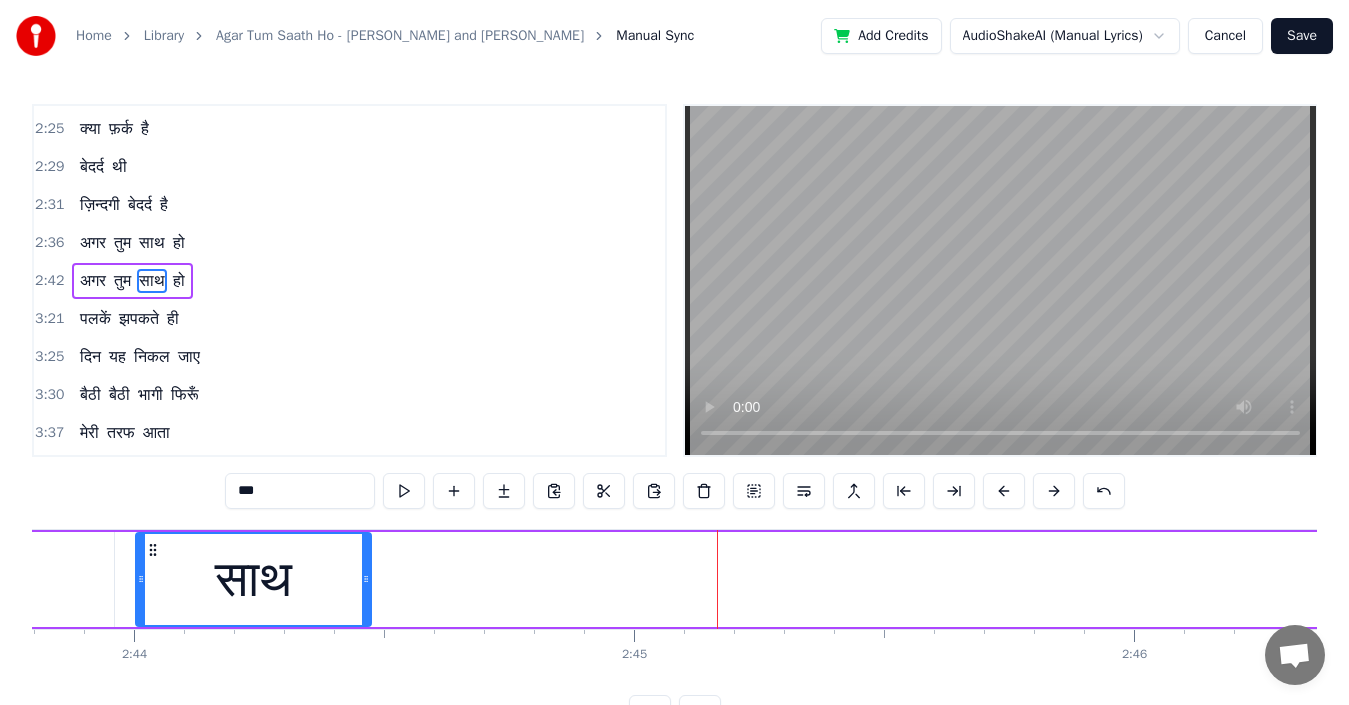 drag, startPoint x: 715, startPoint y: 589, endPoint x: 368, endPoint y: 589, distance: 347 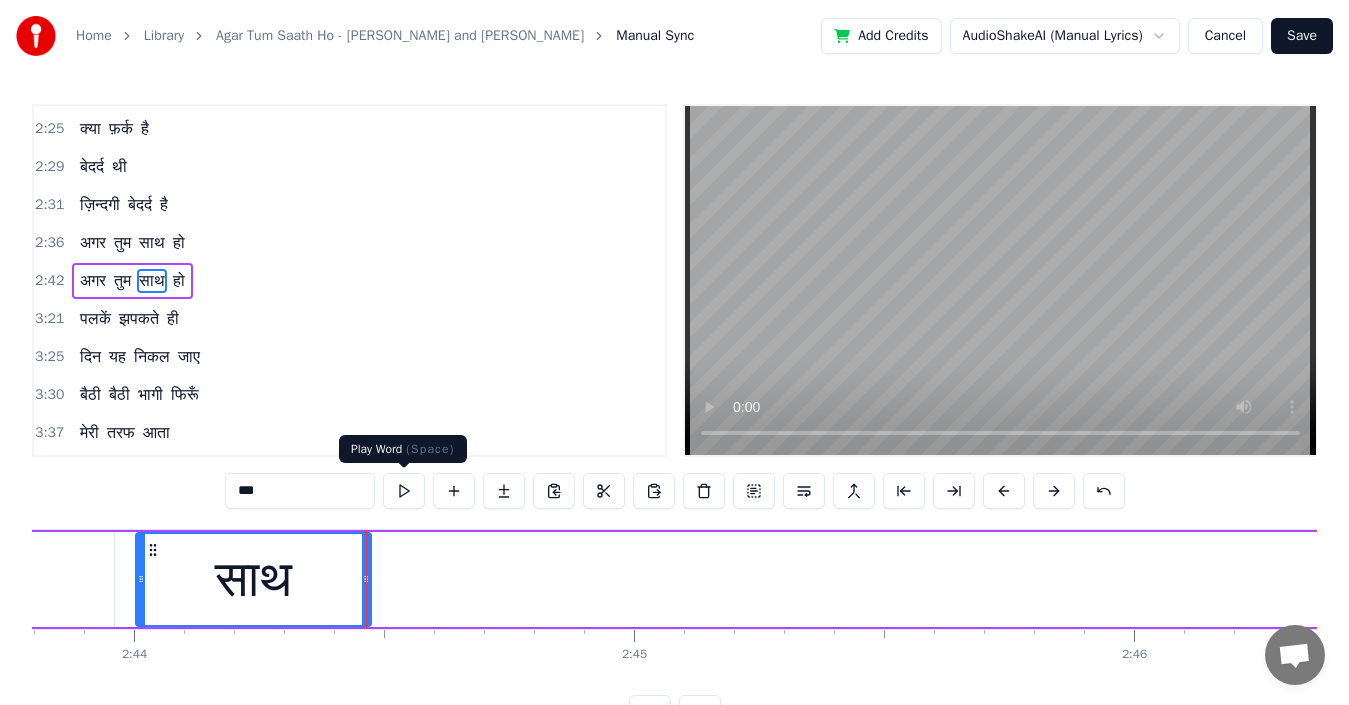 click at bounding box center [404, 491] 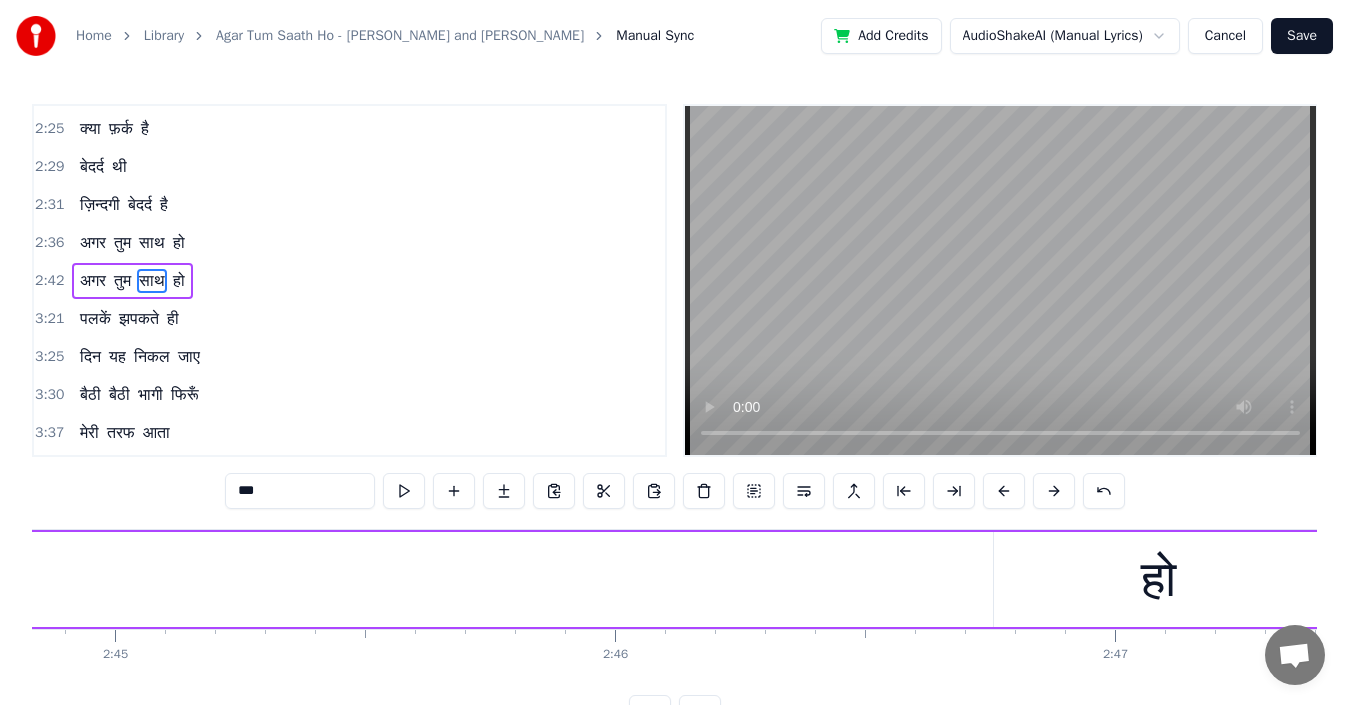 scroll, scrollTop: 0, scrollLeft: 82498, axis: horizontal 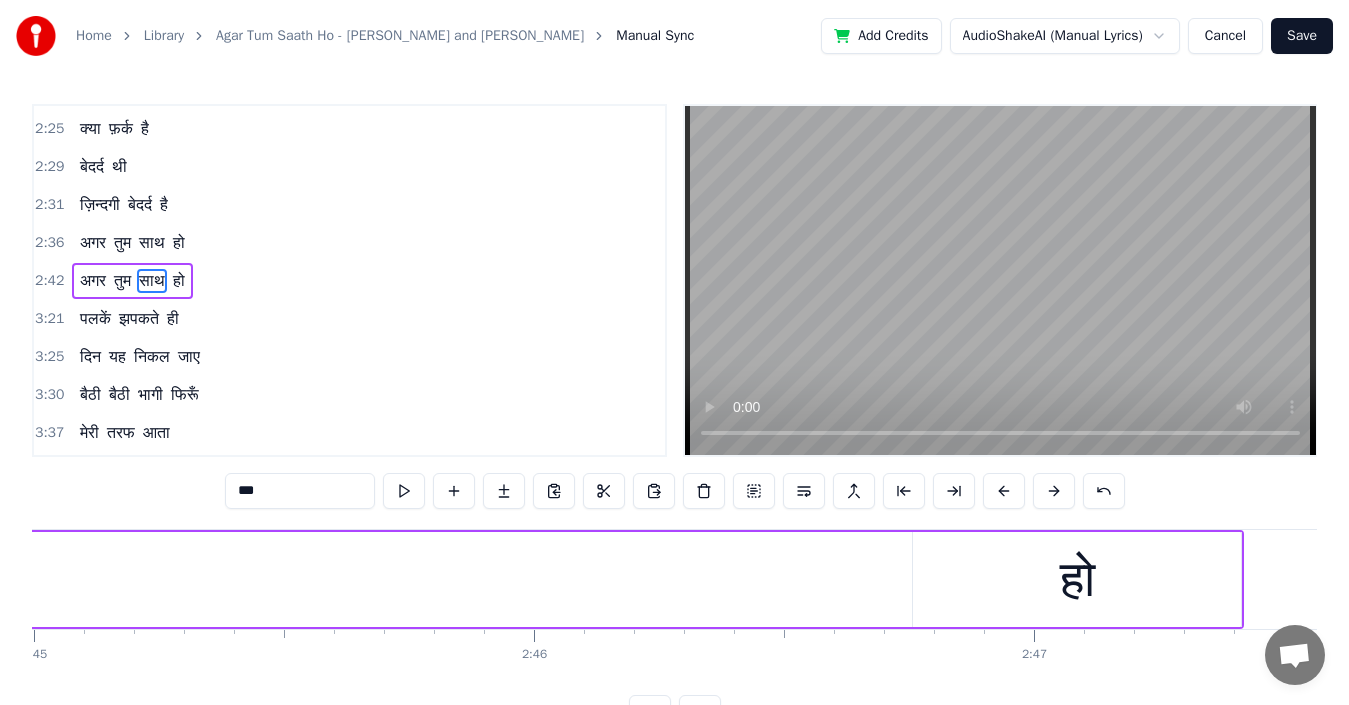 click on "हो" at bounding box center (1077, 579) 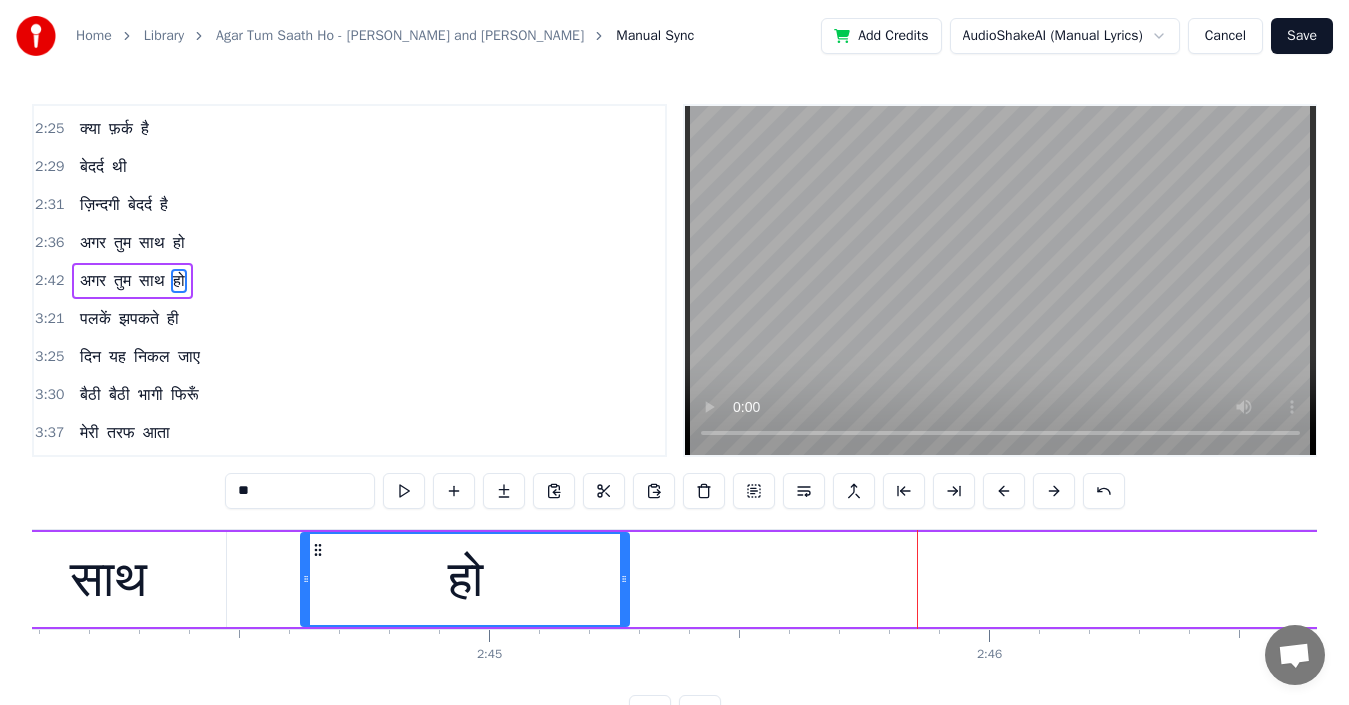 scroll, scrollTop: 0, scrollLeft: 82041, axis: horizontal 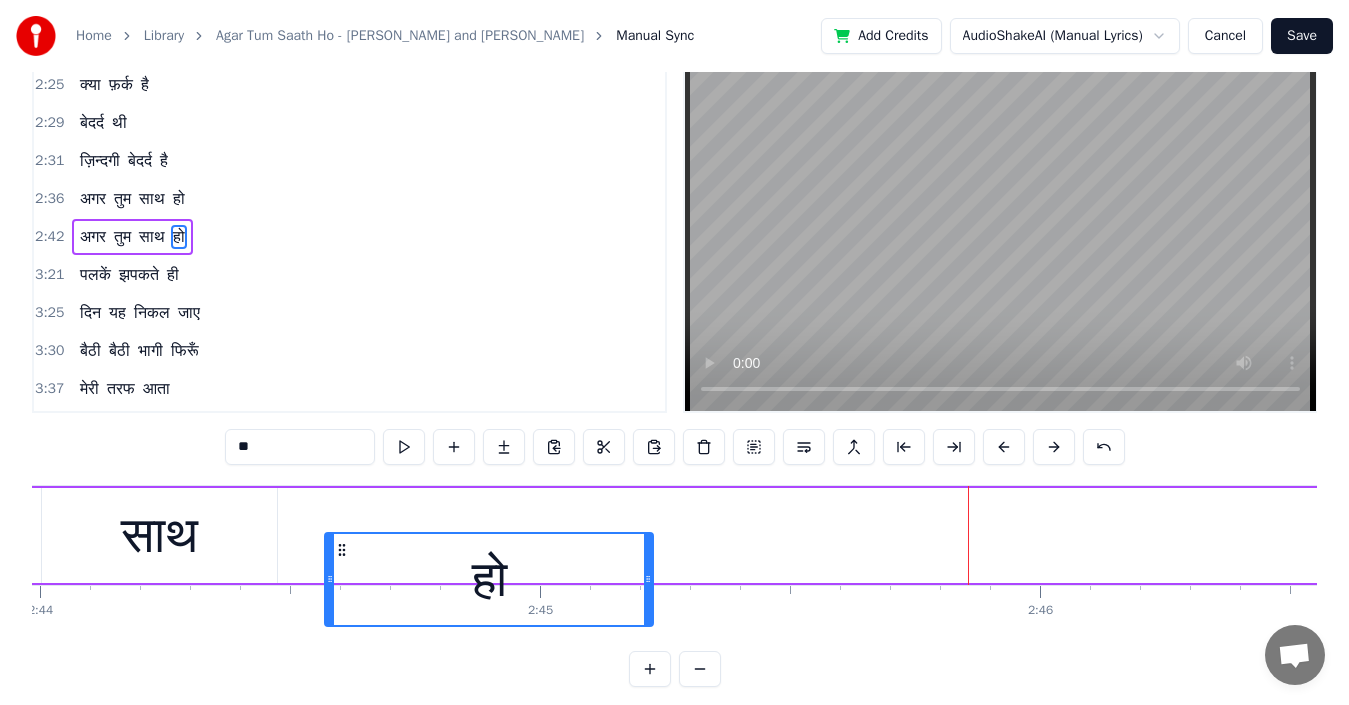 drag, startPoint x: 929, startPoint y: 550, endPoint x: 341, endPoint y: 521, distance: 588.7147 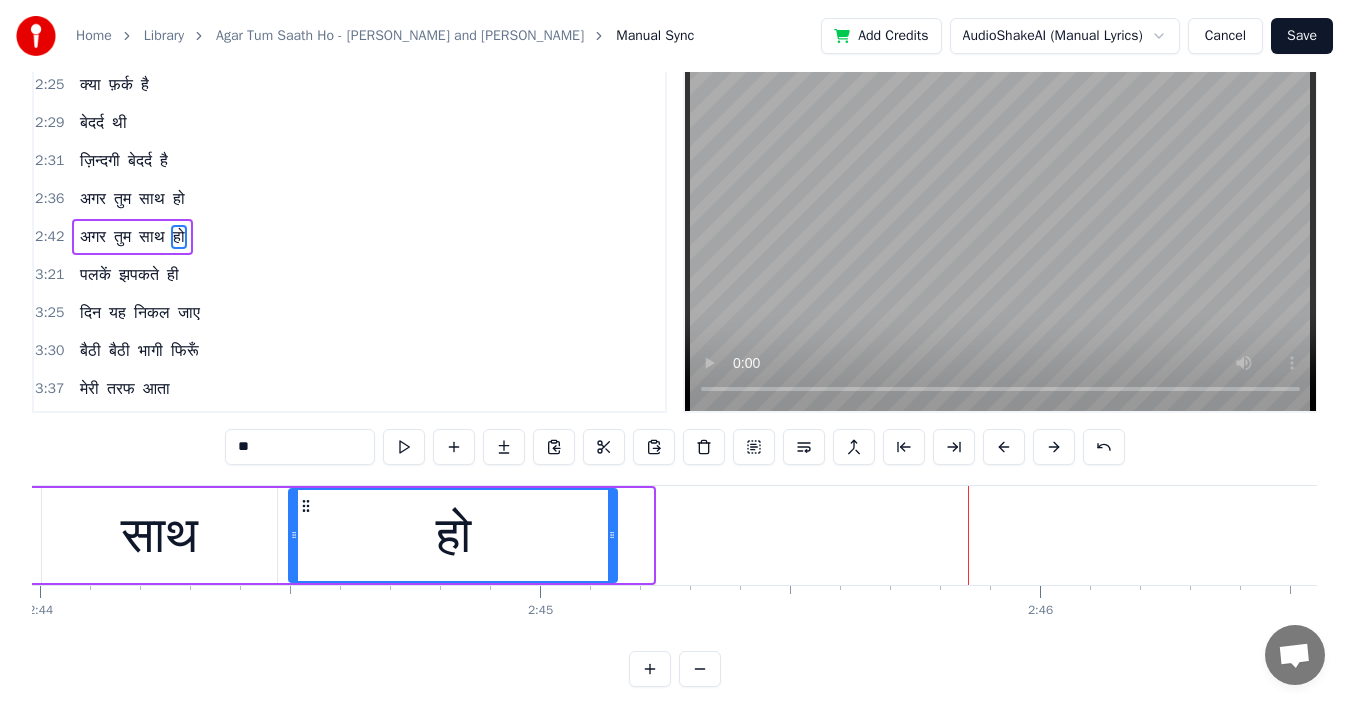 drag, startPoint x: 341, startPoint y: 508, endPoint x: 305, endPoint y: 508, distance: 36 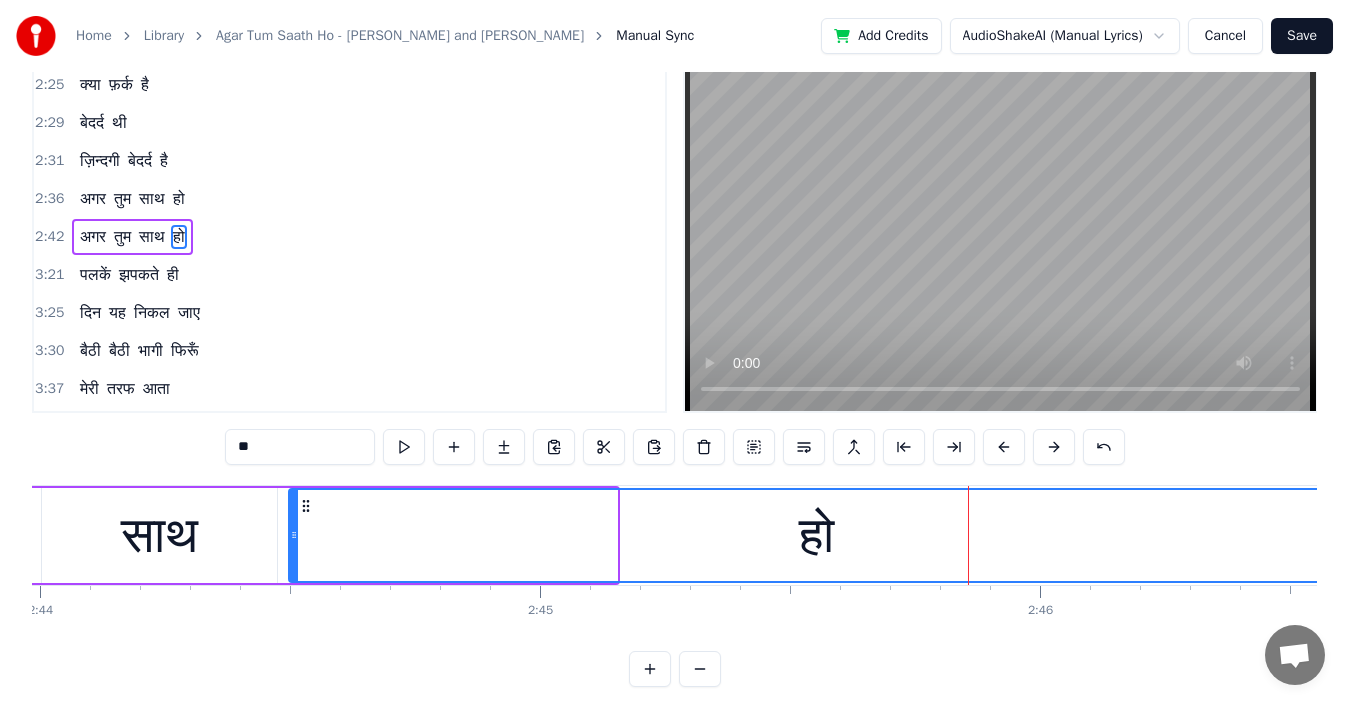 drag, startPoint x: 612, startPoint y: 535, endPoint x: 1339, endPoint y: 535, distance: 727 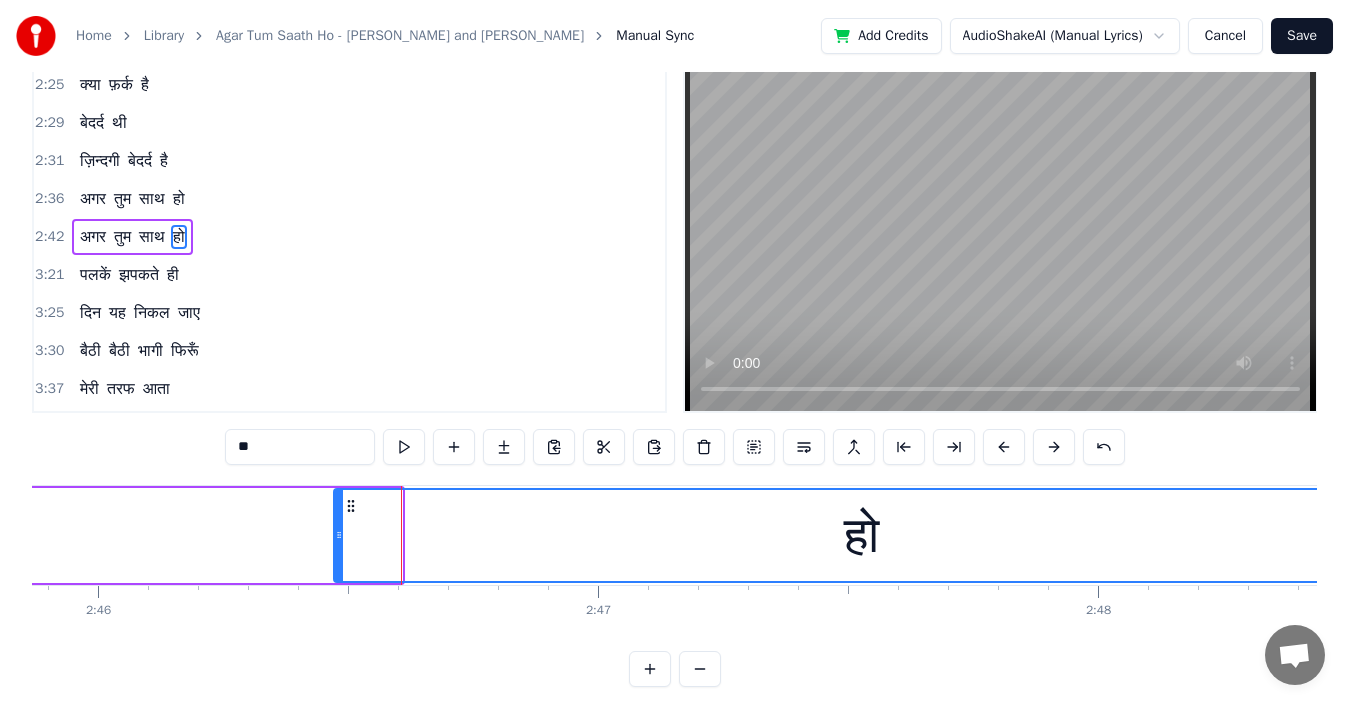 scroll, scrollTop: 0, scrollLeft: 83203, axis: horizontal 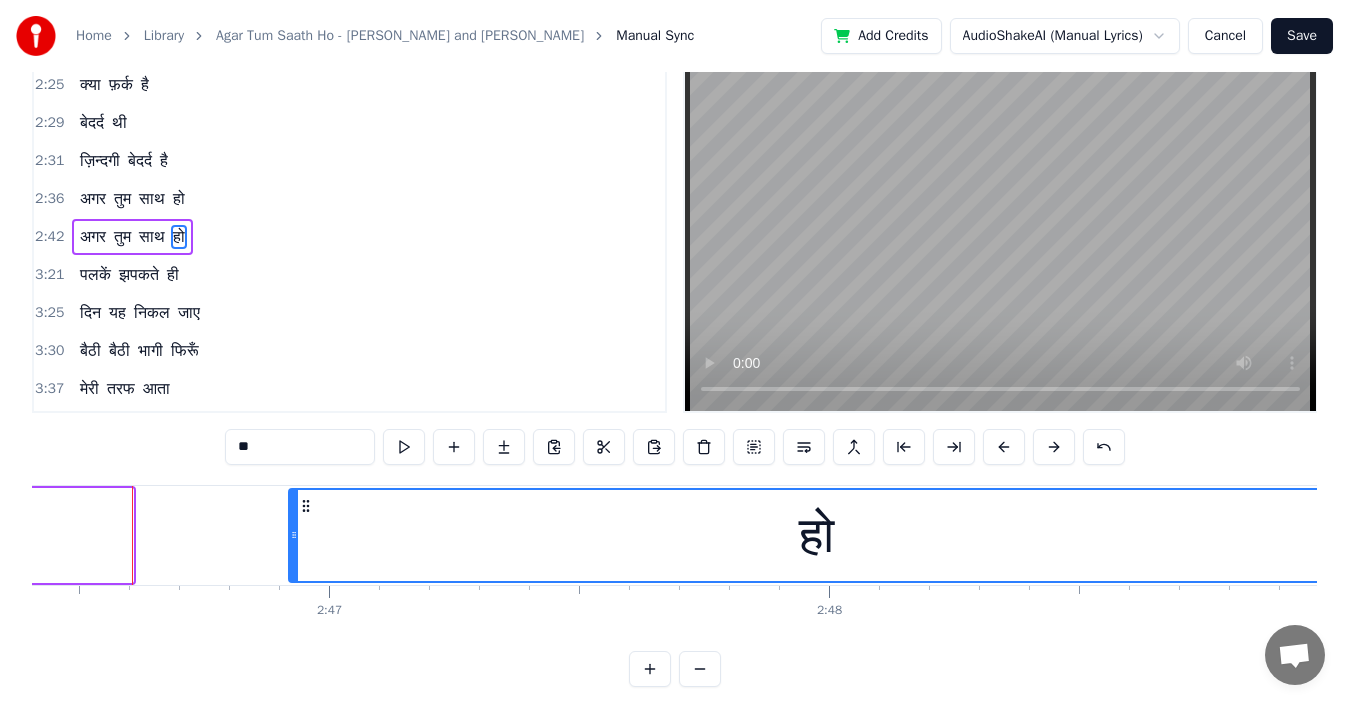 click on "अगर" at bounding box center (93, 199) 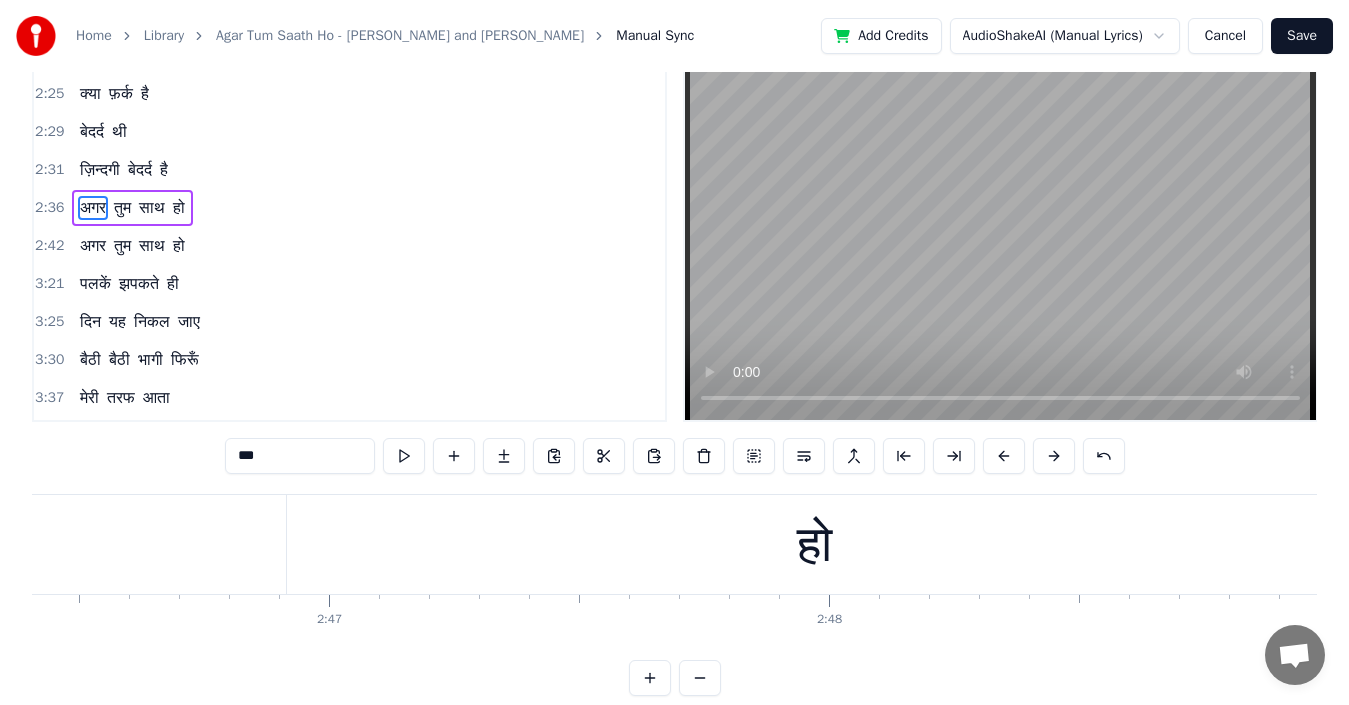 scroll, scrollTop: 0, scrollLeft: 0, axis: both 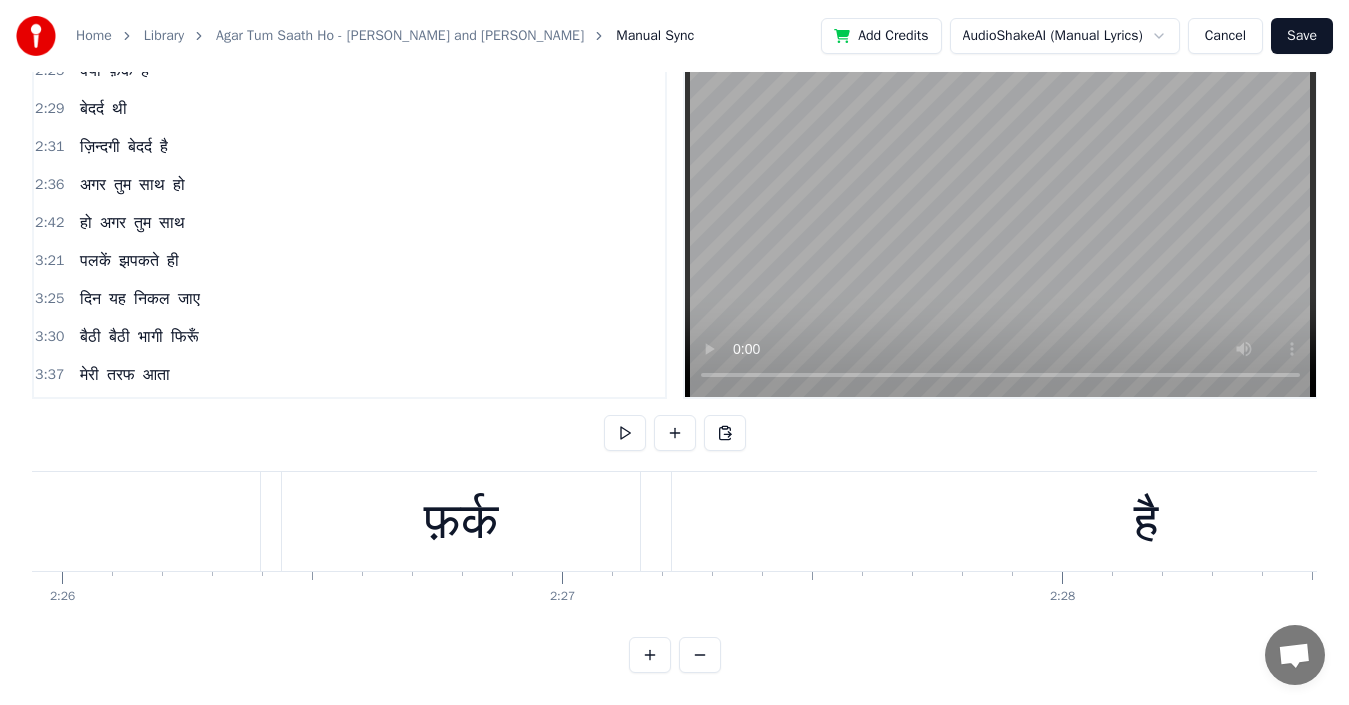 click on "अगर" at bounding box center [93, 185] 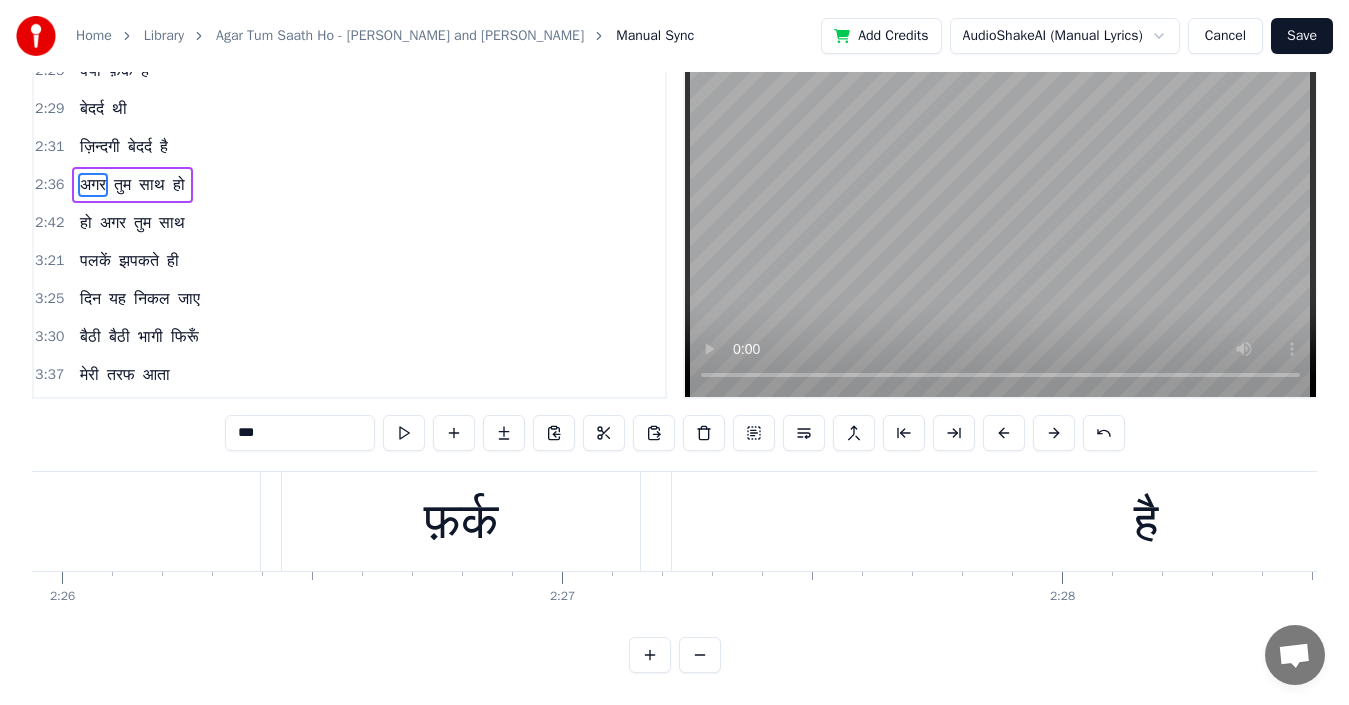 scroll, scrollTop: 56, scrollLeft: 0, axis: vertical 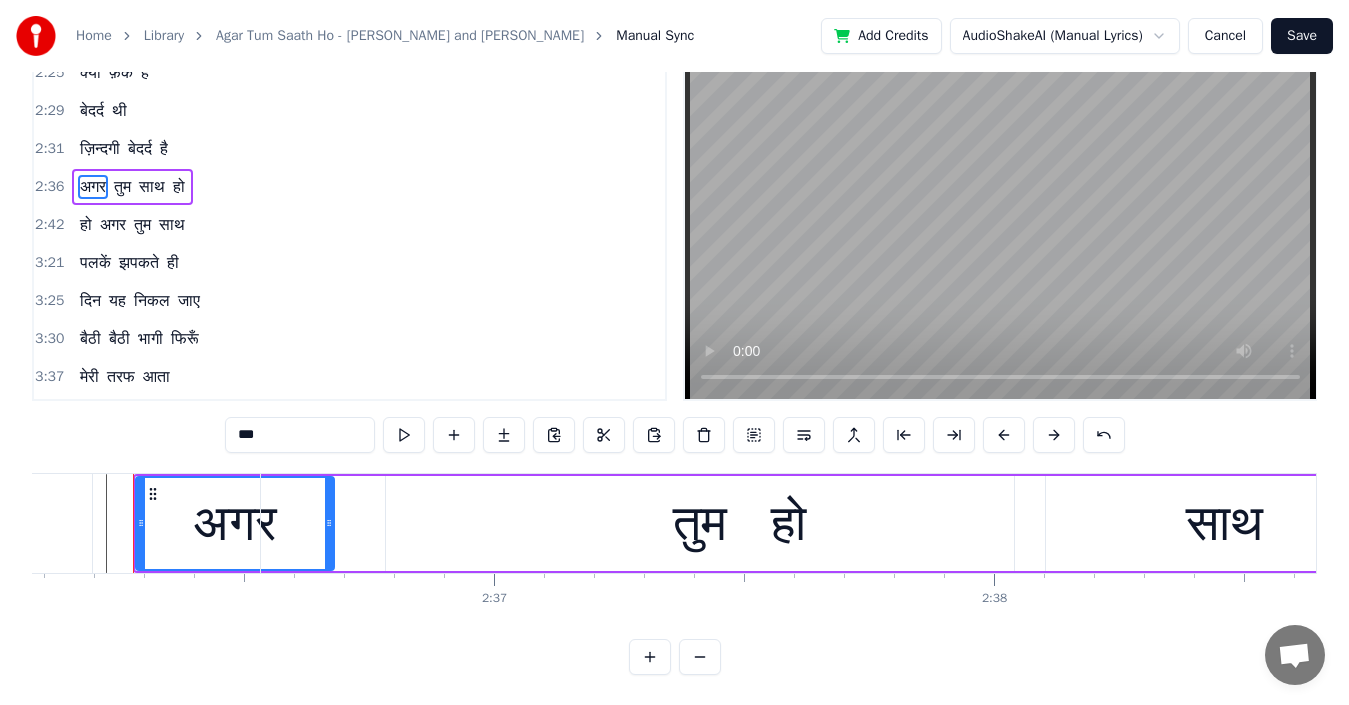 click on "हो" at bounding box center (86, 225) 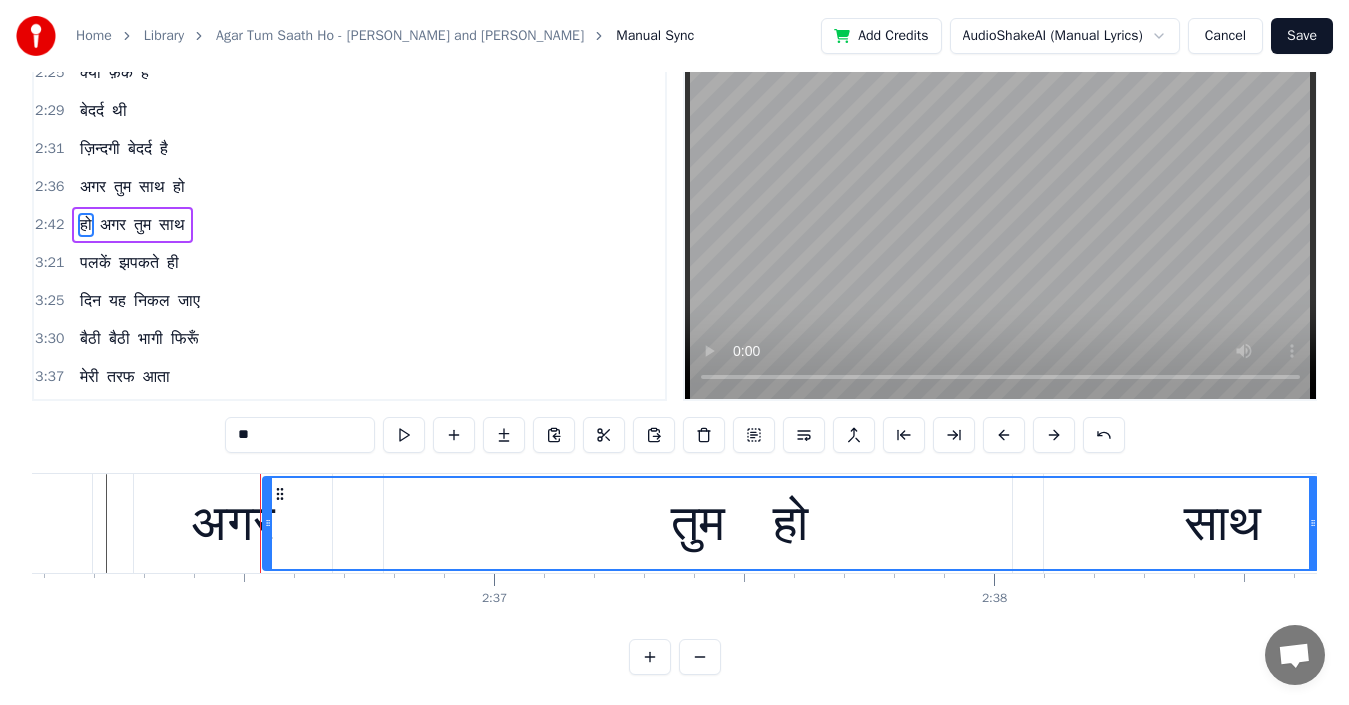 scroll, scrollTop: 0, scrollLeft: 0, axis: both 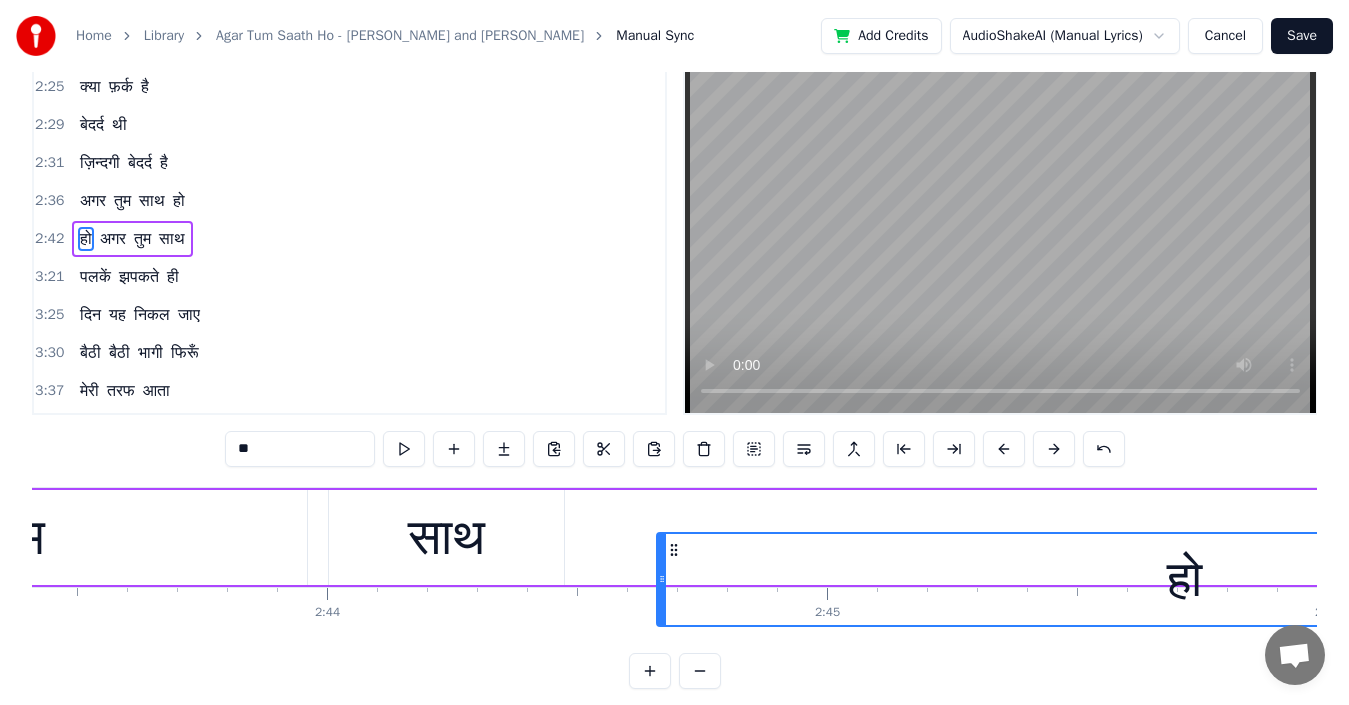 drag, startPoint x: 278, startPoint y: 549, endPoint x: 672, endPoint y: 493, distance: 397.9598 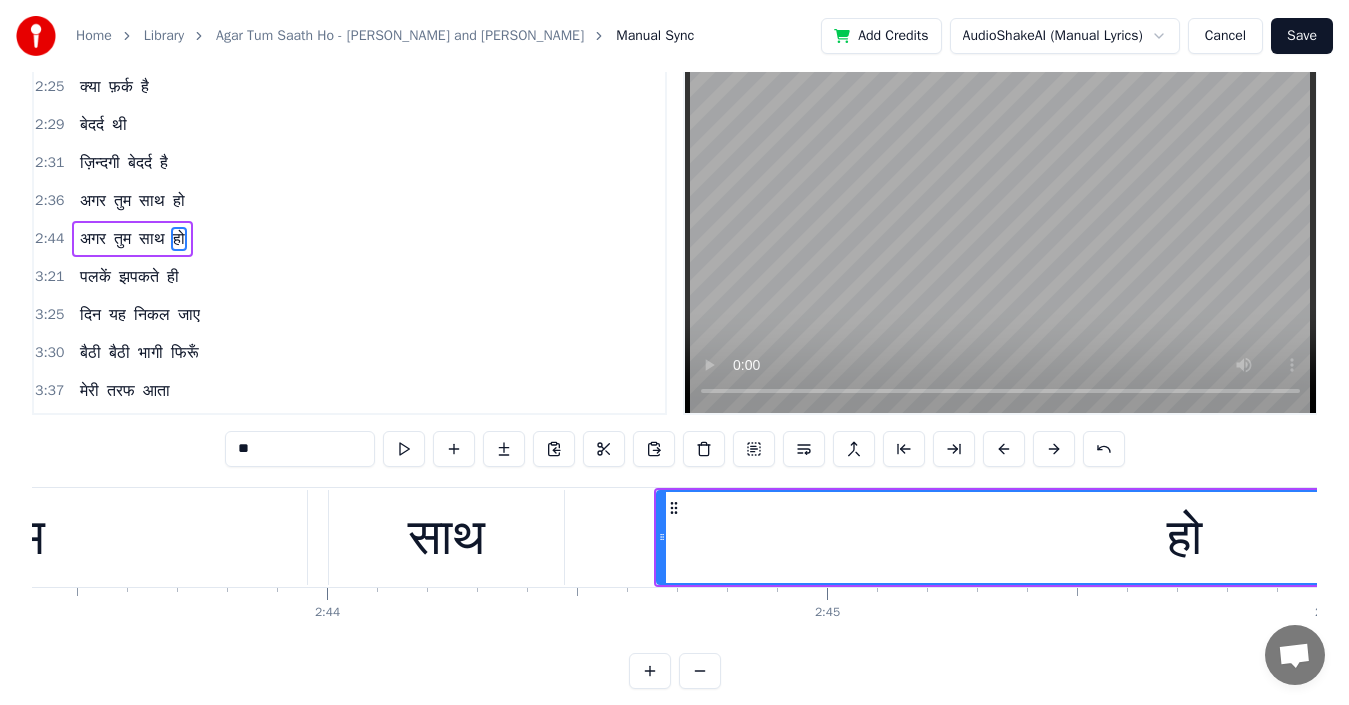 scroll, scrollTop: 0, scrollLeft: 81705, axis: horizontal 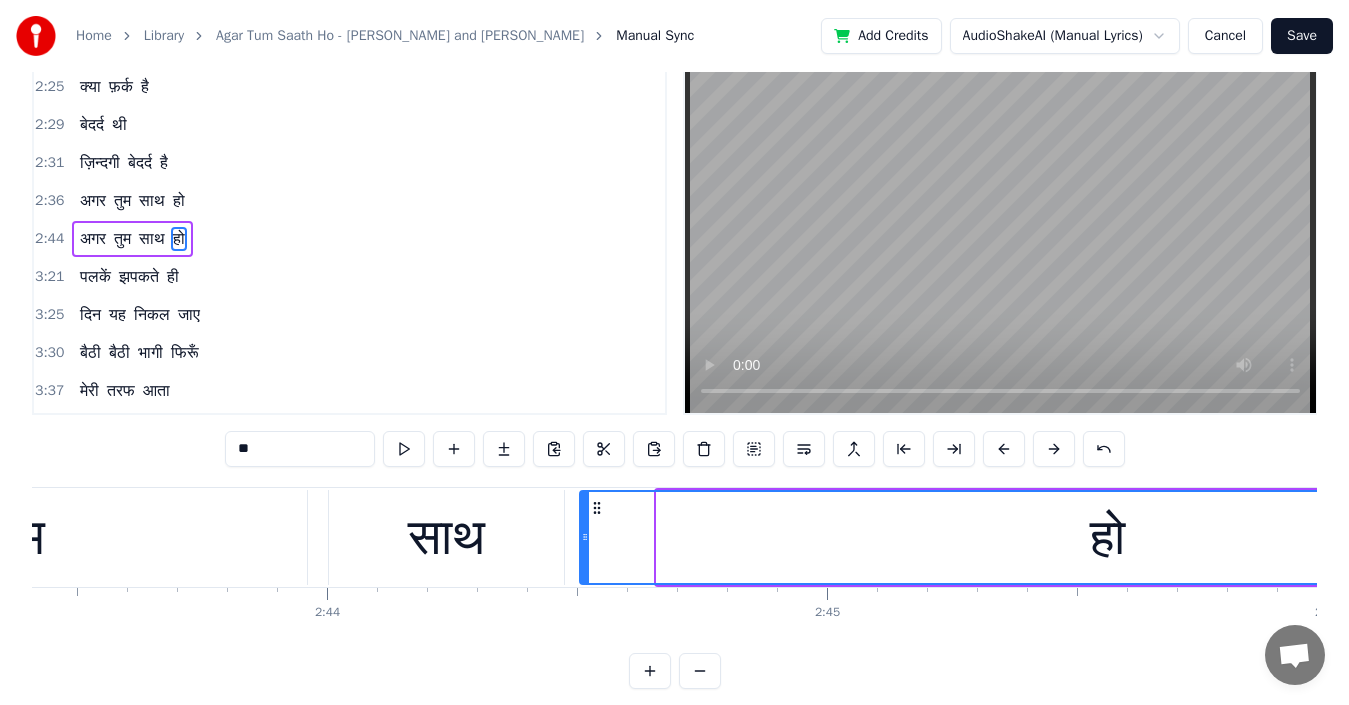 drag, startPoint x: 674, startPoint y: 505, endPoint x: 595, endPoint y: 512, distance: 79.30952 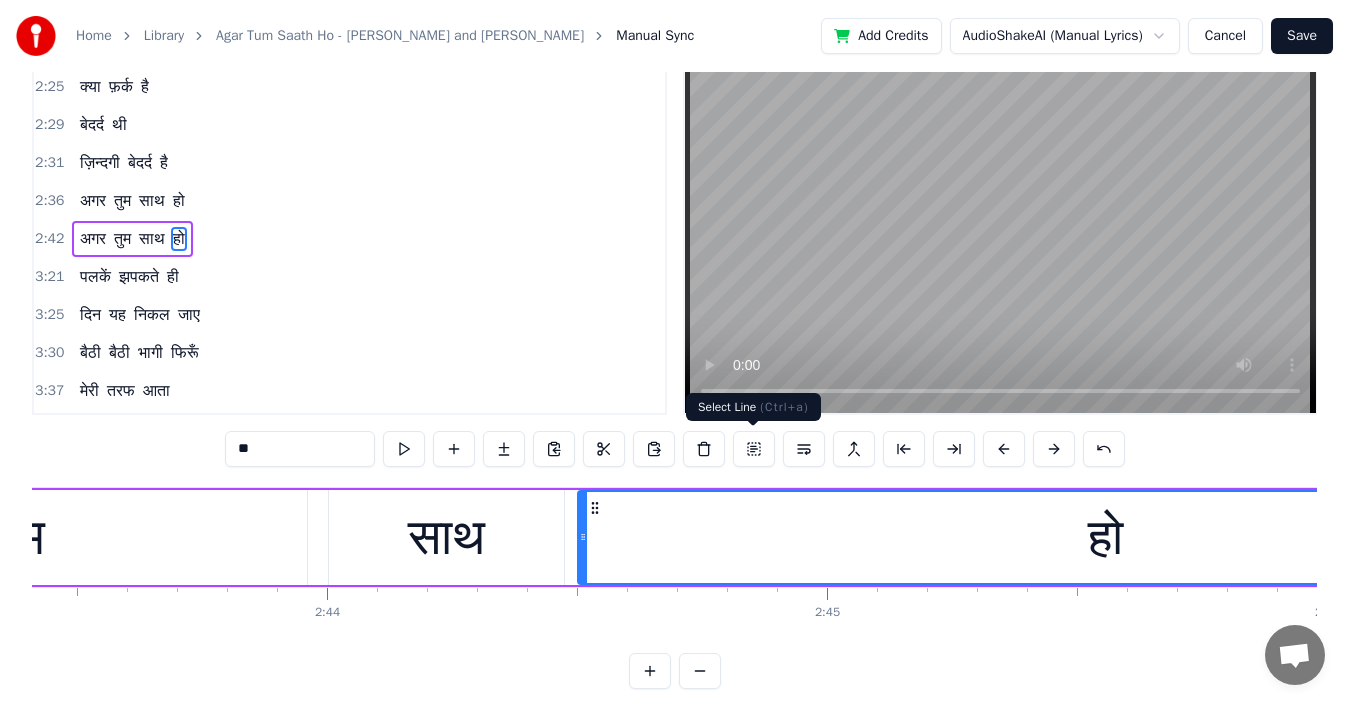 click at bounding box center [754, 449] 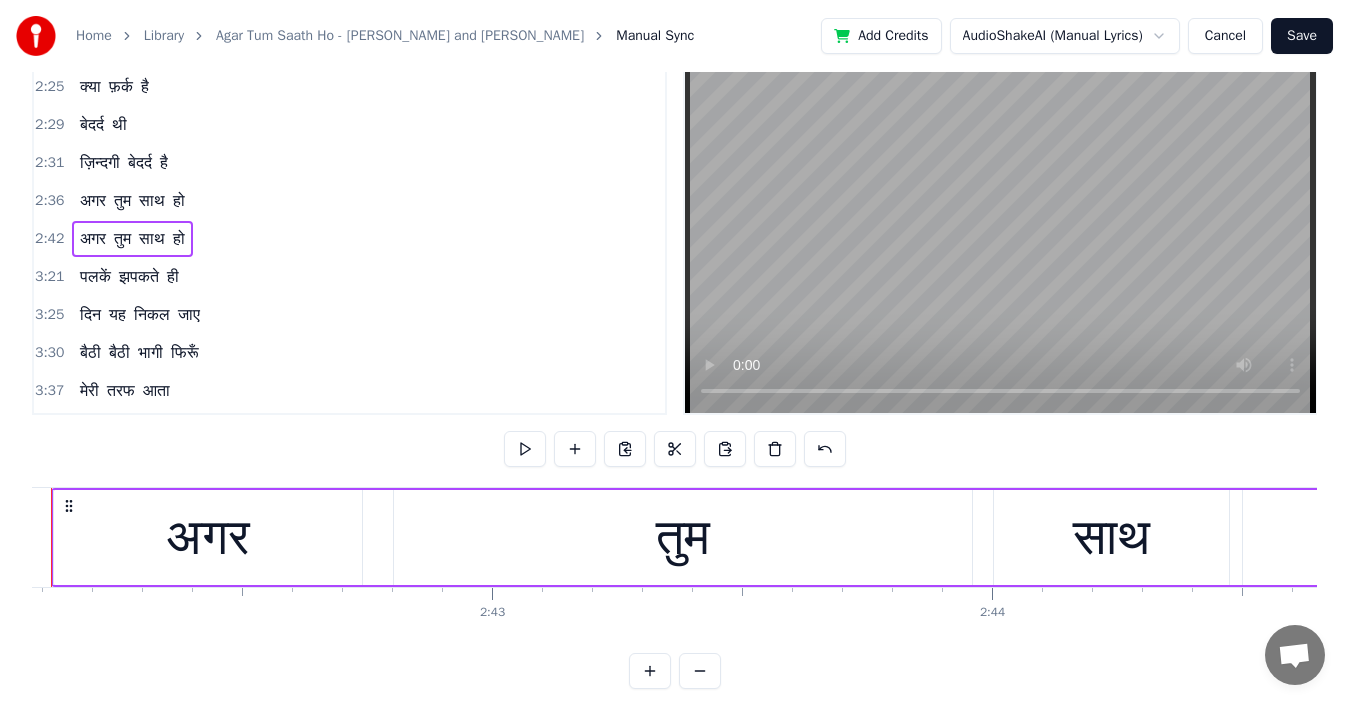 scroll, scrollTop: 0, scrollLeft: 80958, axis: horizontal 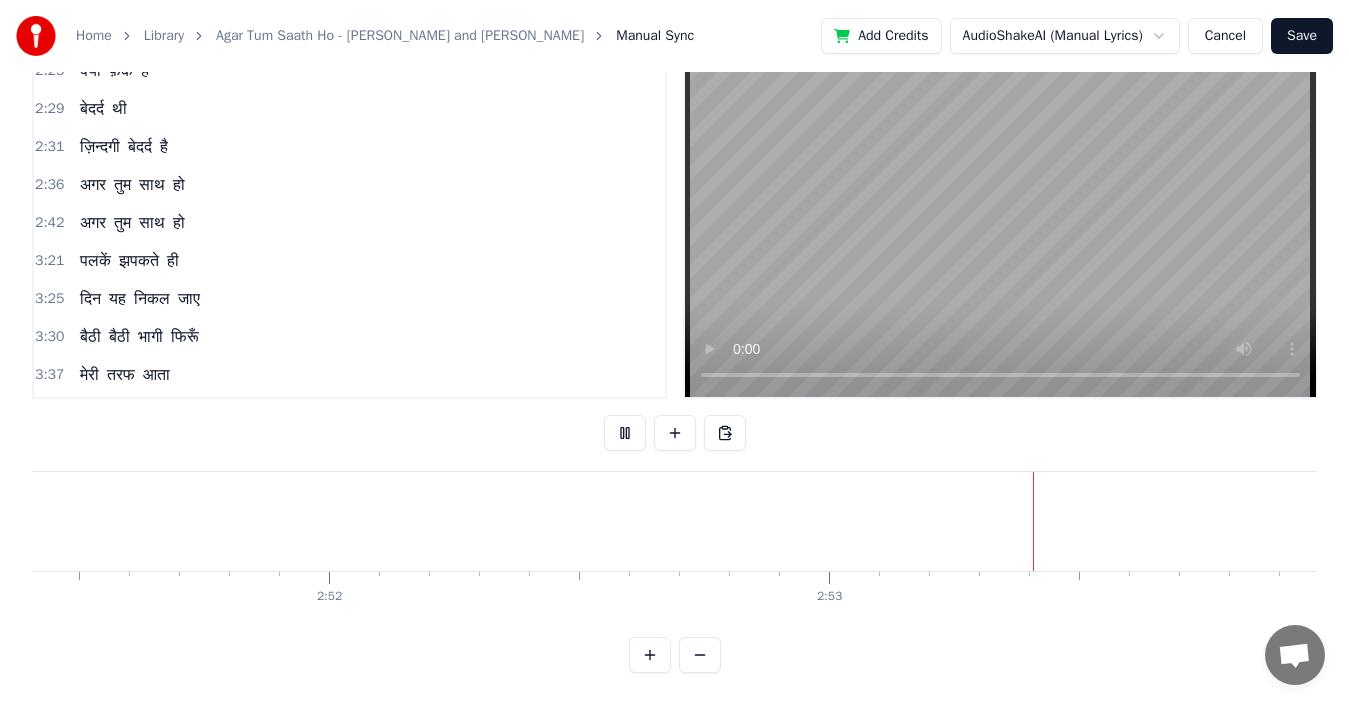click at bounding box center (700, 655) 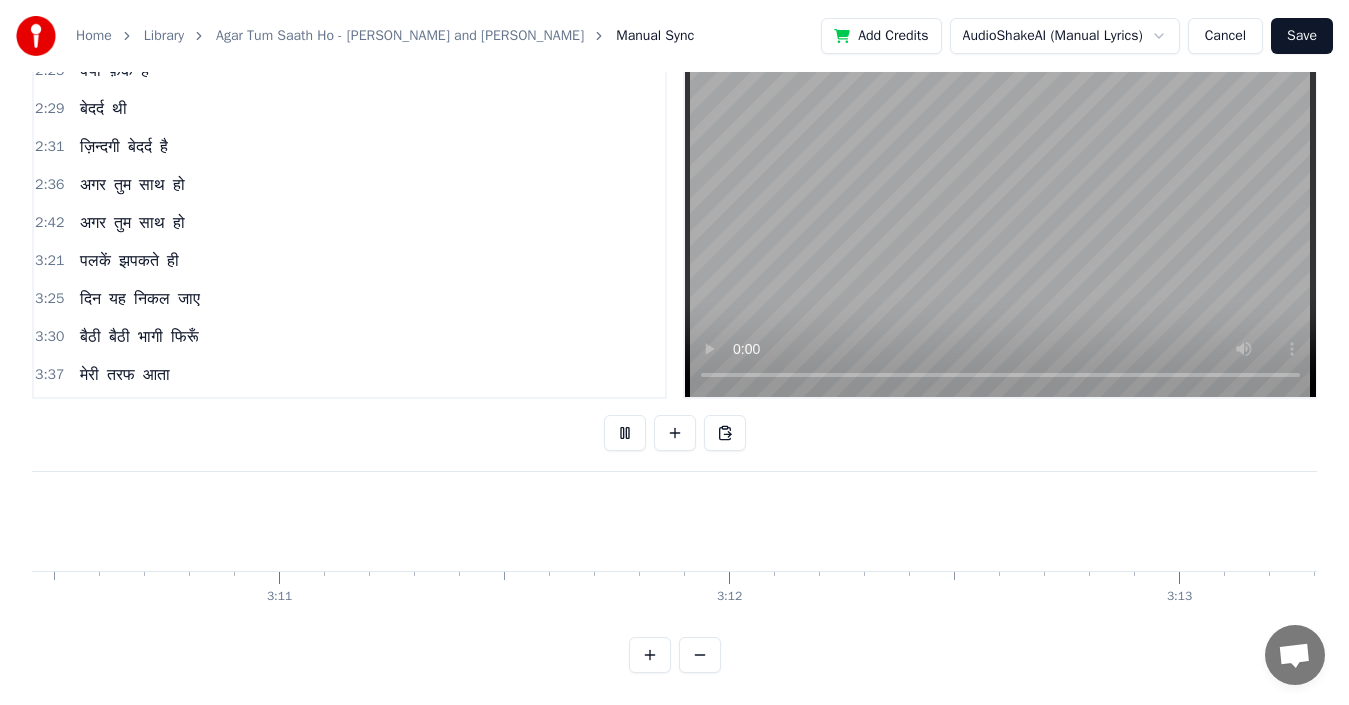 click at bounding box center [700, 655] 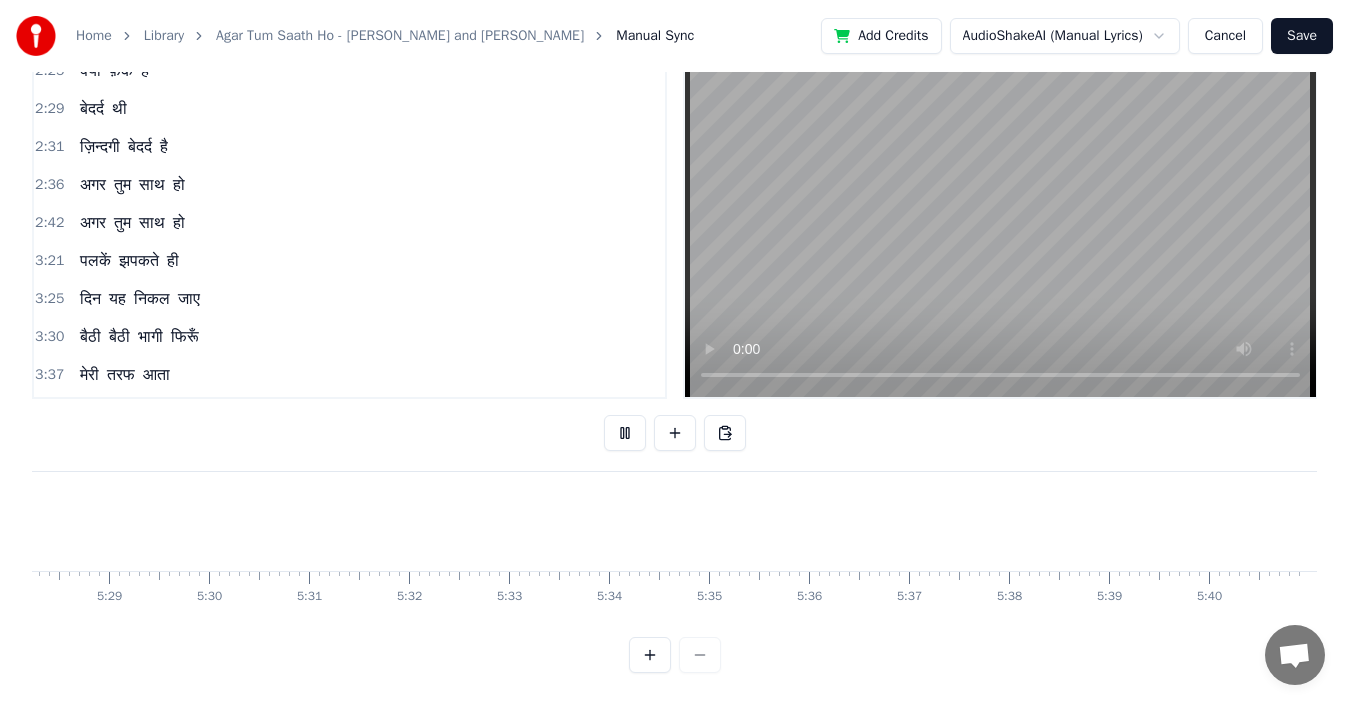 click at bounding box center [675, 655] 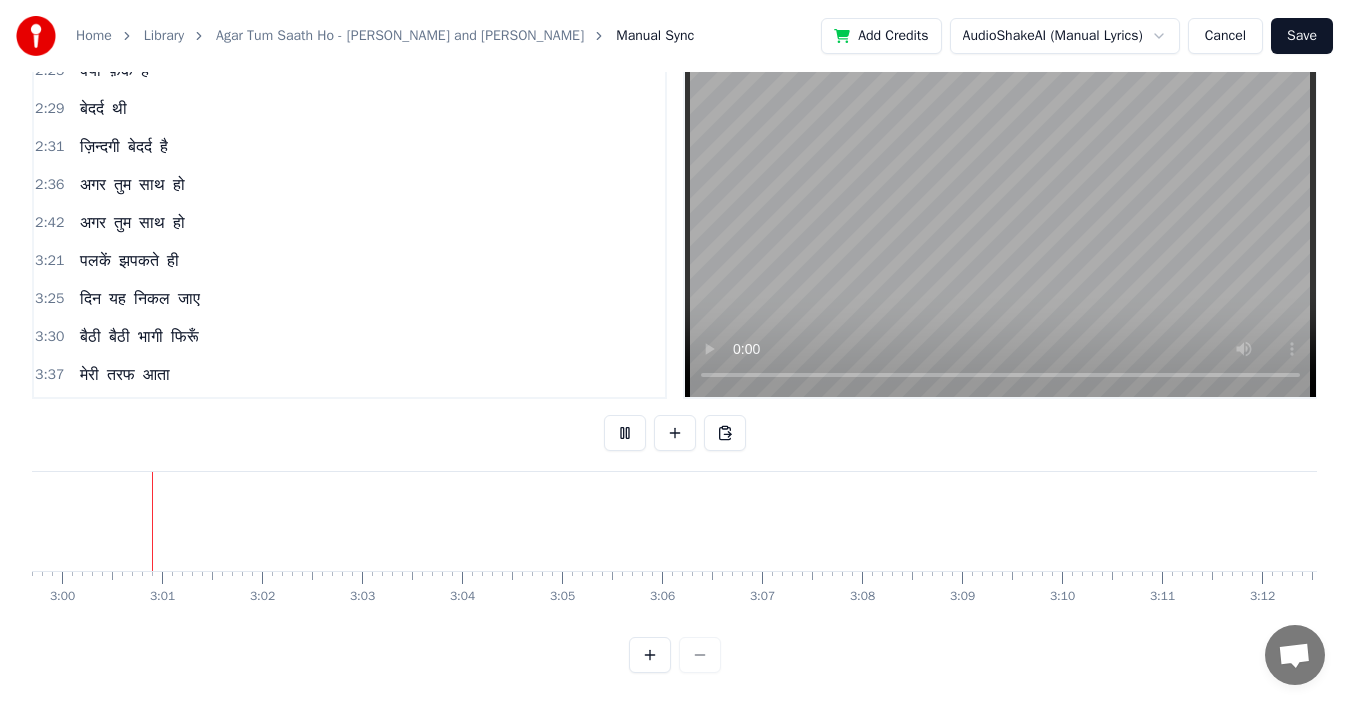 scroll, scrollTop: 0, scrollLeft: 17956, axis: horizontal 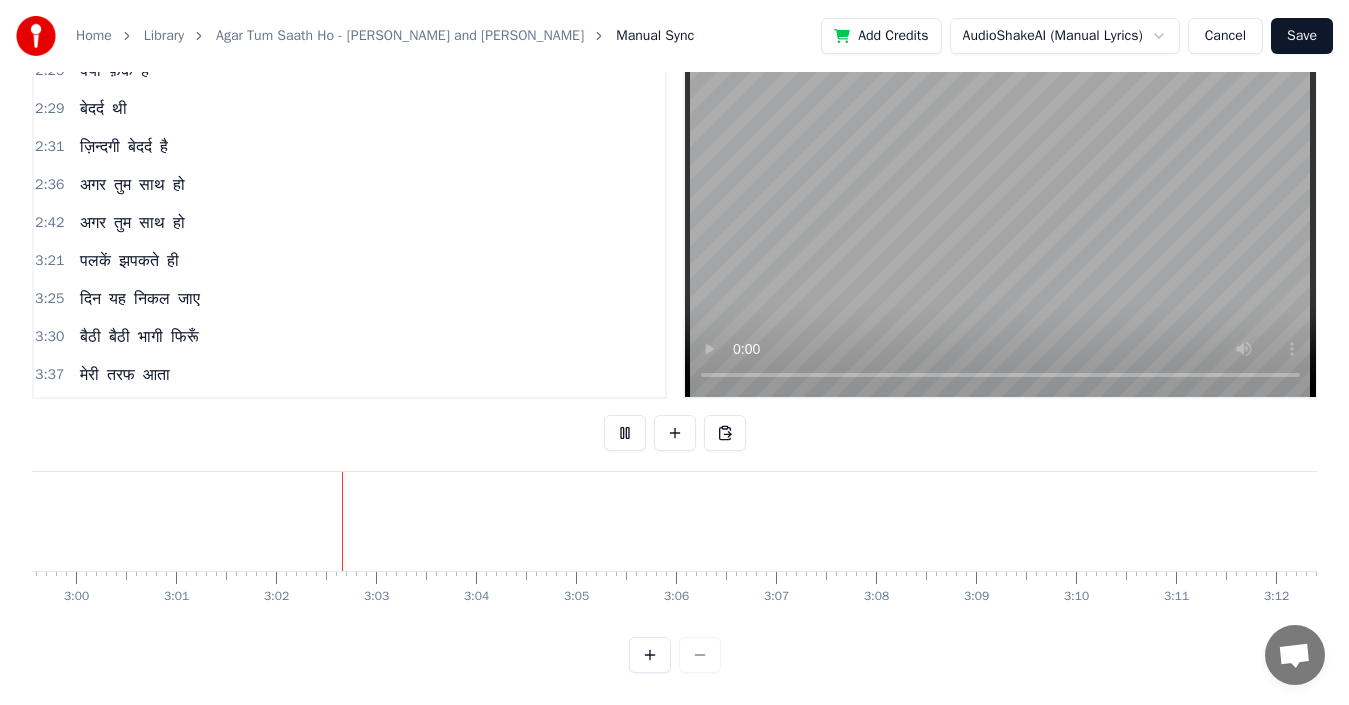 click at bounding box center (650, 655) 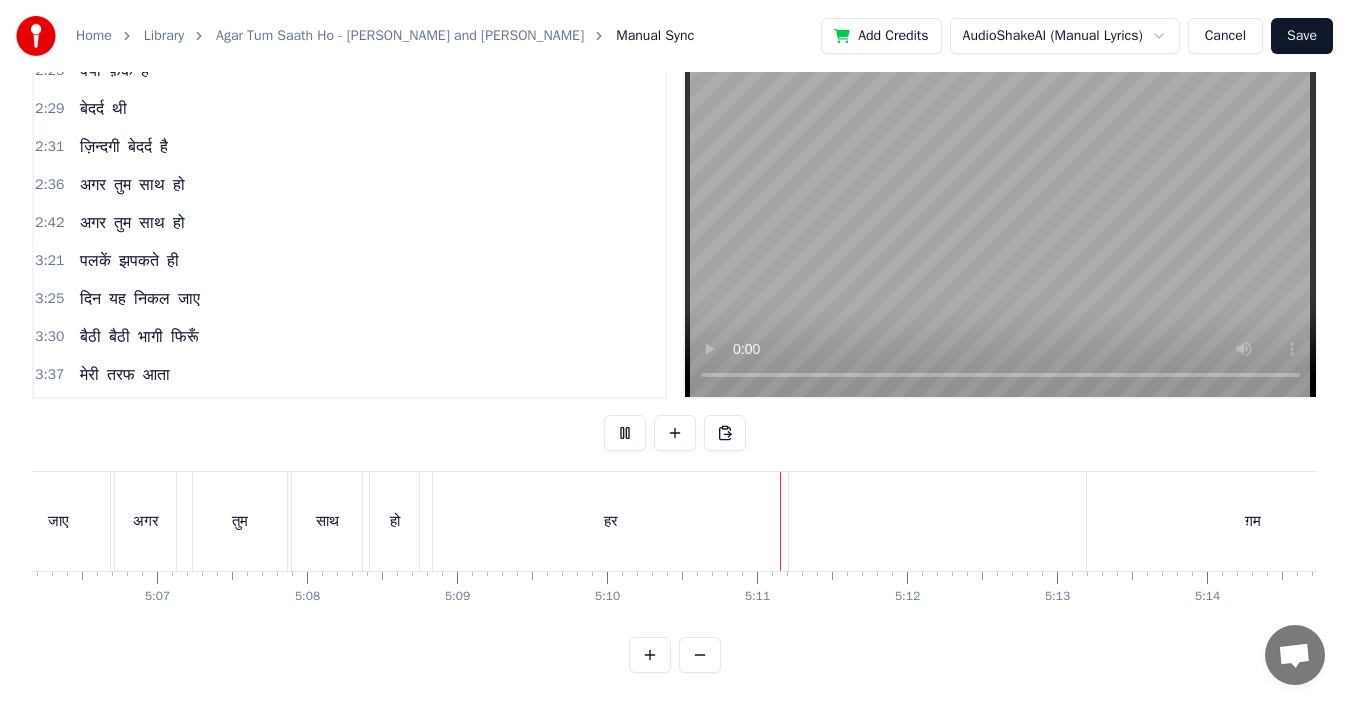 scroll, scrollTop: 0, scrollLeft: 46502, axis: horizontal 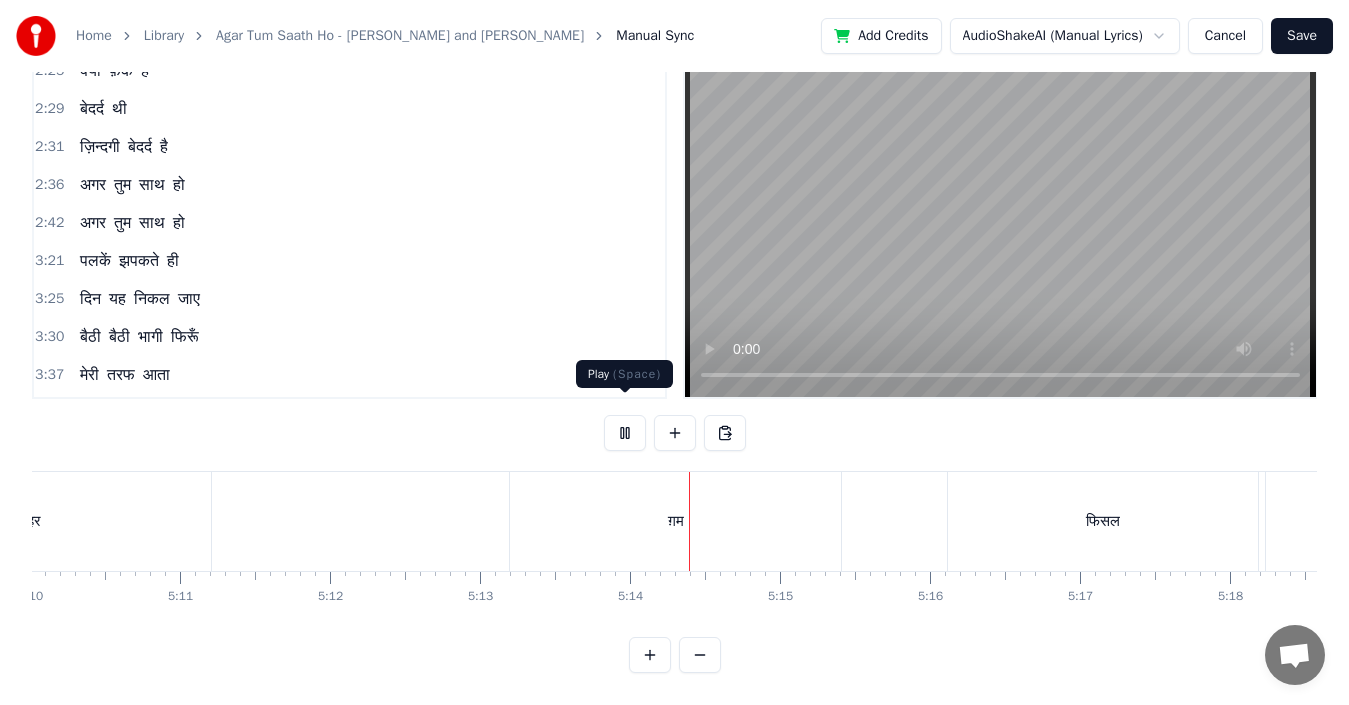 click at bounding box center (625, 433) 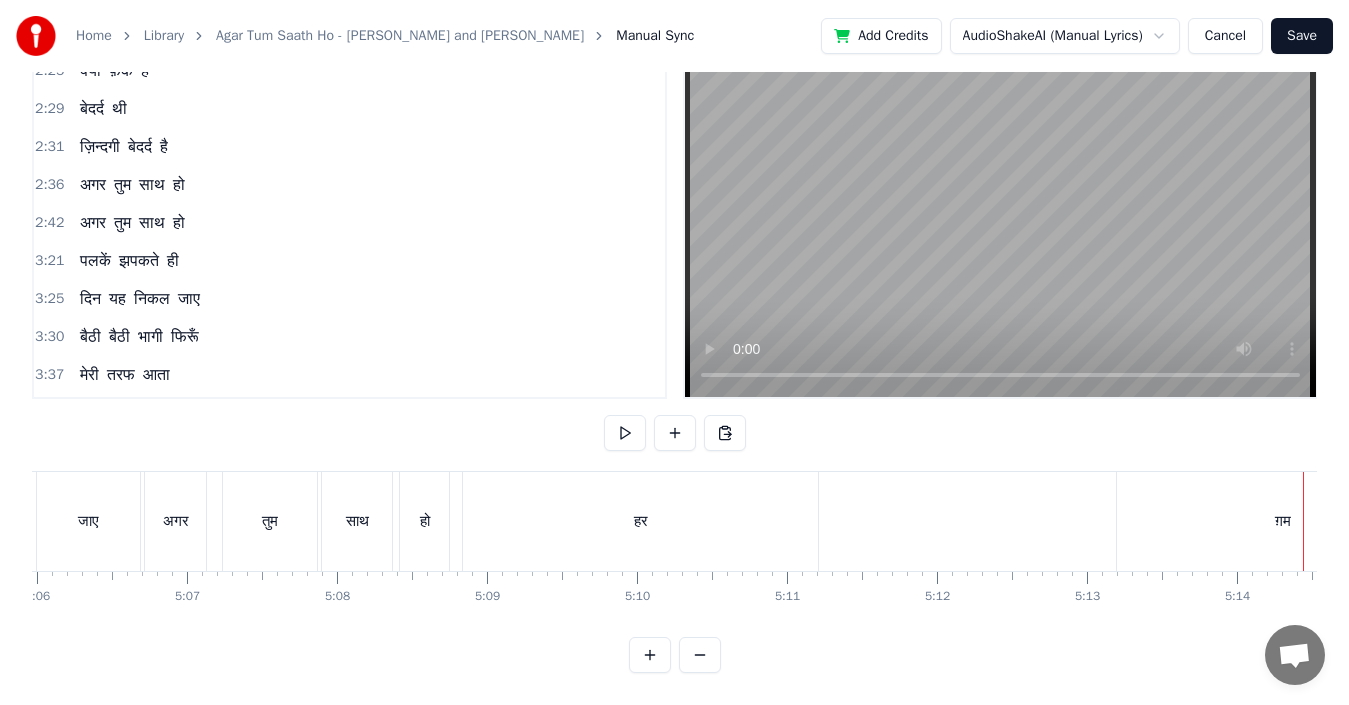 scroll, scrollTop: 0, scrollLeft: 45862, axis: horizontal 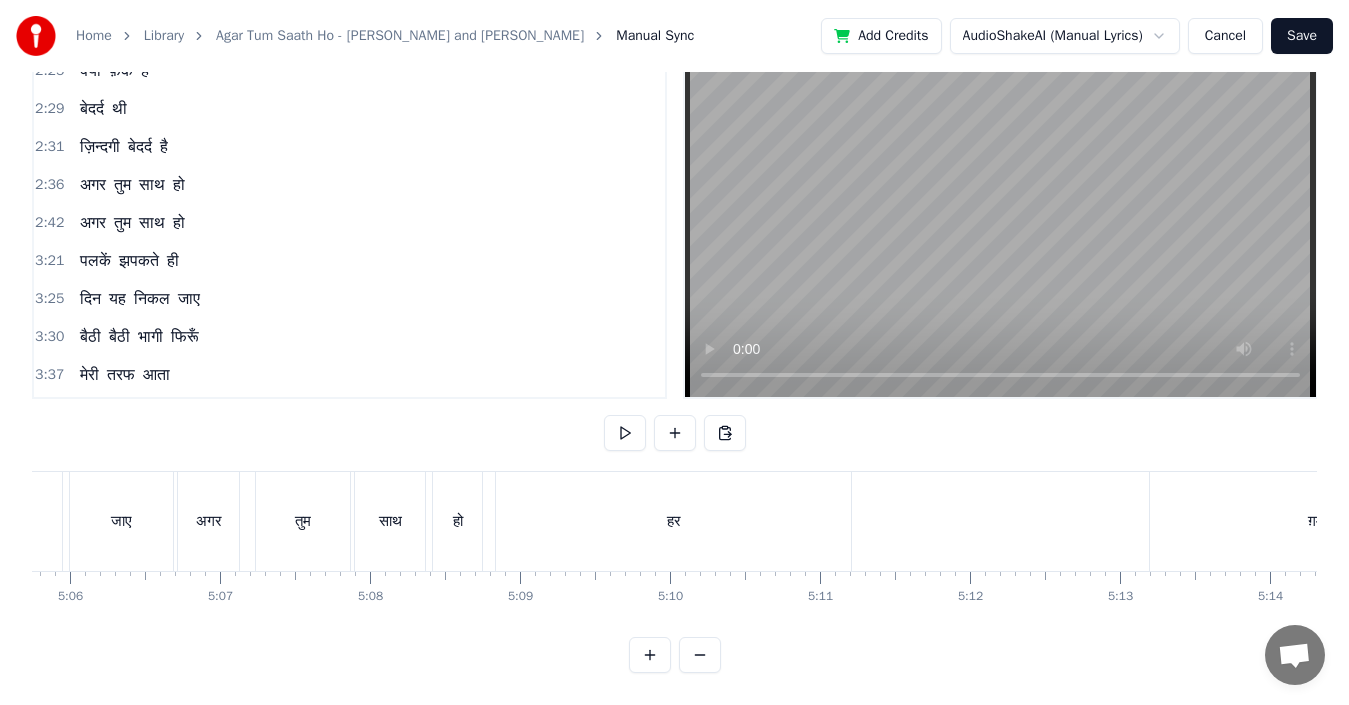 click on "हर" at bounding box center [673, 521] 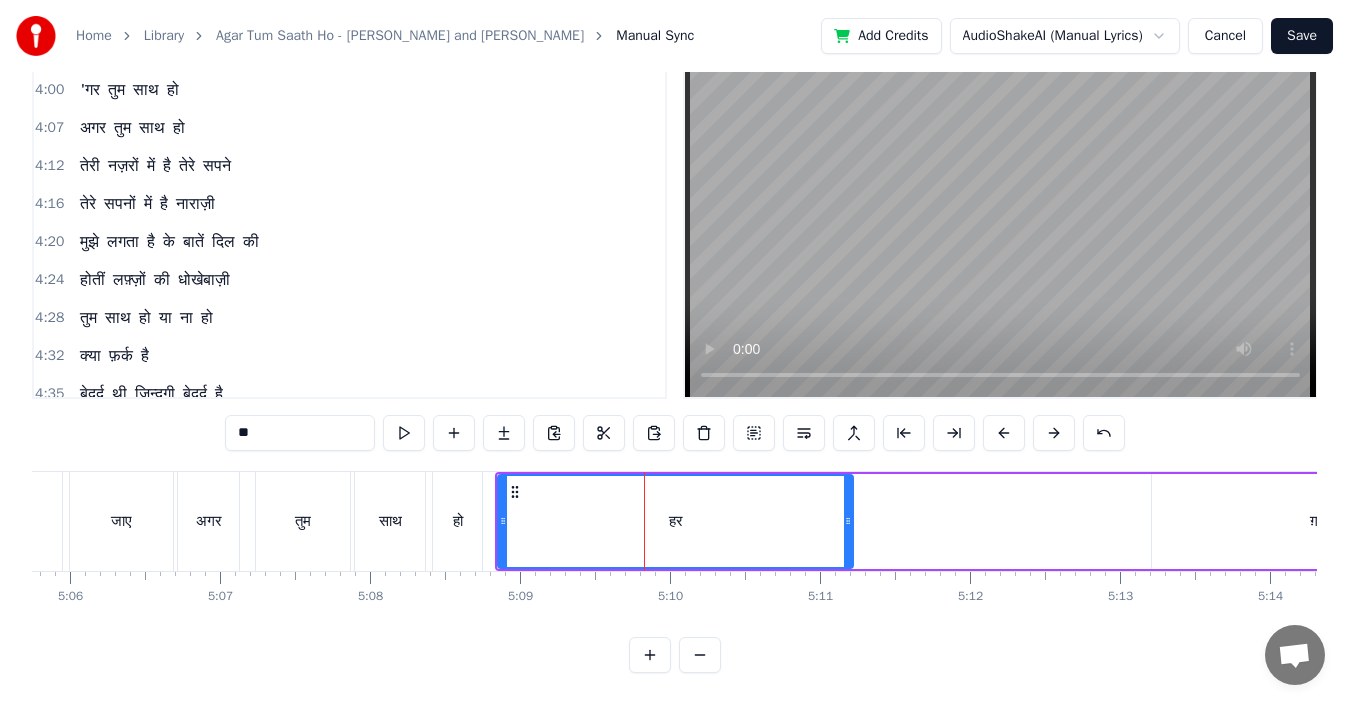 scroll, scrollTop: 1589, scrollLeft: 0, axis: vertical 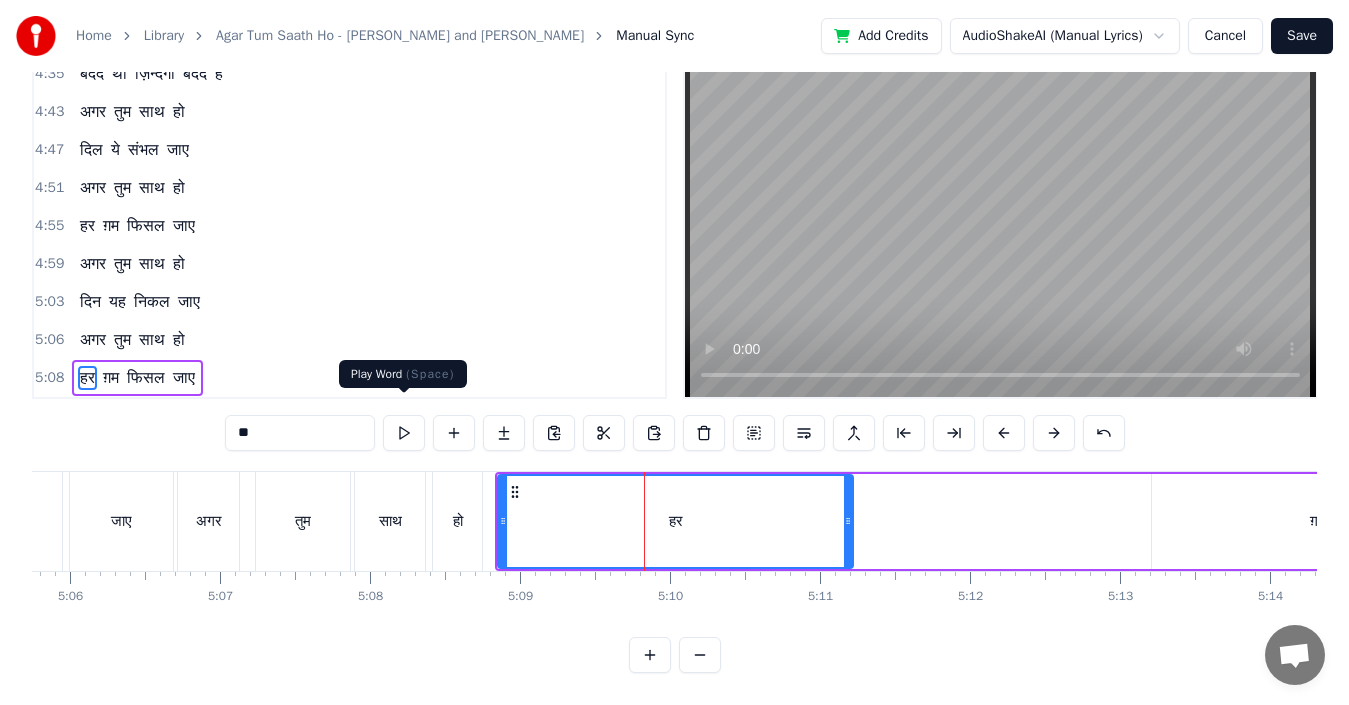 click at bounding box center (404, 433) 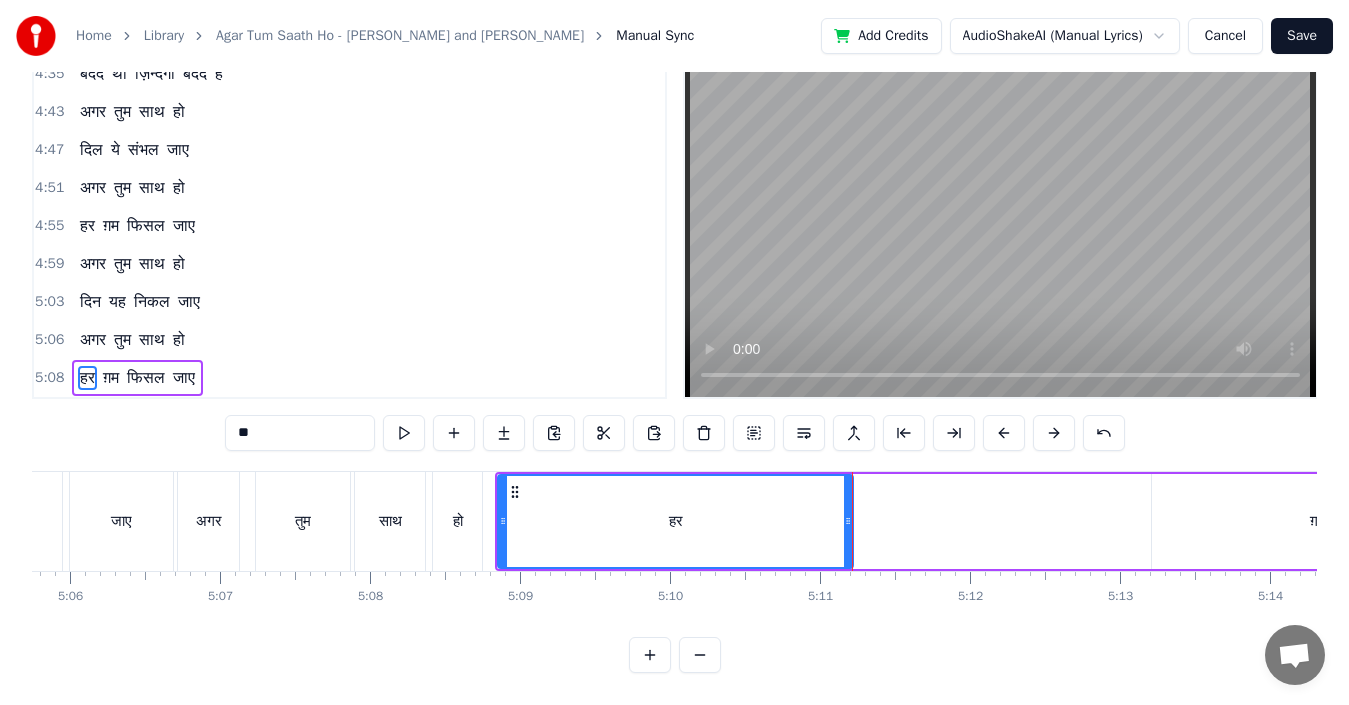 click at bounding box center [404, 433] 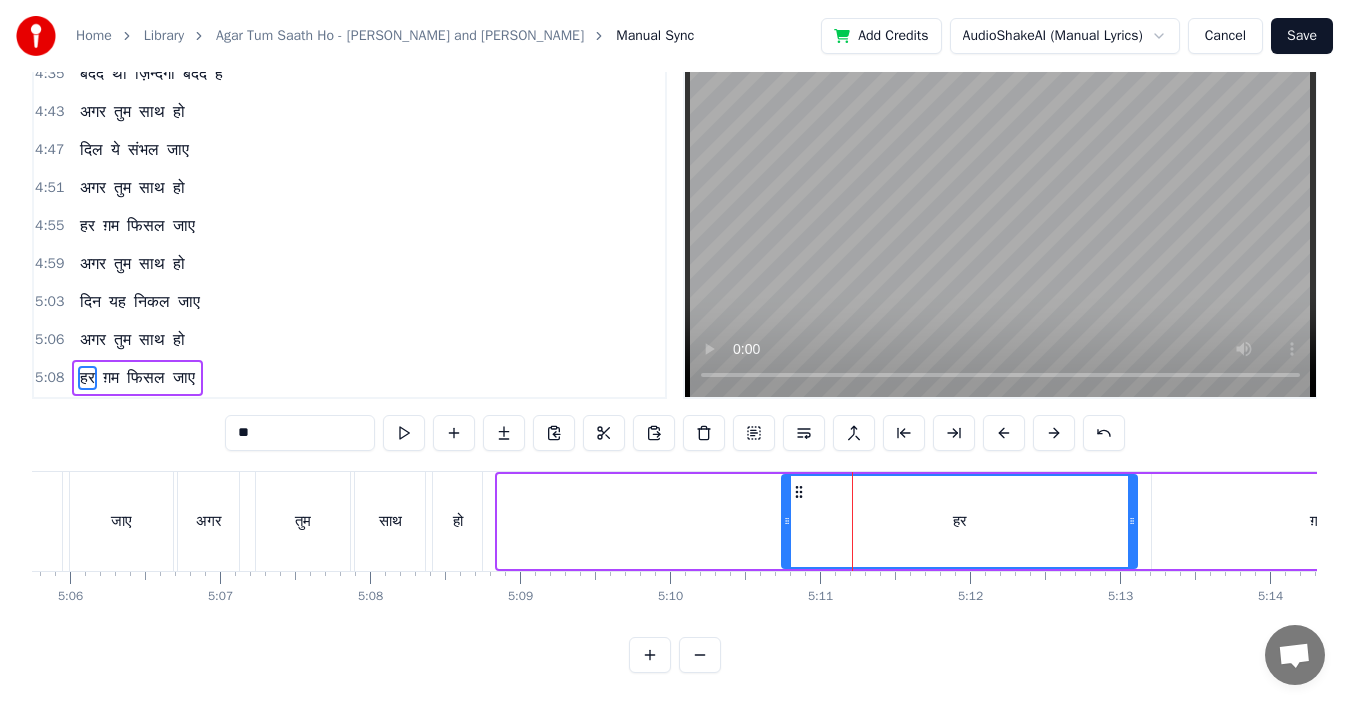drag, startPoint x: 514, startPoint y: 475, endPoint x: 798, endPoint y: 476, distance: 284.00177 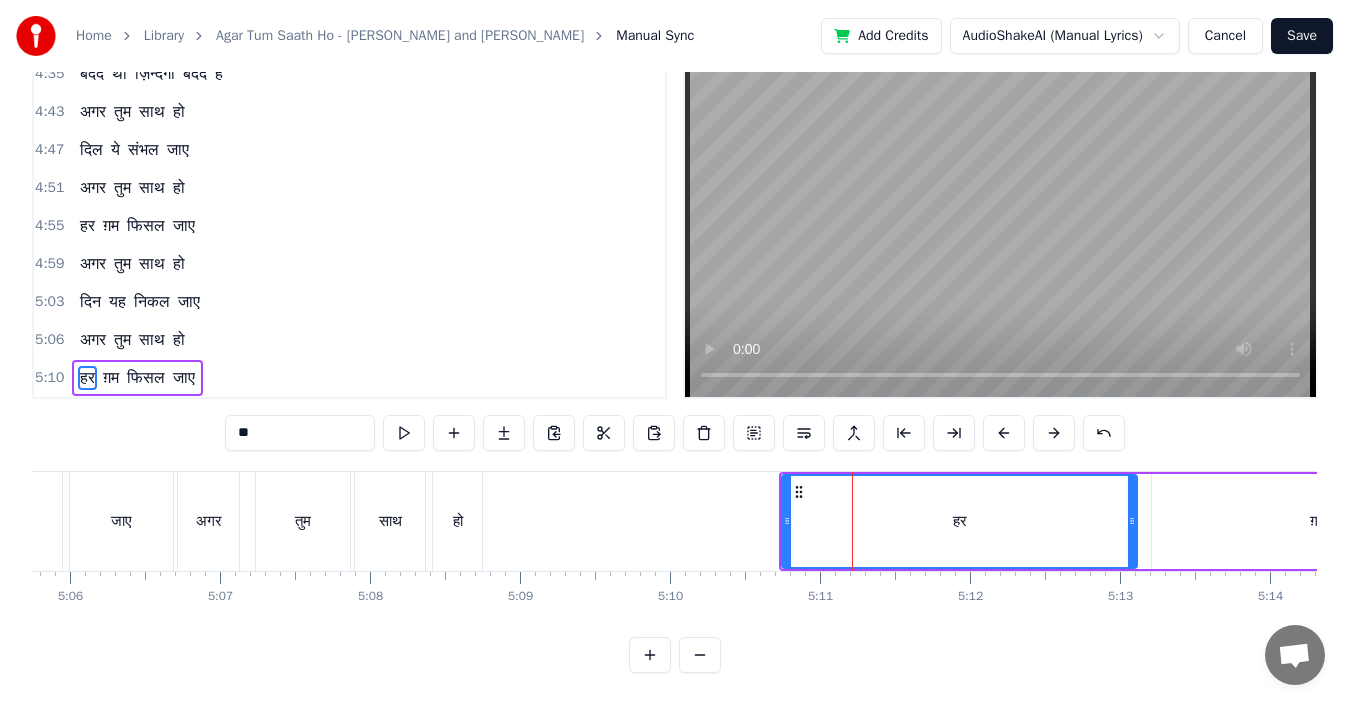click on "ग़म" at bounding box center (1317, 521) 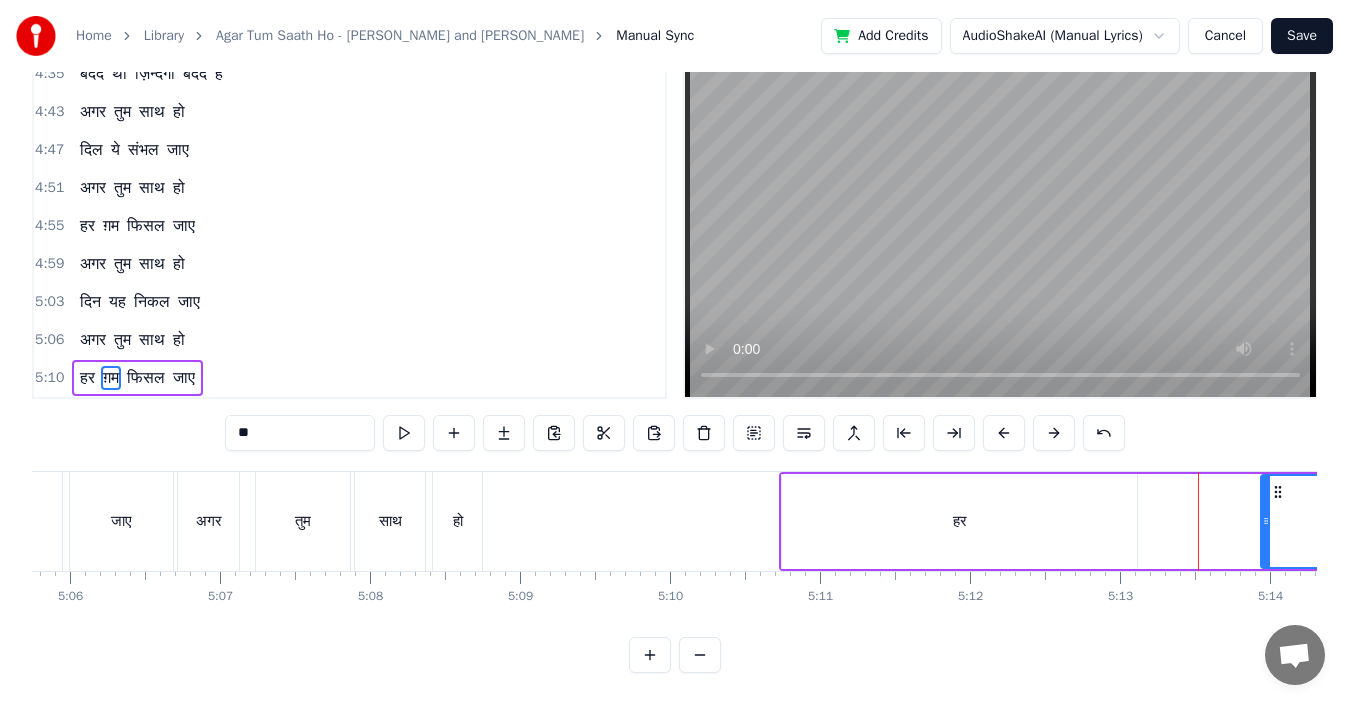 drag, startPoint x: 1157, startPoint y: 496, endPoint x: 1267, endPoint y: 506, distance: 110.45361 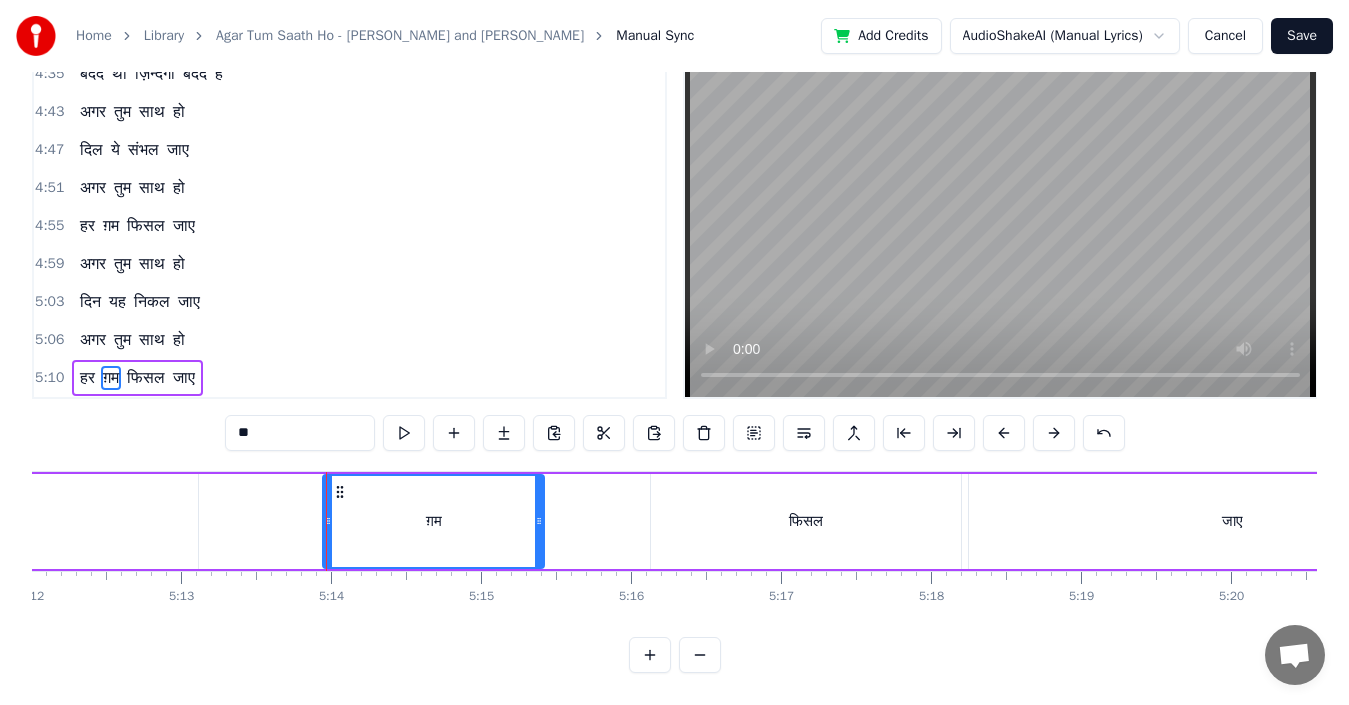 scroll, scrollTop: 0, scrollLeft: 46995, axis: horizontal 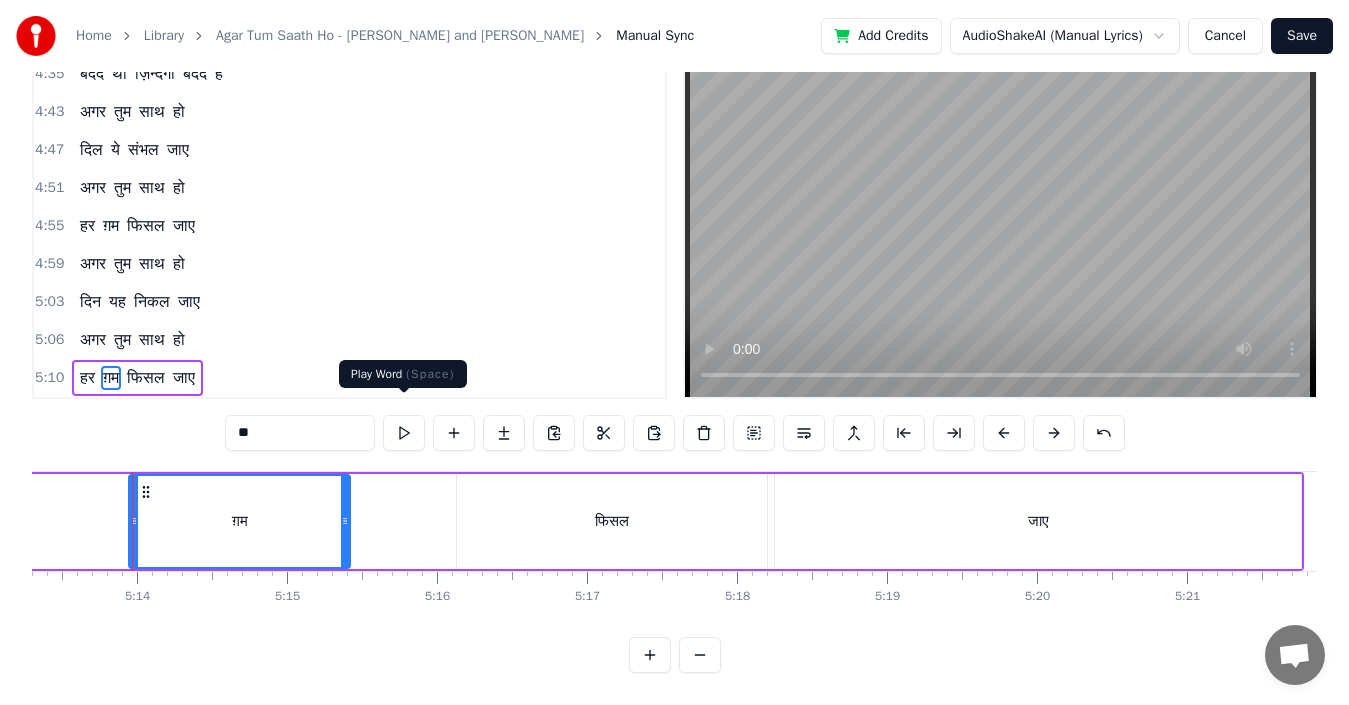click at bounding box center (404, 433) 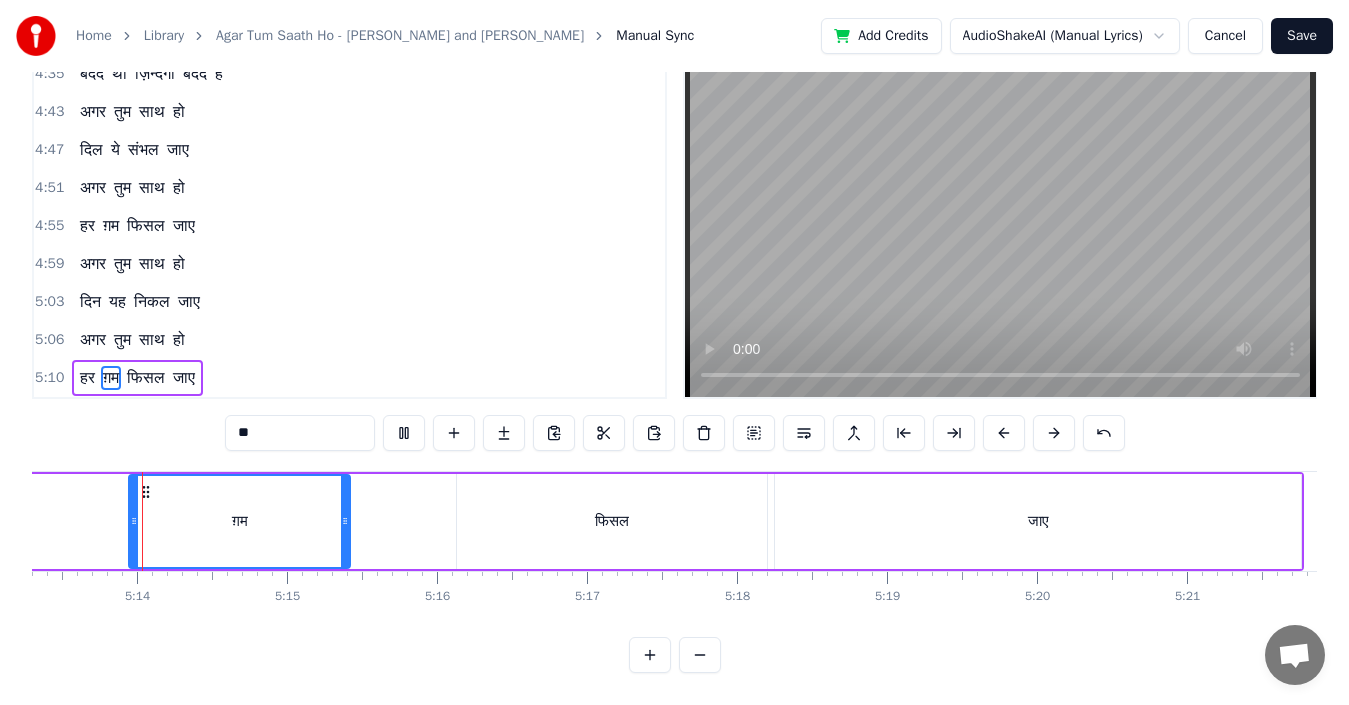 scroll, scrollTop: 0, scrollLeft: 46989, axis: horizontal 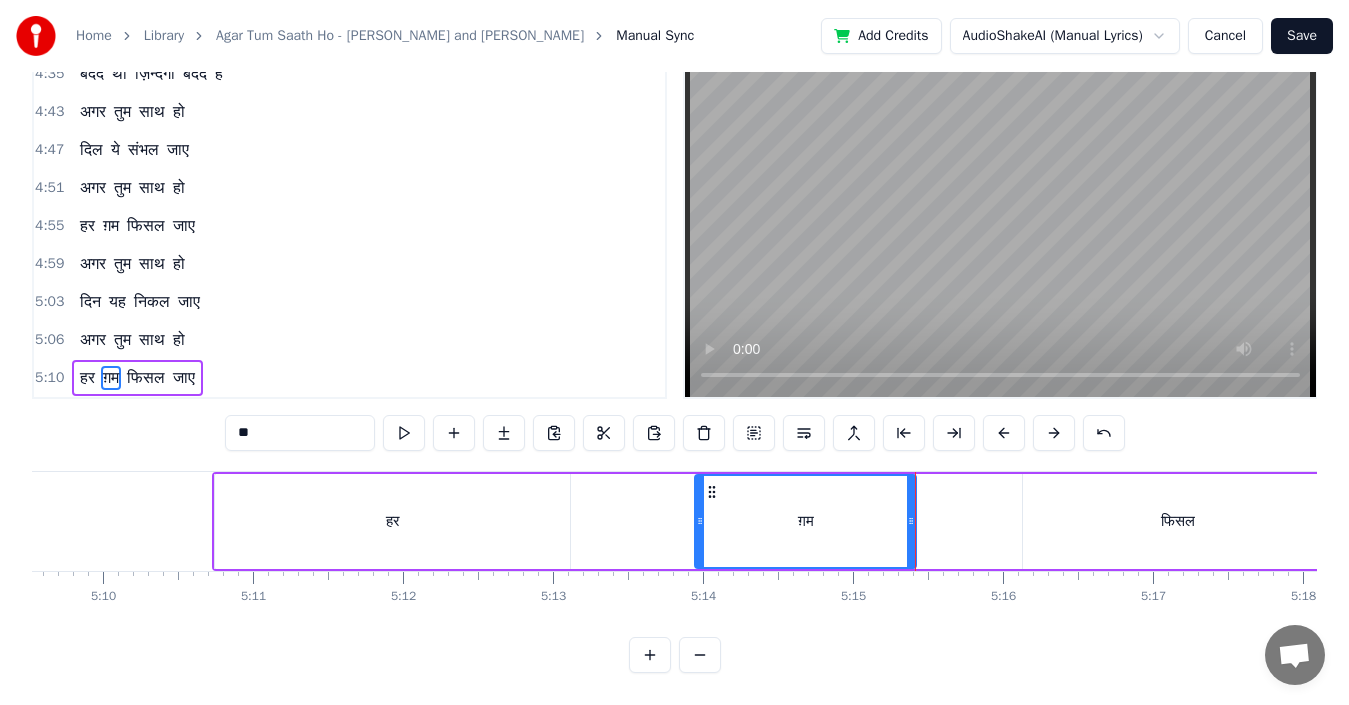 click on "हर" at bounding box center (392, 521) 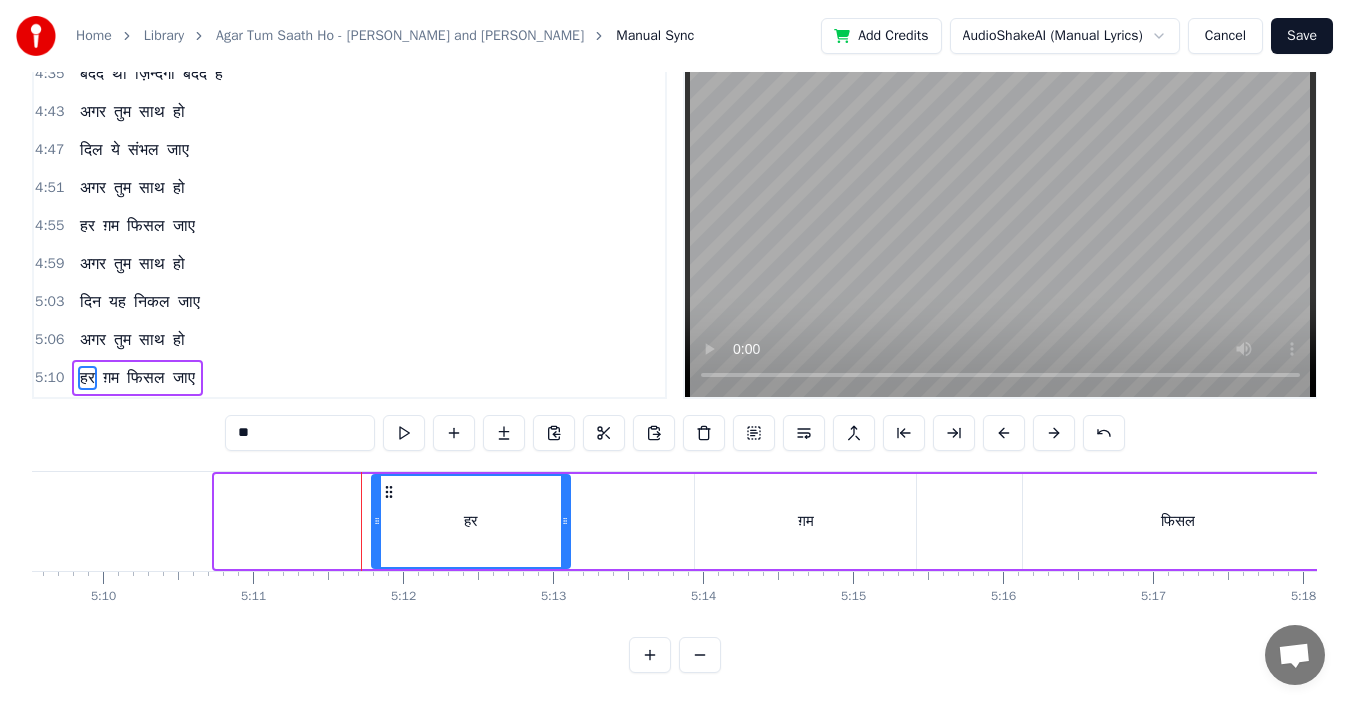 drag, startPoint x: 219, startPoint y: 515, endPoint x: 377, endPoint y: 544, distance: 160.63934 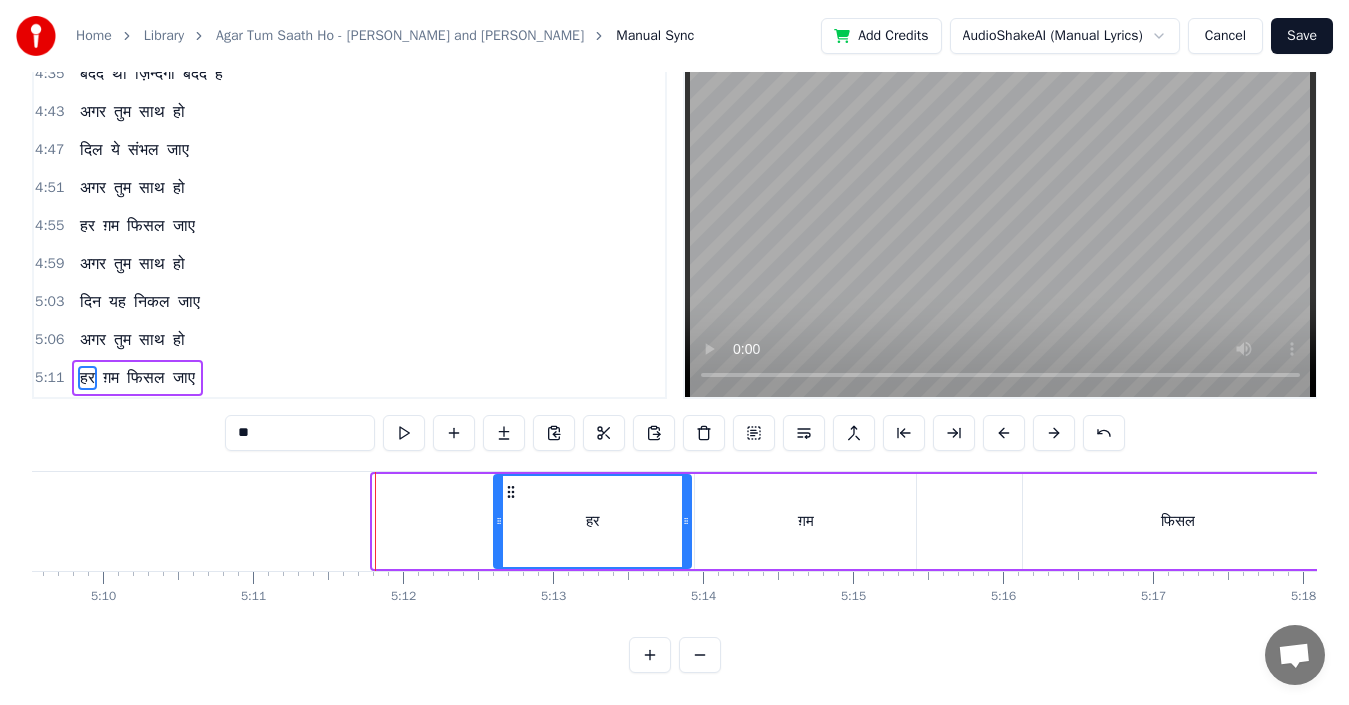 drag, startPoint x: 387, startPoint y: 475, endPoint x: 508, endPoint y: 494, distance: 122.48265 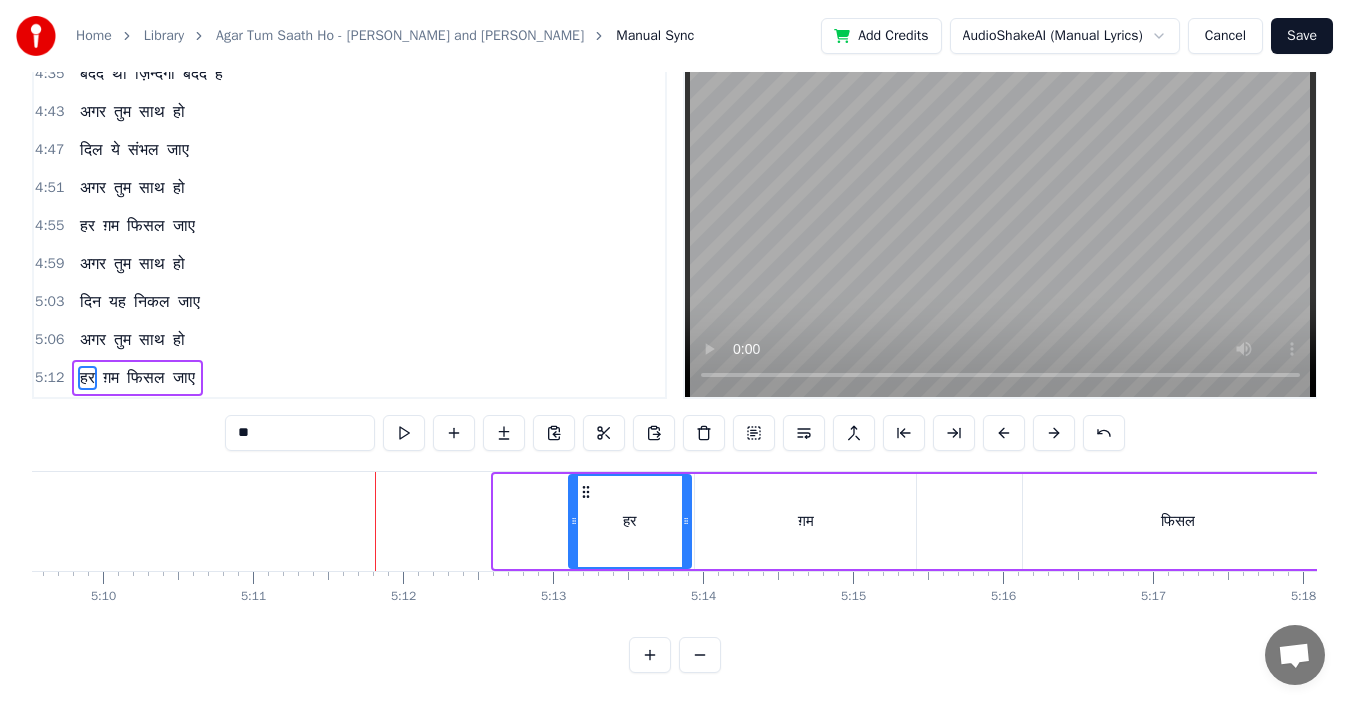 drag, startPoint x: 496, startPoint y: 504, endPoint x: 571, endPoint y: 519, distance: 76.48529 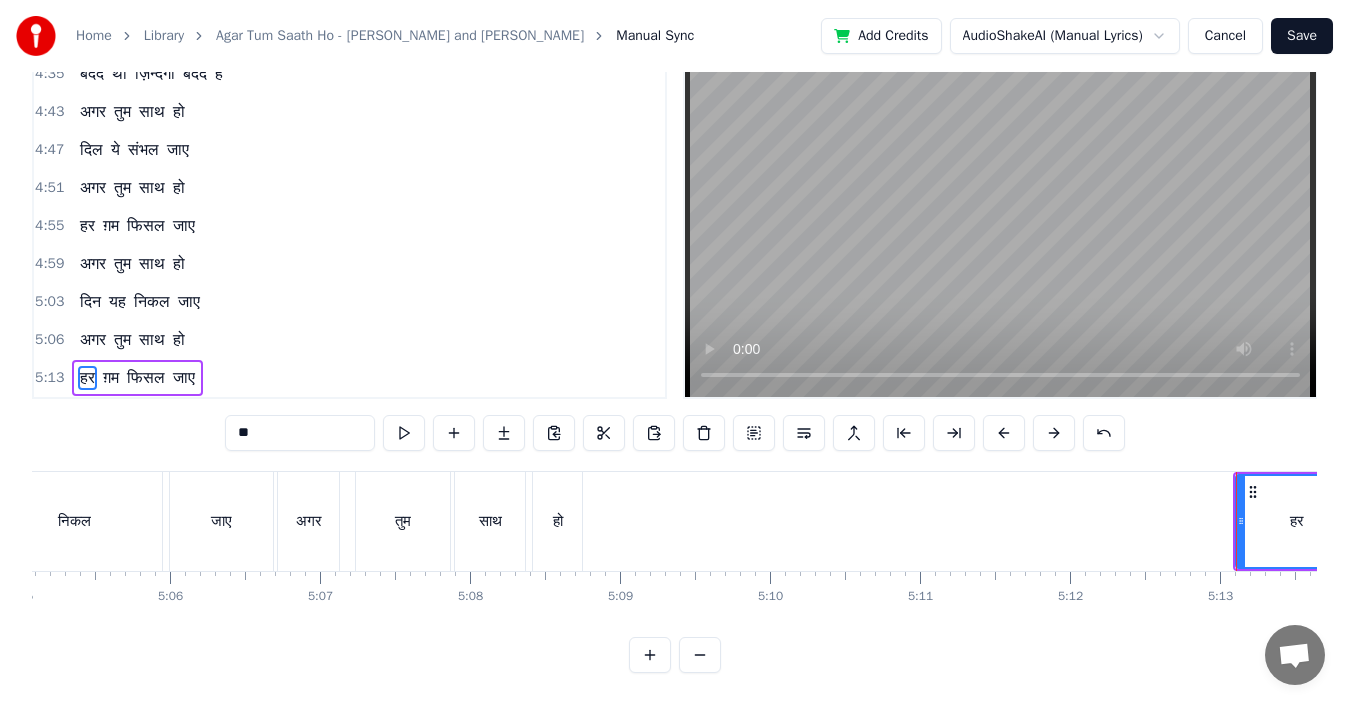 scroll, scrollTop: 0, scrollLeft: 45749, axis: horizontal 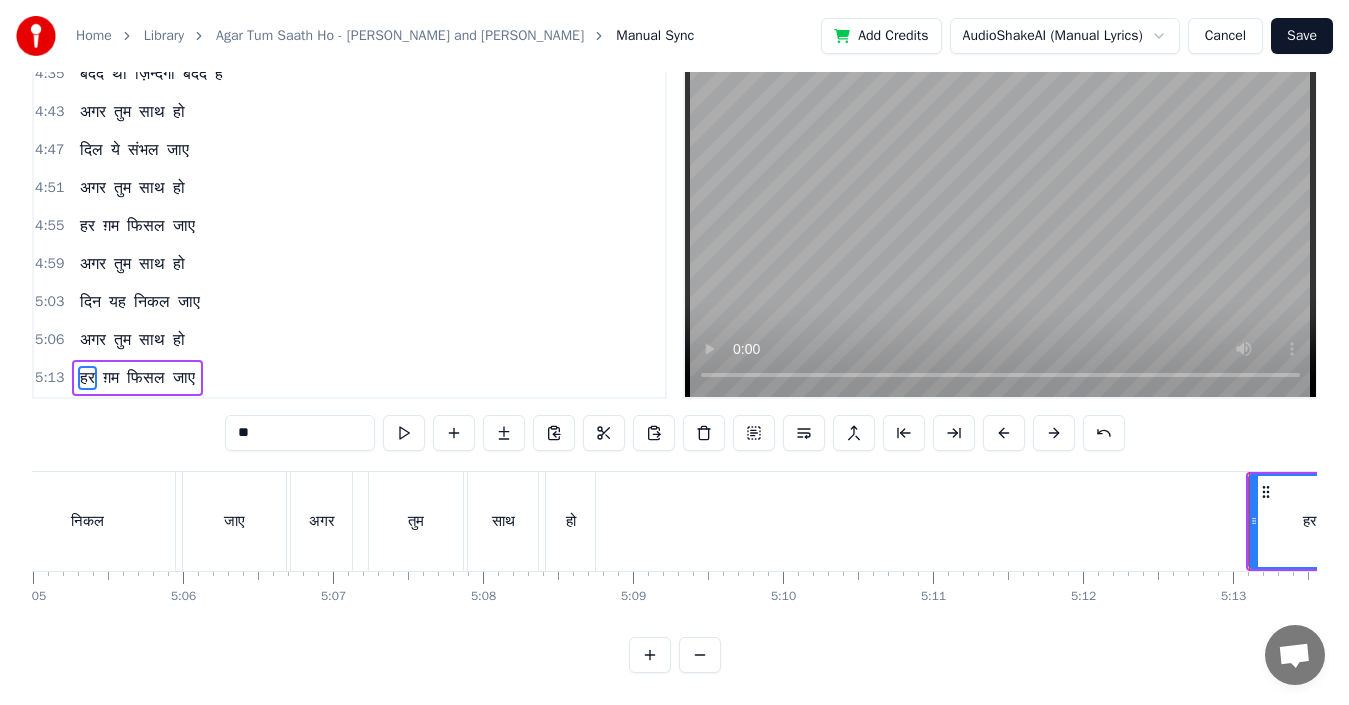 click on "हो" at bounding box center (571, 521) 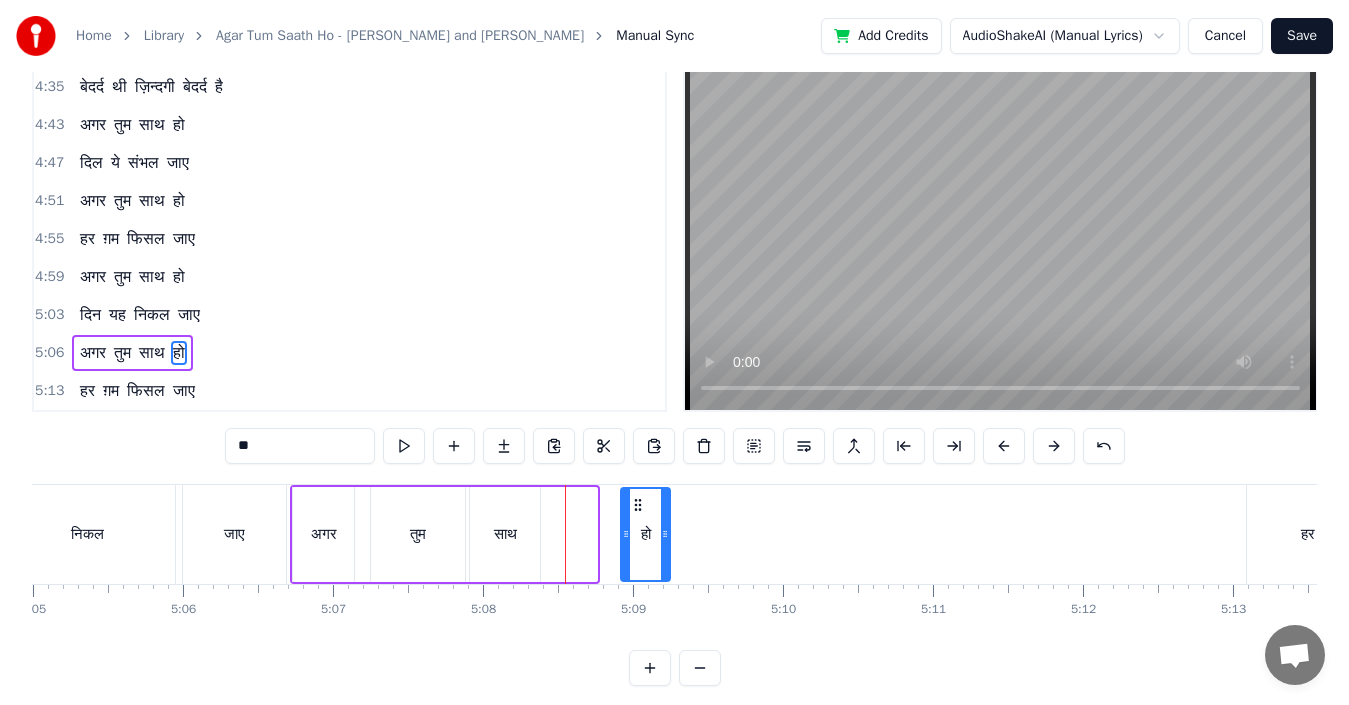 drag, startPoint x: 561, startPoint y: 501, endPoint x: 634, endPoint y: 507, distance: 73.24616 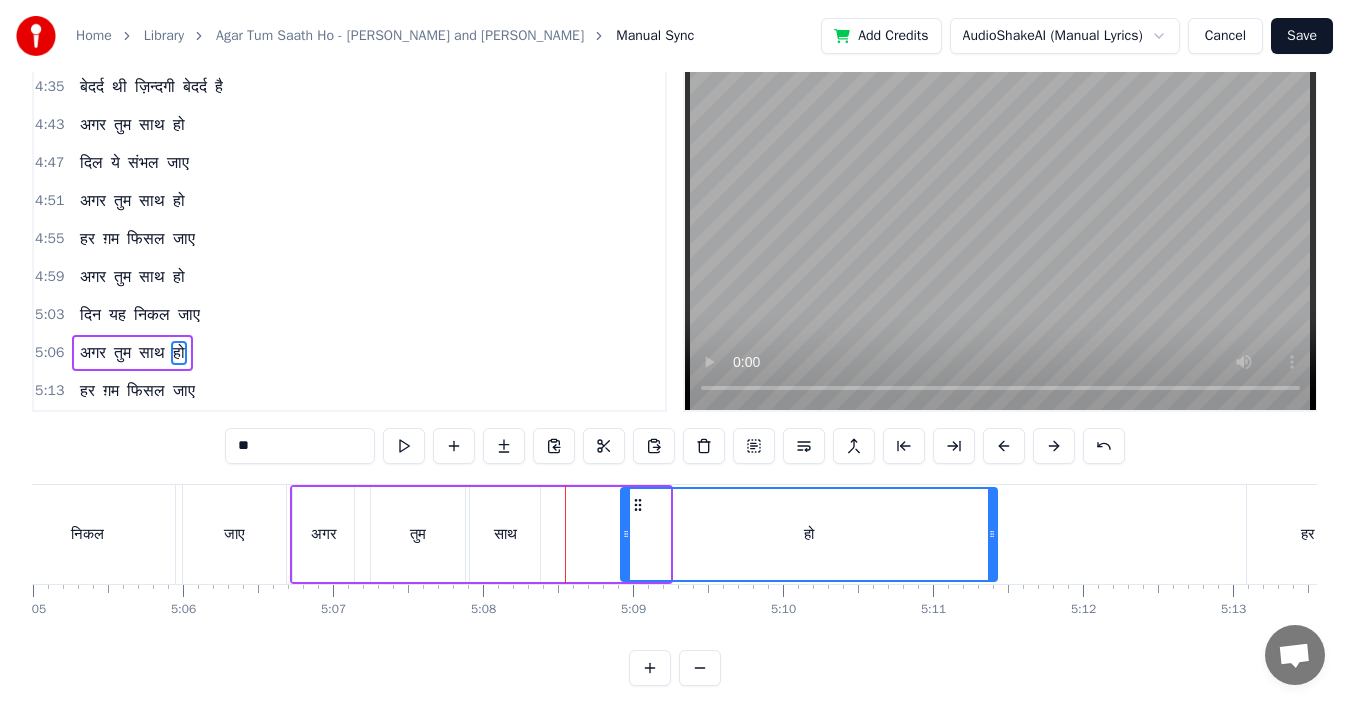 drag, startPoint x: 669, startPoint y: 538, endPoint x: 996, endPoint y: 574, distance: 328.97568 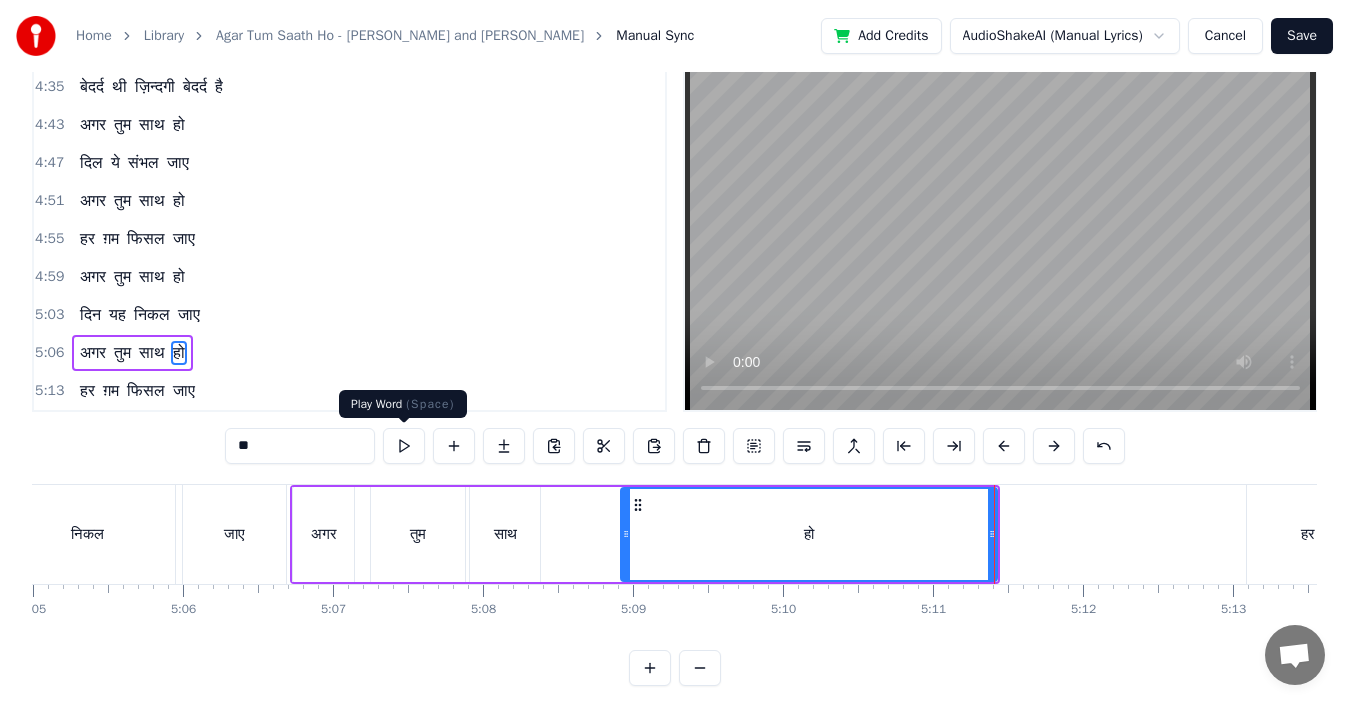 click at bounding box center (404, 446) 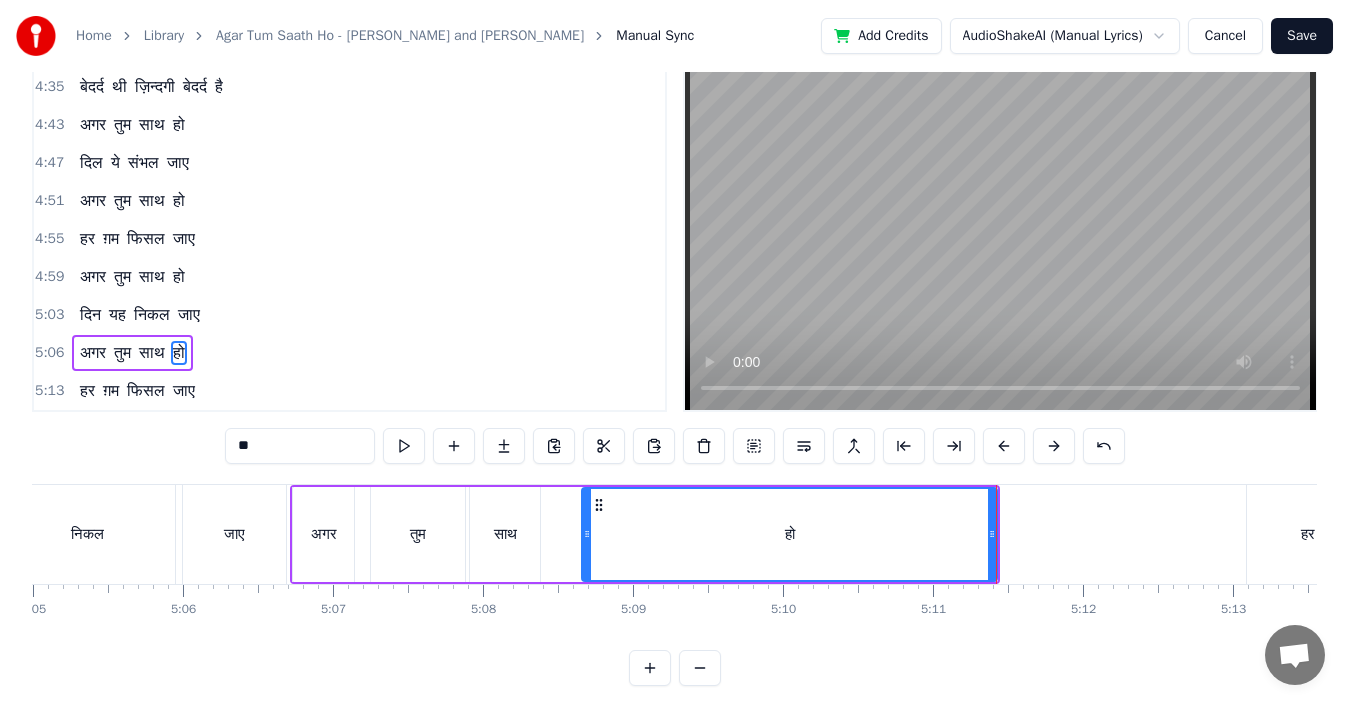 drag, startPoint x: 625, startPoint y: 537, endPoint x: 586, endPoint y: 540, distance: 39.115215 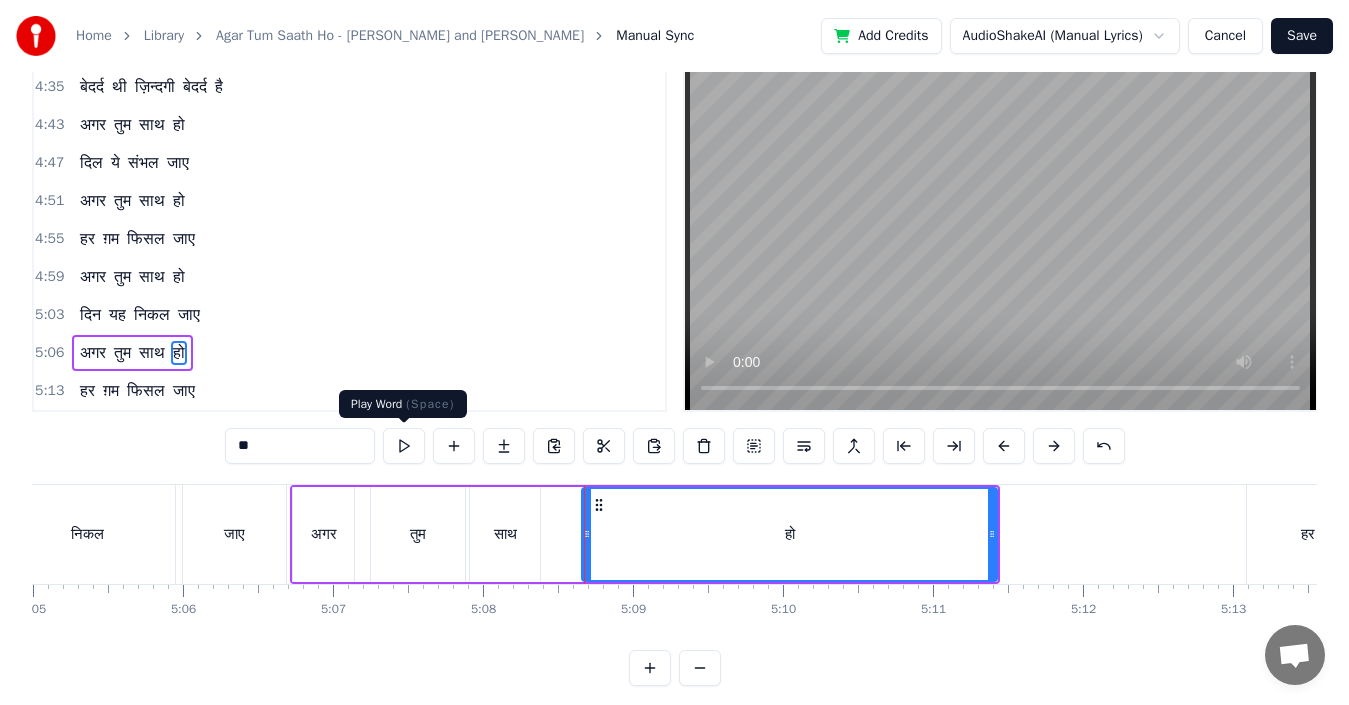 click at bounding box center [404, 446] 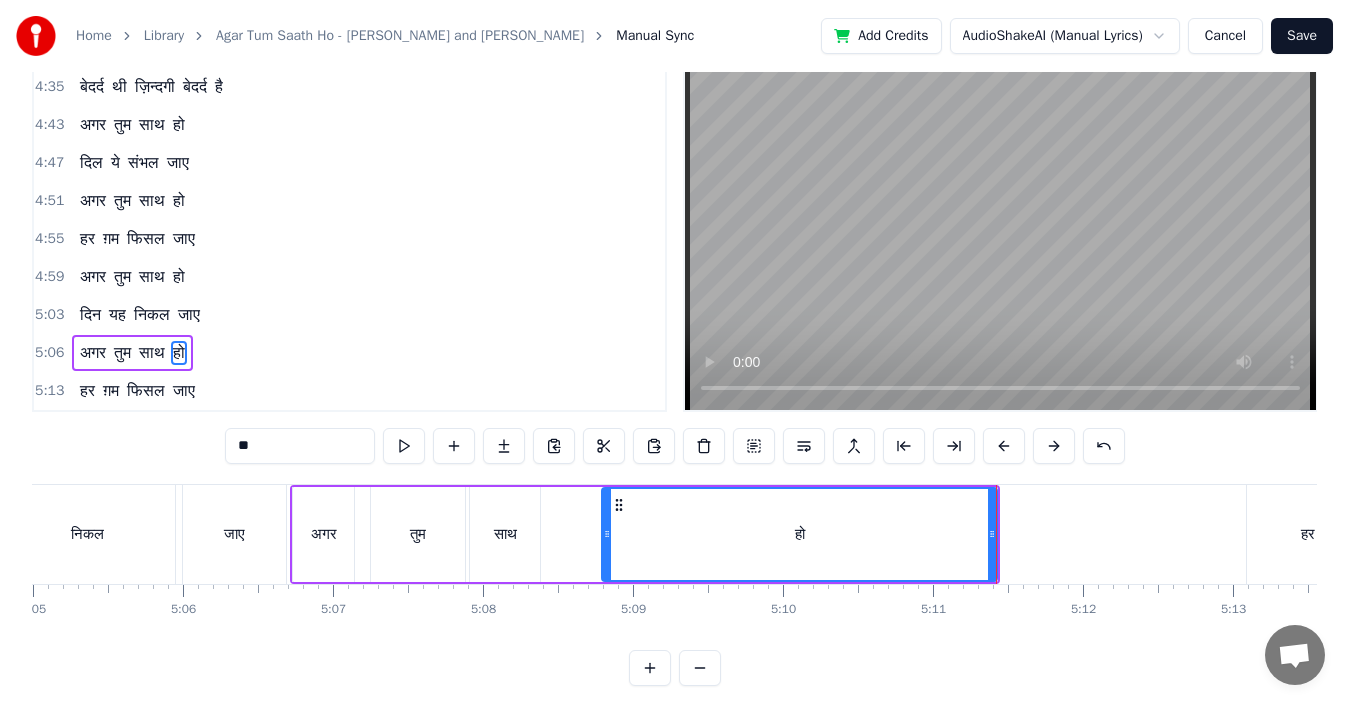 drag, startPoint x: 586, startPoint y: 533, endPoint x: 606, endPoint y: 542, distance: 21.931713 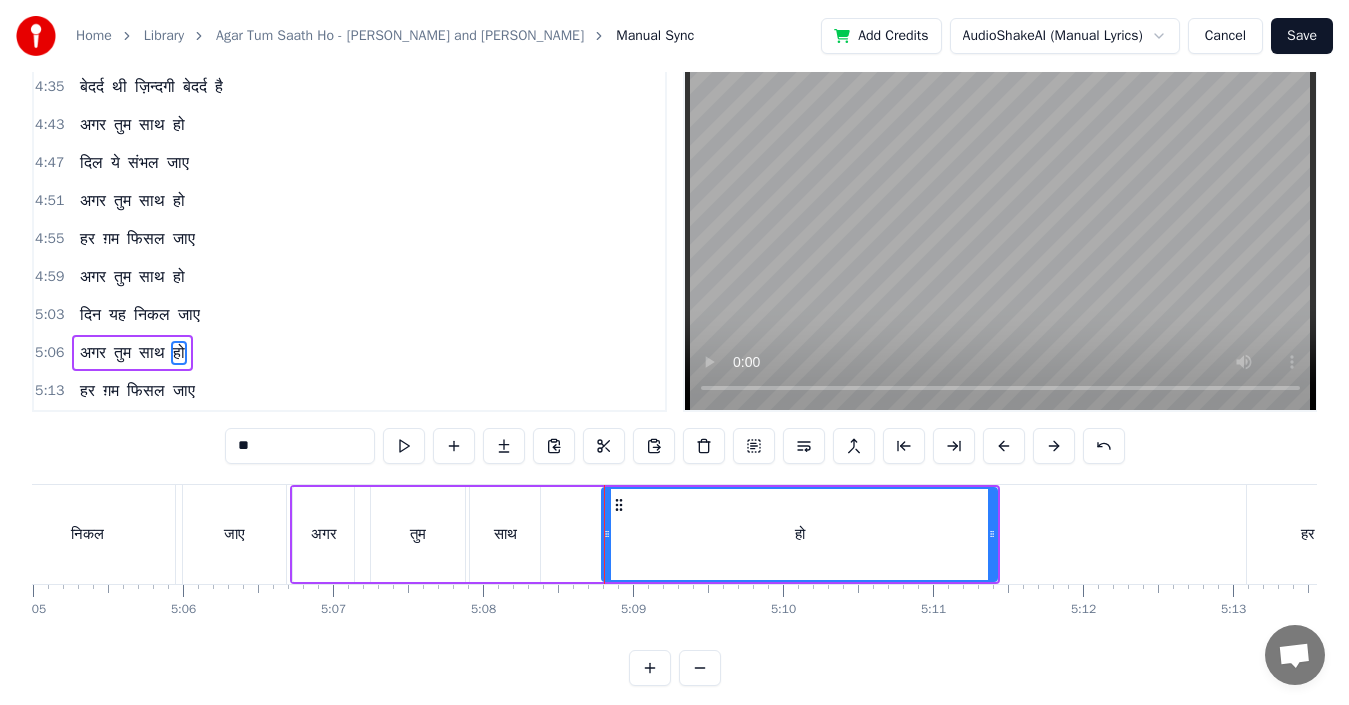click on "साथ" at bounding box center [505, 534] 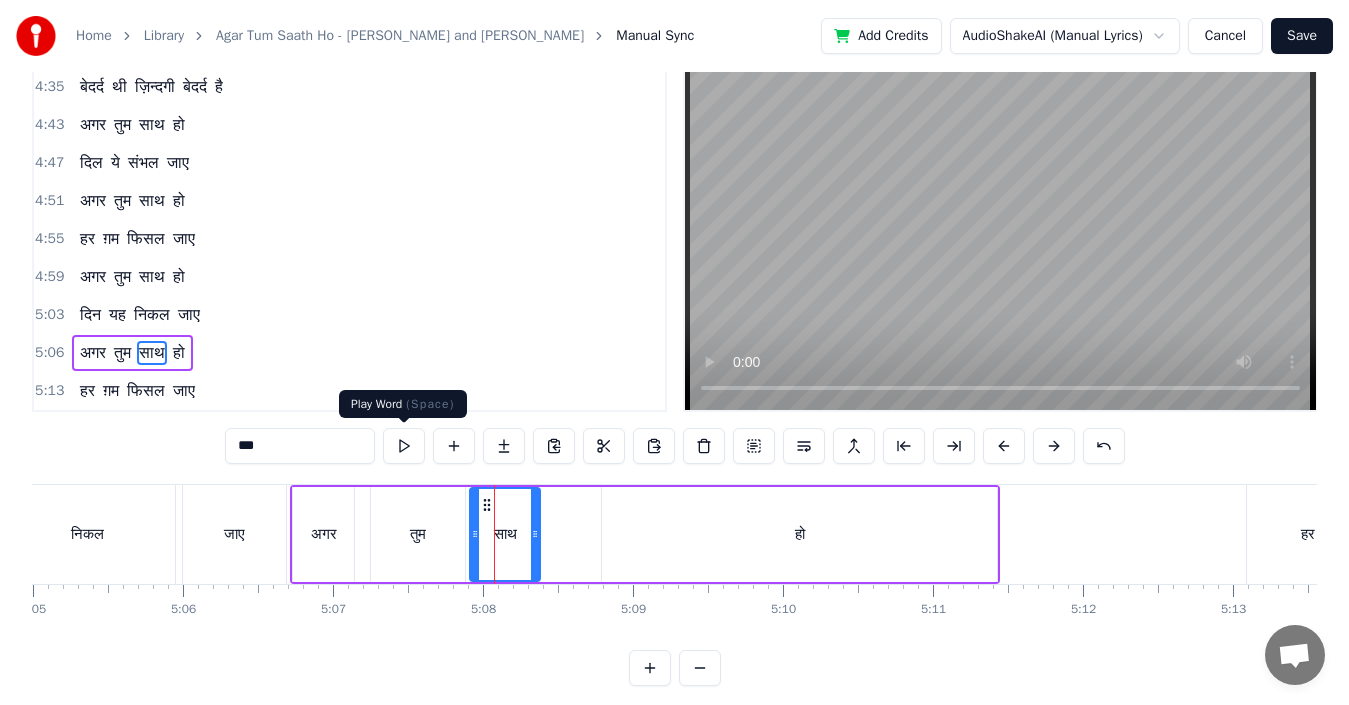 click at bounding box center [404, 446] 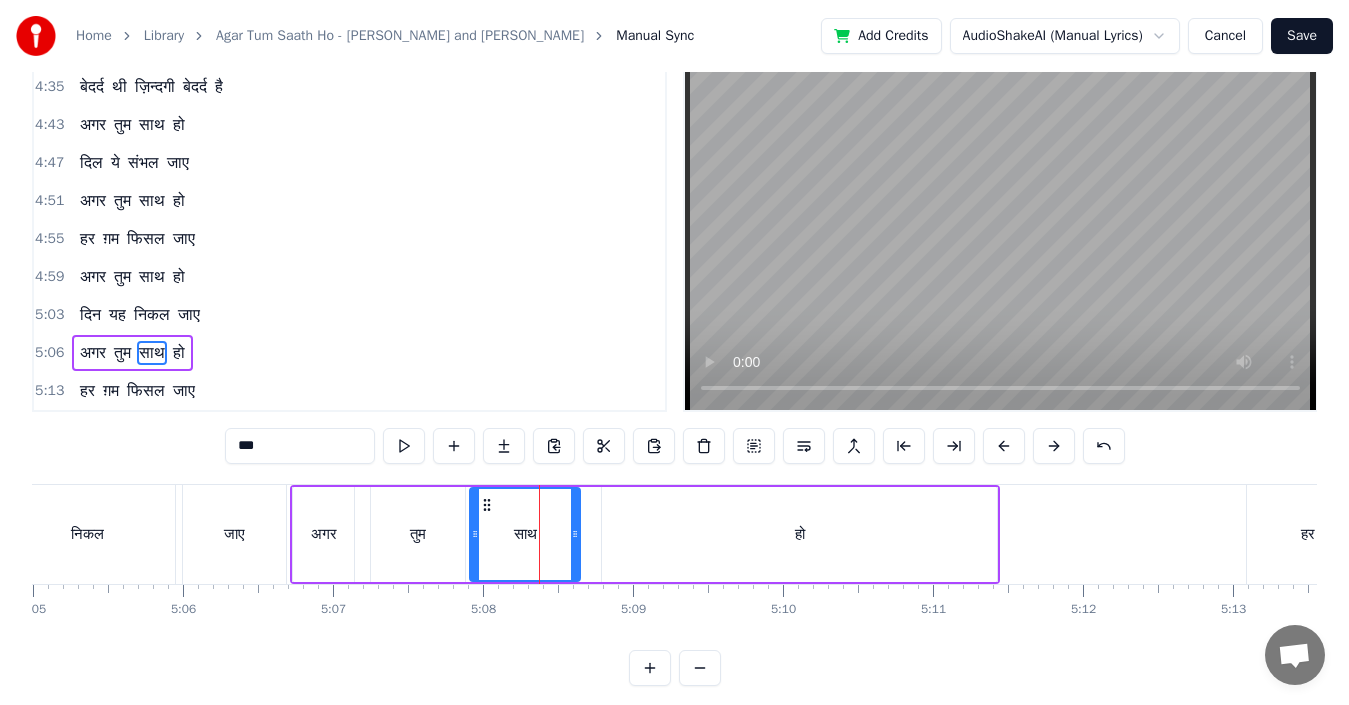 drag, startPoint x: 536, startPoint y: 537, endPoint x: 576, endPoint y: 543, distance: 40.4475 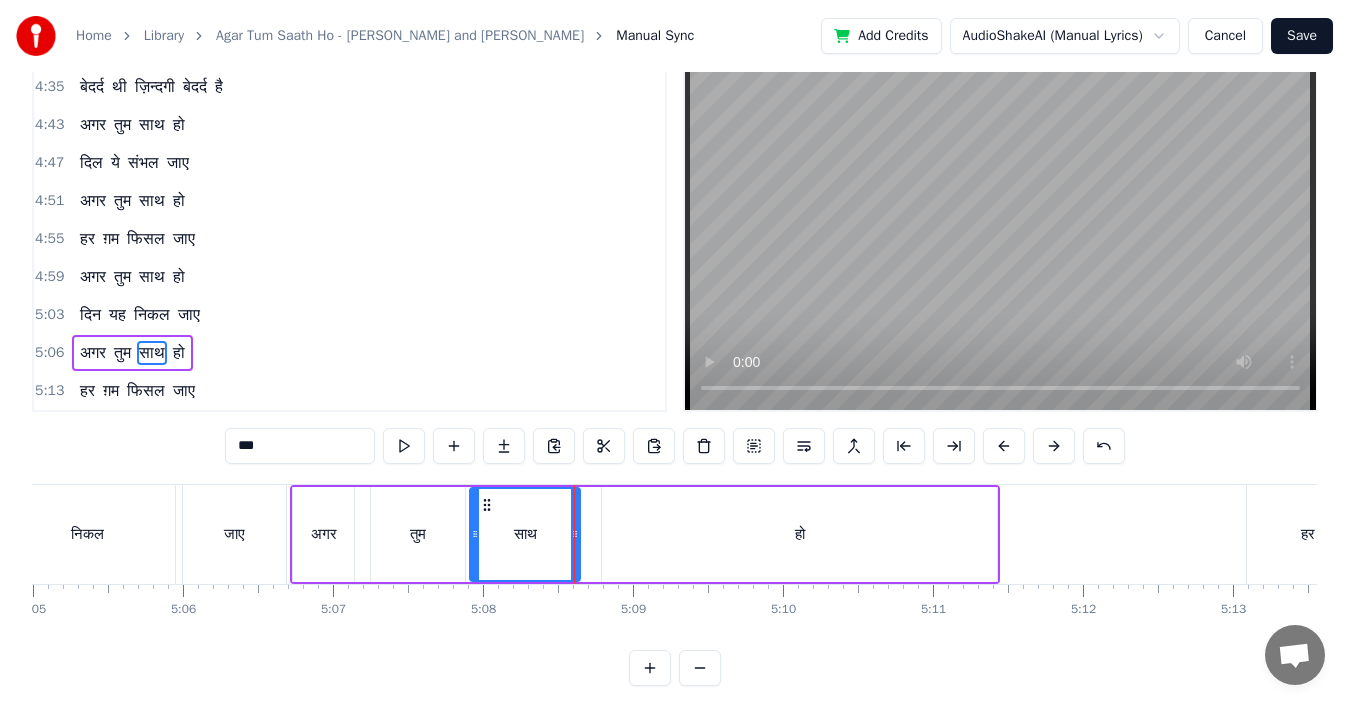 click on "तुम" at bounding box center (418, 534) 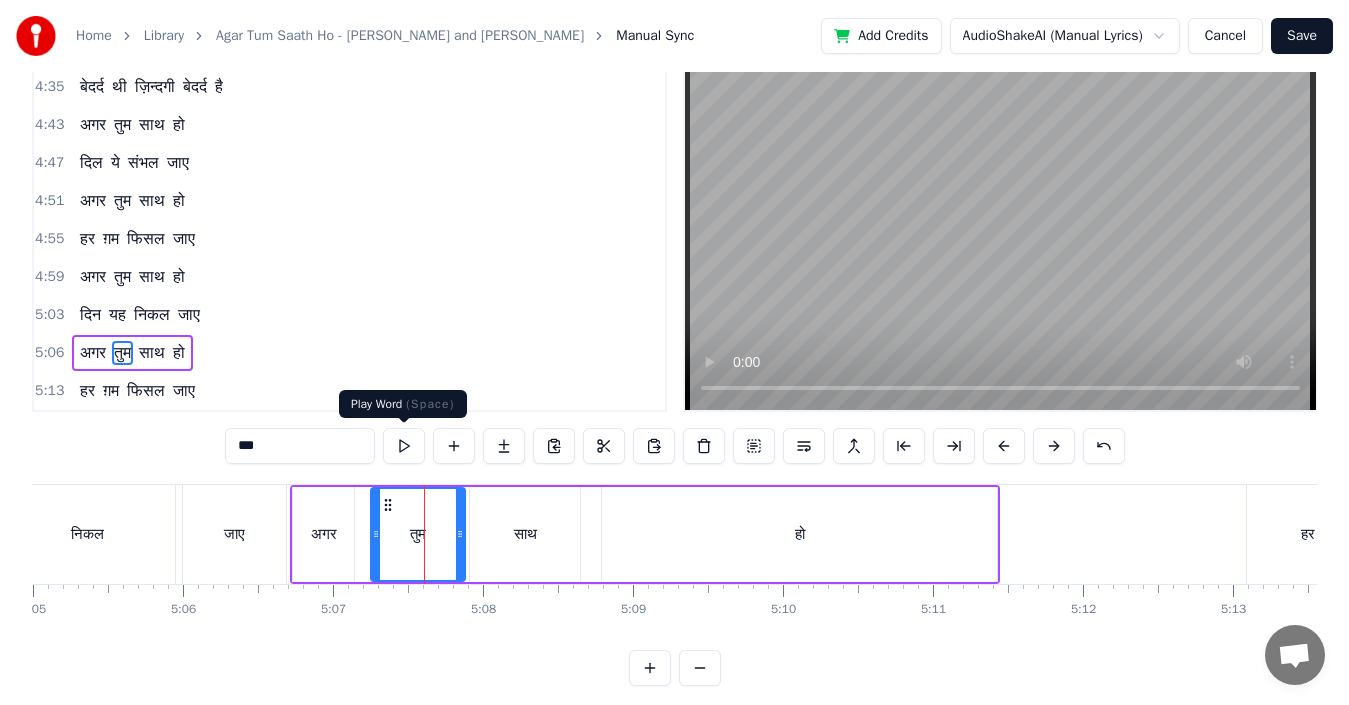 click at bounding box center [404, 446] 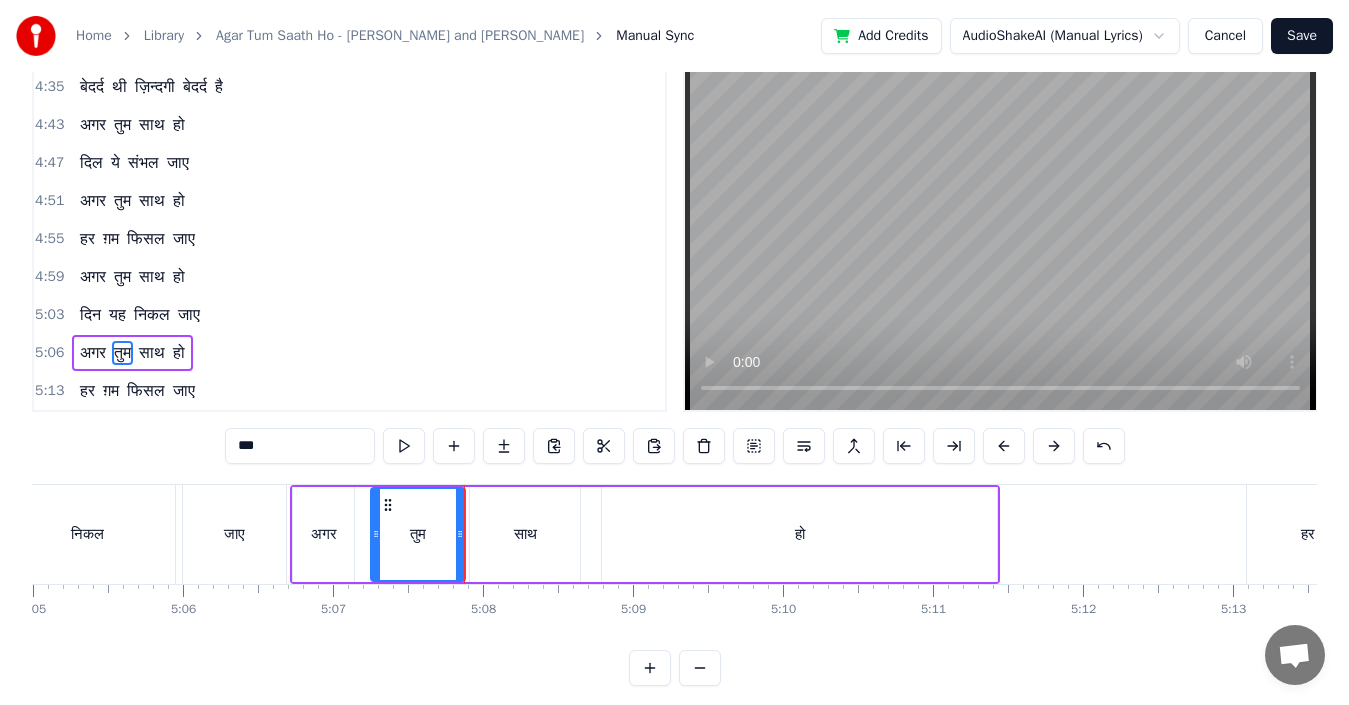 click on "अगर" at bounding box center [324, 534] 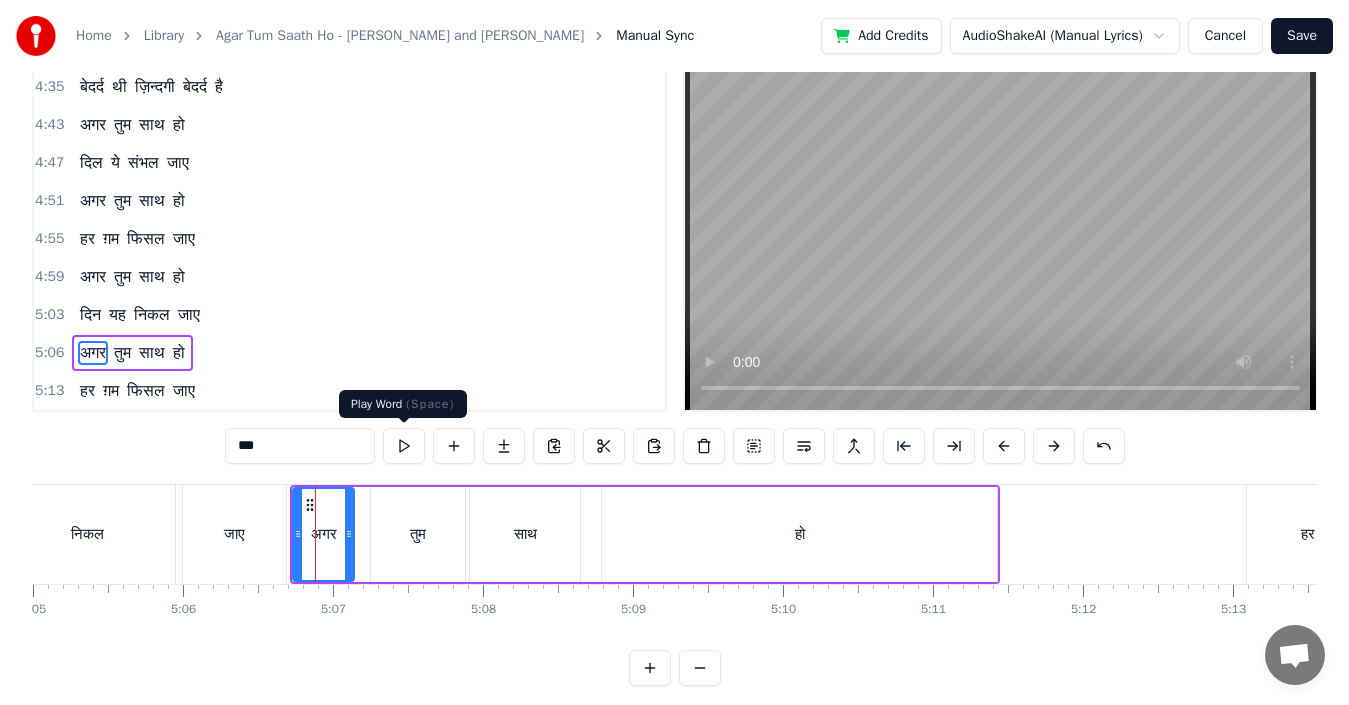 click at bounding box center [404, 446] 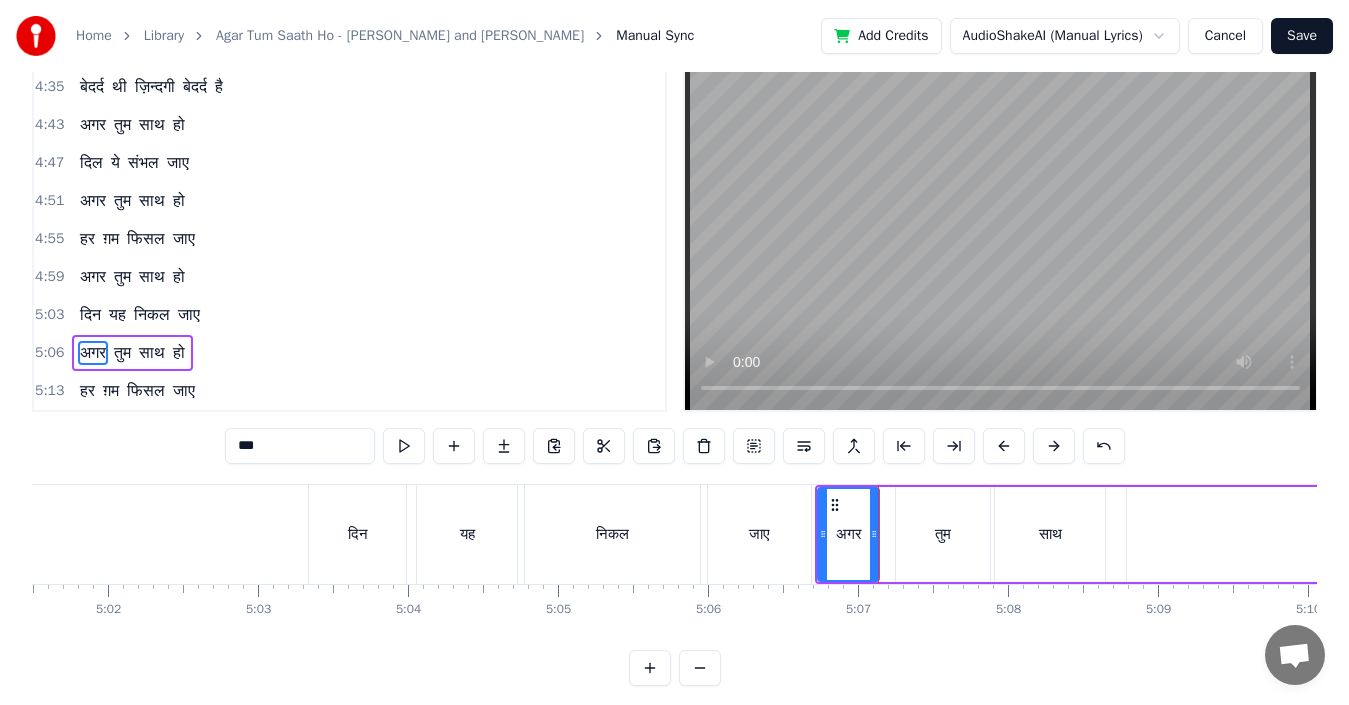 scroll, scrollTop: 0, scrollLeft: 45149, axis: horizontal 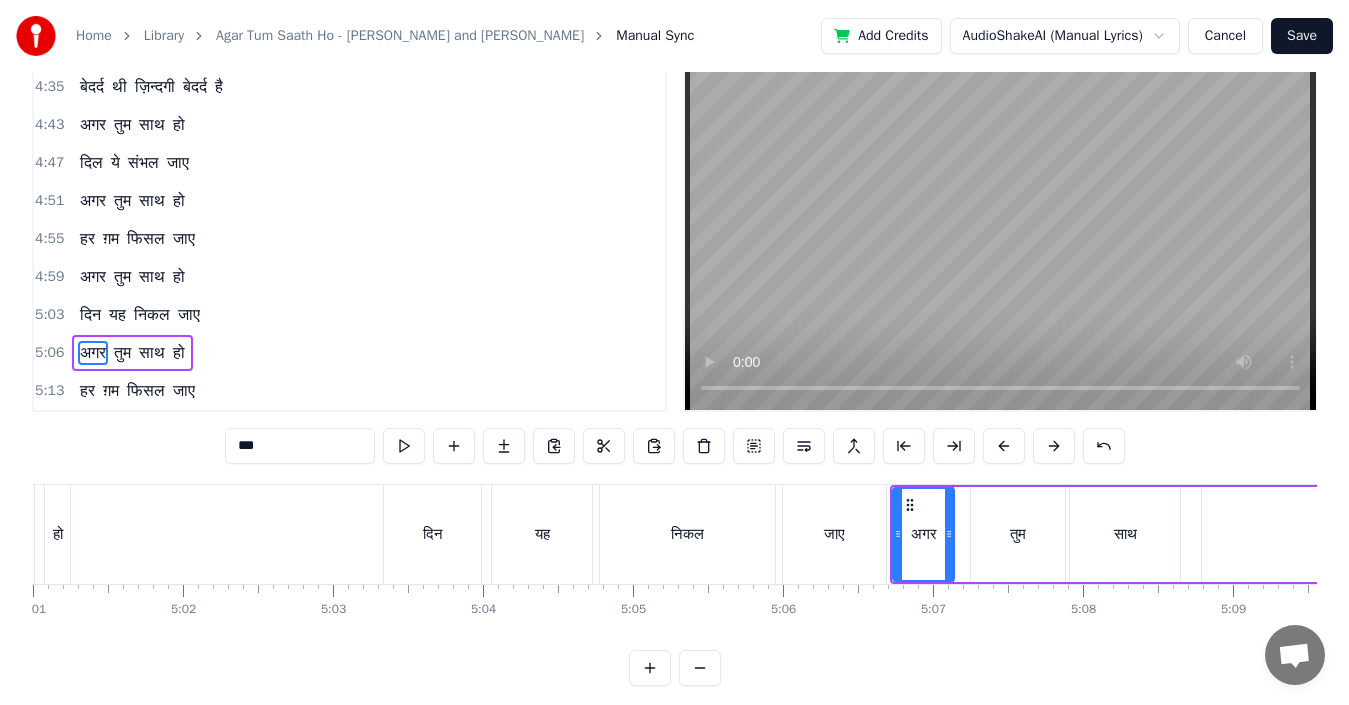click on "हो" at bounding box center [57, 534] 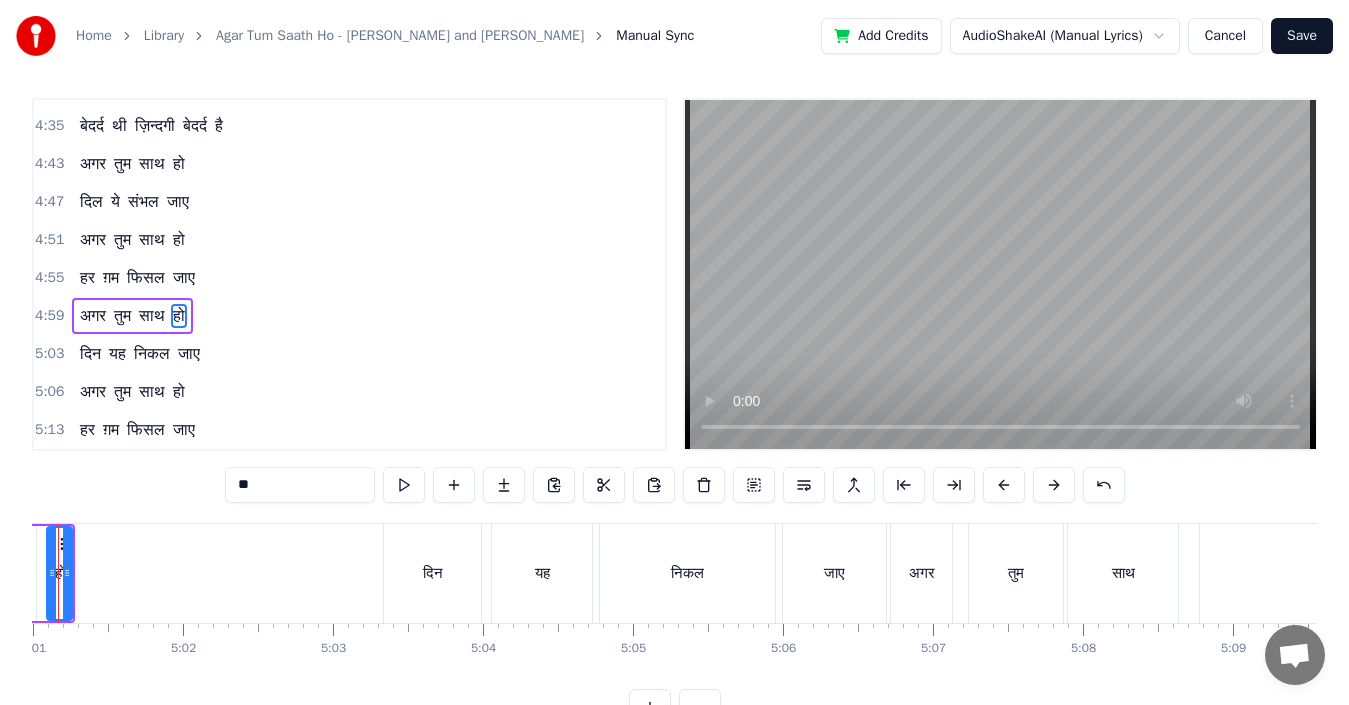 scroll, scrollTop: 0, scrollLeft: 0, axis: both 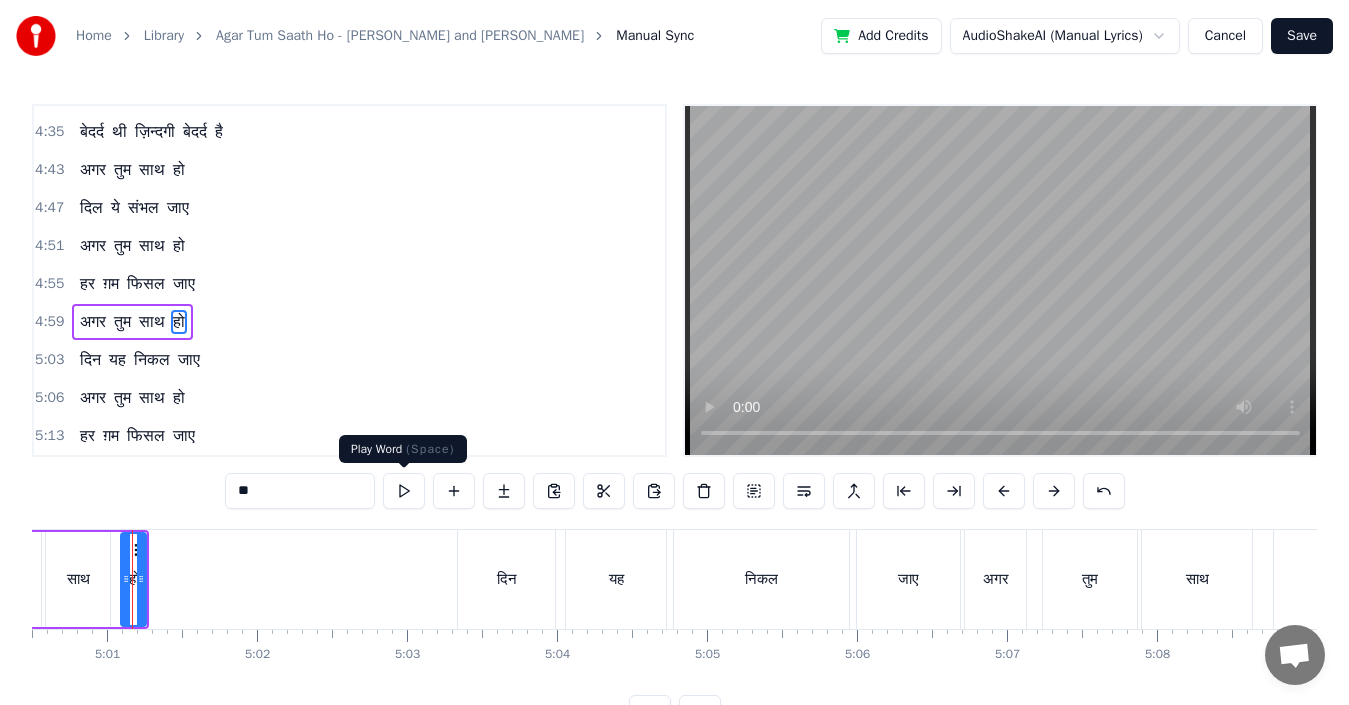 click at bounding box center (404, 491) 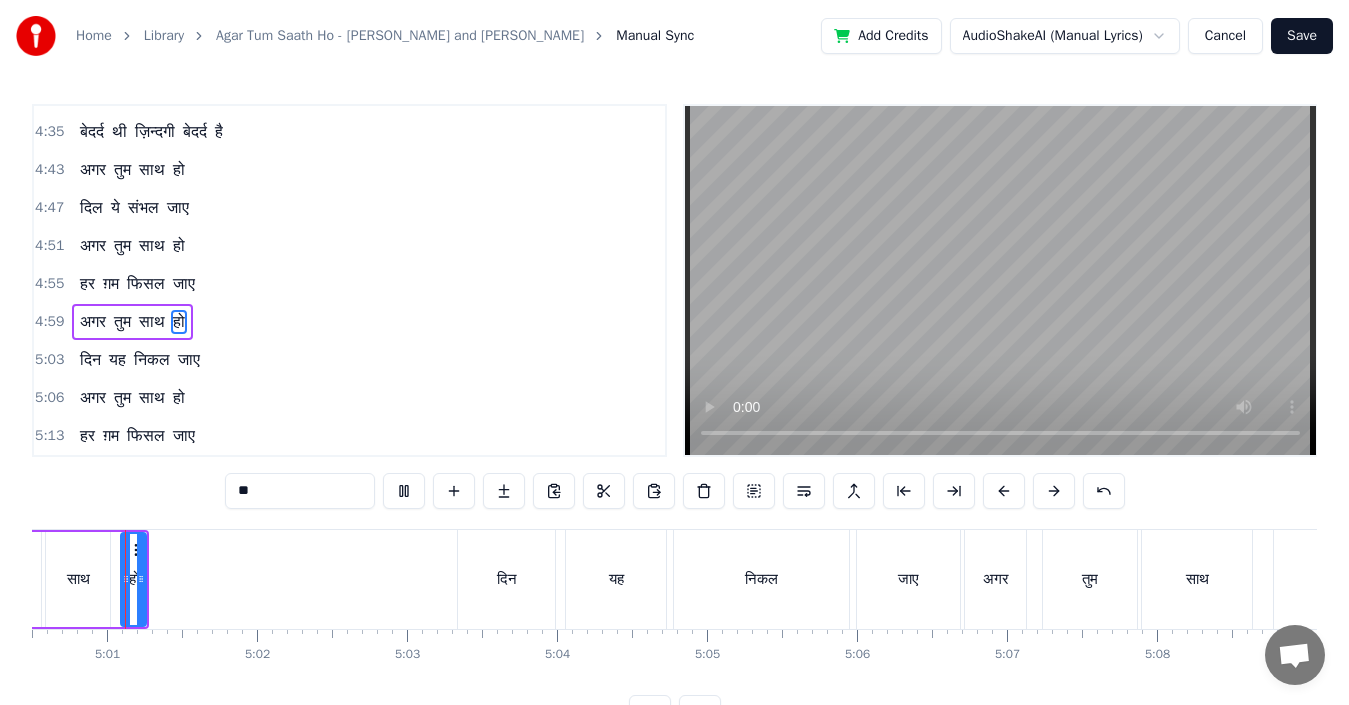scroll, scrollTop: 0, scrollLeft: 45061, axis: horizontal 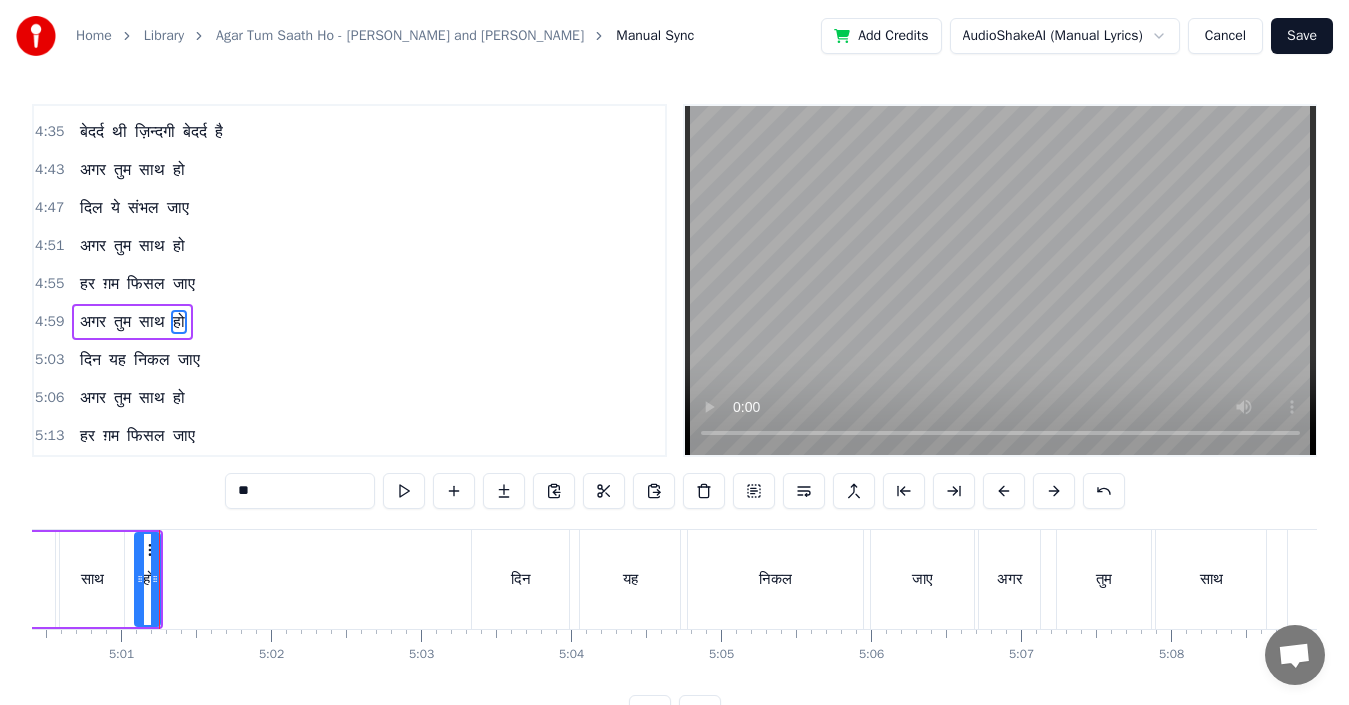 click on "दिन" at bounding box center [520, 579] 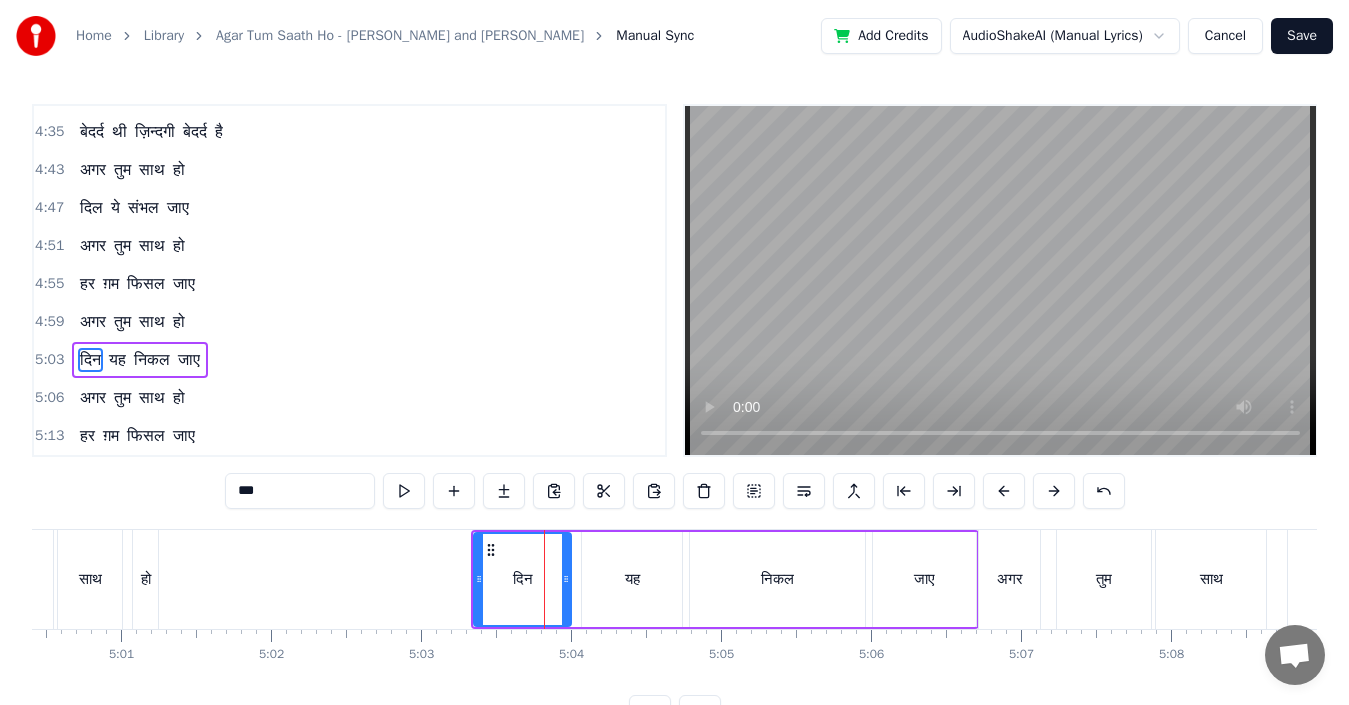 scroll, scrollTop: 7, scrollLeft: 0, axis: vertical 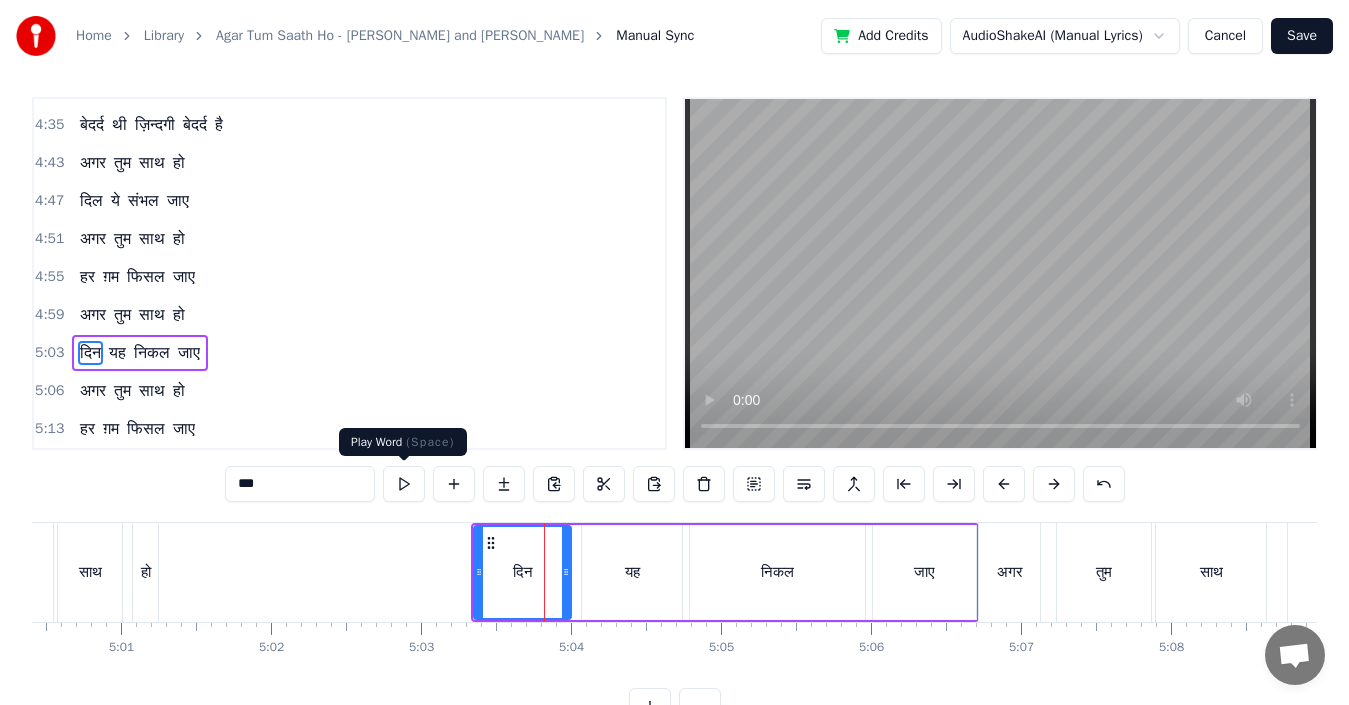 click at bounding box center (404, 484) 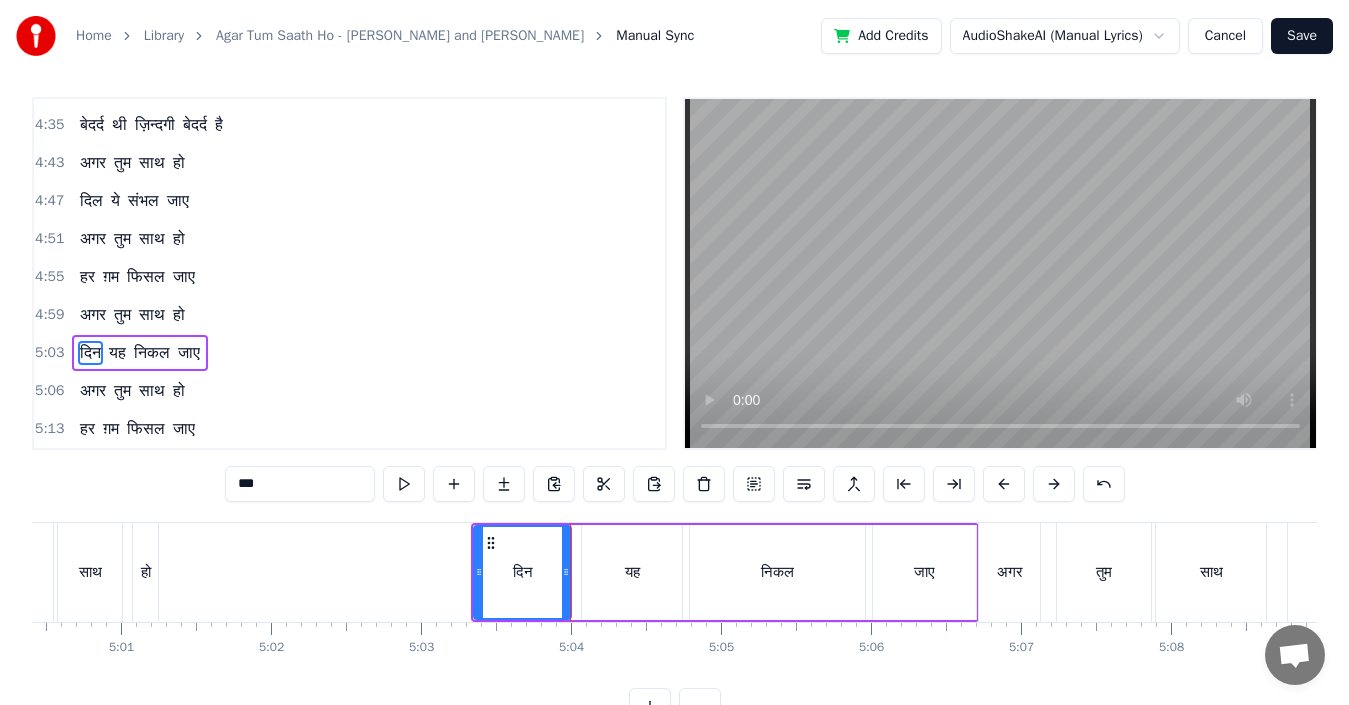 click on "पल भर ठहर जाओ दिल ये संभल जाए कैसे तुम्हें रोका करूँ मेरी तरफ आता हर ग़म फिसल जाए आँखों में तुम को भरूं बिन बोले बातें तुमसे करूँ 'गर तुम साथ हो अगर तुम साथ हो बहती रहती नहर नदीयाँ सी तेरी दुनिया में मेरी दुनिया है तेरी चाहतों में मैं ढल जाती हूँ तेरी आदतों में 'गर तुम साथ हो तेरी नज़रों में है तेरे सपने तेरे सपनों में है नाराज़ी मुझे लगता है के बातें दिल की होतीं लफ़्ज़ों की धोखेबाज़ी तुम साथ हो या ना हो" at bounding box center (-19448, 572) 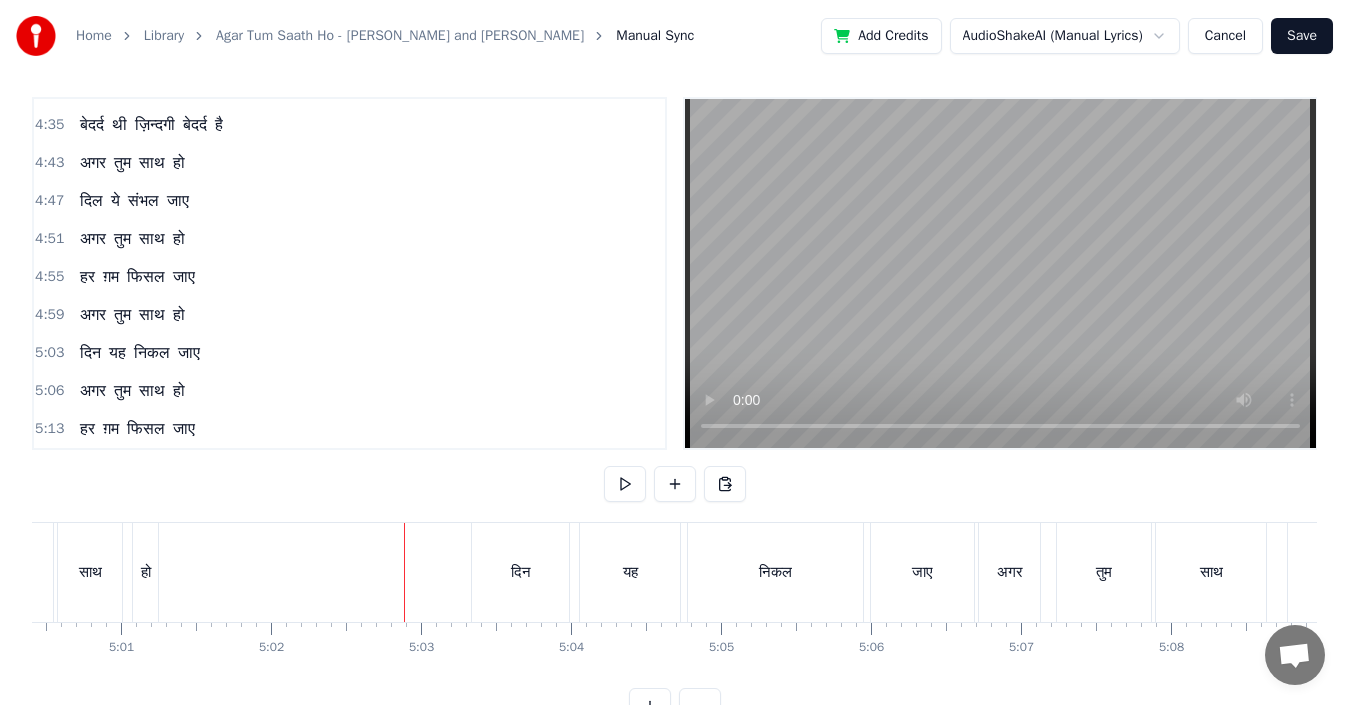 click on "हो" at bounding box center [145, 572] 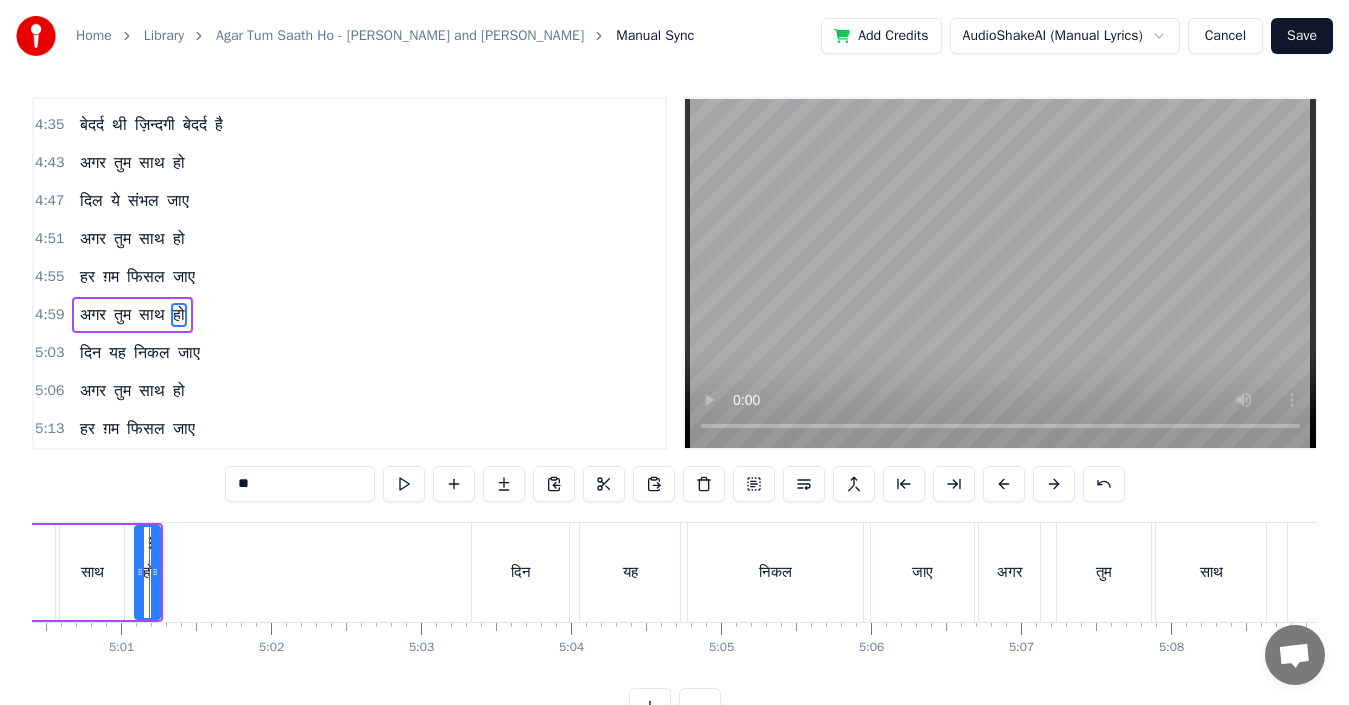 scroll, scrollTop: 0, scrollLeft: 0, axis: both 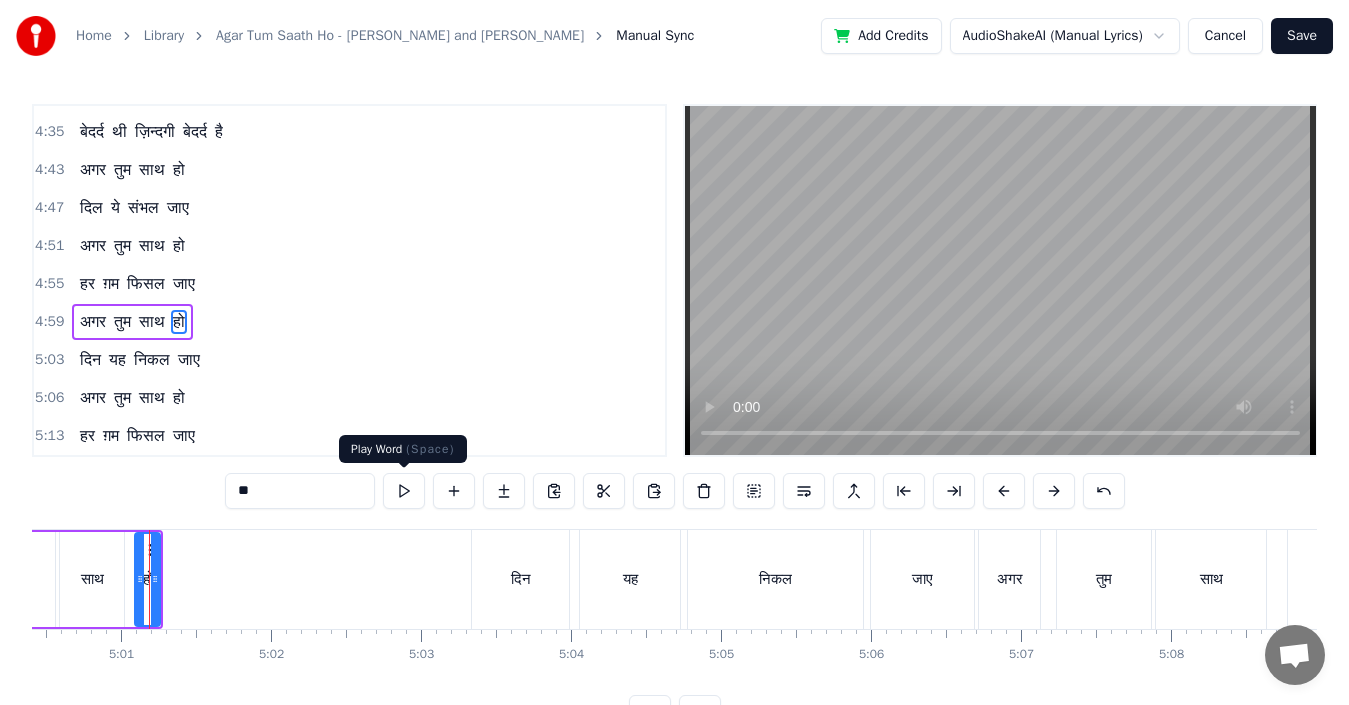 click at bounding box center [404, 491] 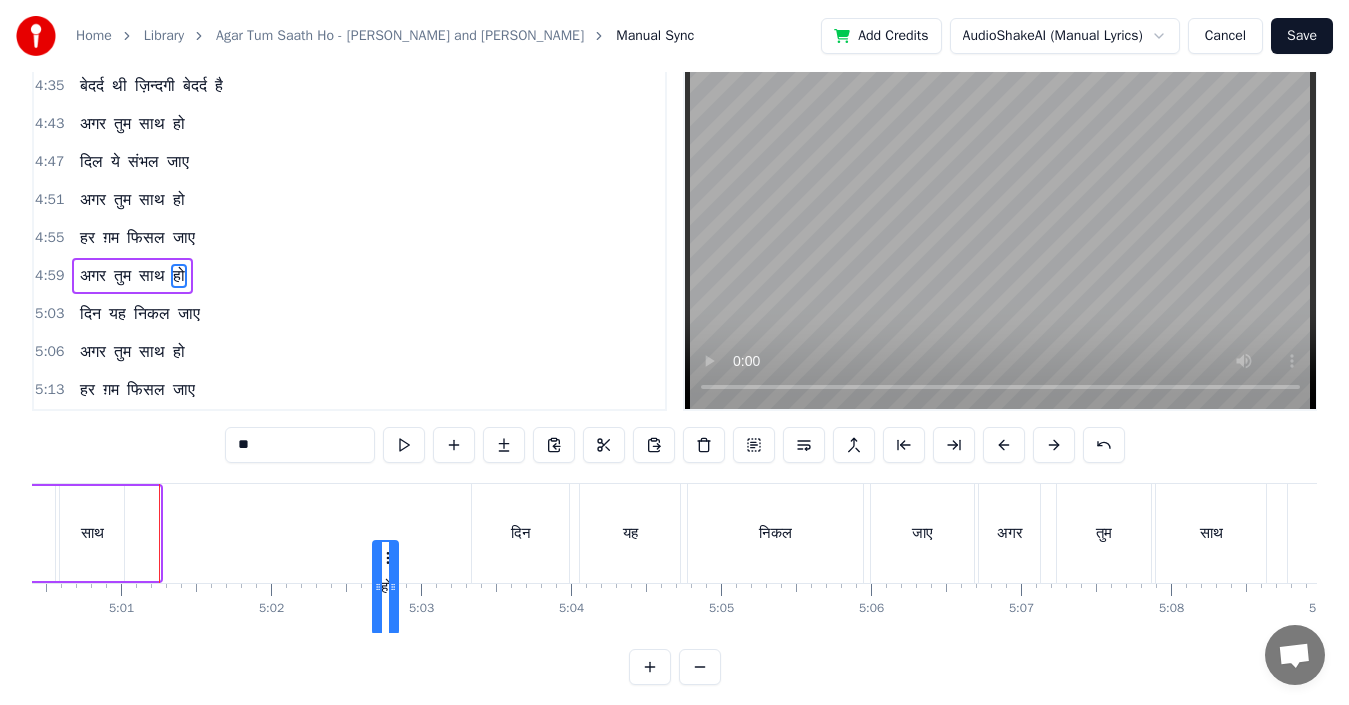 scroll, scrollTop: 54, scrollLeft: 0, axis: vertical 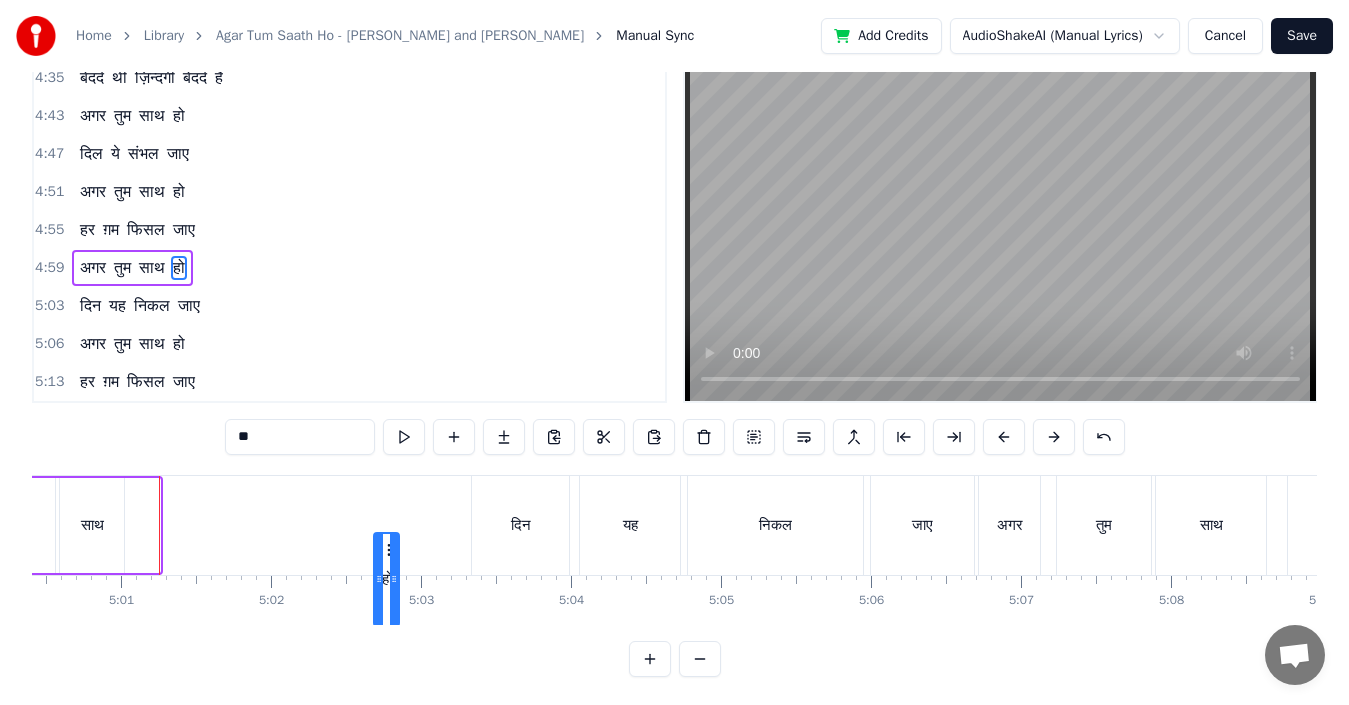 click on "पल भर ठहर जाओ दिल ये संभल जाए कैसे तुम्हें रोका करूँ मेरी तरफ आता हर ग़म फिसल जाए आँखों में तुम को भरूं बिन बोले बातें तुमसे करूँ 'गर तुम साथ हो अगर तुम साथ हो बहती रहती नहर नदीयाँ सी तेरी दुनिया में मेरी दुनिया है तेरी चाहतों में मैं ढल जाती हूँ तेरी आदतों में 'गर तुम साथ हो तेरी नज़रों में है तेरे सपने तेरे सपनों में है नाराज़ी मुझे लगता है के बातें दिल की होतीं लफ़्ज़ों की धोखेबाज़ी तुम साथ हो या ना हो" at bounding box center (-19448, 525) 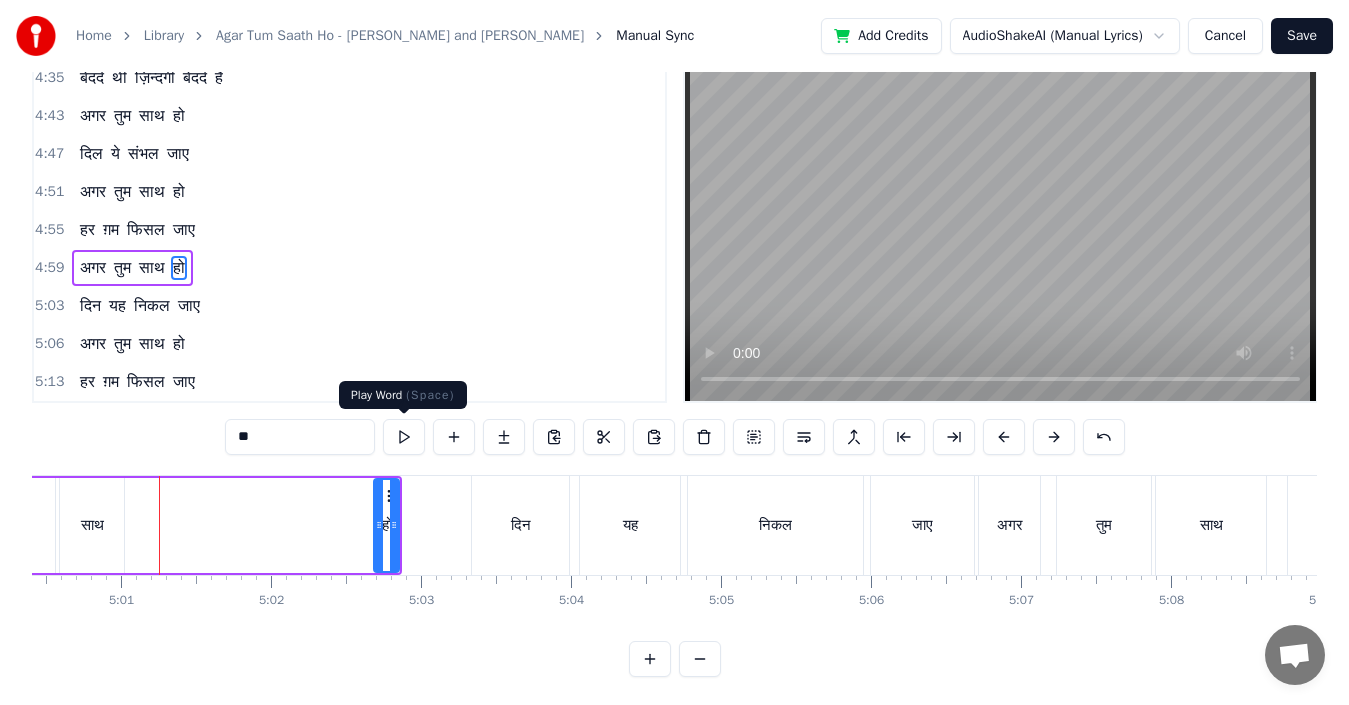 click at bounding box center [404, 437] 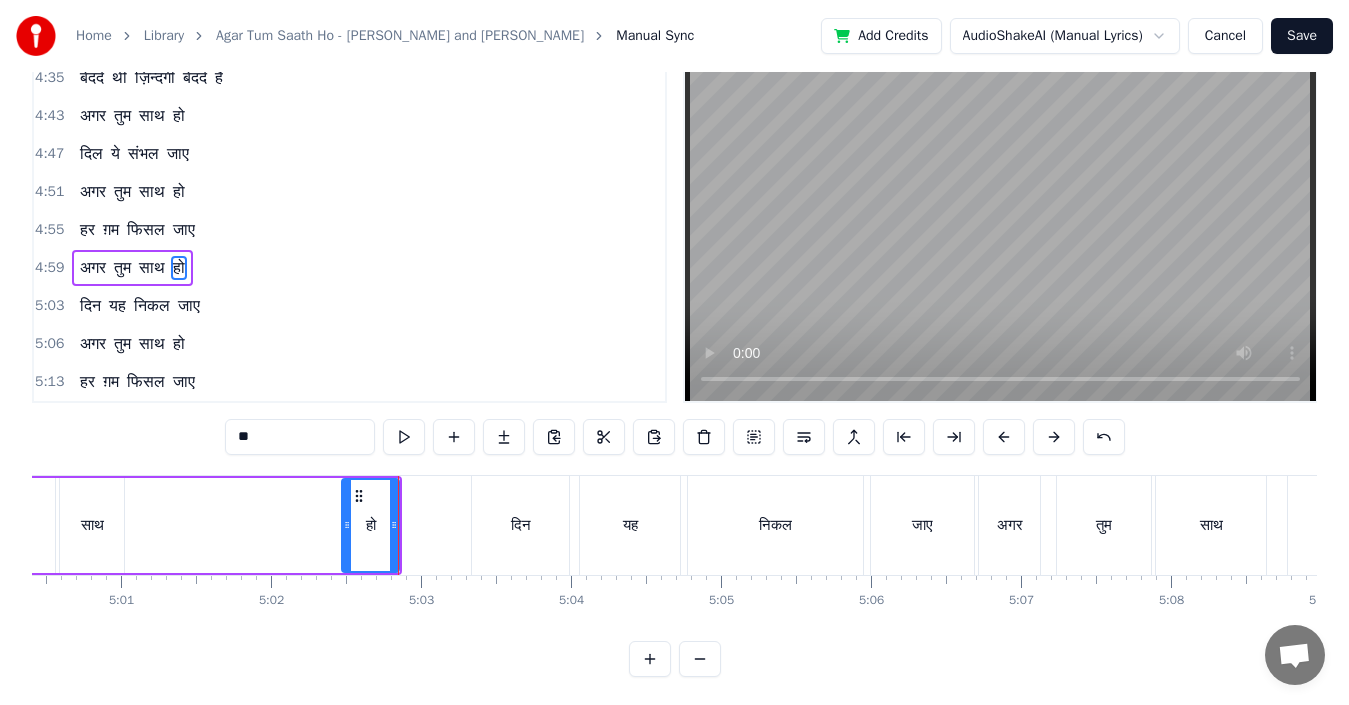 drag, startPoint x: 378, startPoint y: 522, endPoint x: 346, endPoint y: 522, distance: 32 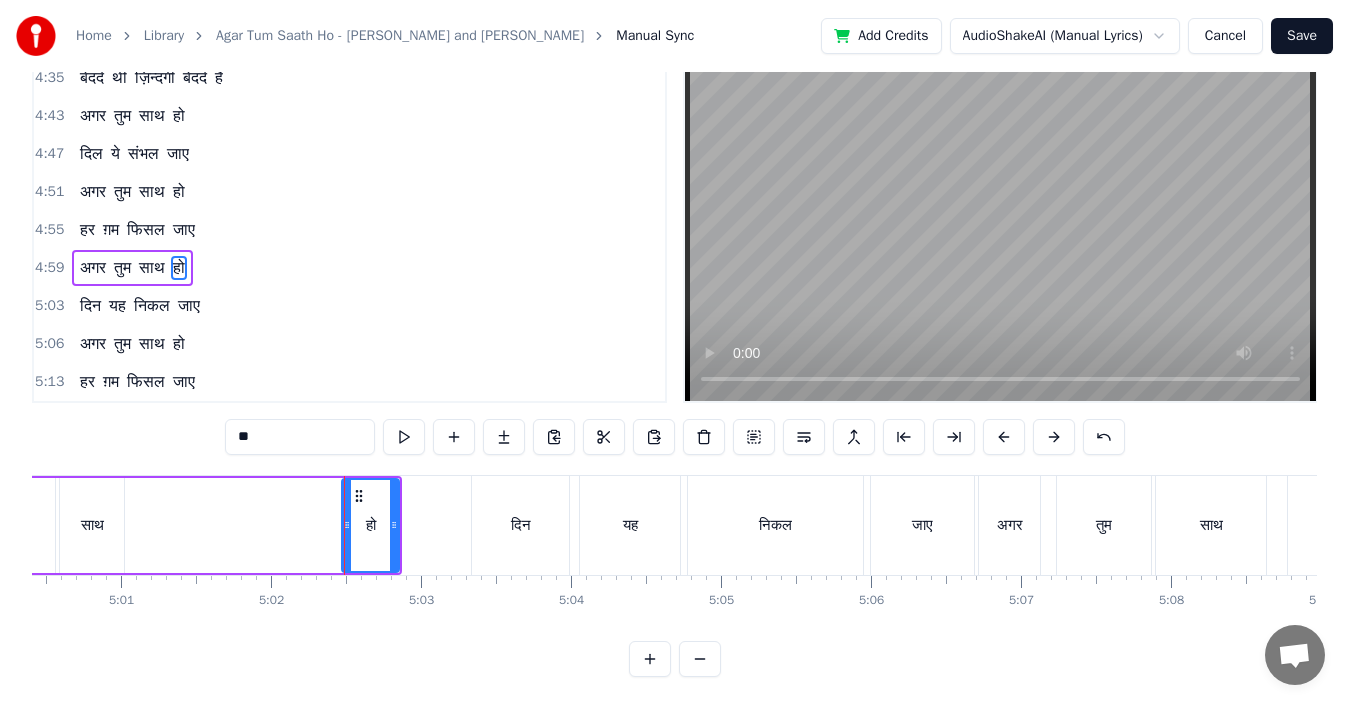 scroll, scrollTop: 0, scrollLeft: 0, axis: both 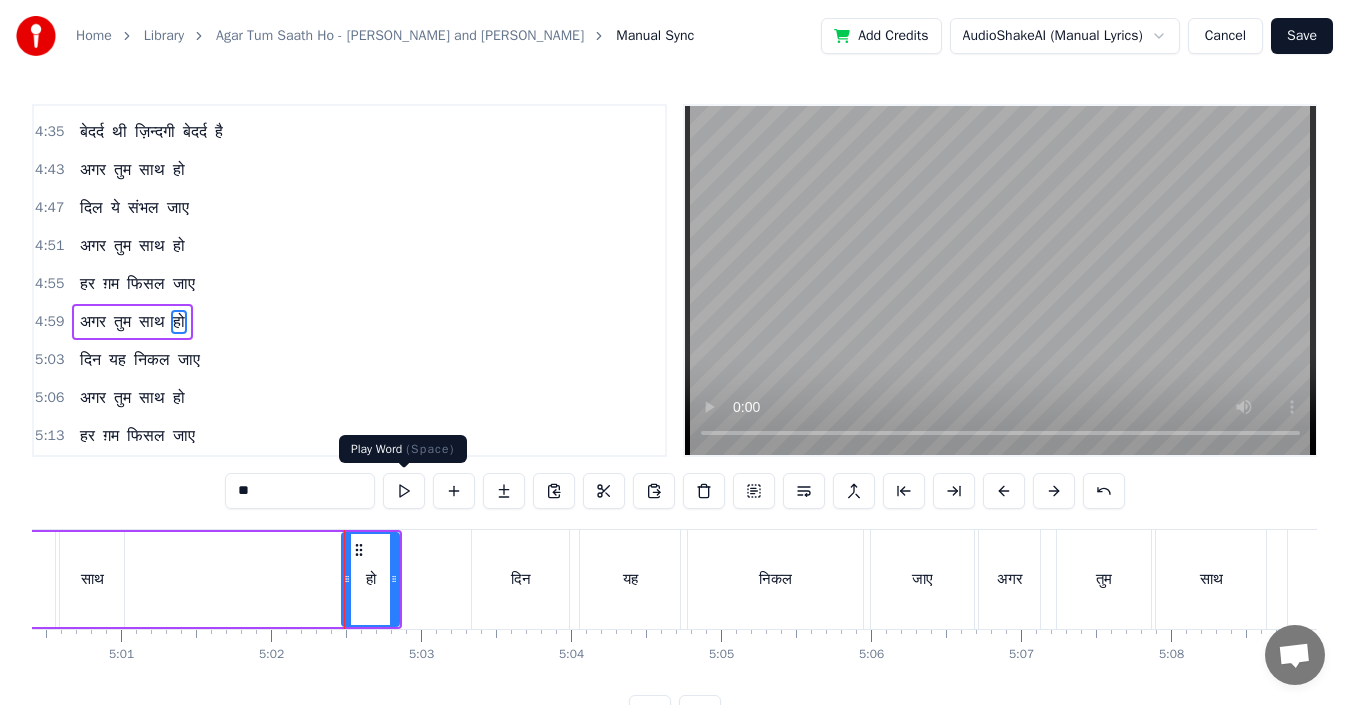 click at bounding box center (404, 491) 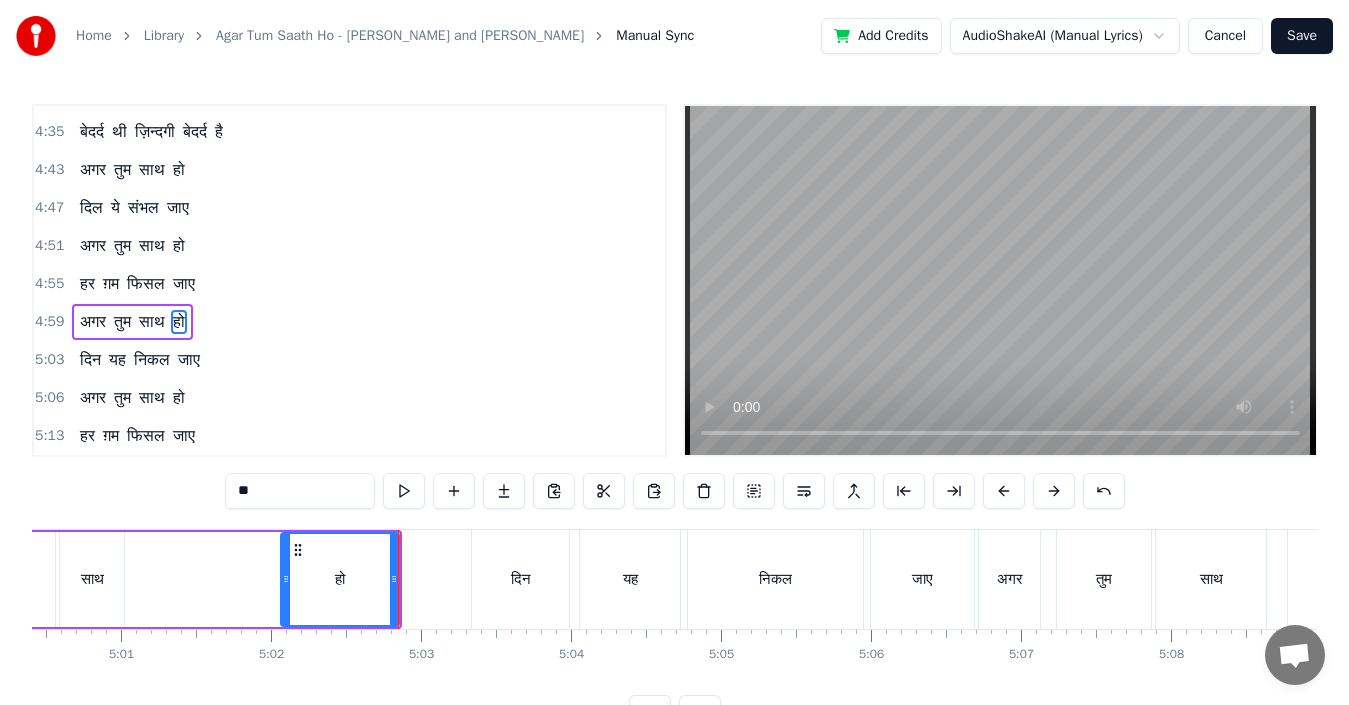 drag, startPoint x: 346, startPoint y: 594, endPoint x: 285, endPoint y: 601, distance: 61.400326 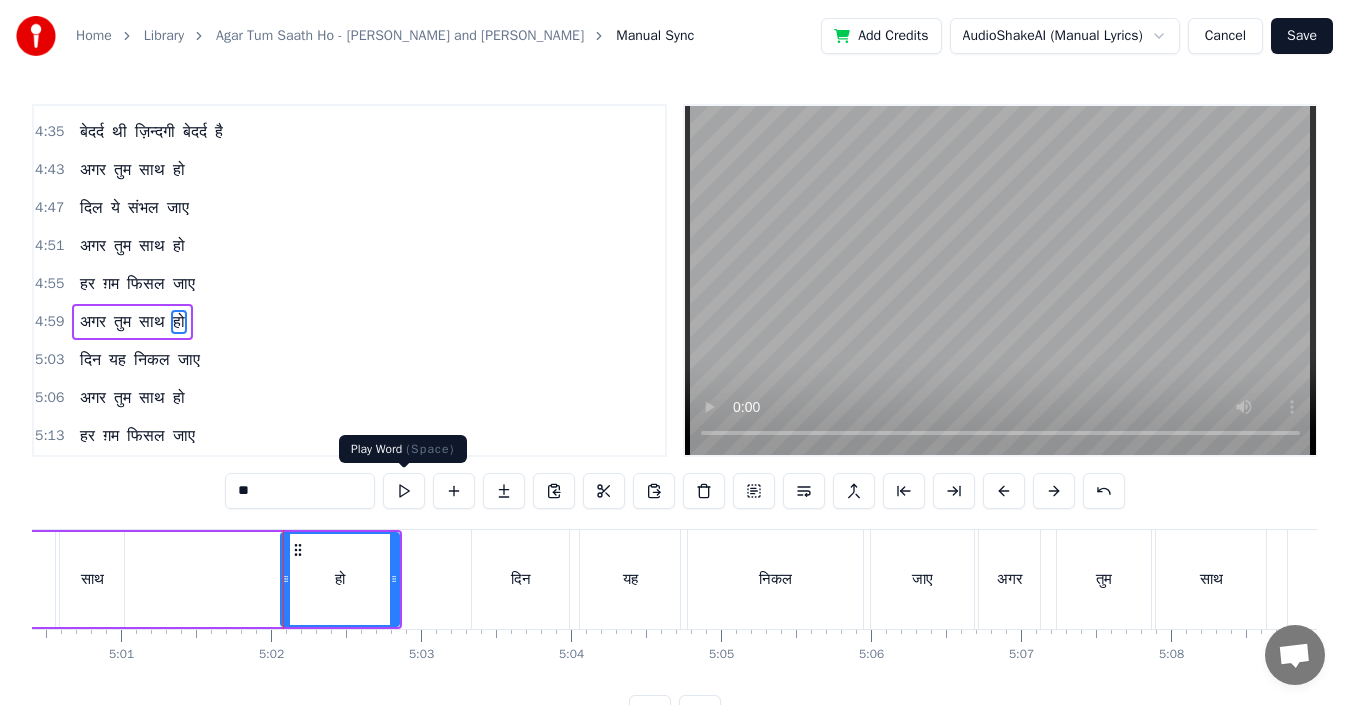 click at bounding box center [404, 491] 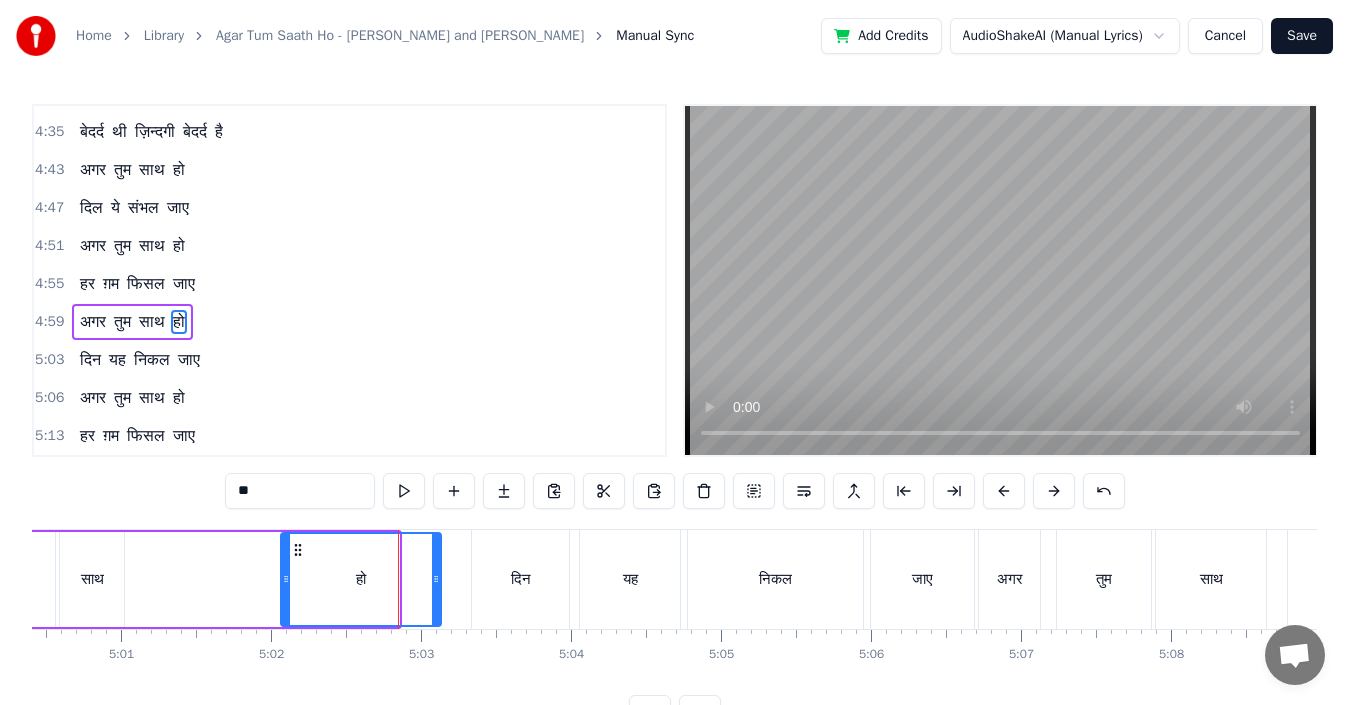 drag, startPoint x: 395, startPoint y: 577, endPoint x: 437, endPoint y: 584, distance: 42.579338 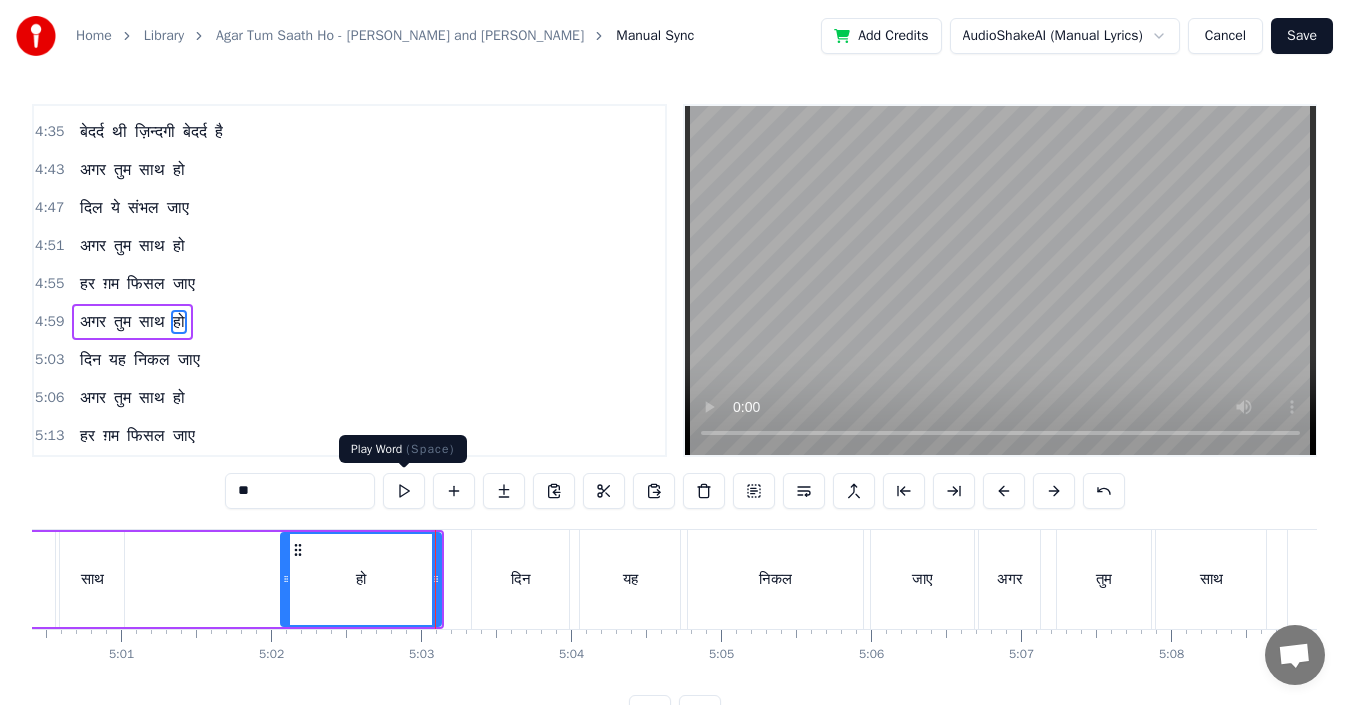 click at bounding box center (404, 491) 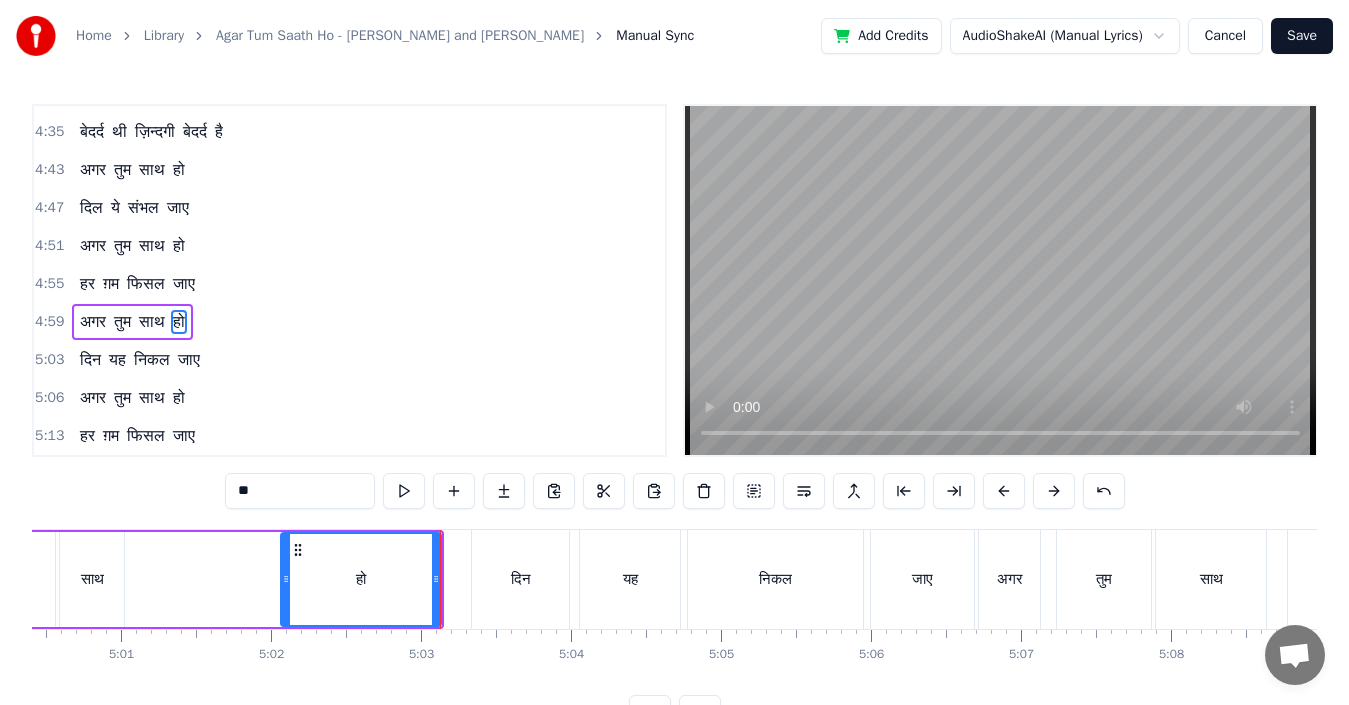 click on "साथ" at bounding box center (92, 579) 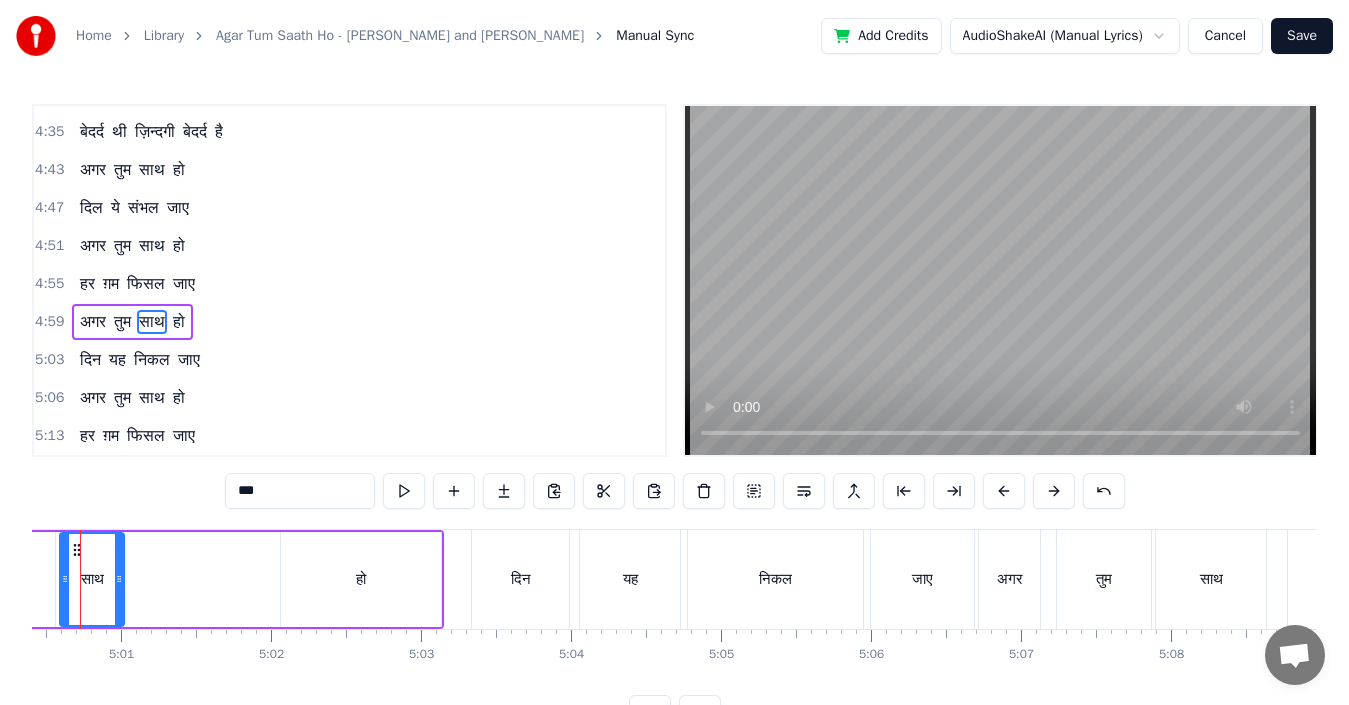 scroll, scrollTop: 0, scrollLeft: 45009, axis: horizontal 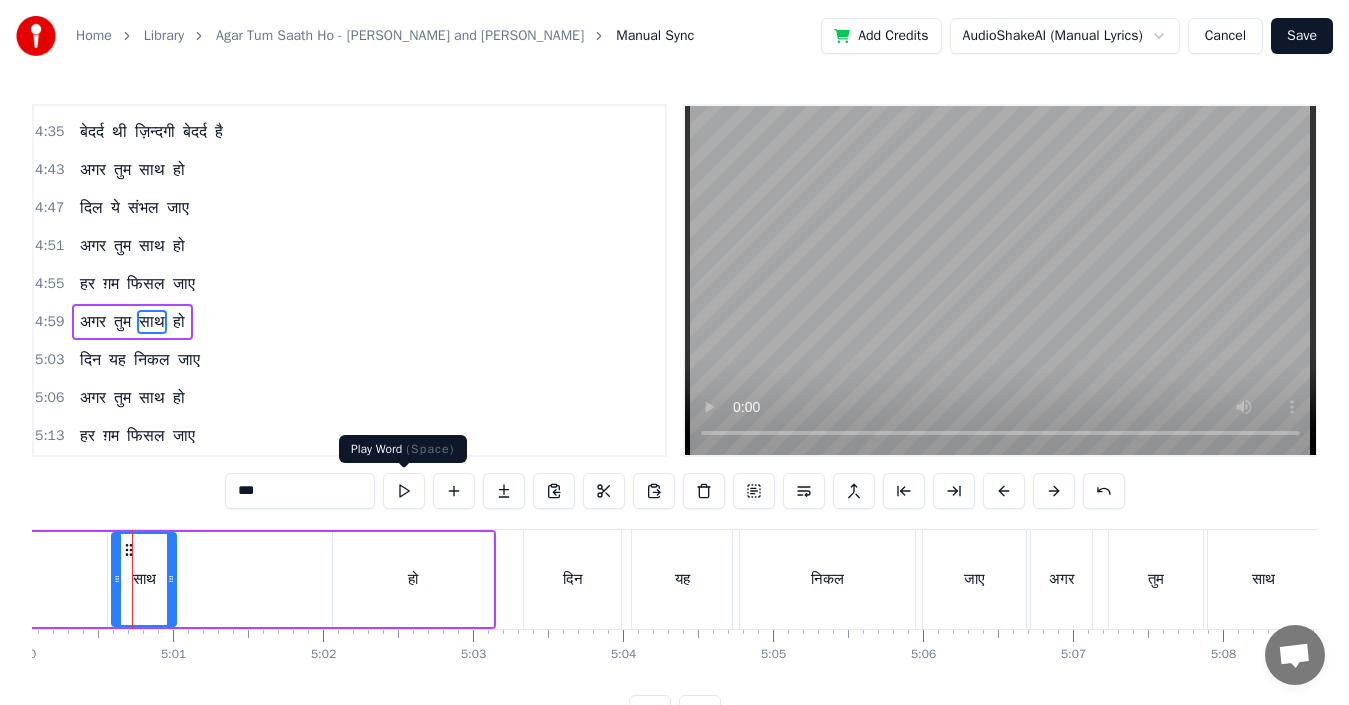 click at bounding box center (404, 491) 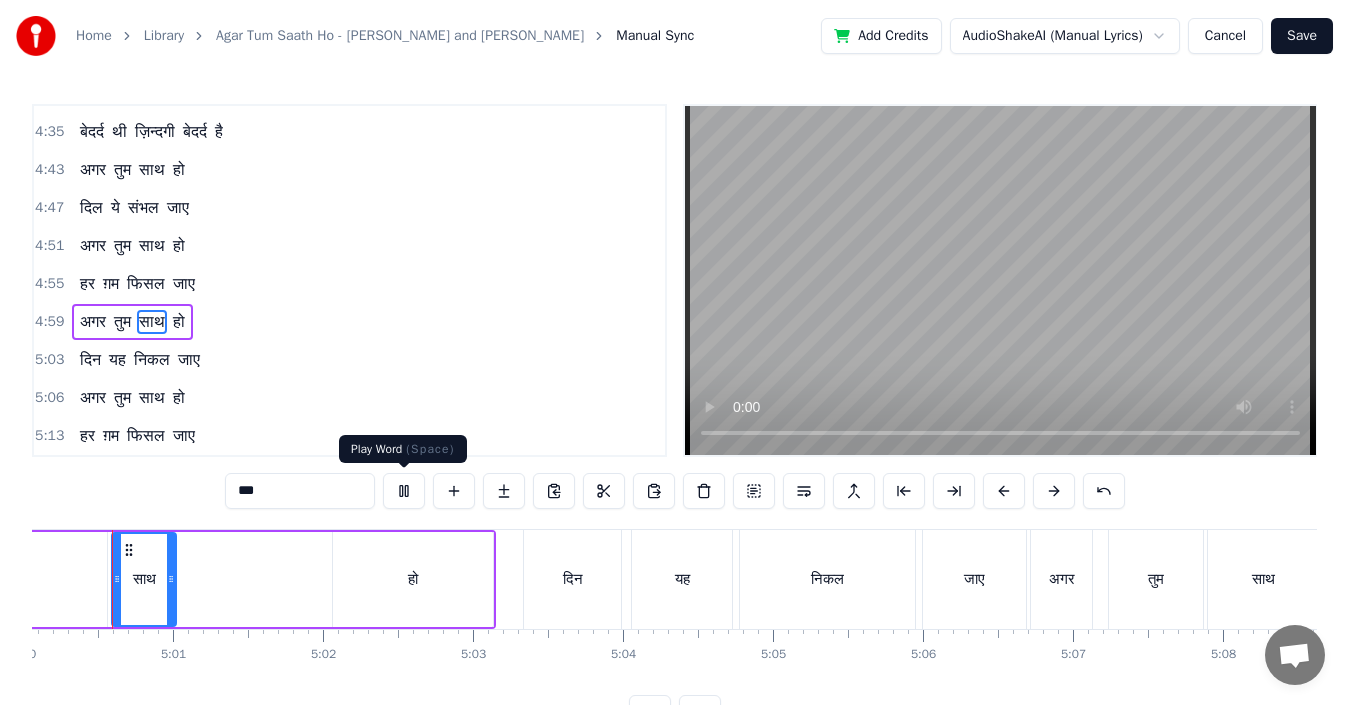 scroll, scrollTop: 0, scrollLeft: 44986, axis: horizontal 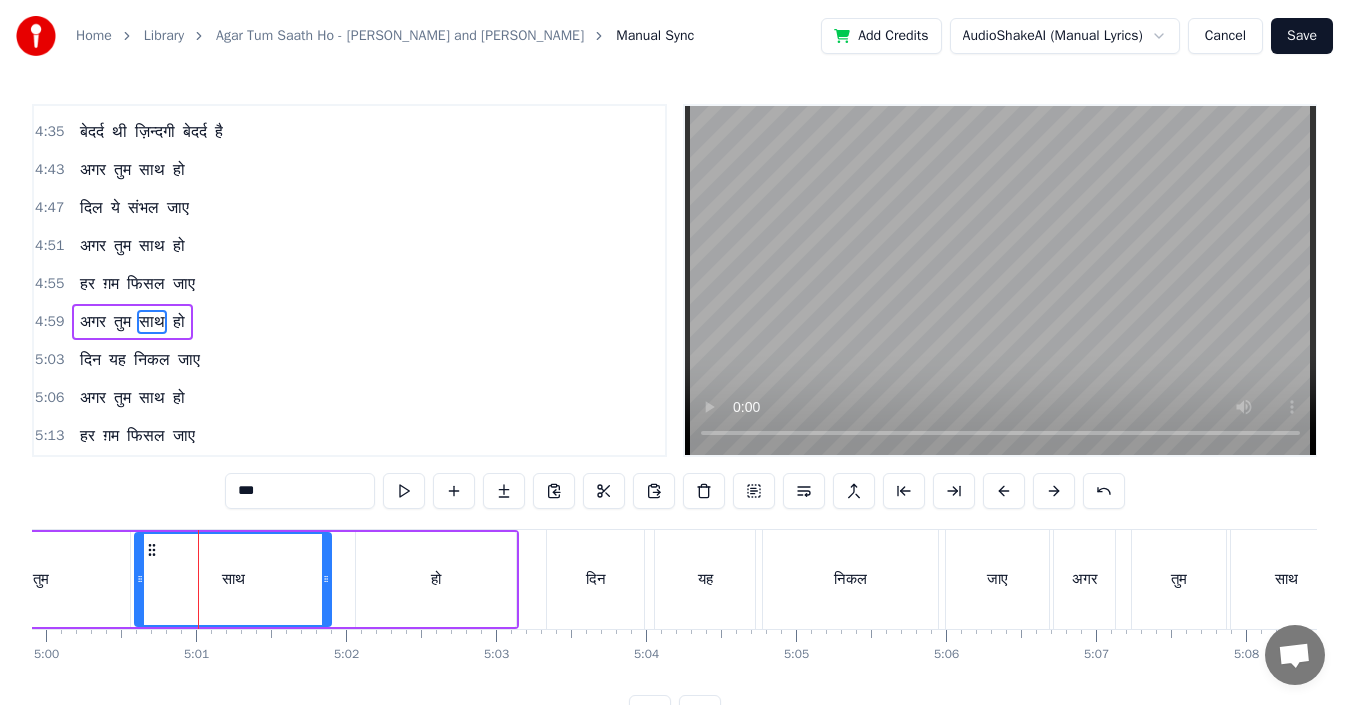 drag, startPoint x: 193, startPoint y: 578, endPoint x: 325, endPoint y: 589, distance: 132.45753 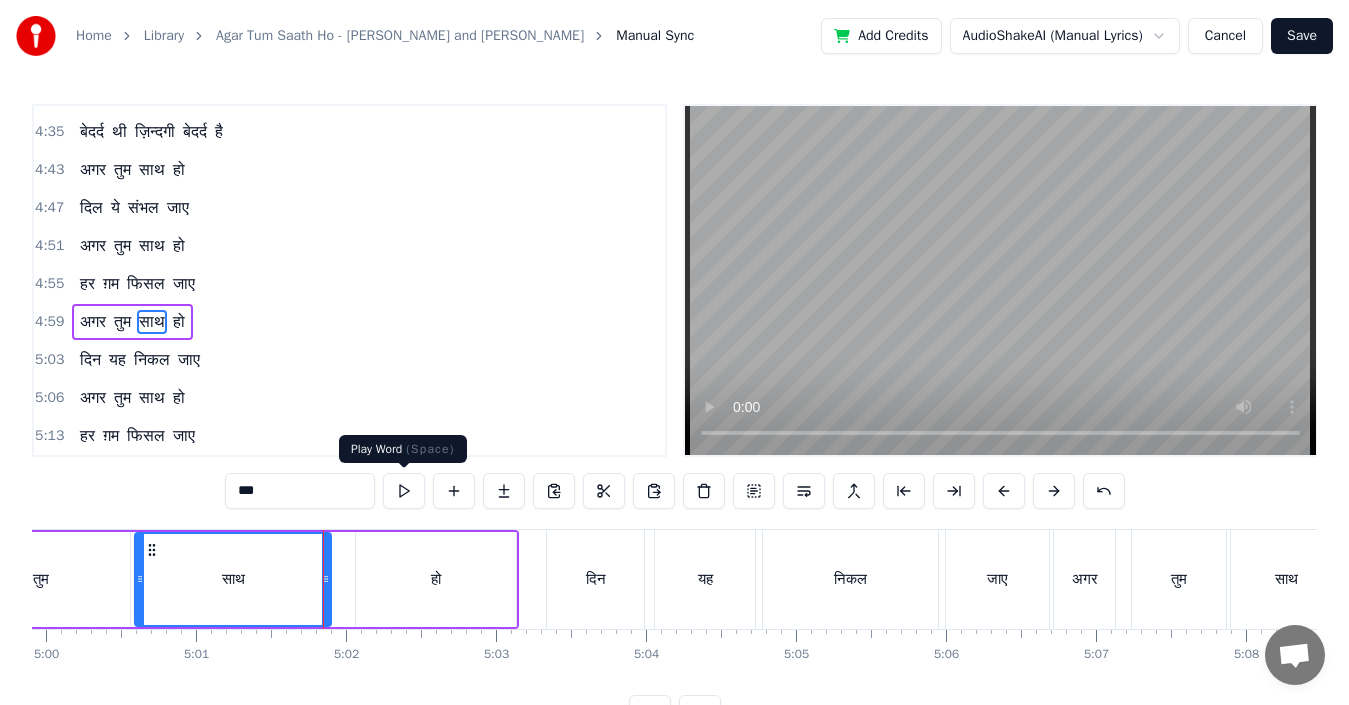 click at bounding box center (404, 491) 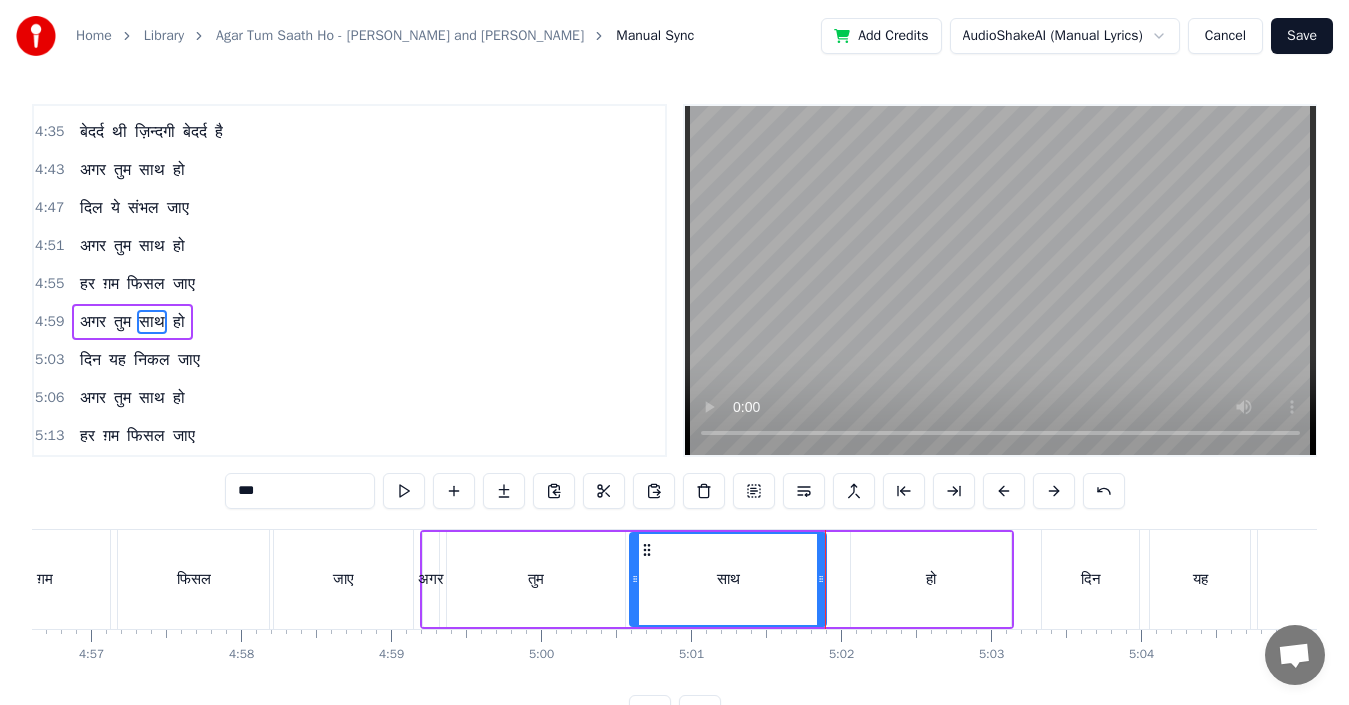 scroll, scrollTop: 0, scrollLeft: 44466, axis: horizontal 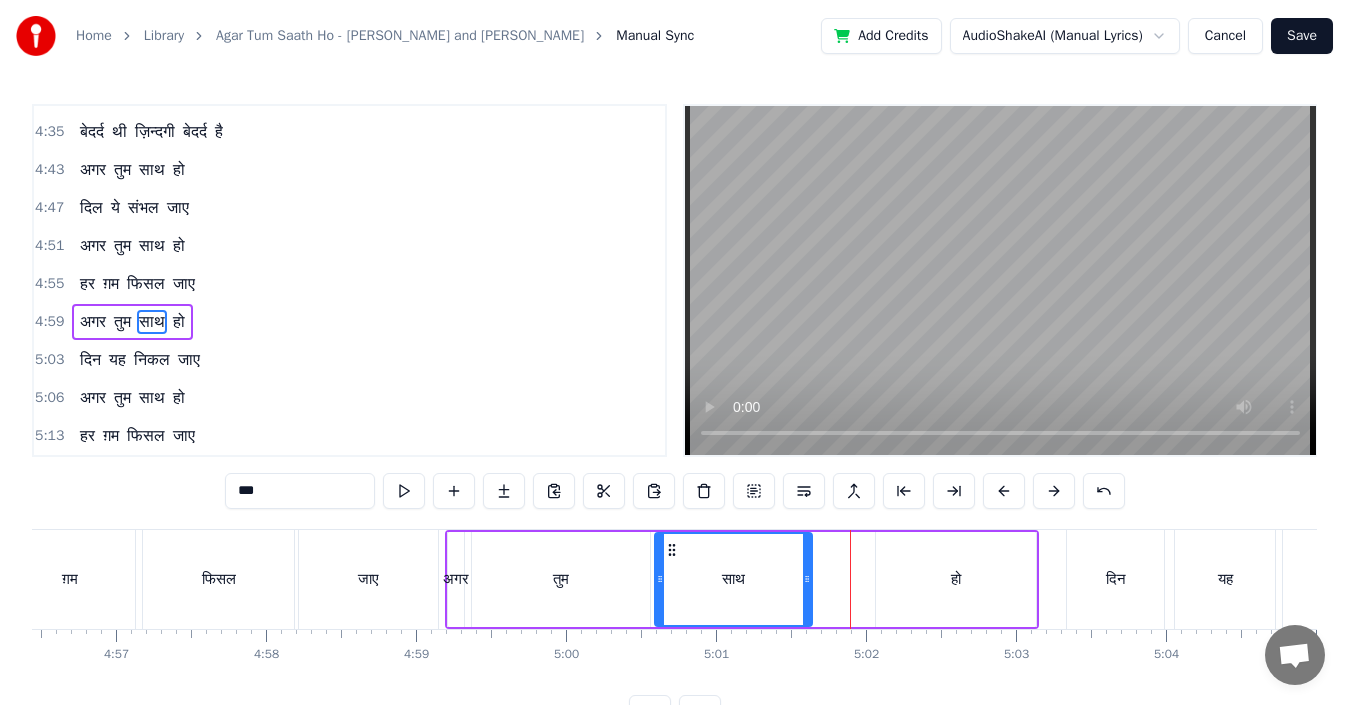 drag, startPoint x: 847, startPoint y: 578, endPoint x: 808, endPoint y: 585, distance: 39.623226 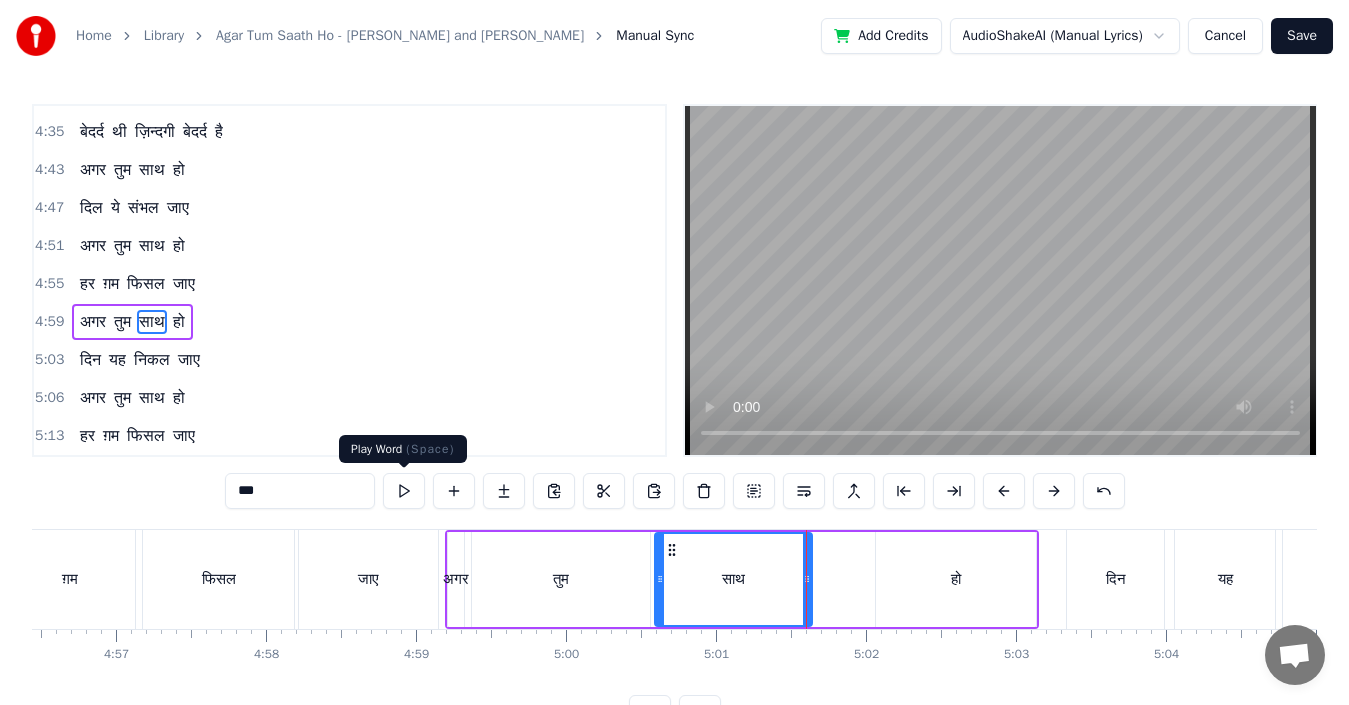 click at bounding box center (404, 491) 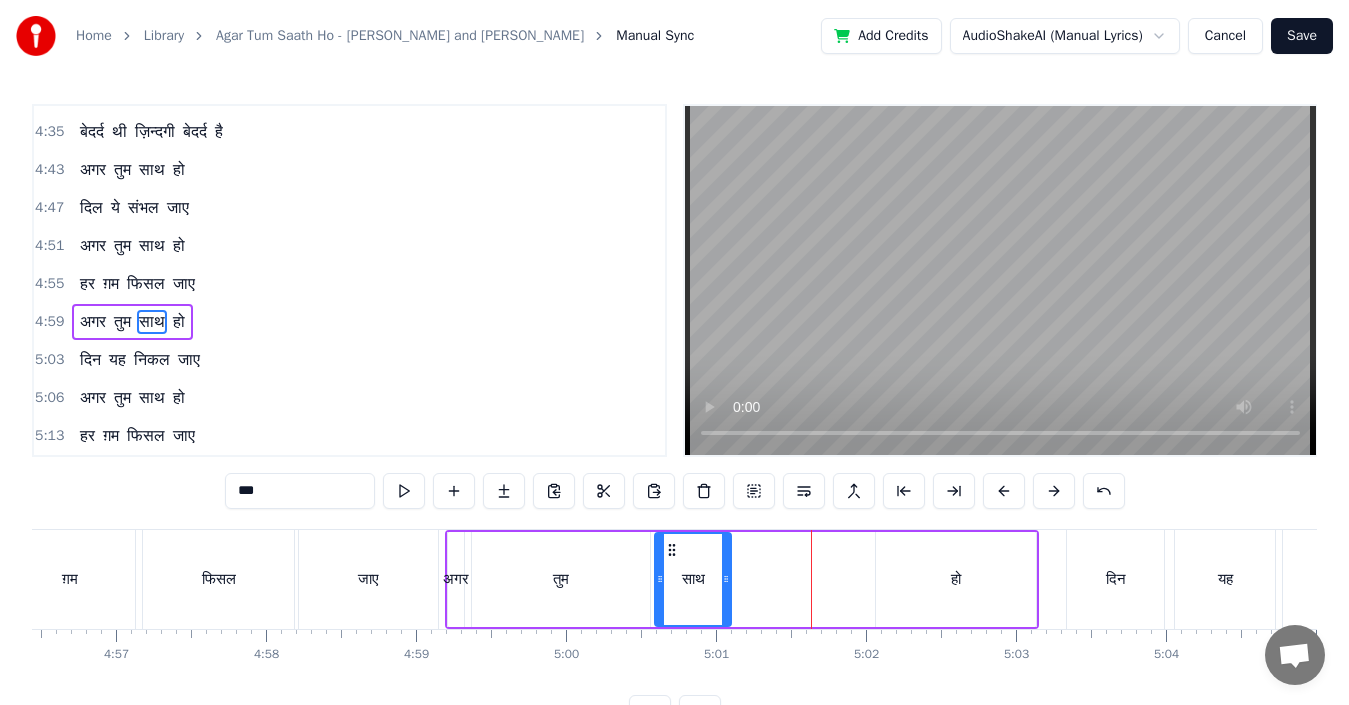 drag, startPoint x: 807, startPoint y: 578, endPoint x: 726, endPoint y: 586, distance: 81.394104 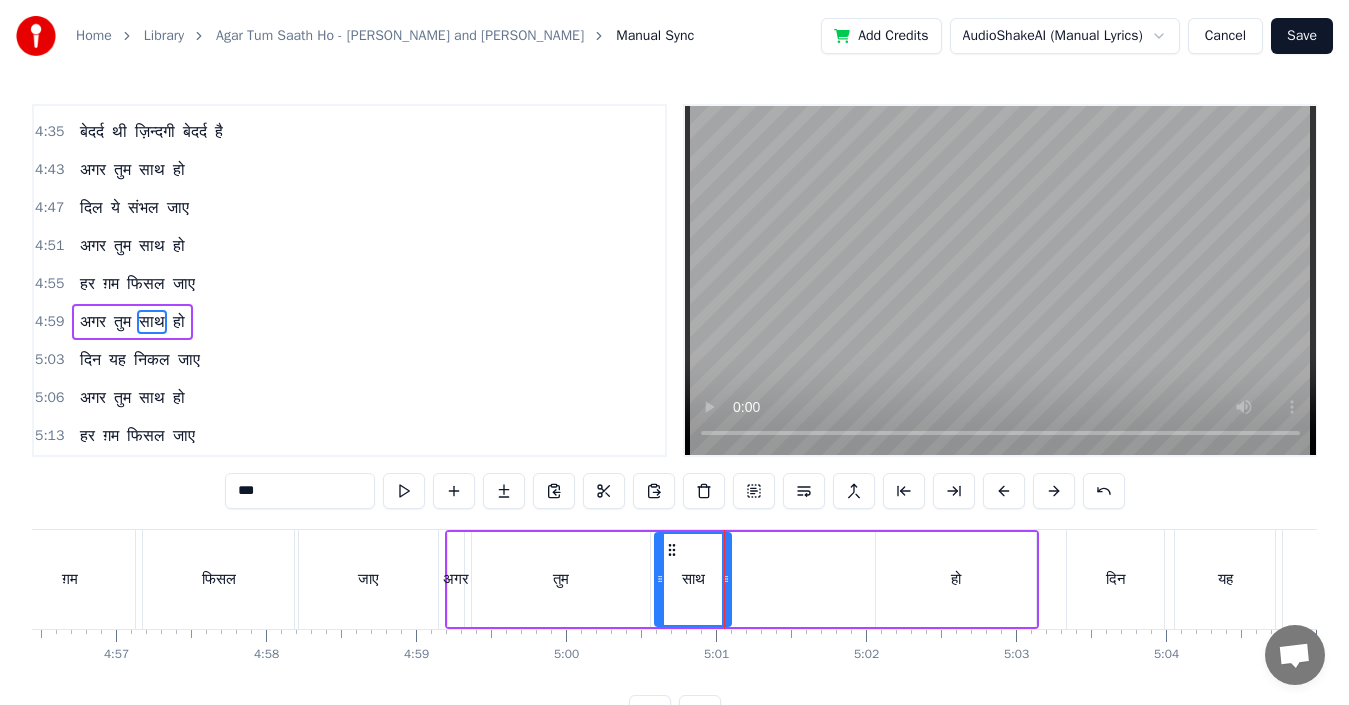 click on "हो" at bounding box center (956, 579) 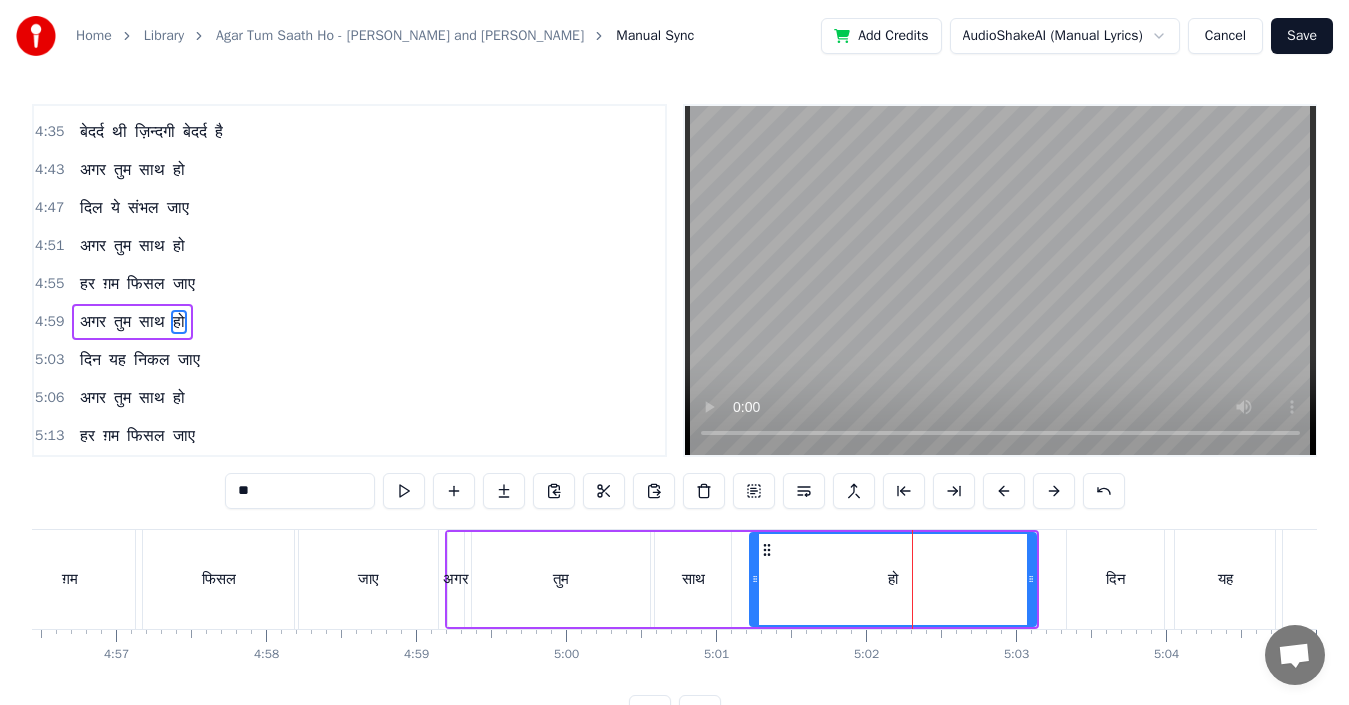 drag, startPoint x: 878, startPoint y: 575, endPoint x: 752, endPoint y: 585, distance: 126.3962 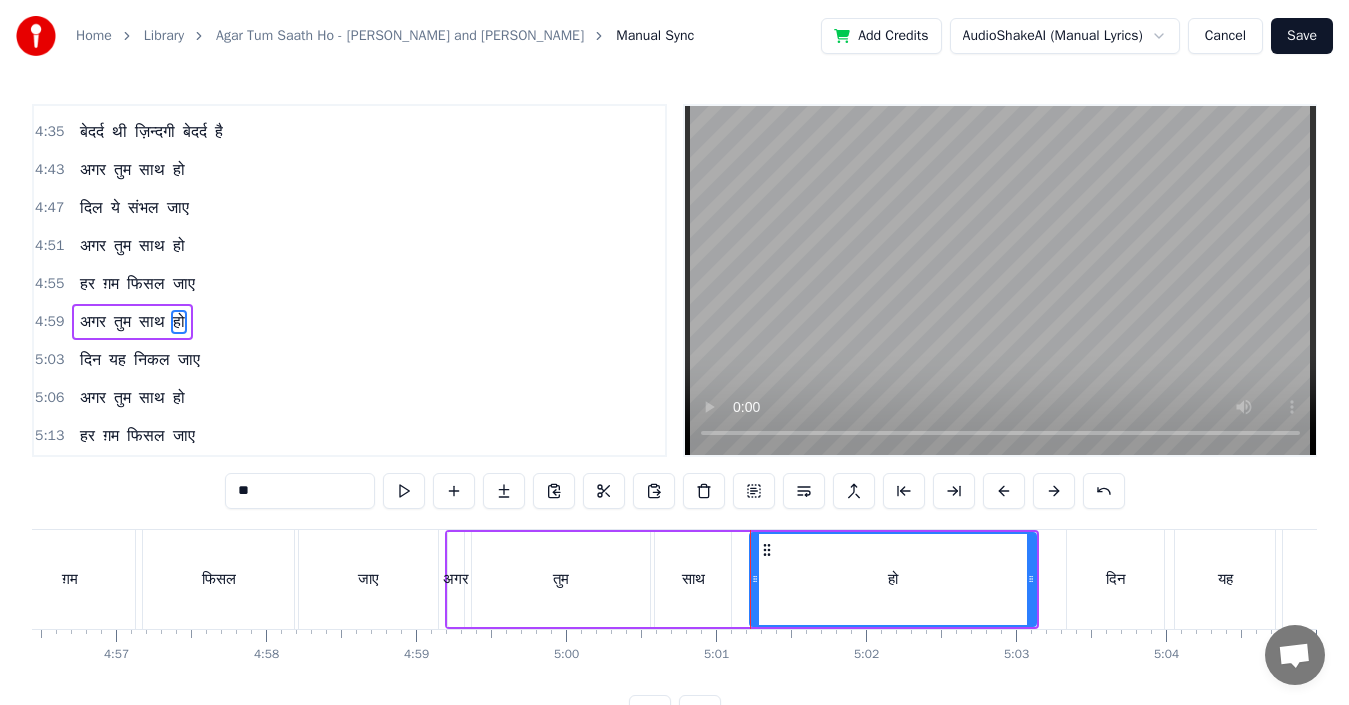 click on "तुम" at bounding box center [561, 579] 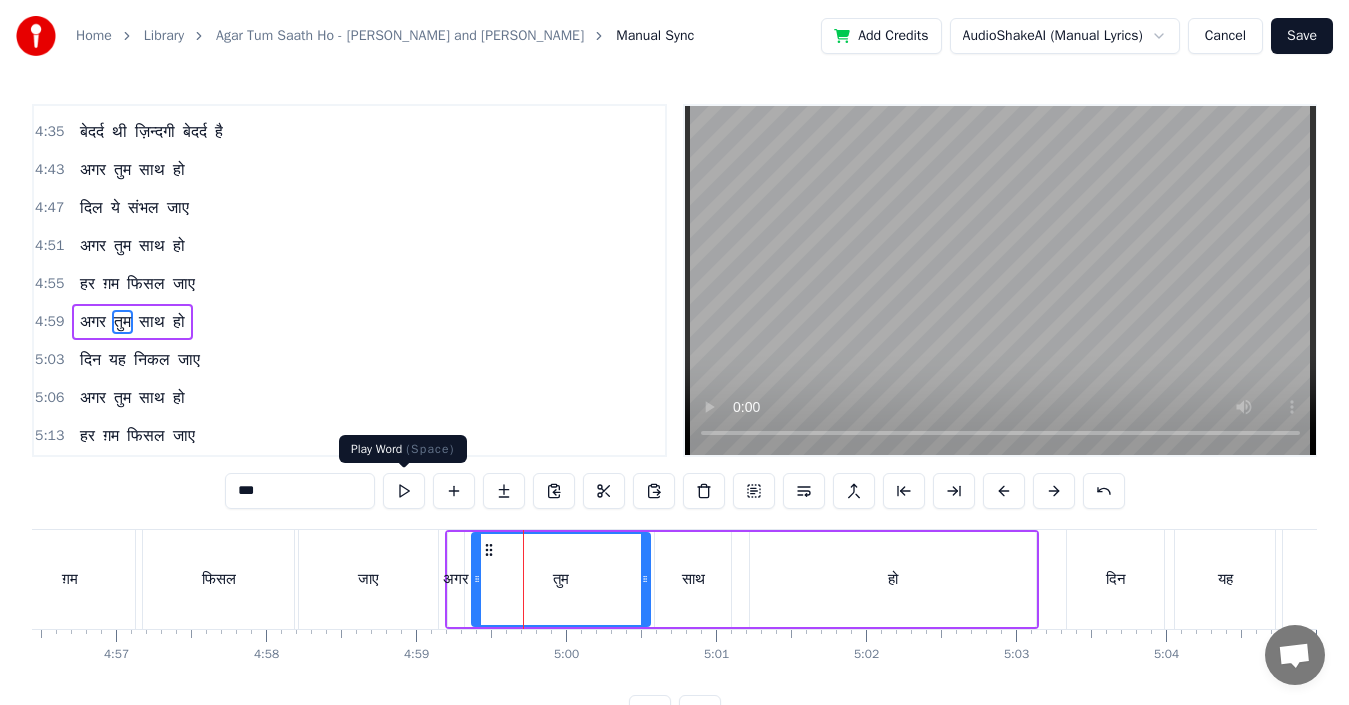 click at bounding box center [404, 491] 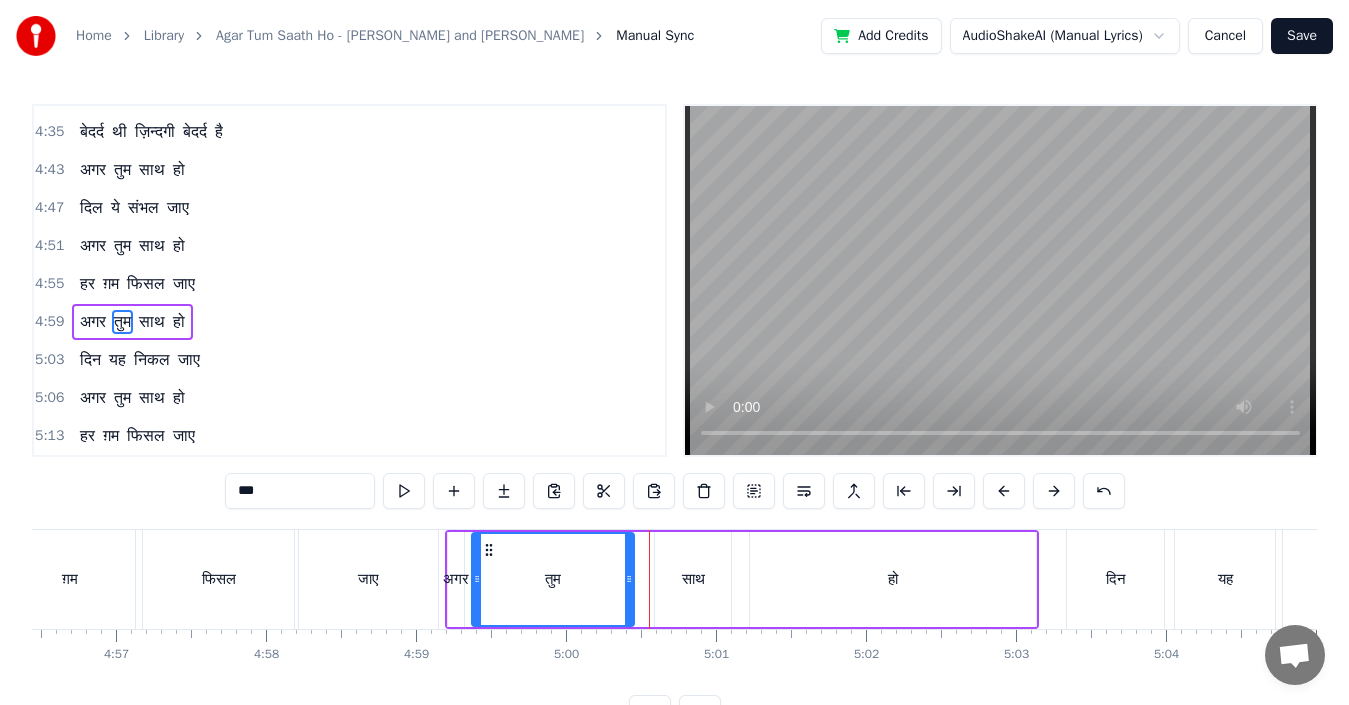drag, startPoint x: 646, startPoint y: 579, endPoint x: 630, endPoint y: 585, distance: 17.088007 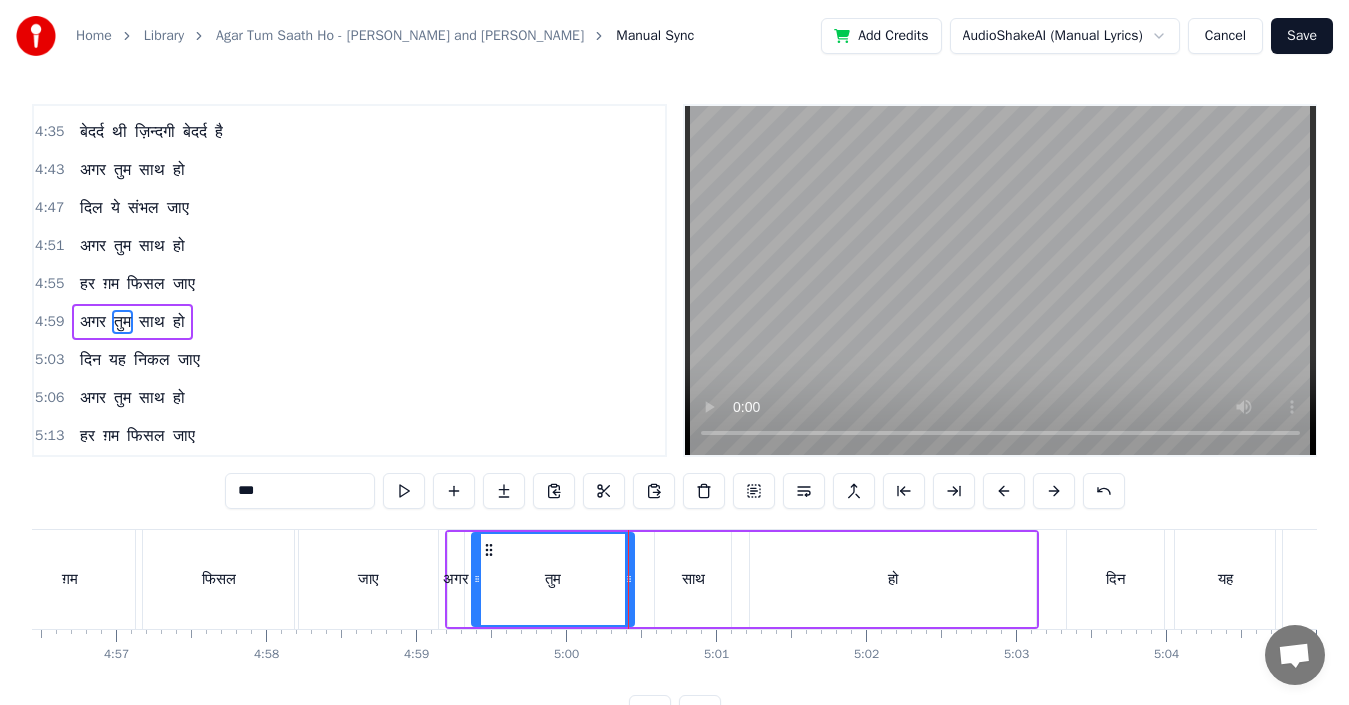 click on "साथ" at bounding box center [693, 579] 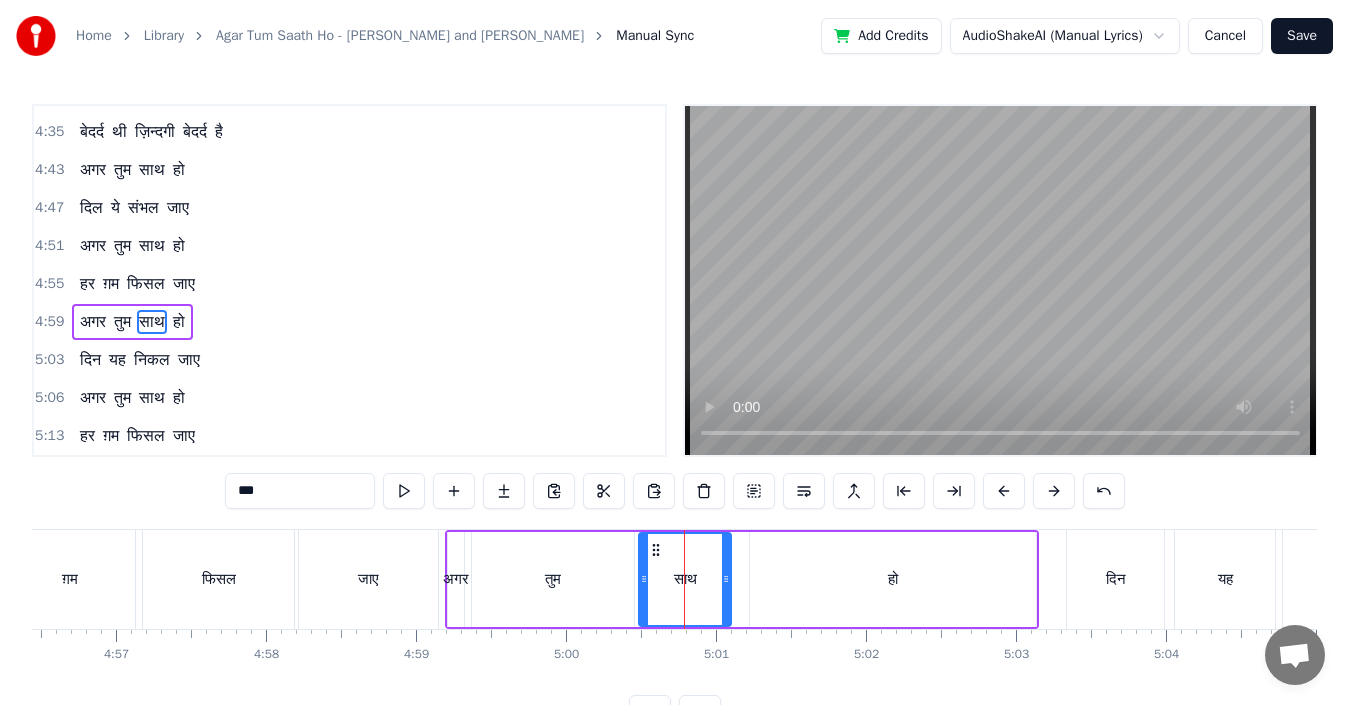 drag, startPoint x: 658, startPoint y: 580, endPoint x: 642, endPoint y: 580, distance: 16 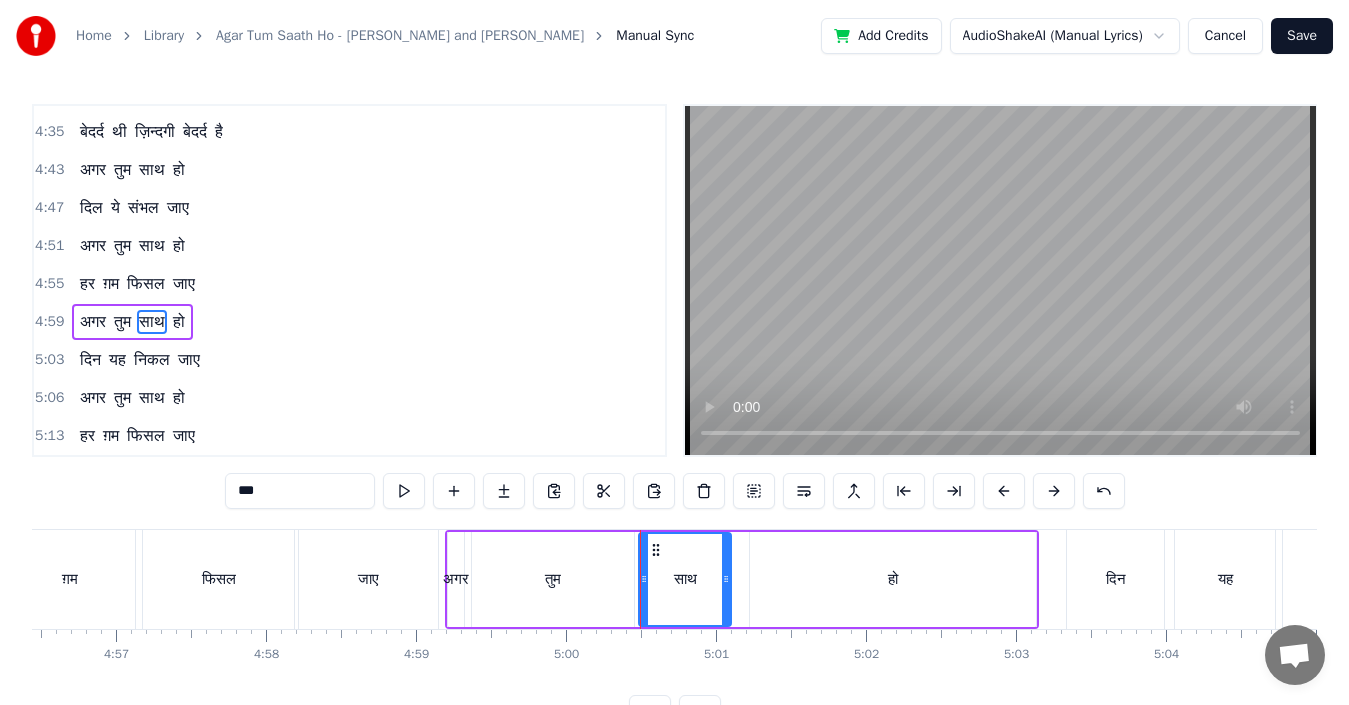 click on "अगर" at bounding box center (456, 579) 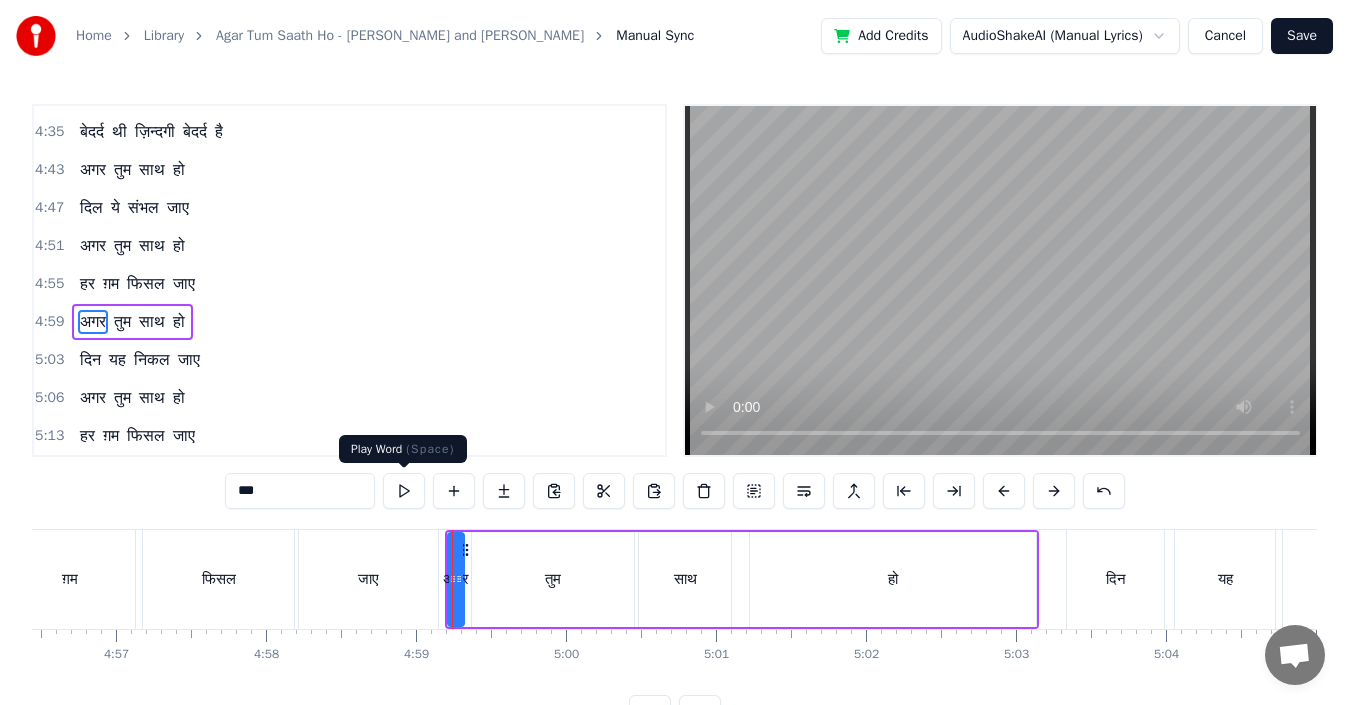 click at bounding box center [404, 491] 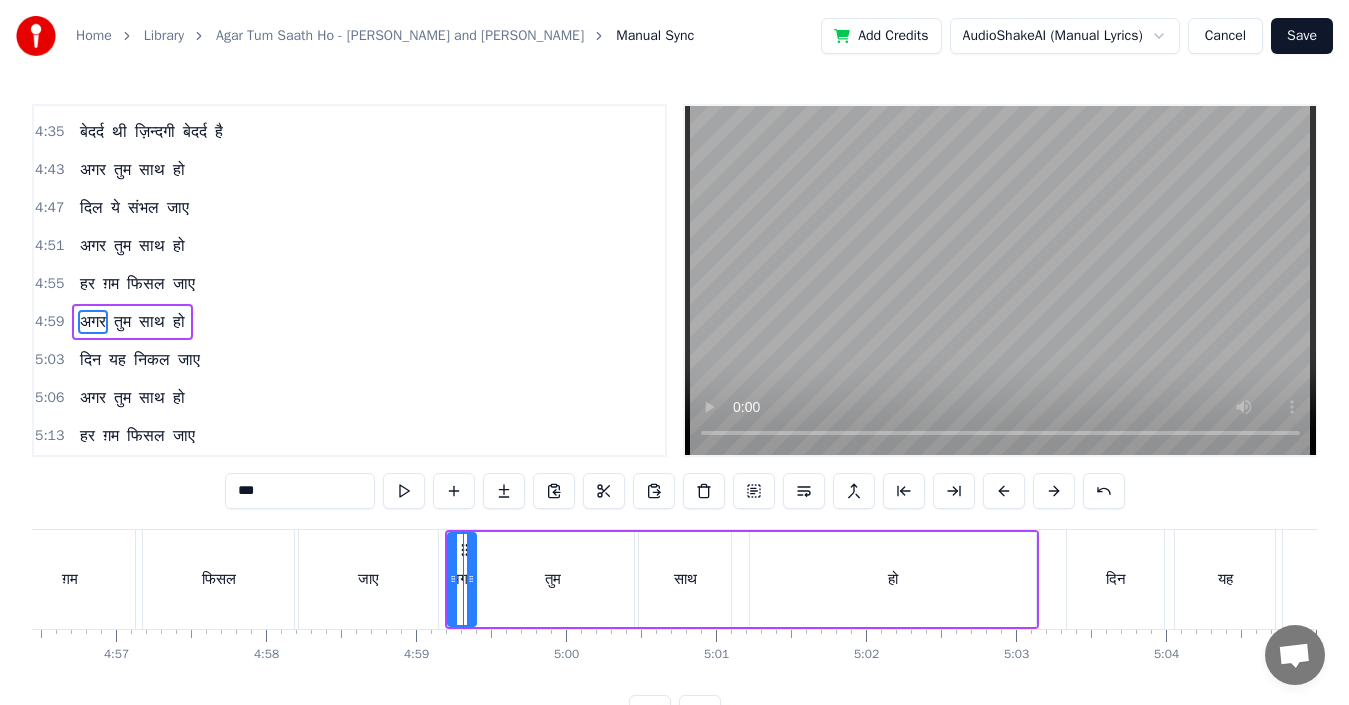 drag, startPoint x: 458, startPoint y: 590, endPoint x: 470, endPoint y: 590, distance: 12 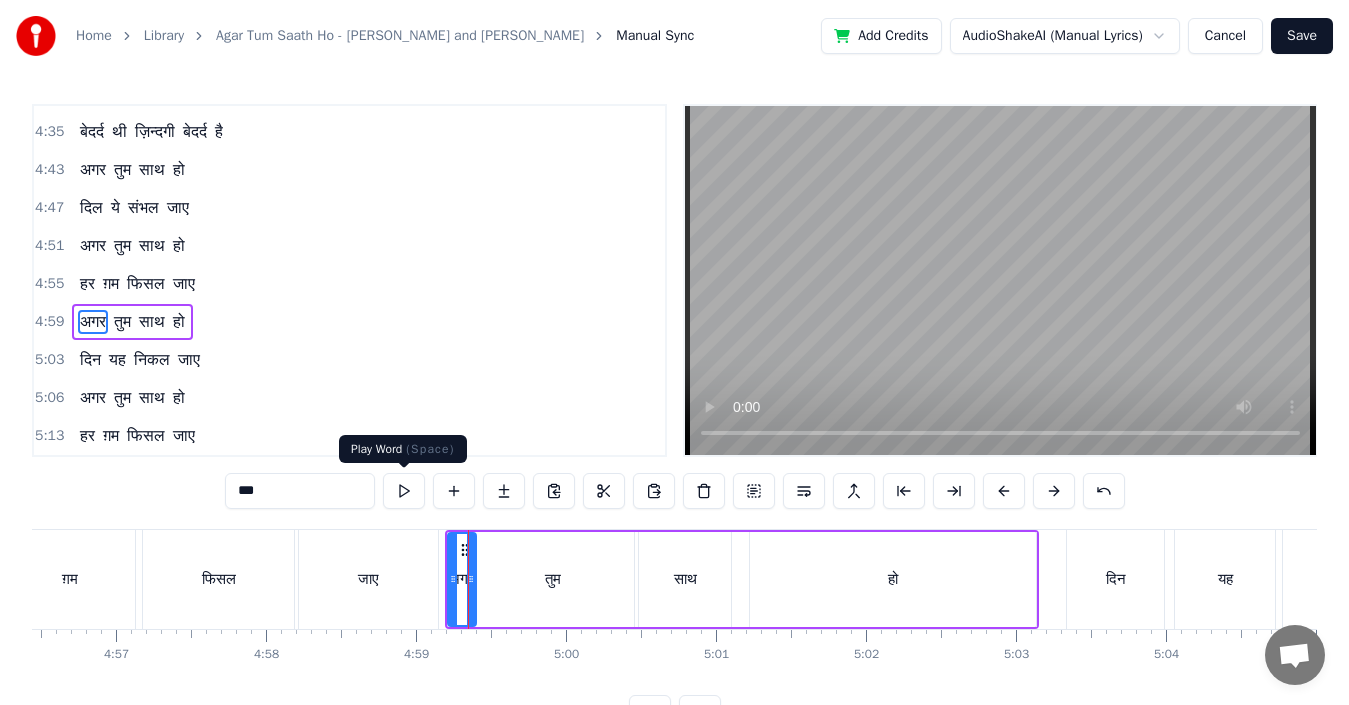 click at bounding box center (404, 491) 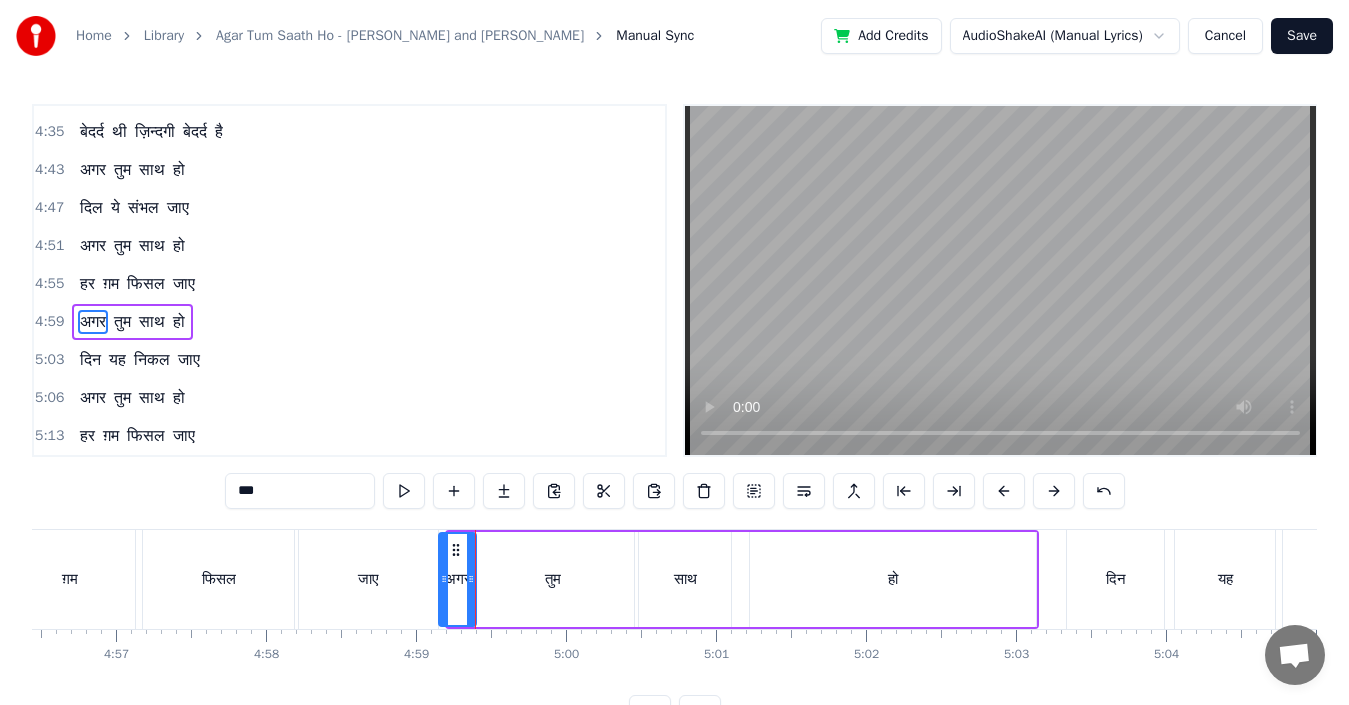 click 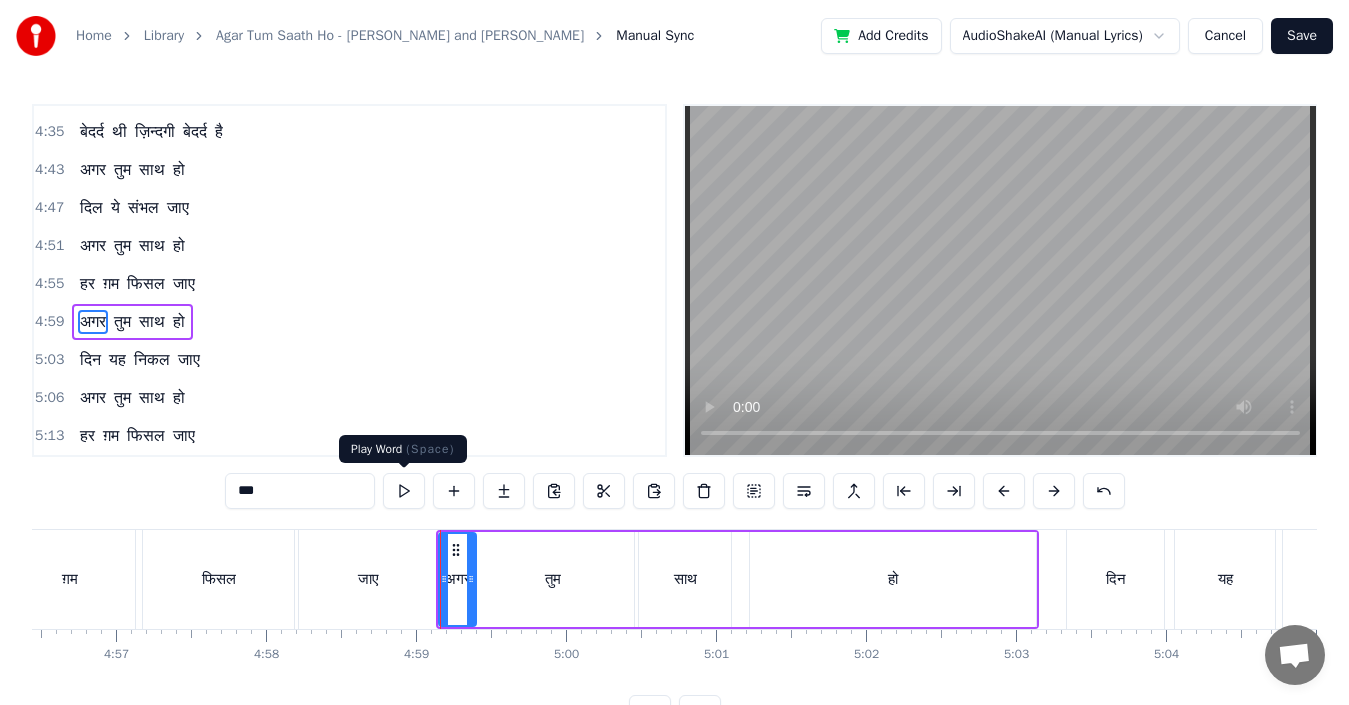 click at bounding box center (404, 491) 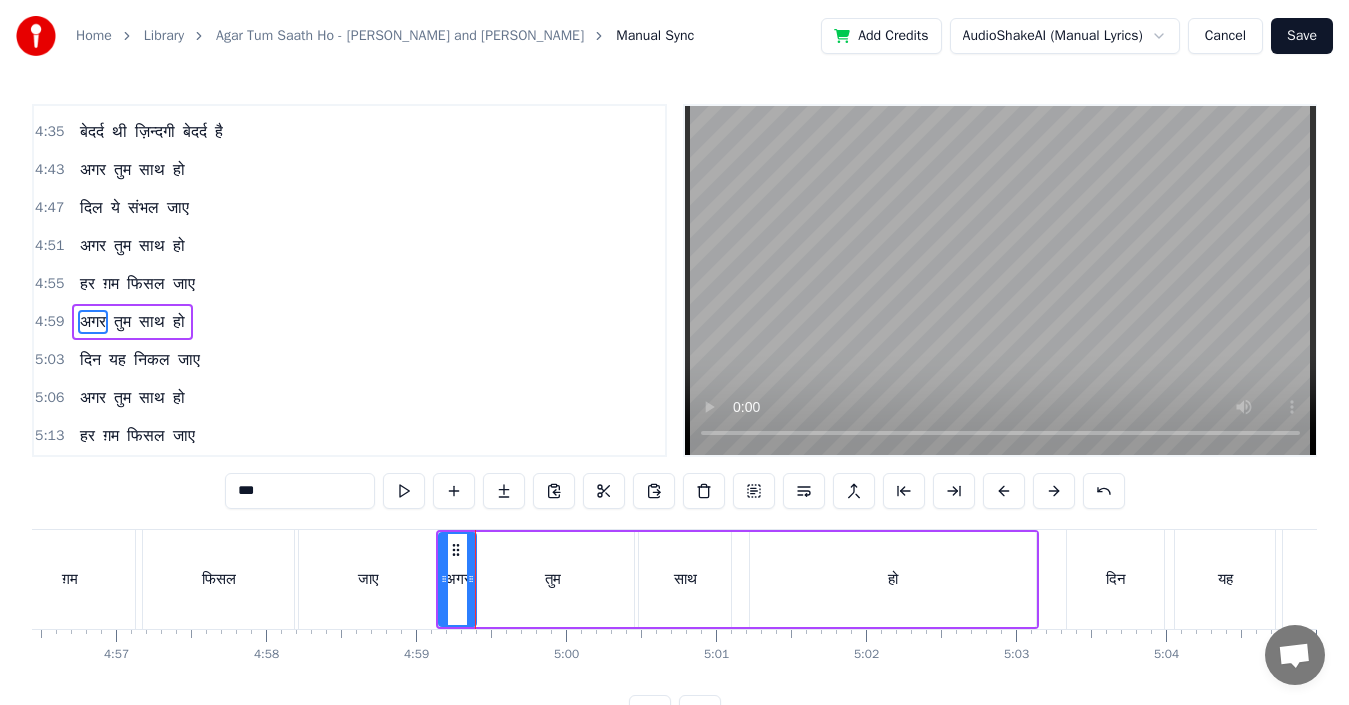 click on "जाए" at bounding box center (368, 579) 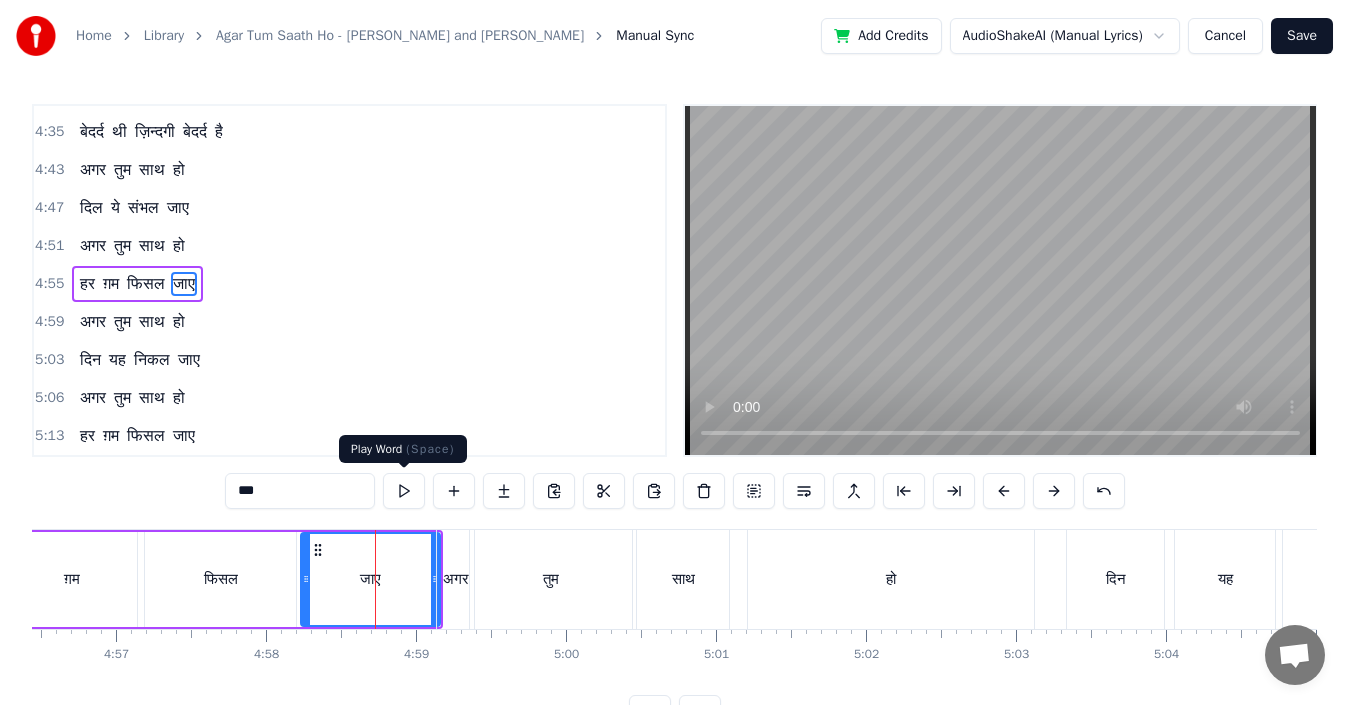 click at bounding box center (404, 491) 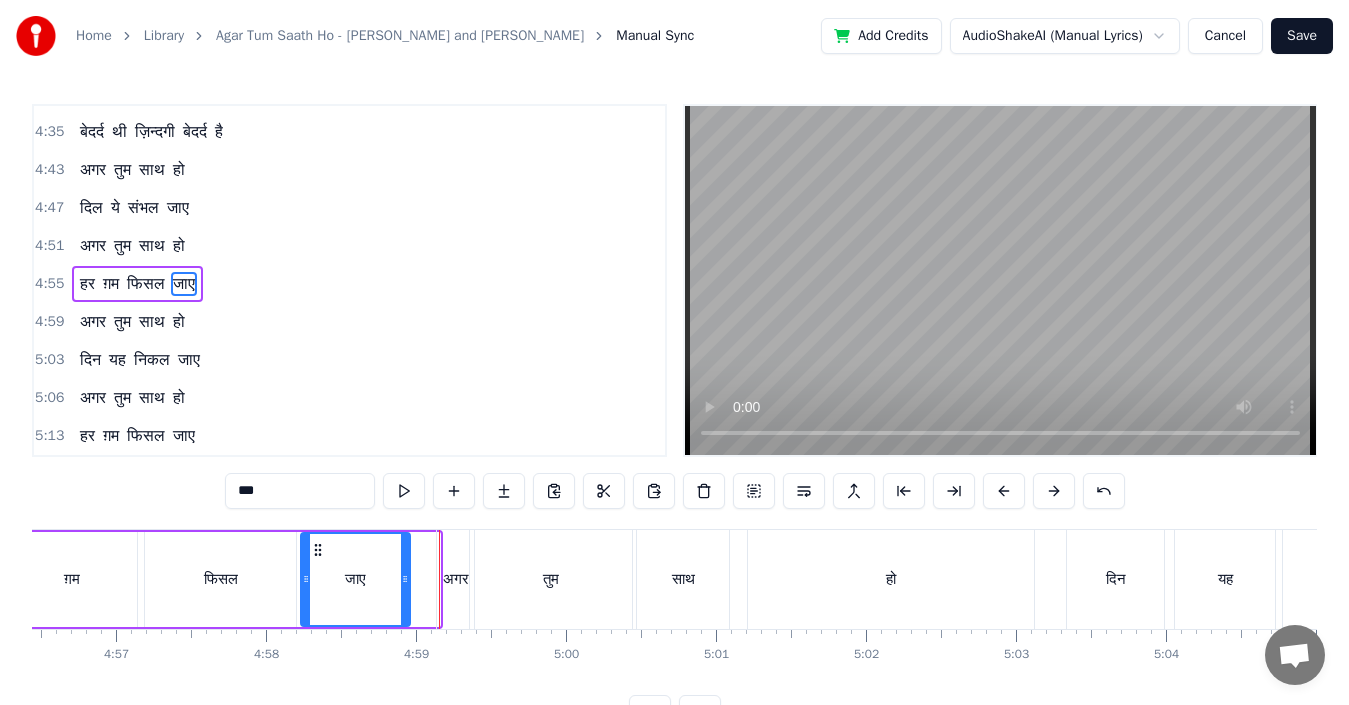 drag, startPoint x: 433, startPoint y: 581, endPoint x: 402, endPoint y: 579, distance: 31.06445 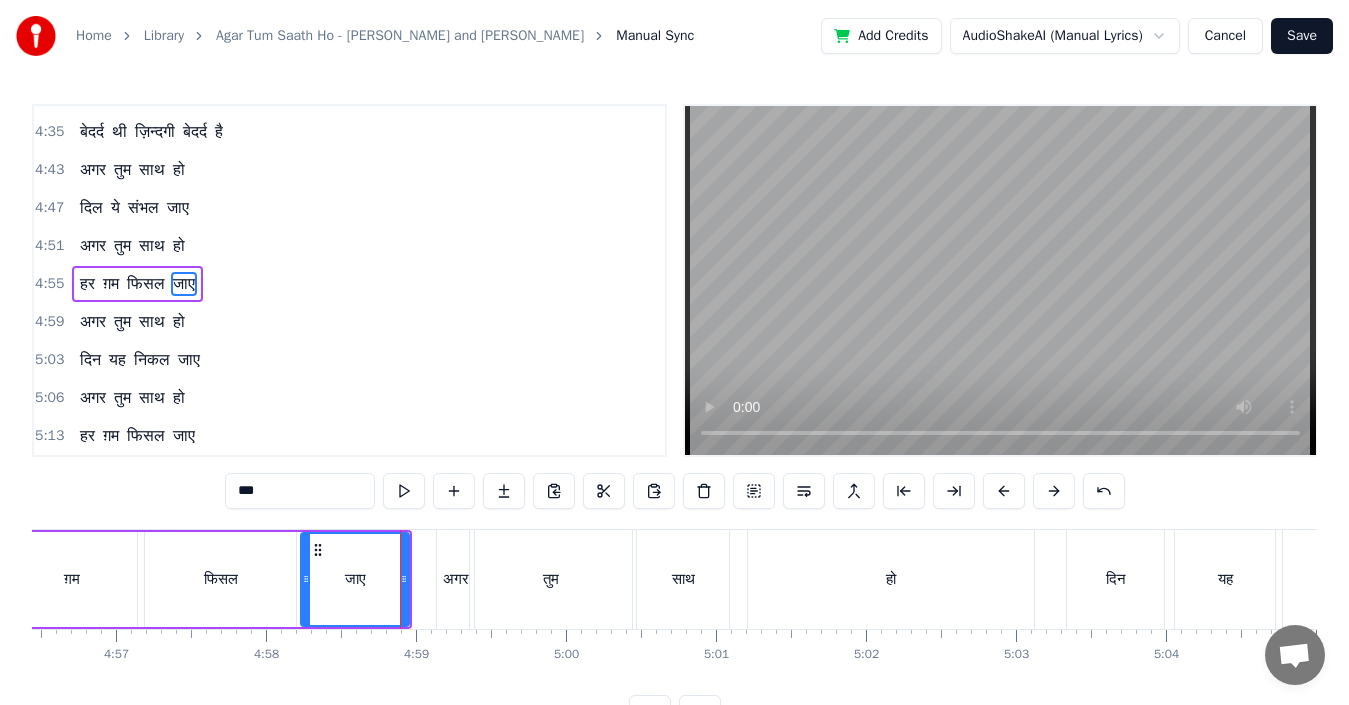 click on "अगर" at bounding box center [456, 579] 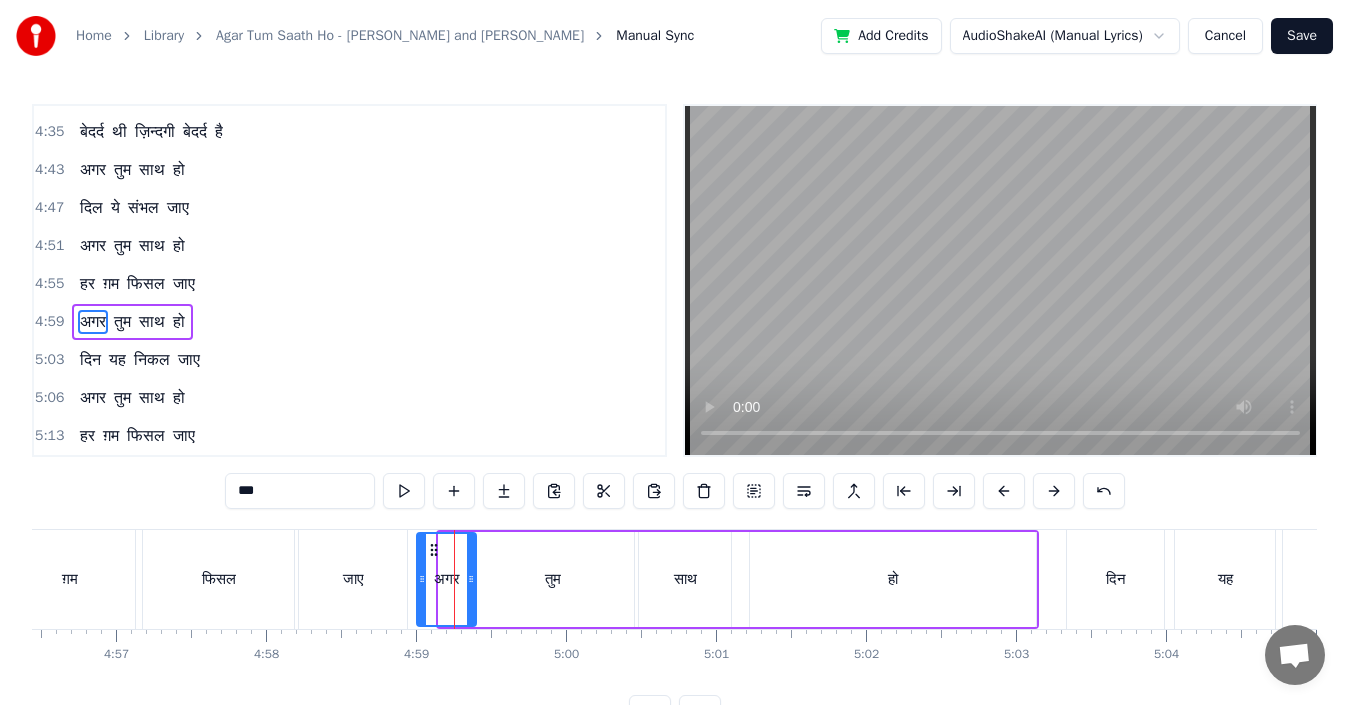 drag, startPoint x: 443, startPoint y: 584, endPoint x: 421, endPoint y: 586, distance: 22.090721 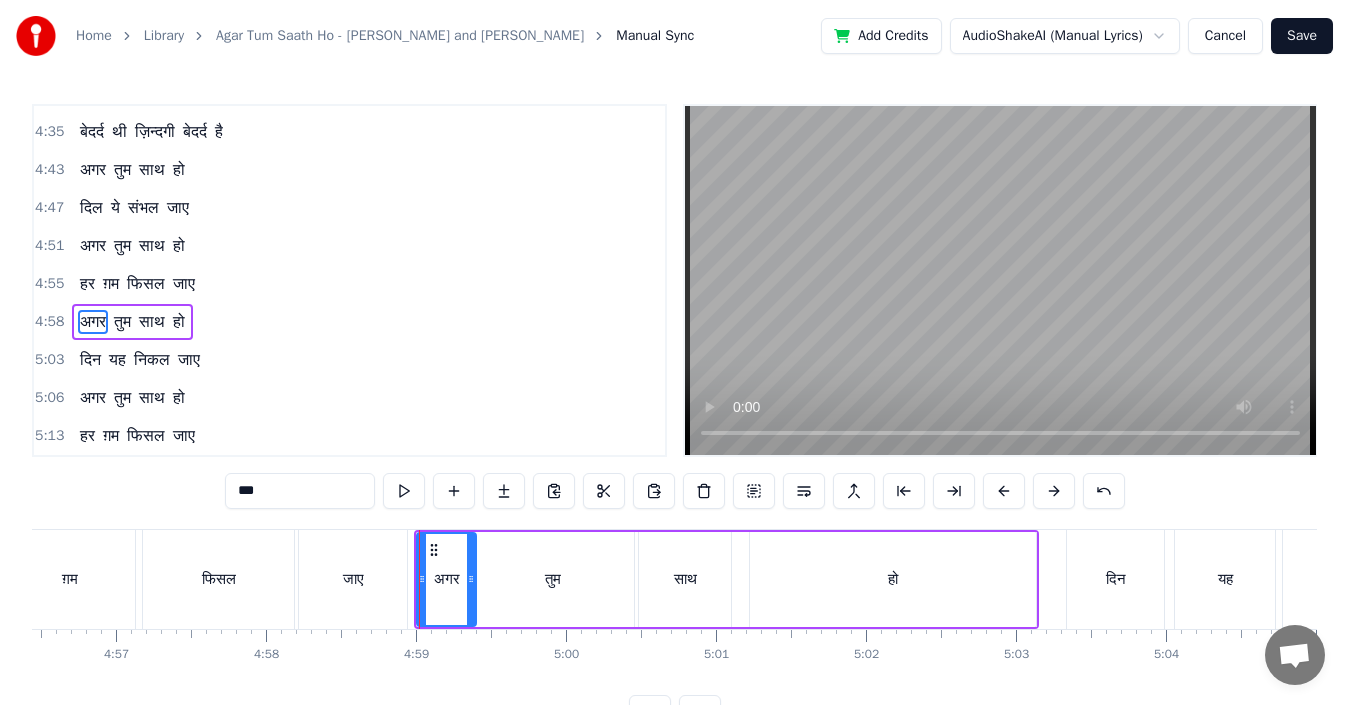 click on "जाए" at bounding box center [353, 579] 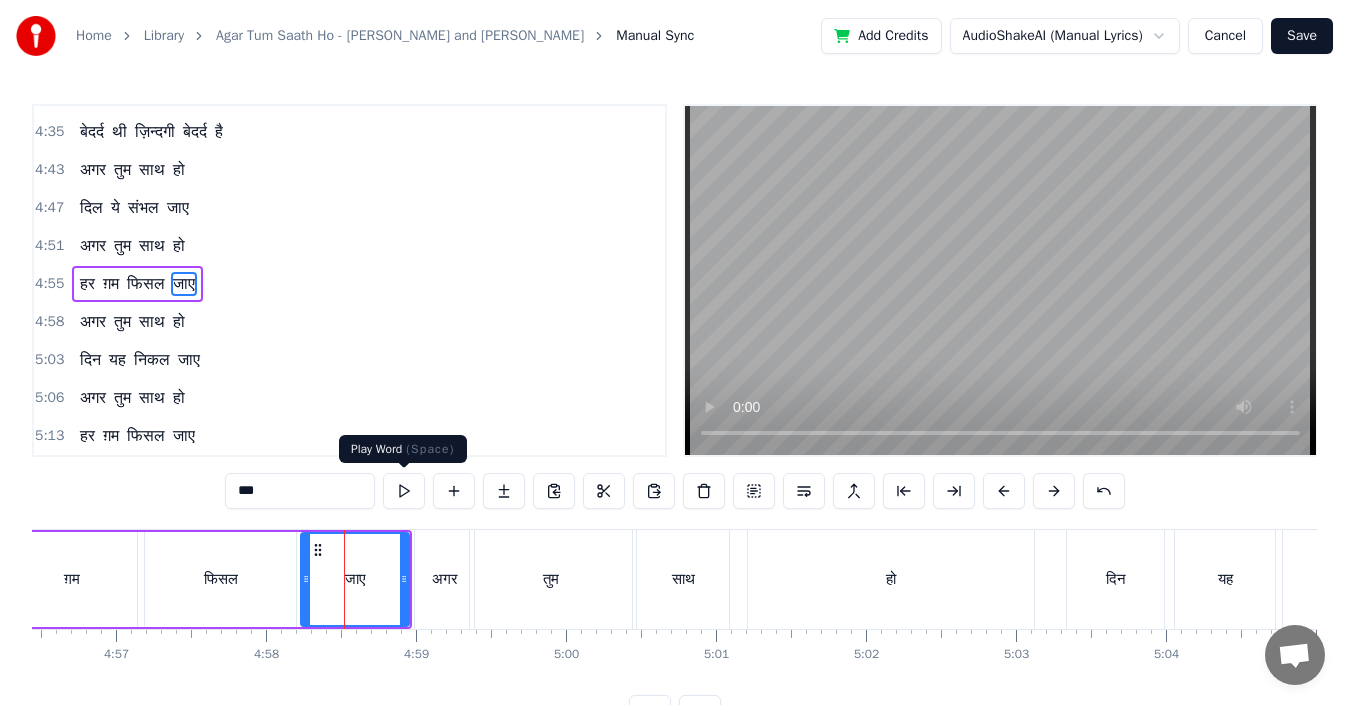 click at bounding box center (404, 491) 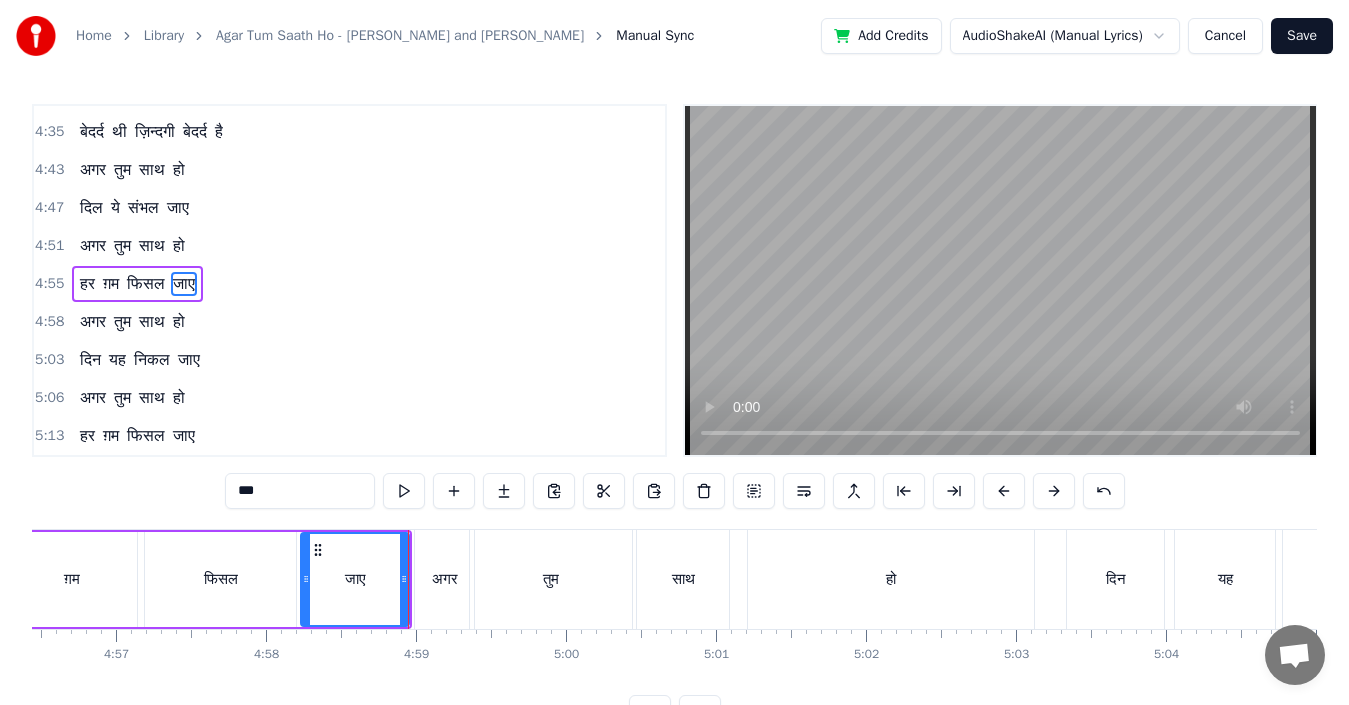 click on "अगर" at bounding box center [444, 579] 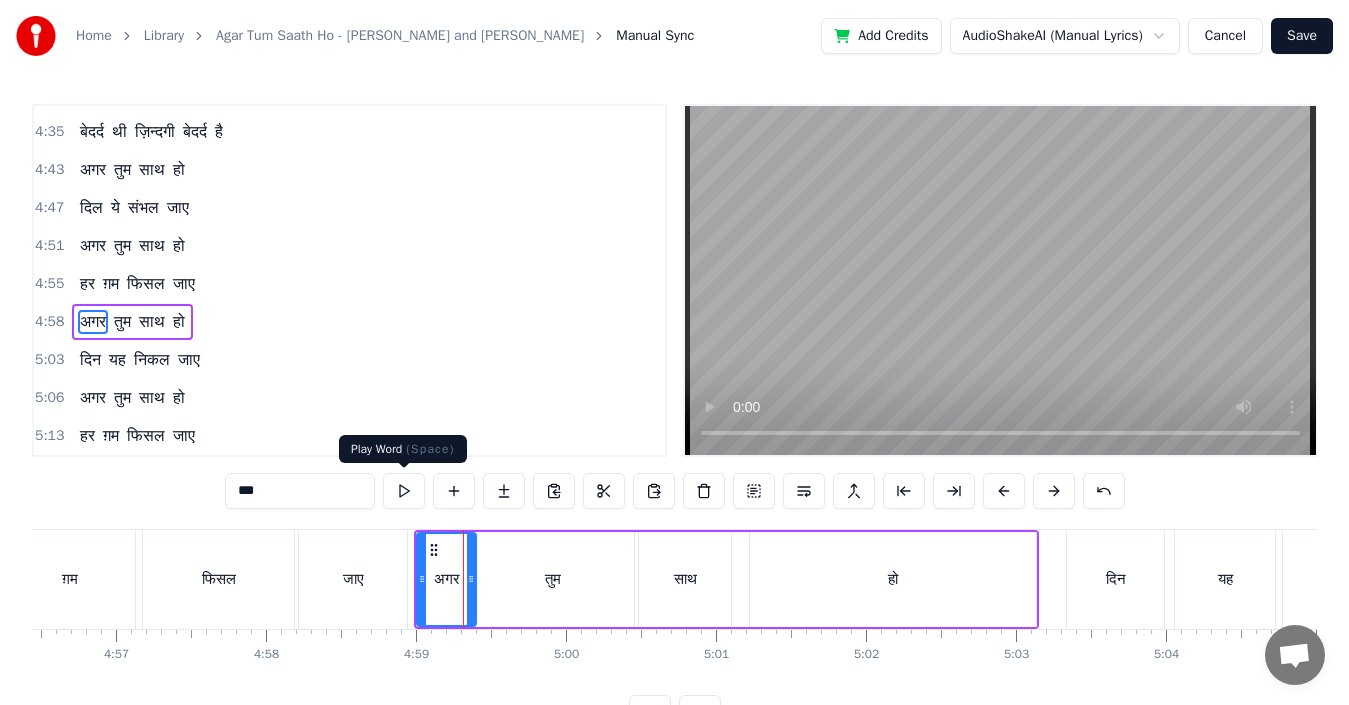 click at bounding box center (404, 491) 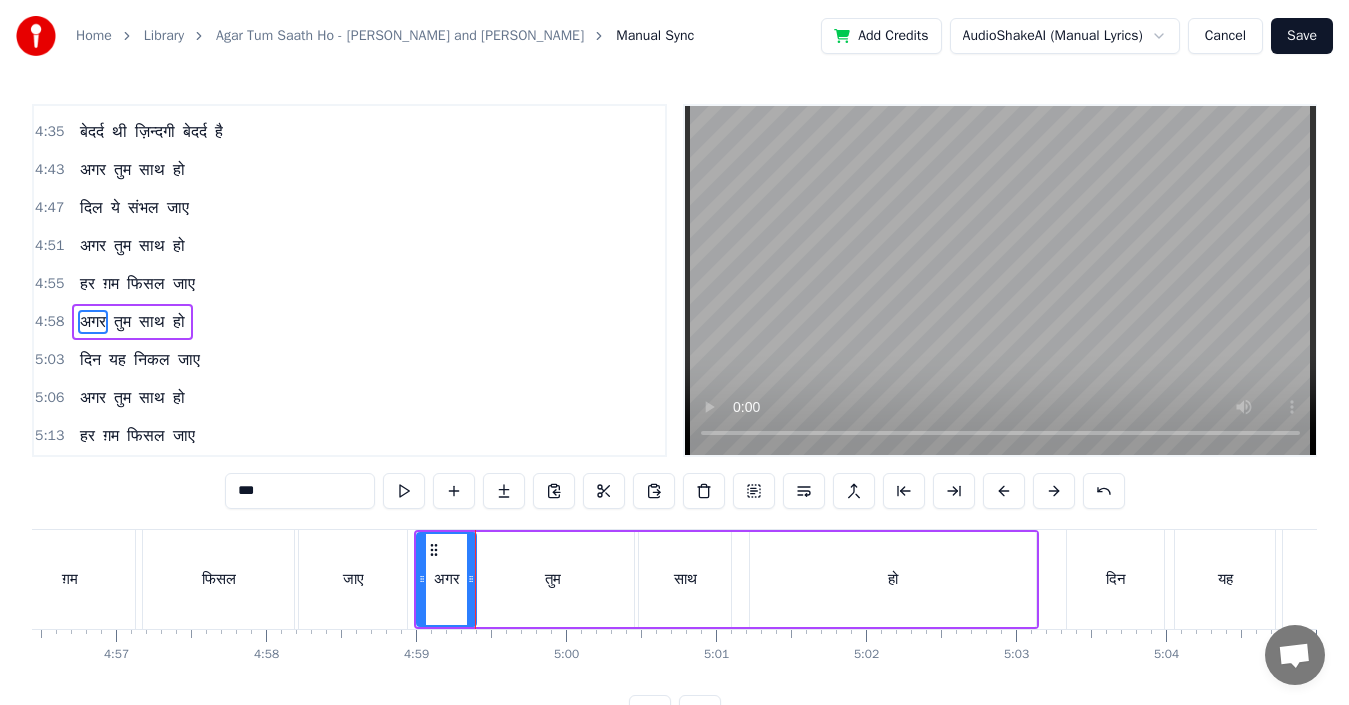 click on "फिसल" at bounding box center [218, 579] 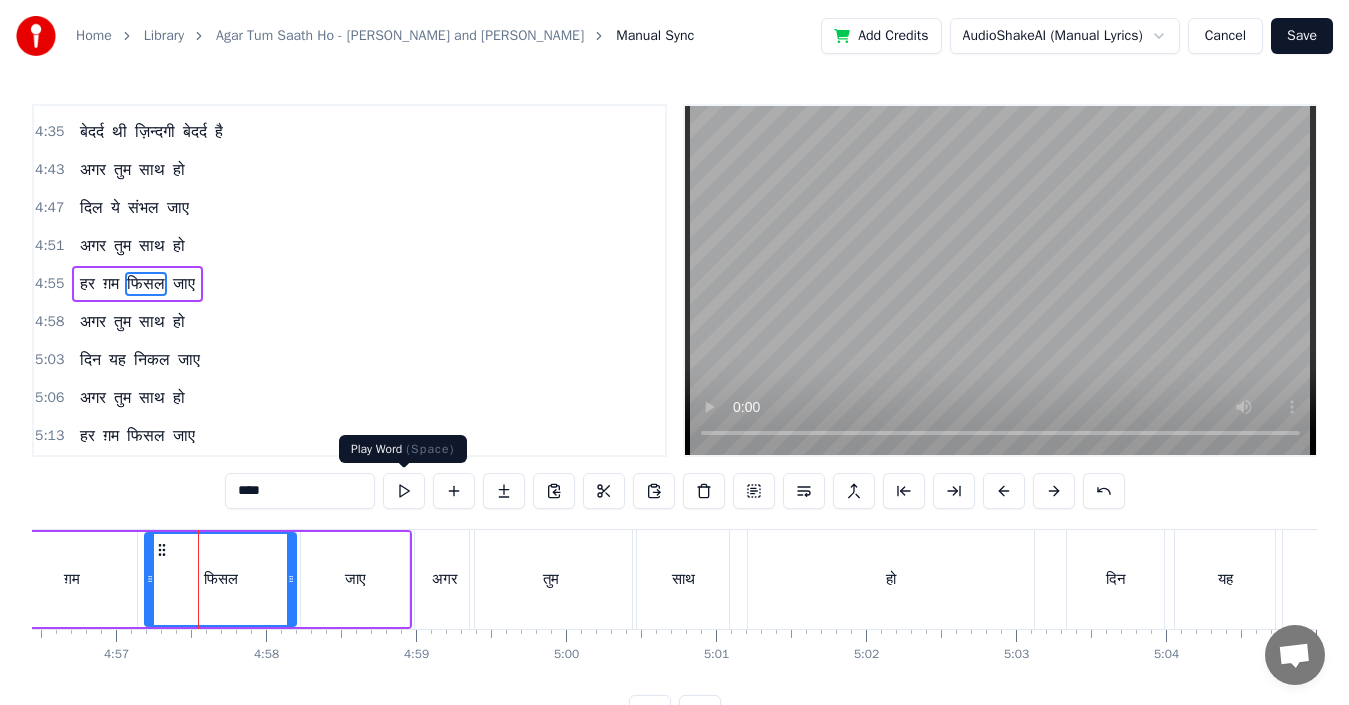click at bounding box center [404, 491] 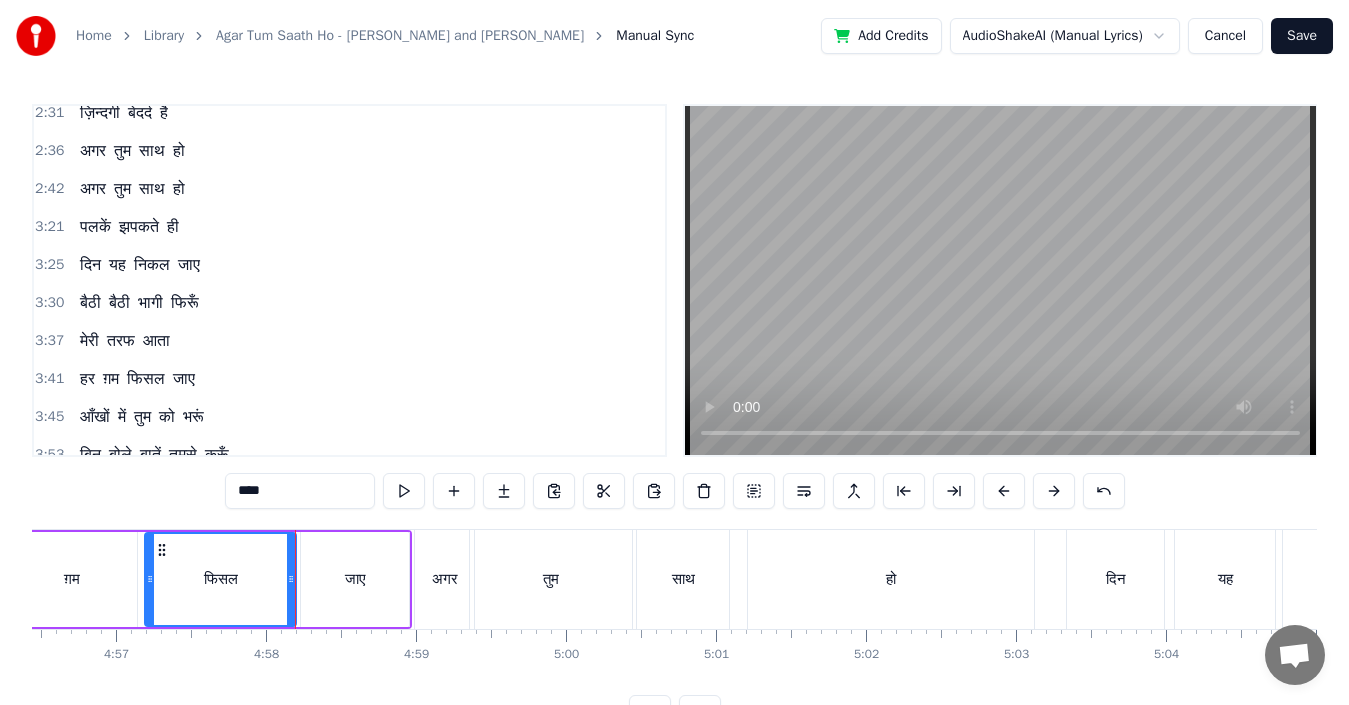 scroll, scrollTop: 930, scrollLeft: 0, axis: vertical 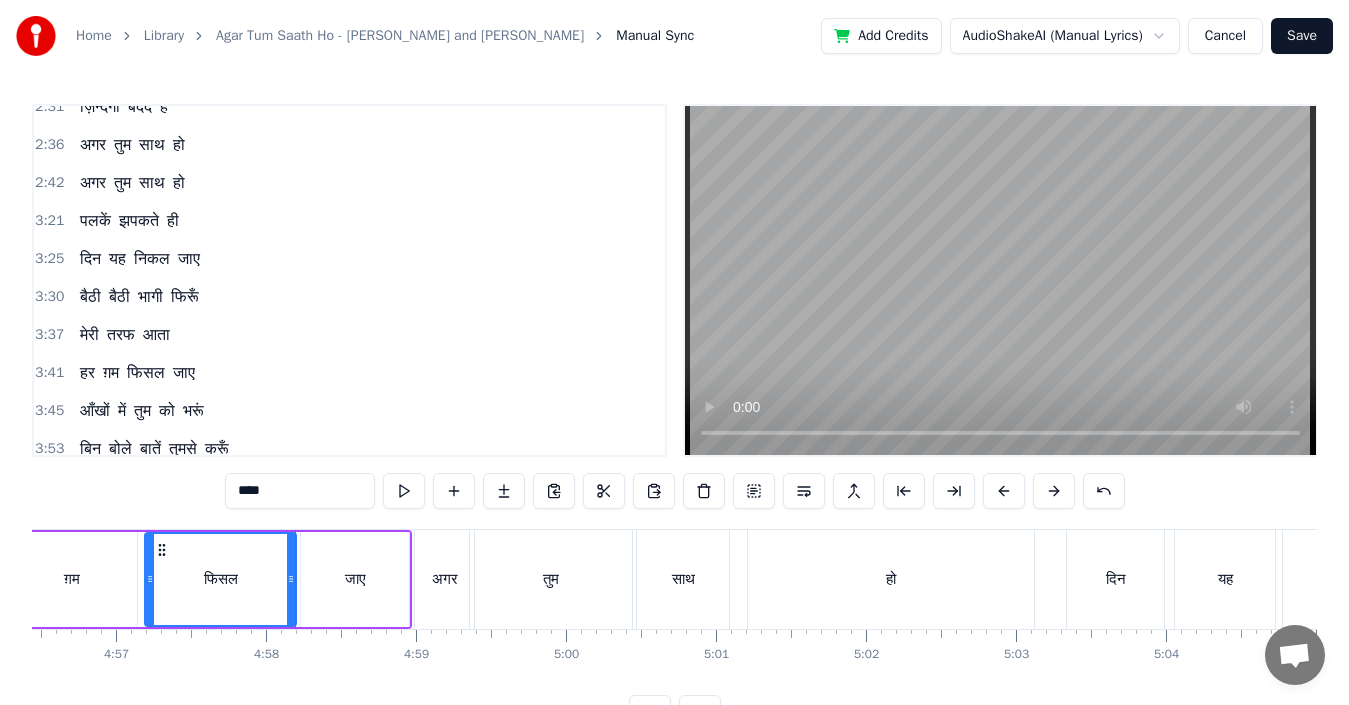 click on "पलकें" at bounding box center (95, 221) 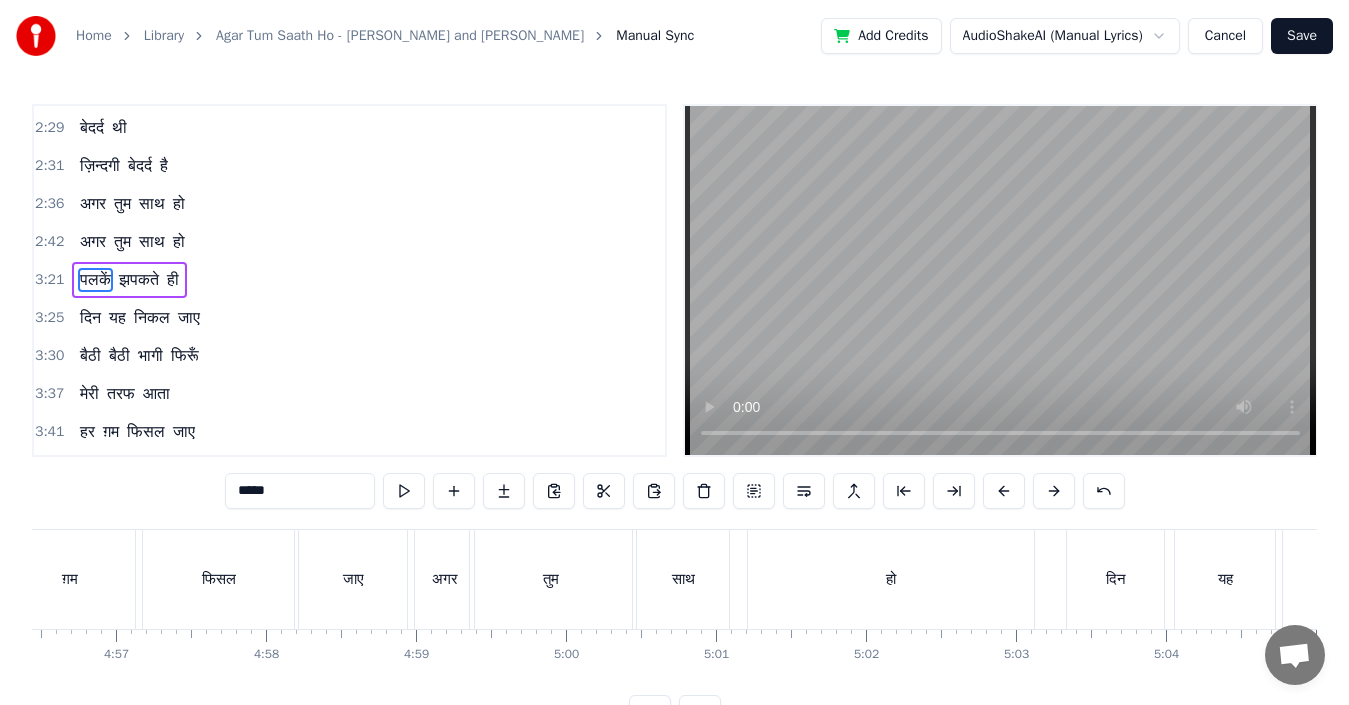 scroll, scrollTop: 870, scrollLeft: 0, axis: vertical 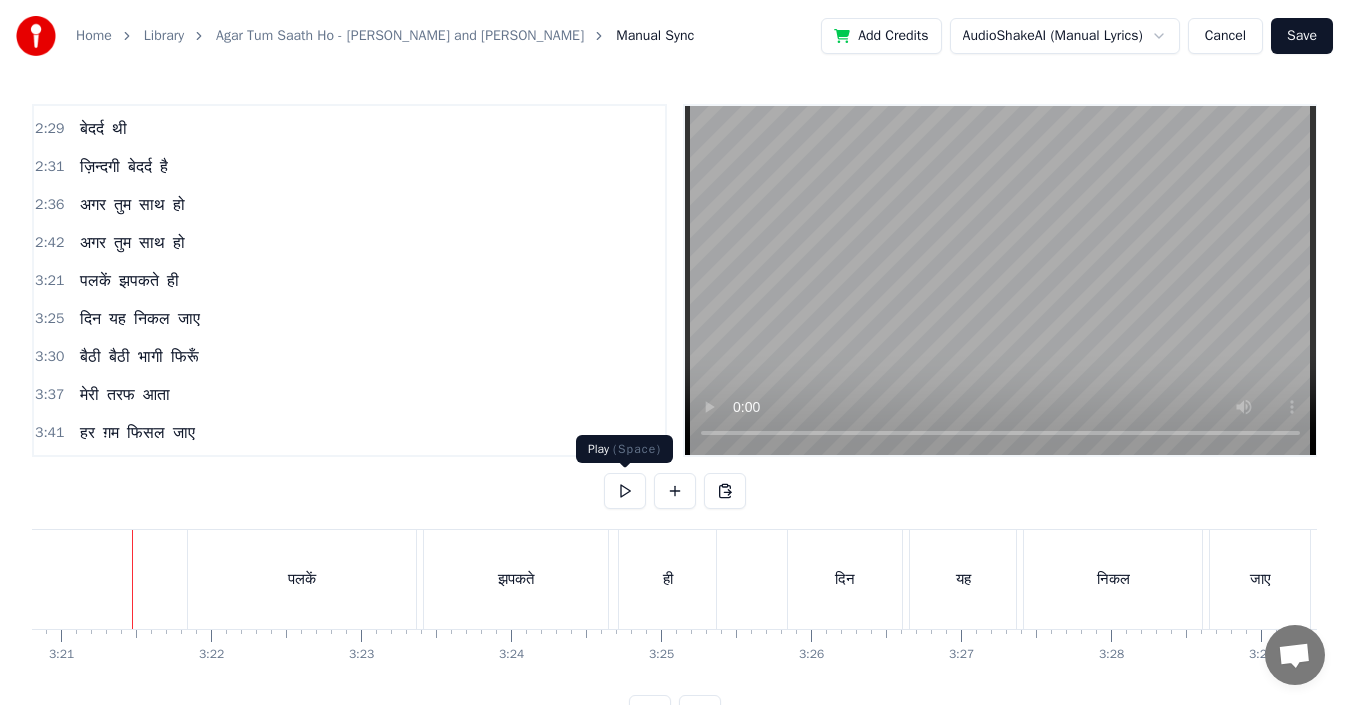 click at bounding box center (625, 491) 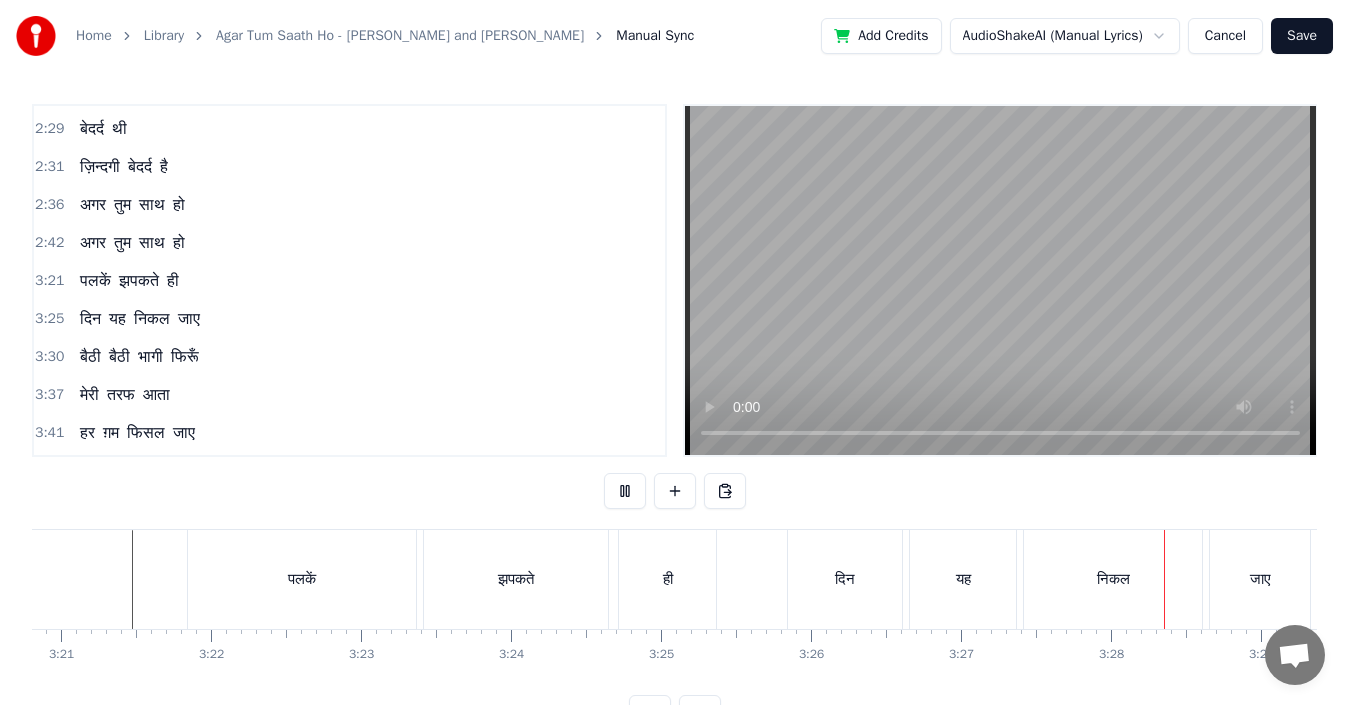 click at bounding box center (625, 491) 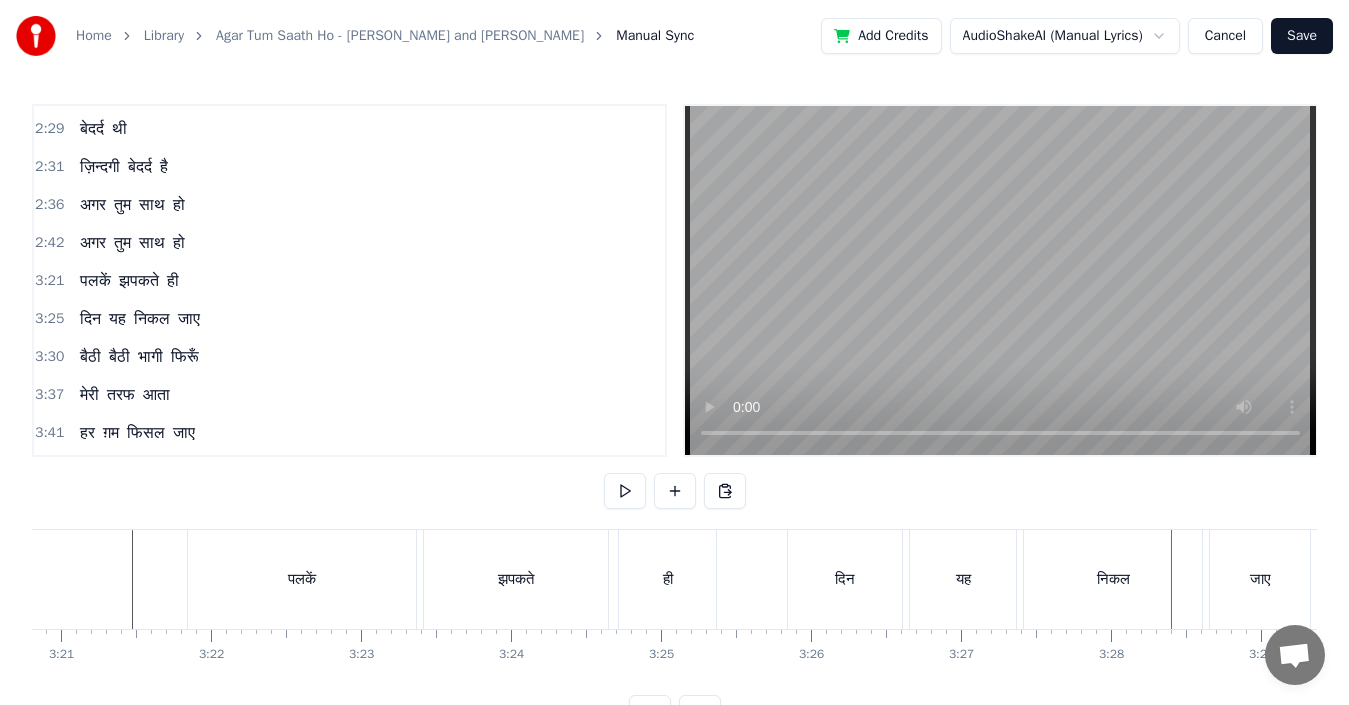 click on "ही" at bounding box center (667, 579) 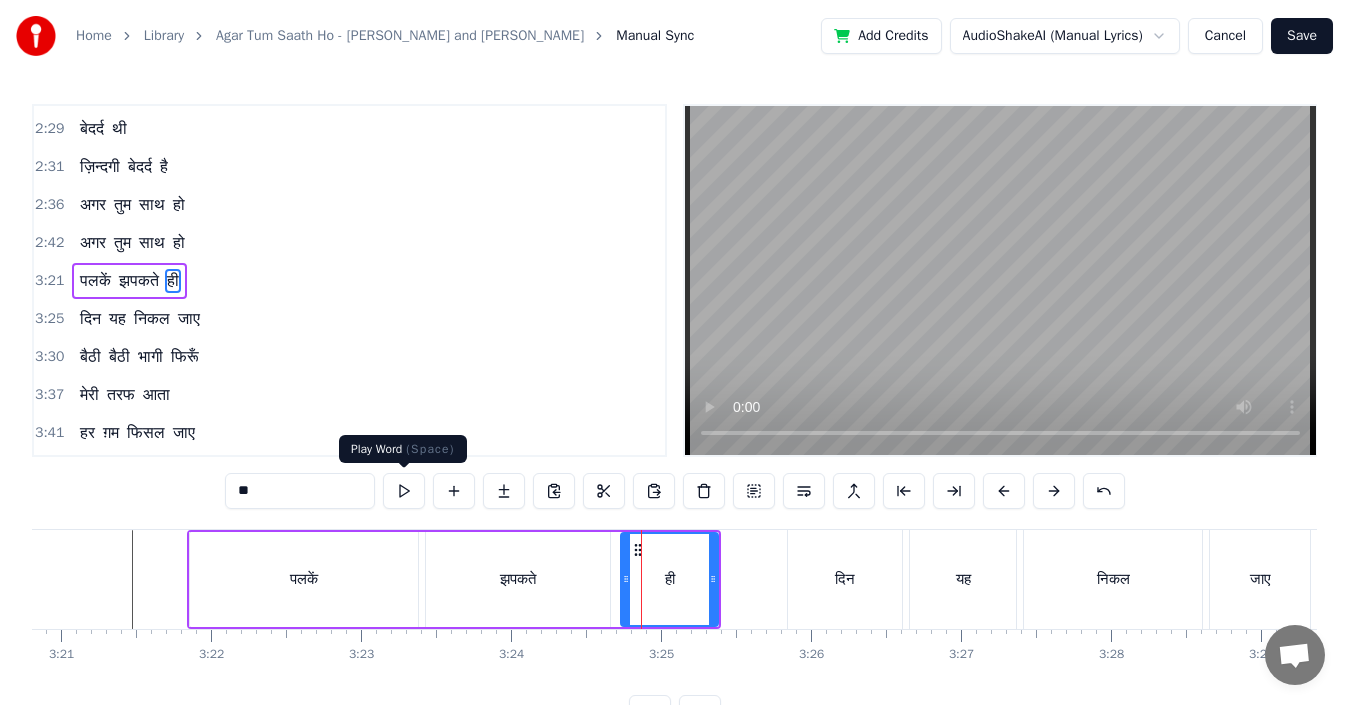 click at bounding box center [404, 491] 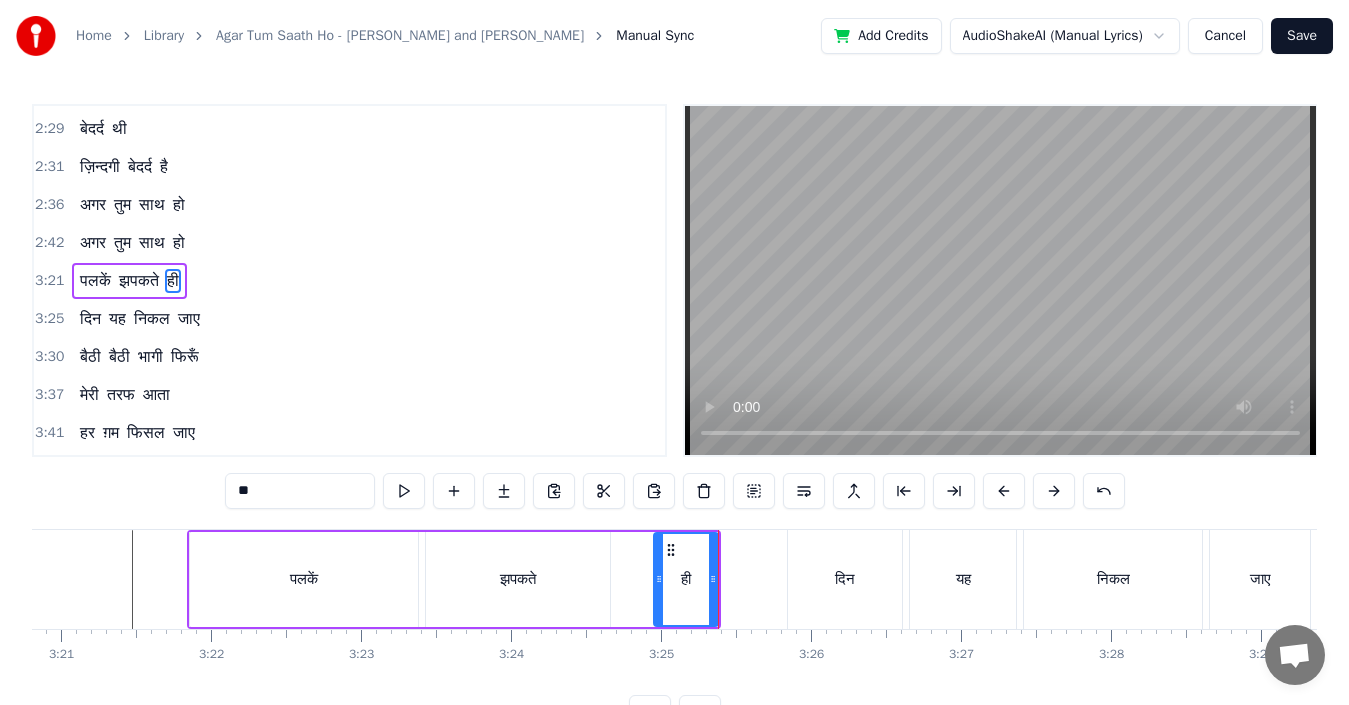 drag, startPoint x: 624, startPoint y: 592, endPoint x: 657, endPoint y: 593, distance: 33.01515 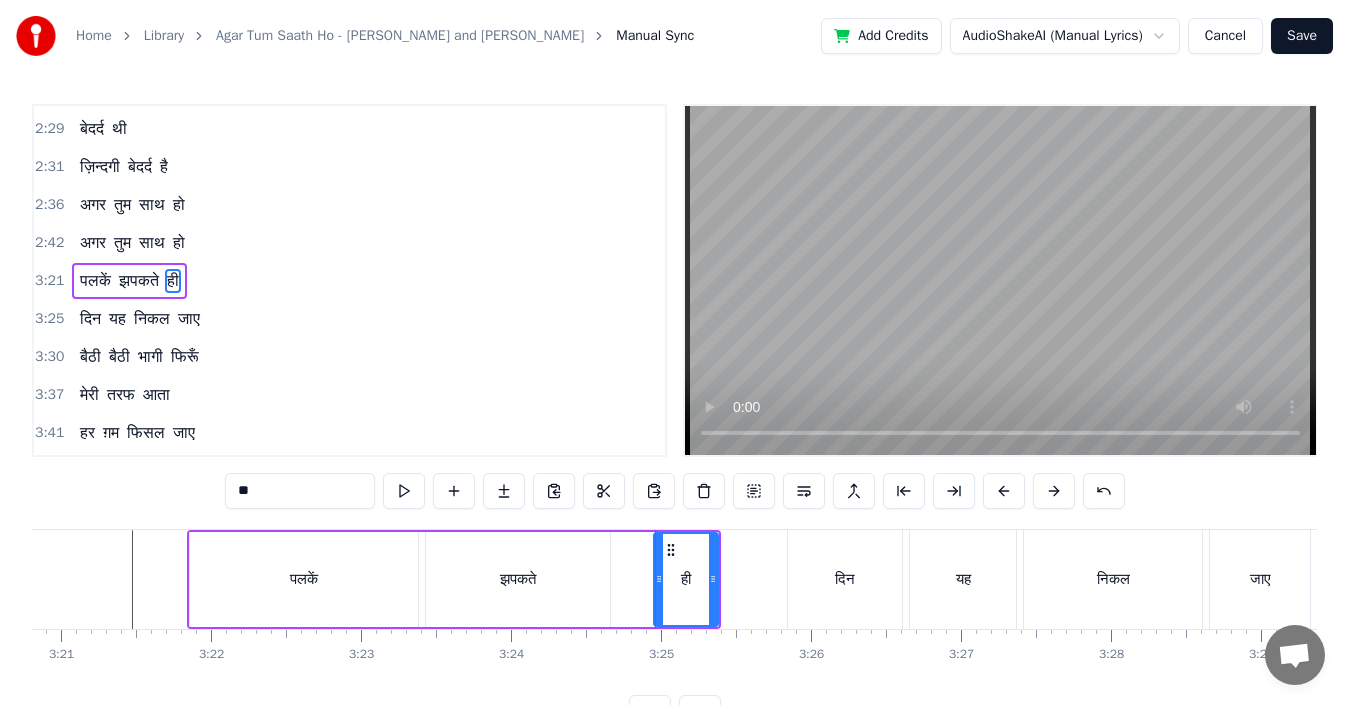click on "झपकते" at bounding box center (518, 579) 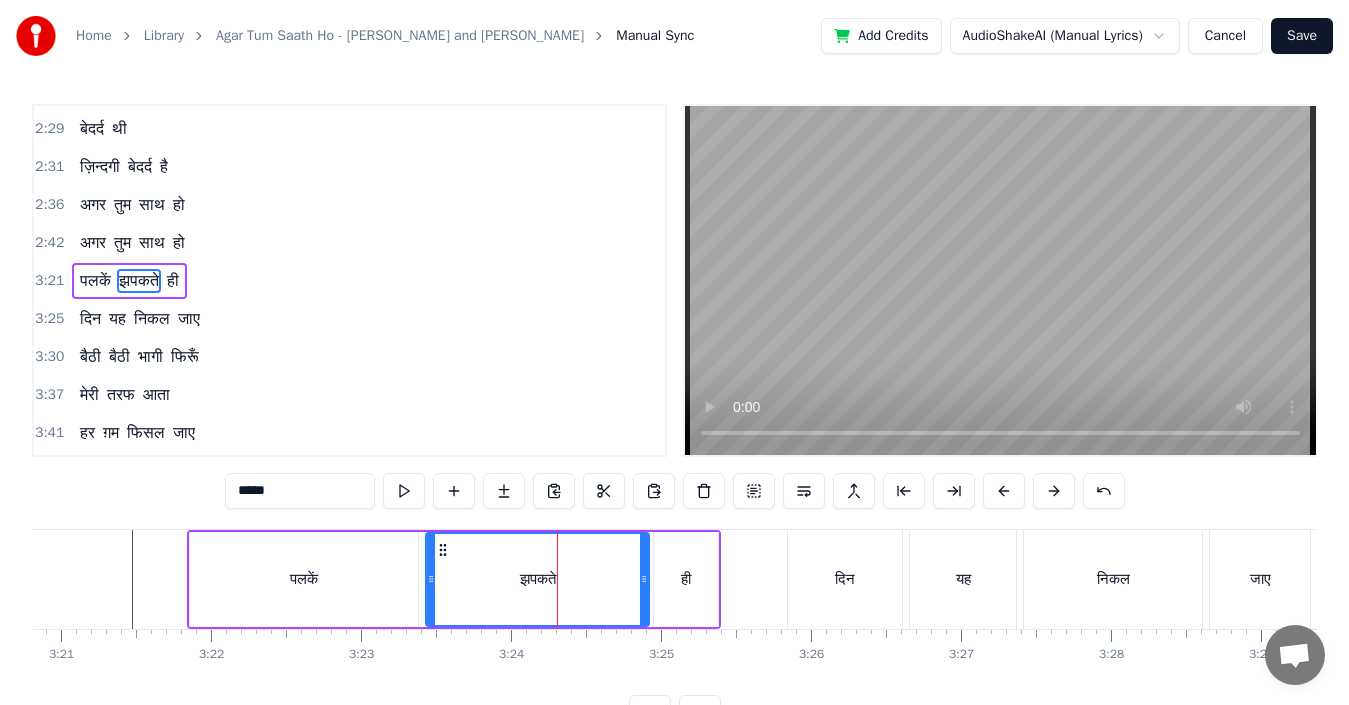 drag, startPoint x: 609, startPoint y: 577, endPoint x: 648, endPoint y: 578, distance: 39.012817 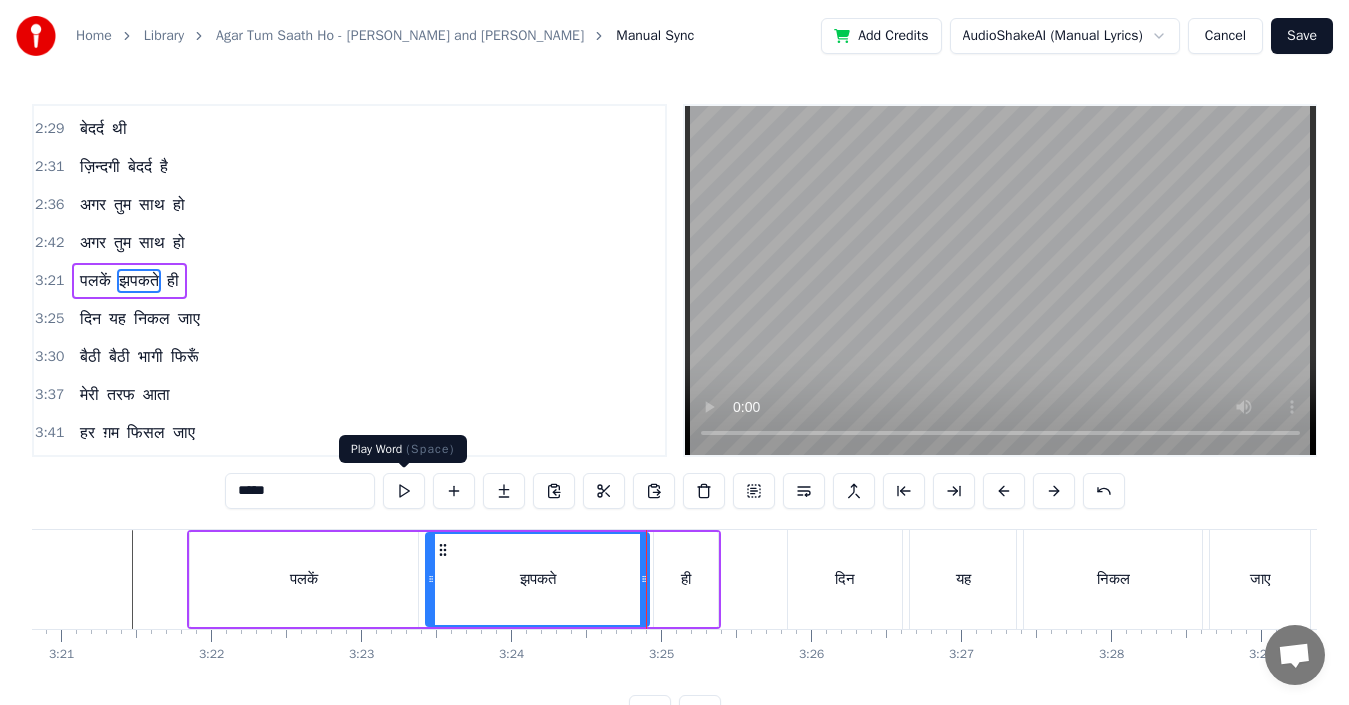 click at bounding box center (404, 491) 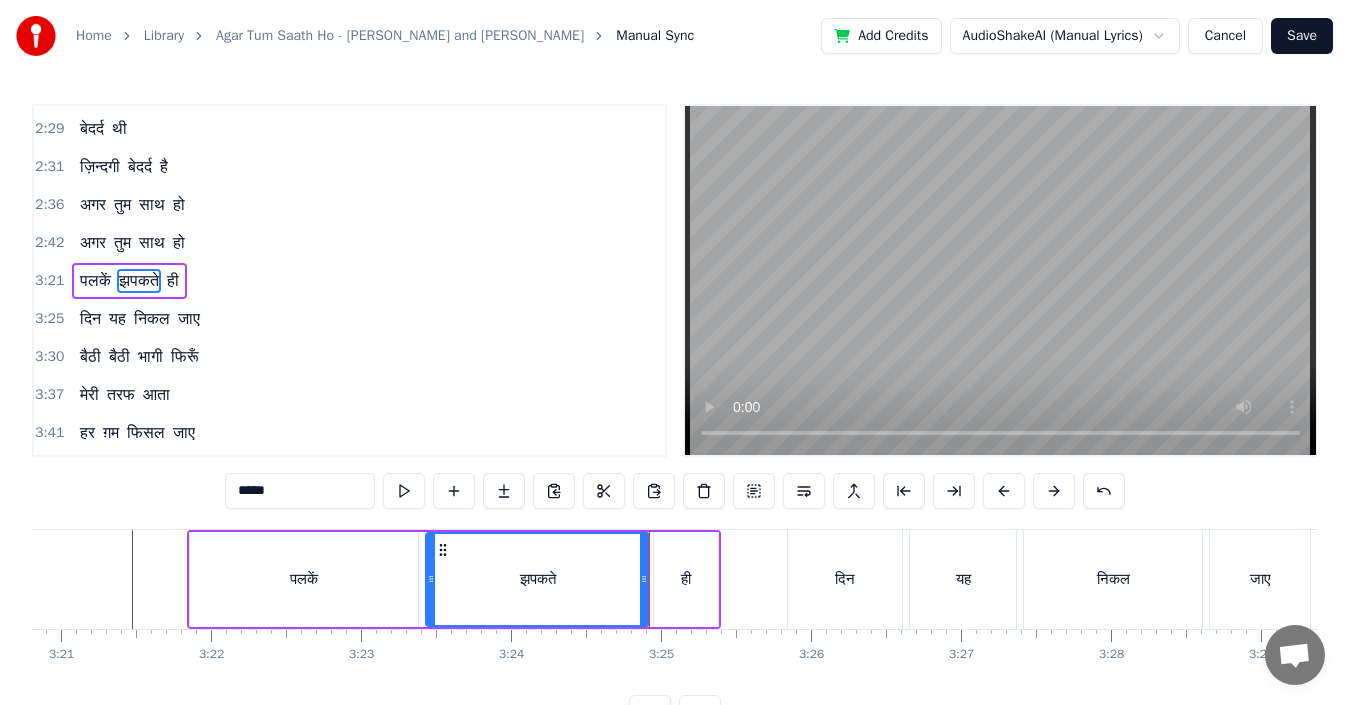 click on "दिन" at bounding box center [845, 579] 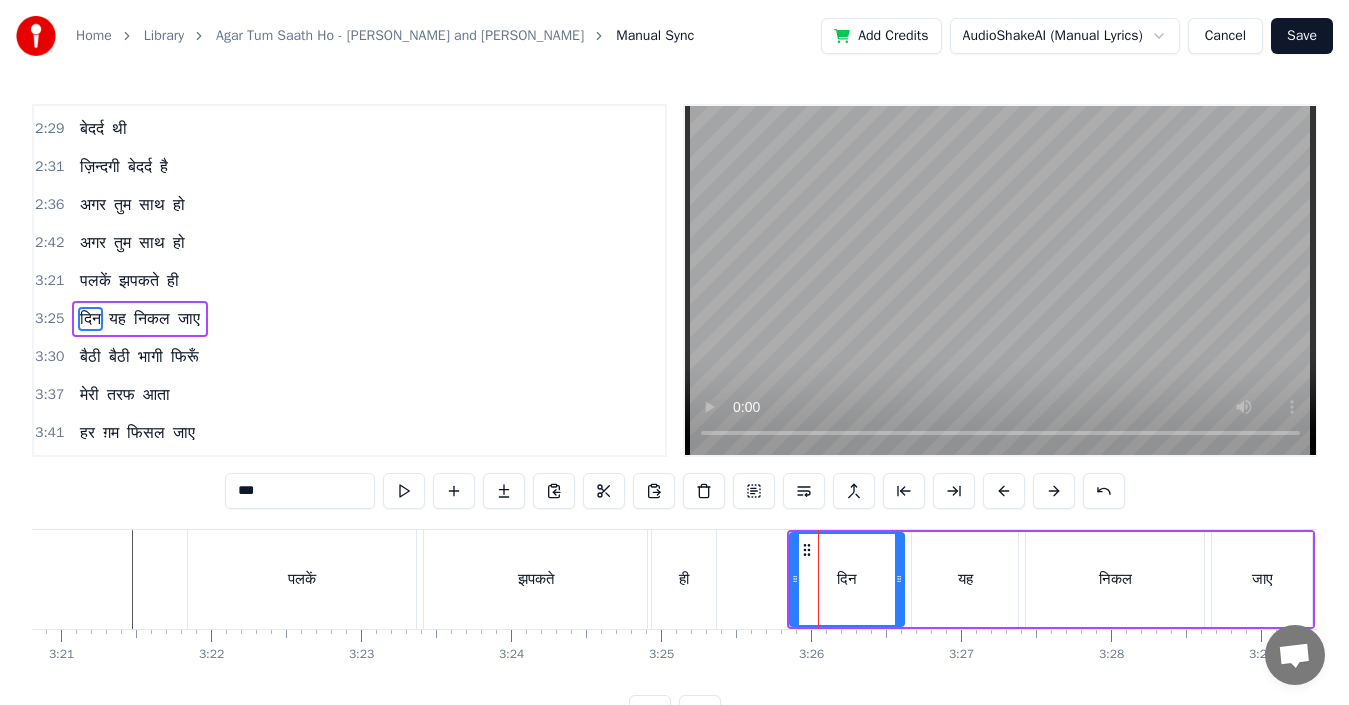 scroll, scrollTop: 908, scrollLeft: 0, axis: vertical 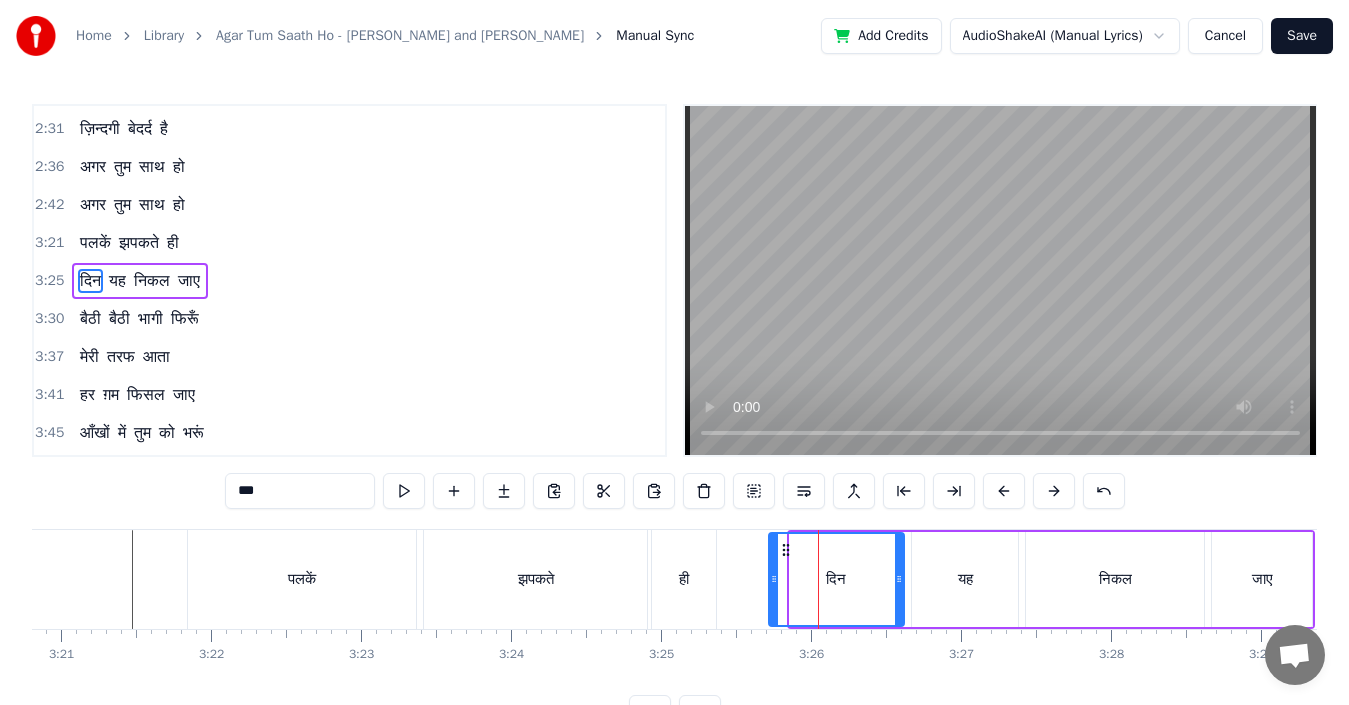 drag, startPoint x: 792, startPoint y: 581, endPoint x: 767, endPoint y: 583, distance: 25.079872 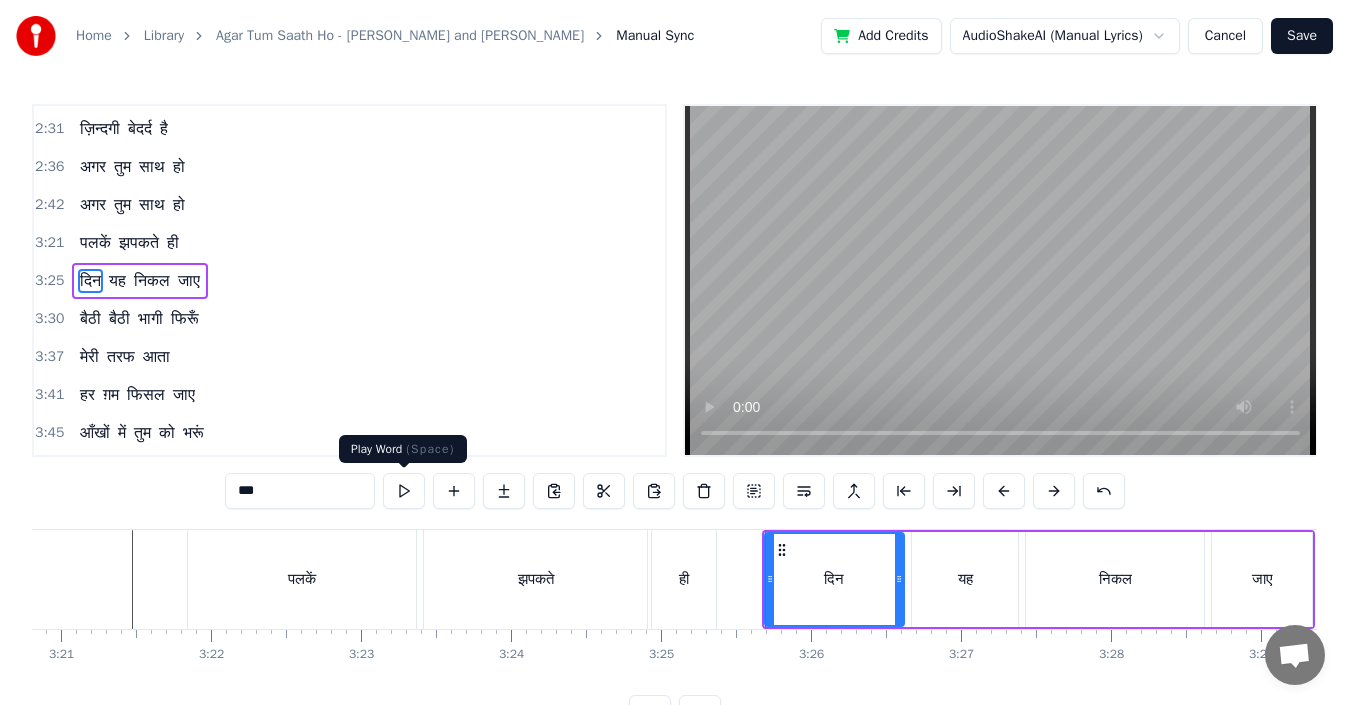 click at bounding box center (404, 491) 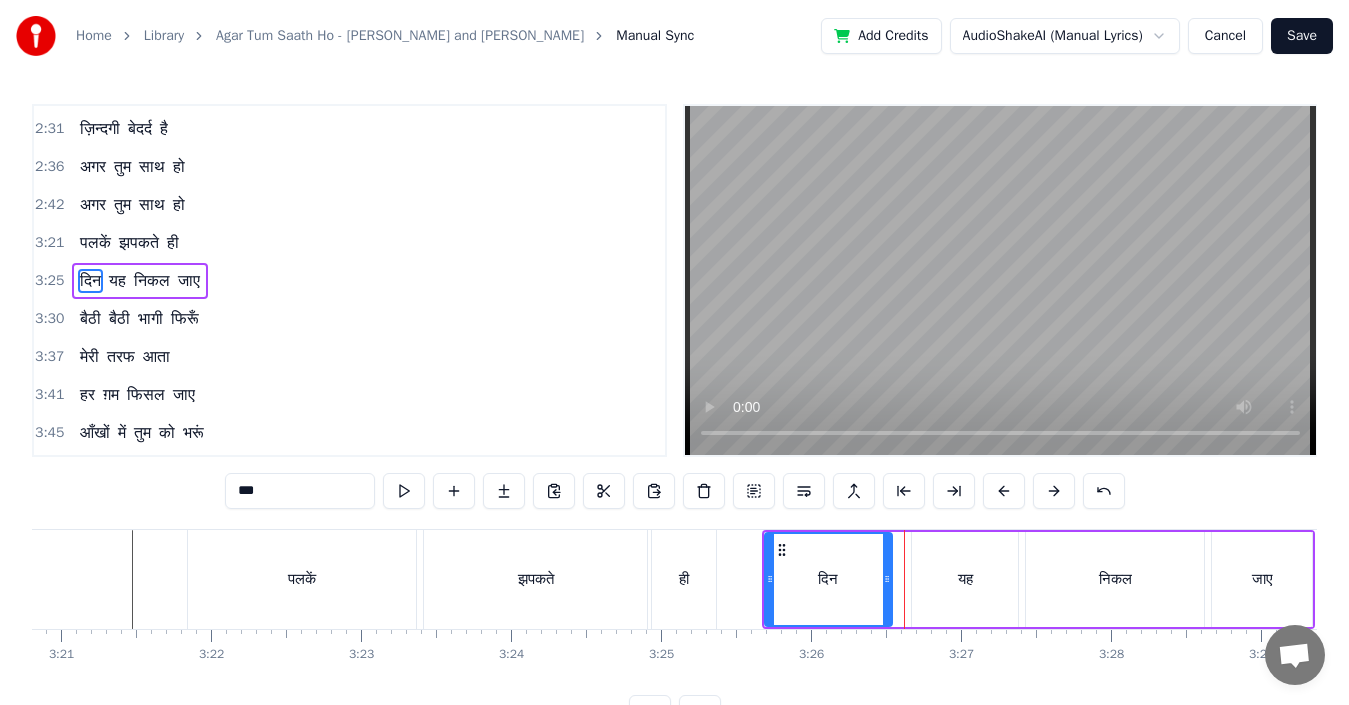 drag, startPoint x: 899, startPoint y: 579, endPoint x: 887, endPoint y: 579, distance: 12 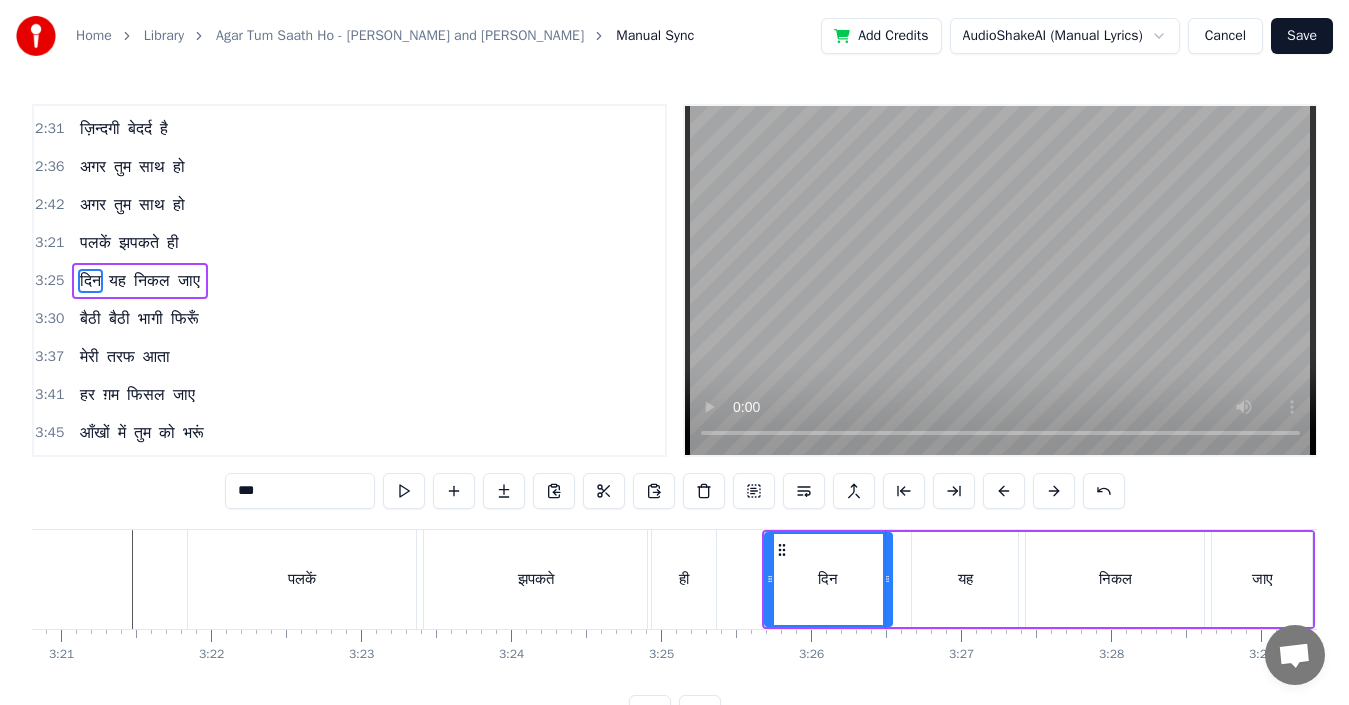 click on "यह" at bounding box center (965, 579) 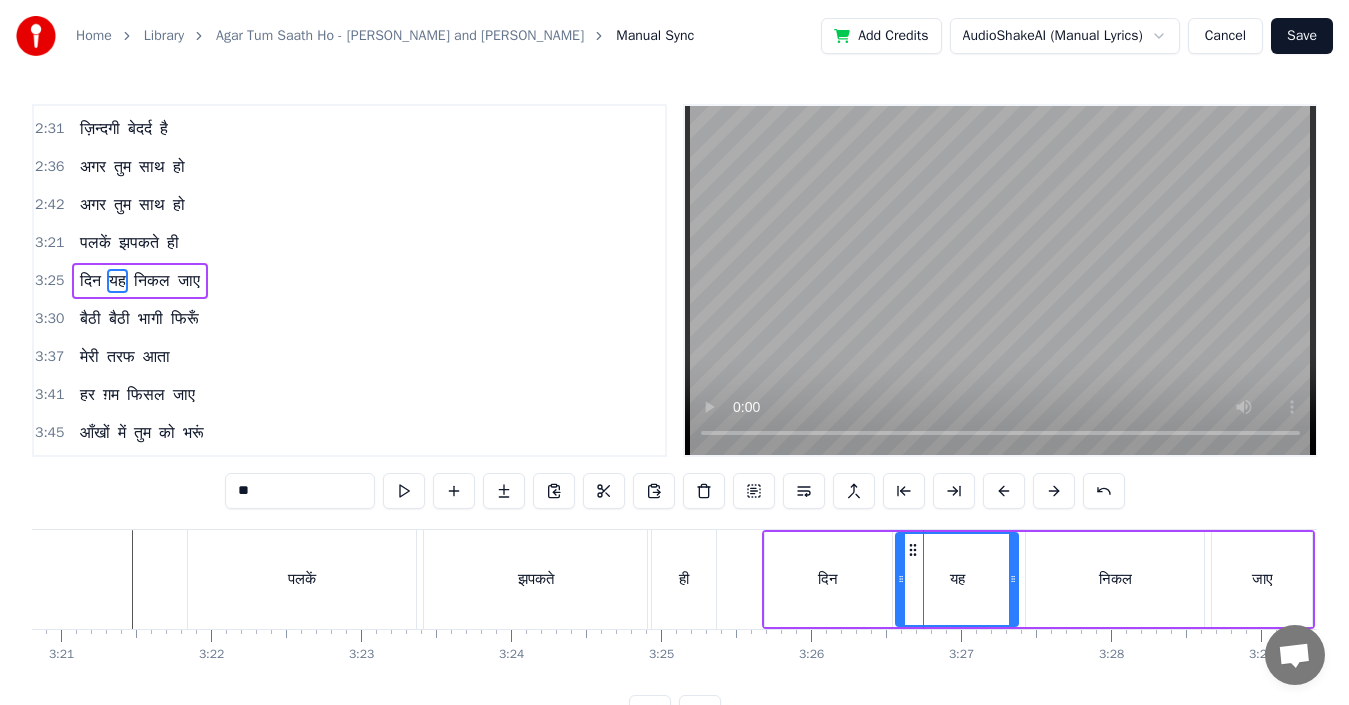 drag, startPoint x: 915, startPoint y: 581, endPoint x: 899, endPoint y: 581, distance: 16 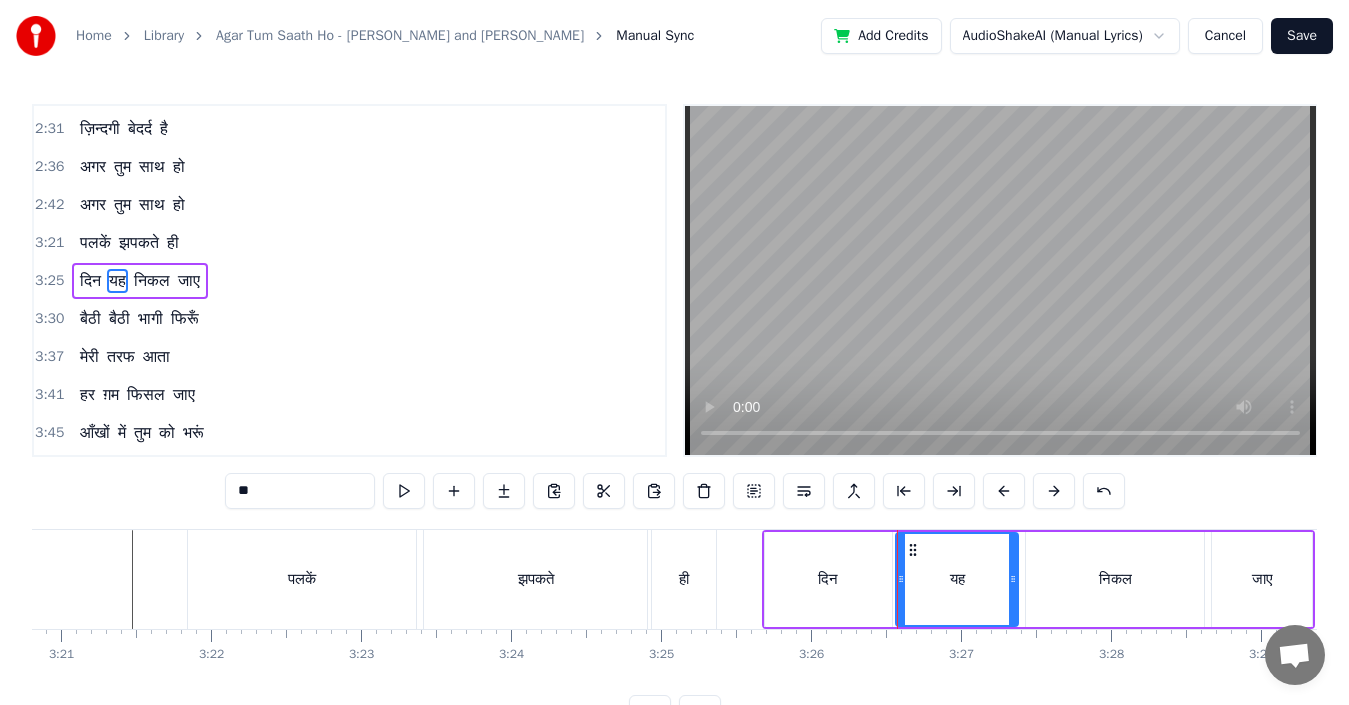 click on "निकल" at bounding box center (1115, 579) 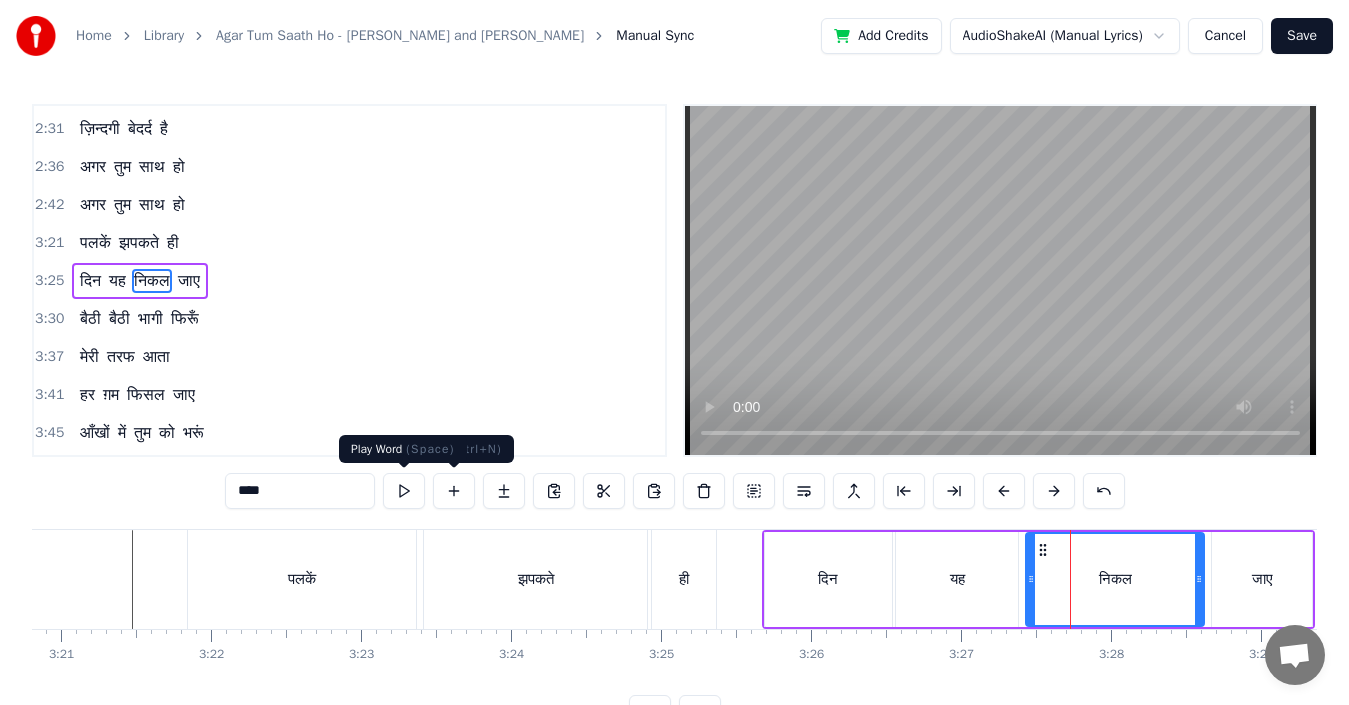 click at bounding box center (404, 491) 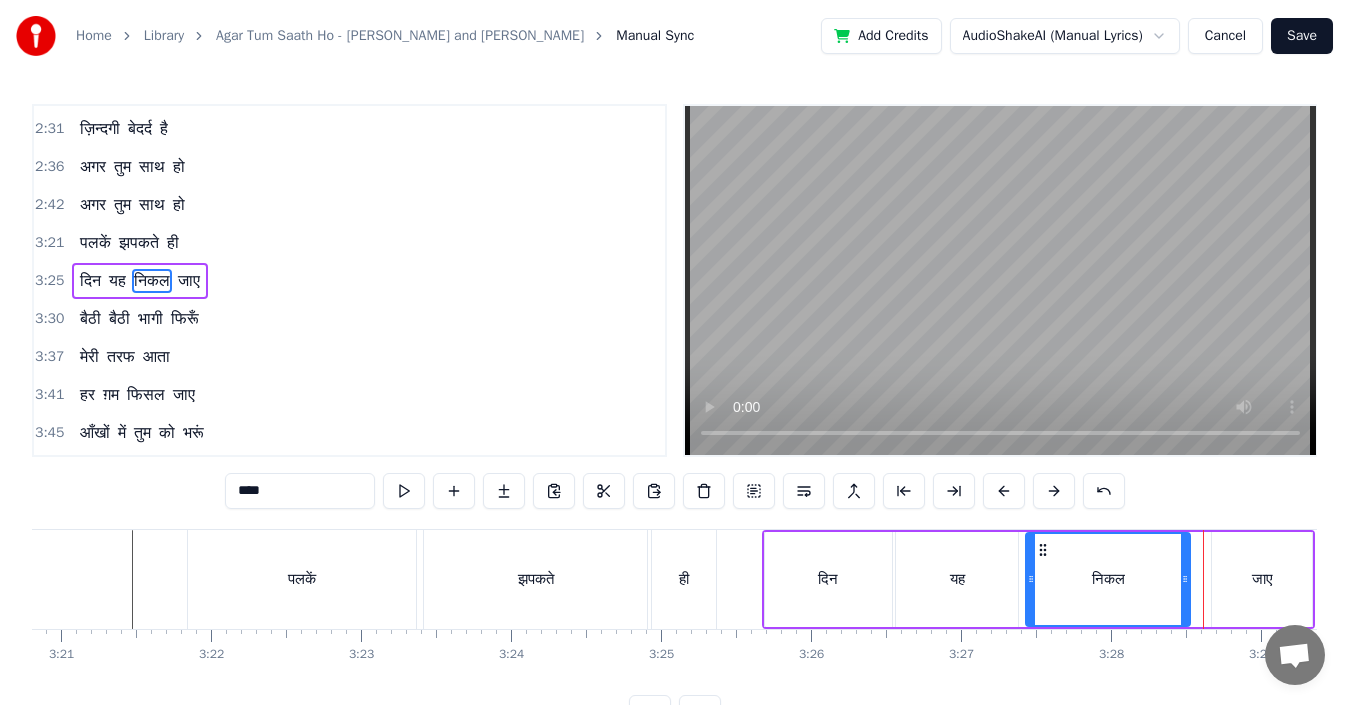 drag, startPoint x: 1199, startPoint y: 587, endPoint x: 1185, endPoint y: 587, distance: 14 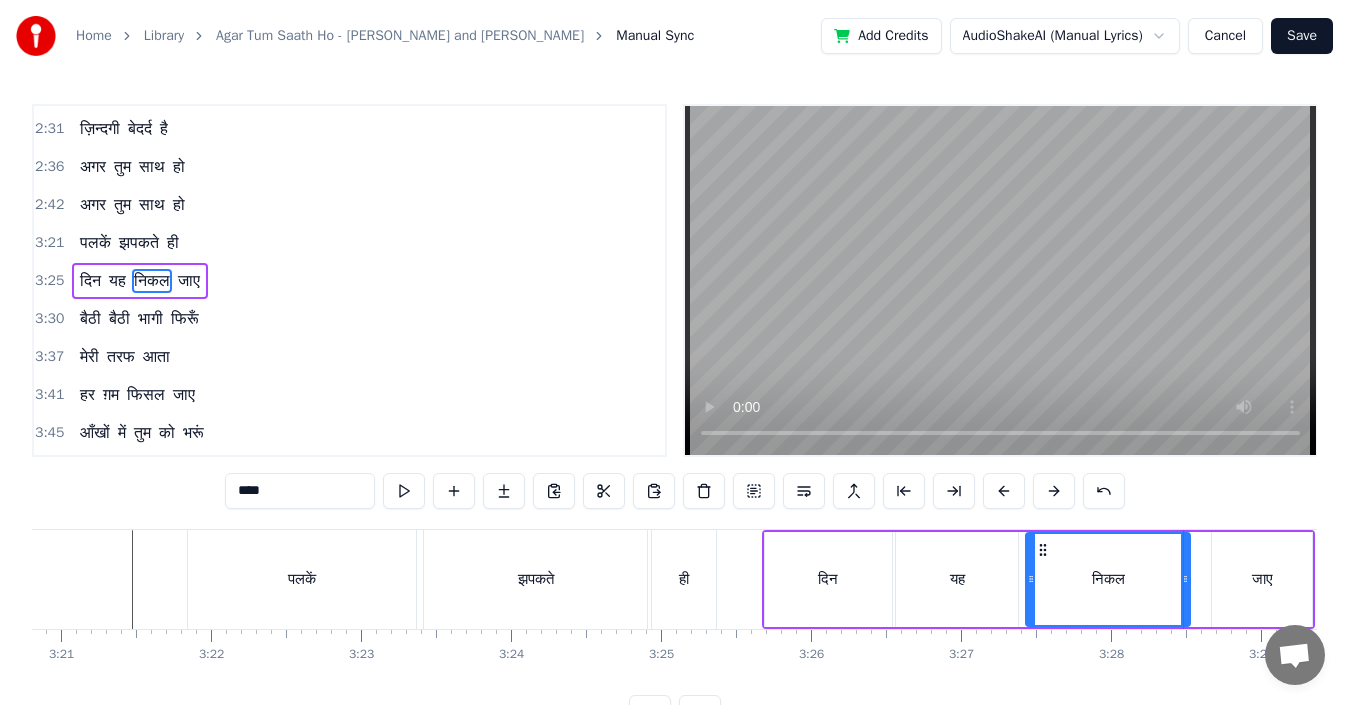 click on "जाए" at bounding box center [1262, 579] 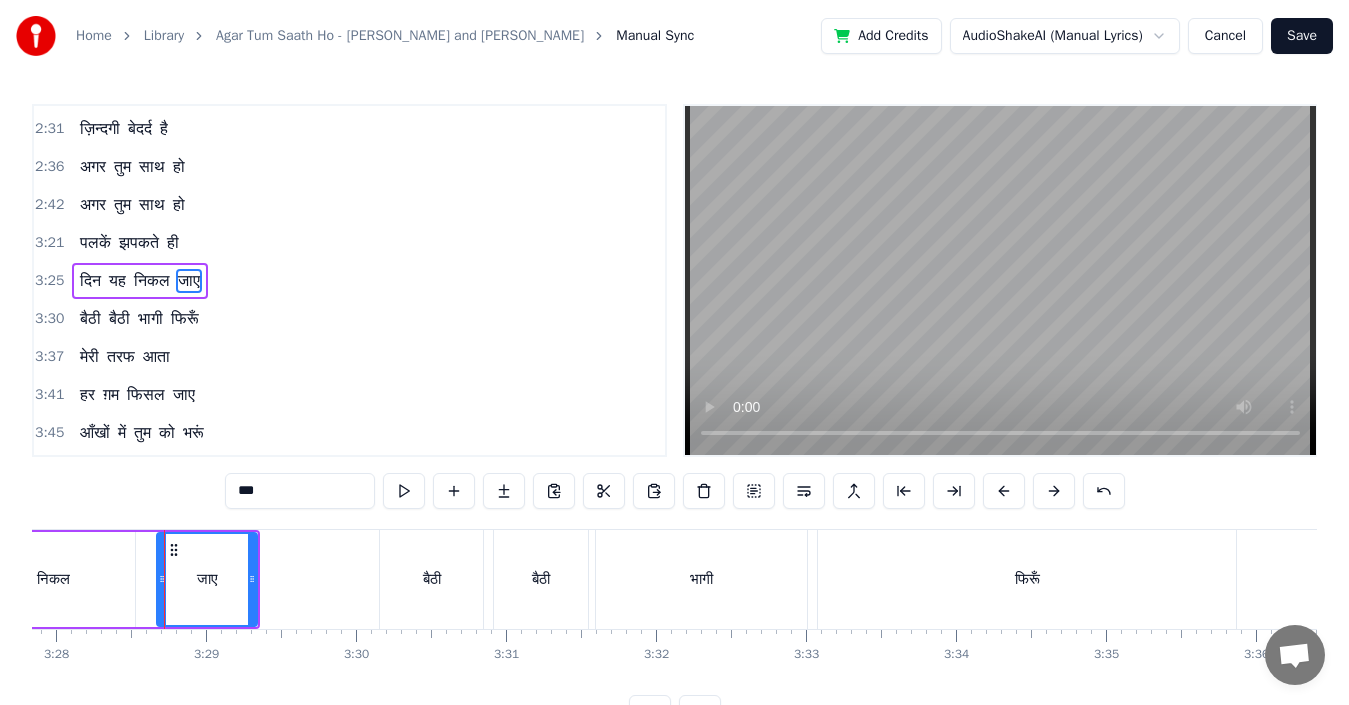 scroll, scrollTop: 0, scrollLeft: 31208, axis: horizontal 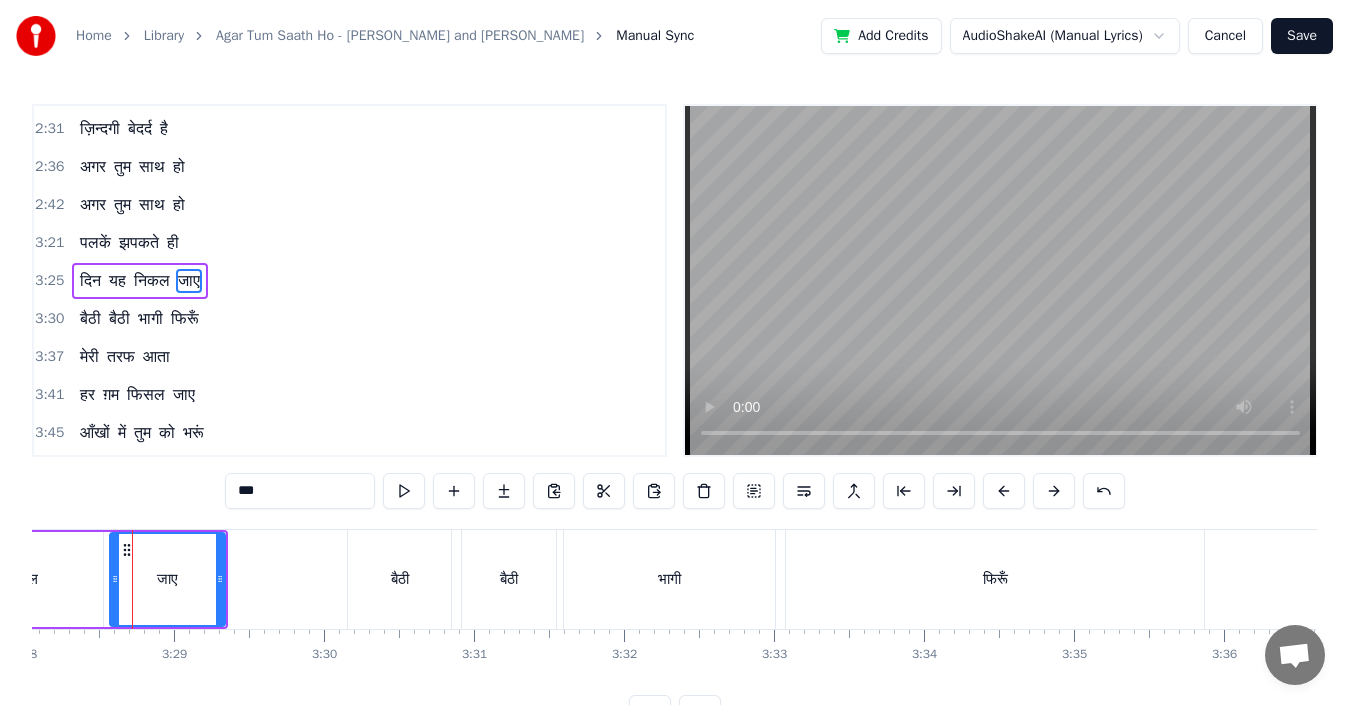 drag, startPoint x: 128, startPoint y: 584, endPoint x: 112, endPoint y: 585, distance: 16.03122 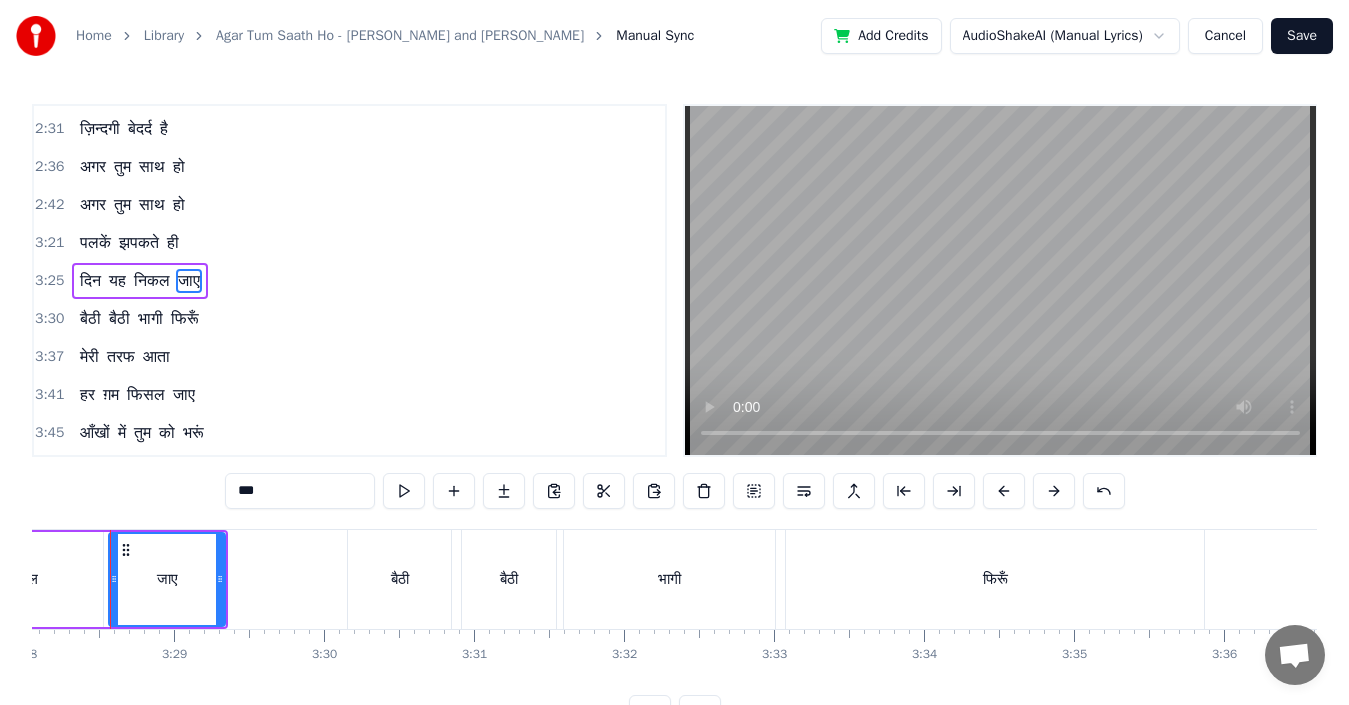 scroll, scrollTop: 0, scrollLeft: 31186, axis: horizontal 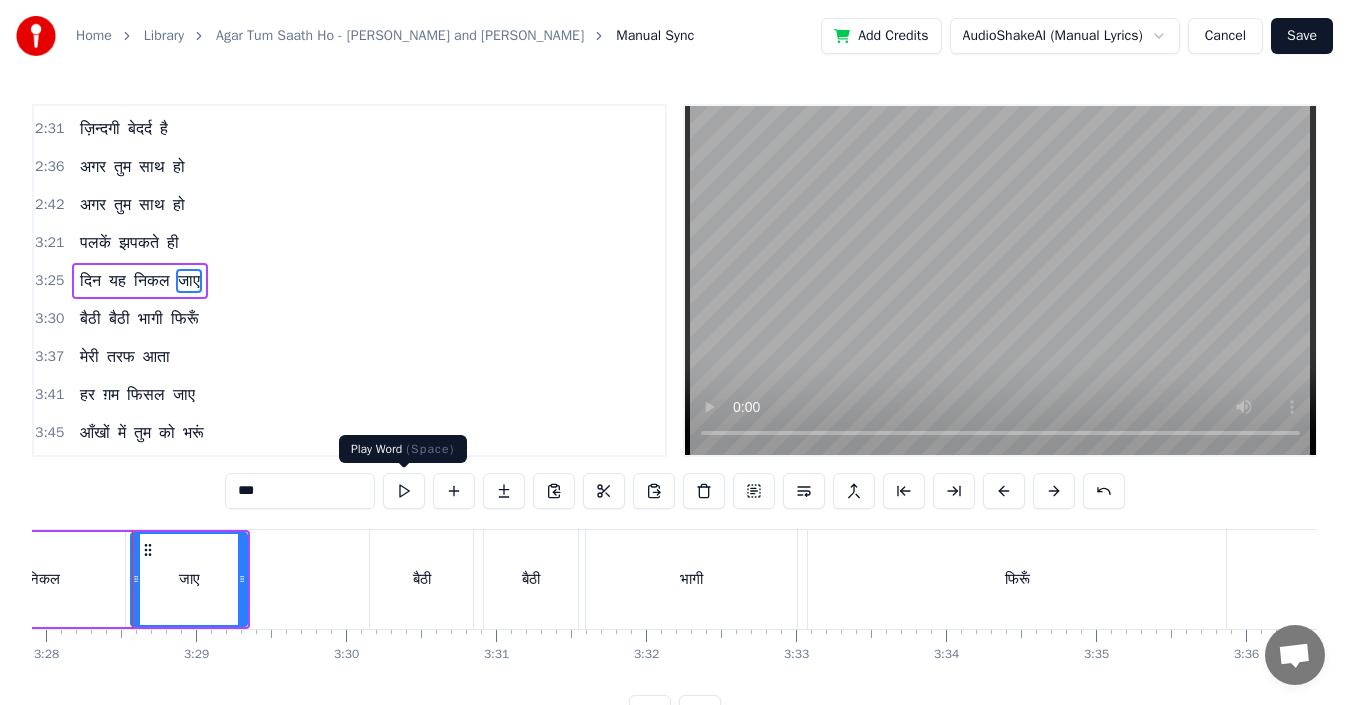 click at bounding box center [404, 491] 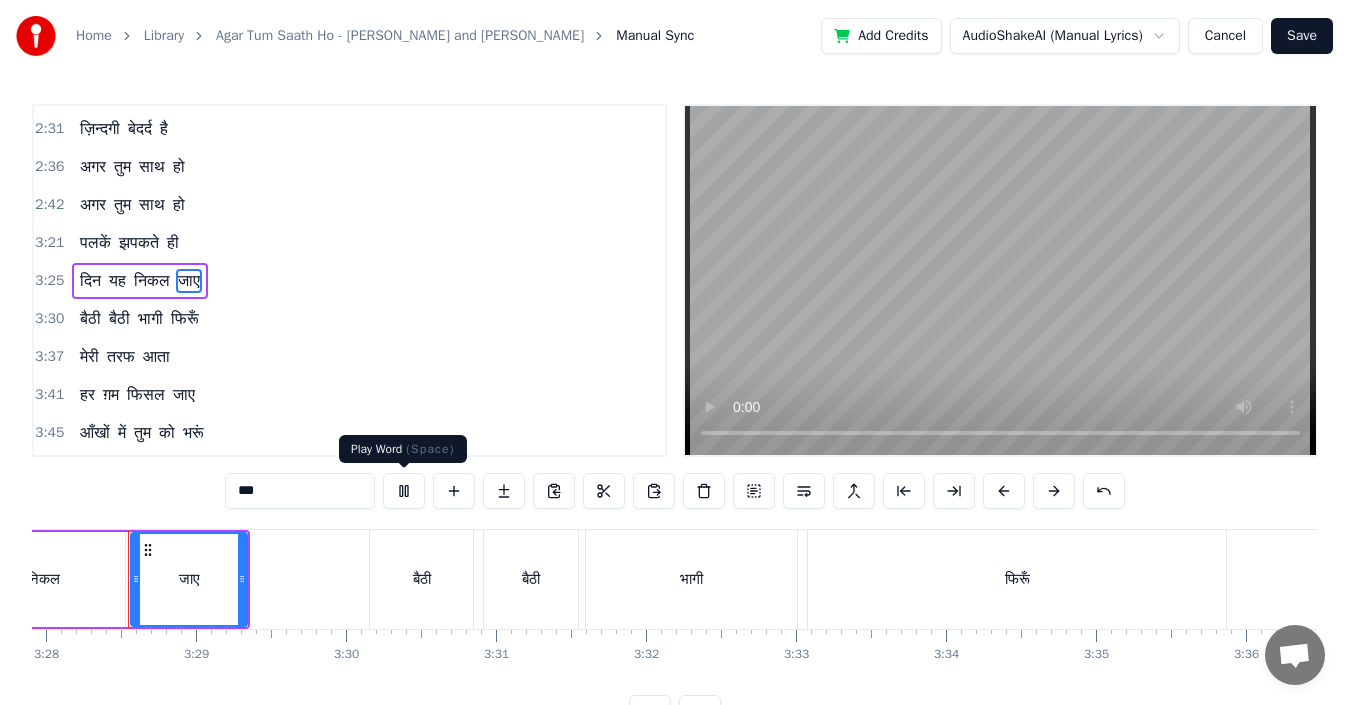 scroll, scrollTop: 0, scrollLeft: 31183, axis: horizontal 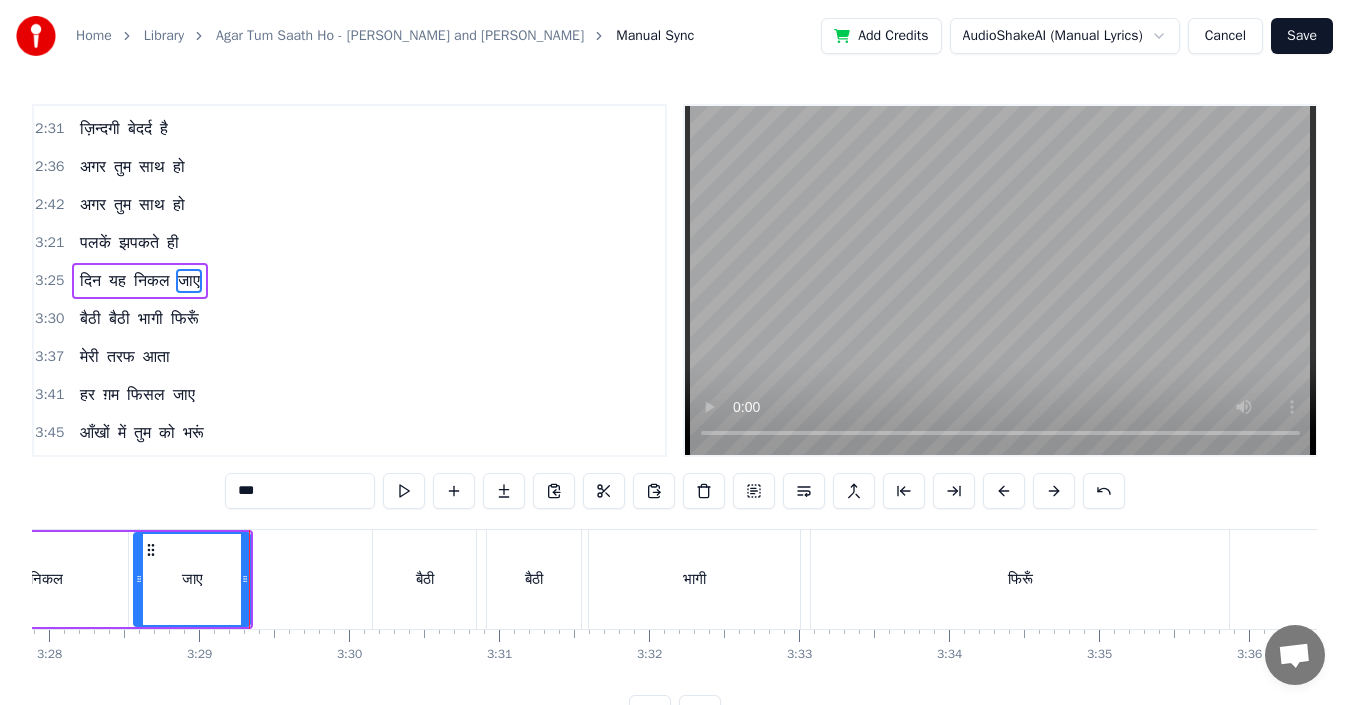 click on "बैठी" at bounding box center [424, 579] 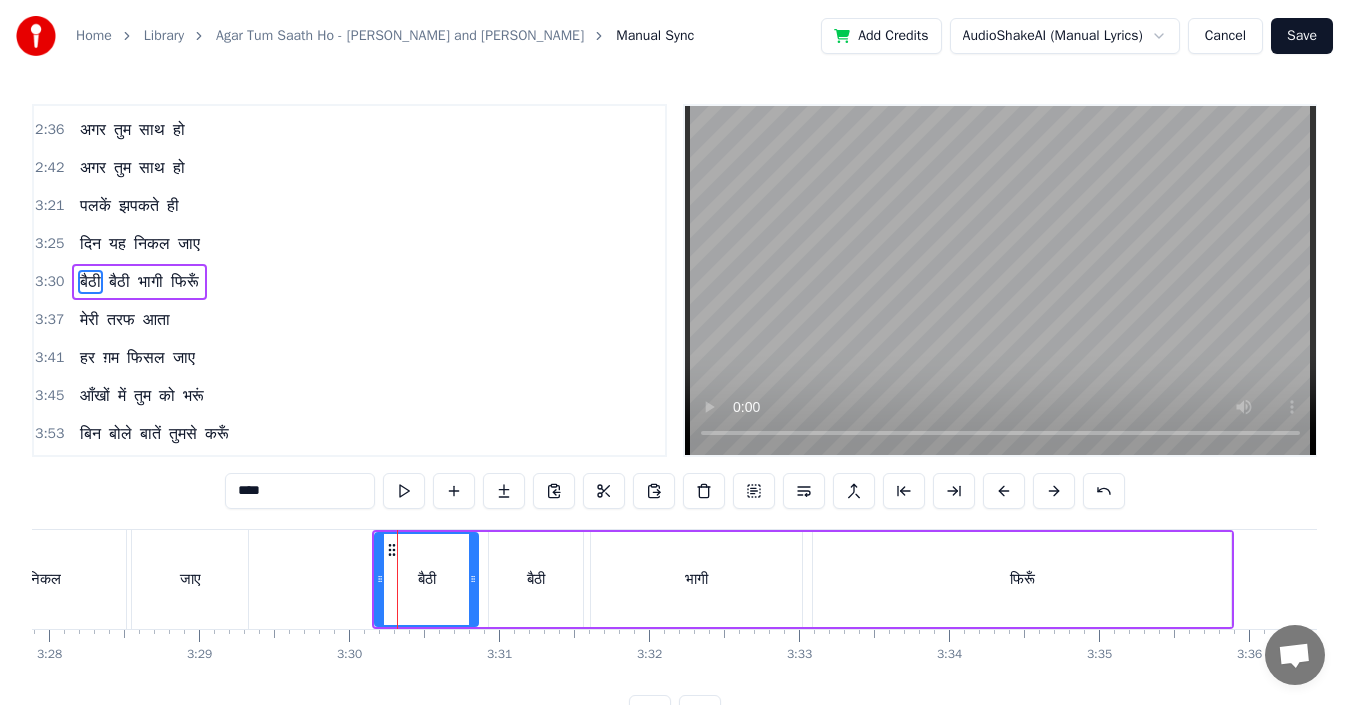 scroll, scrollTop: 946, scrollLeft: 0, axis: vertical 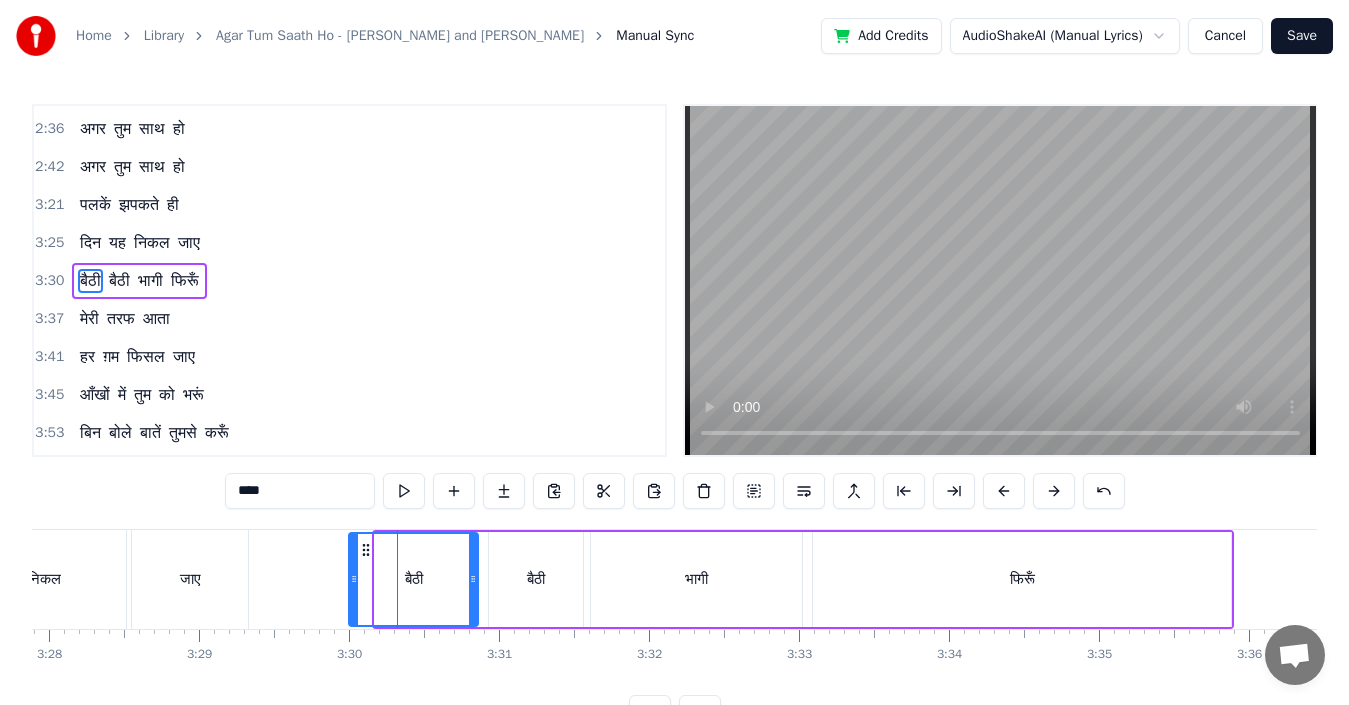 drag, startPoint x: 378, startPoint y: 574, endPoint x: 352, endPoint y: 575, distance: 26.019224 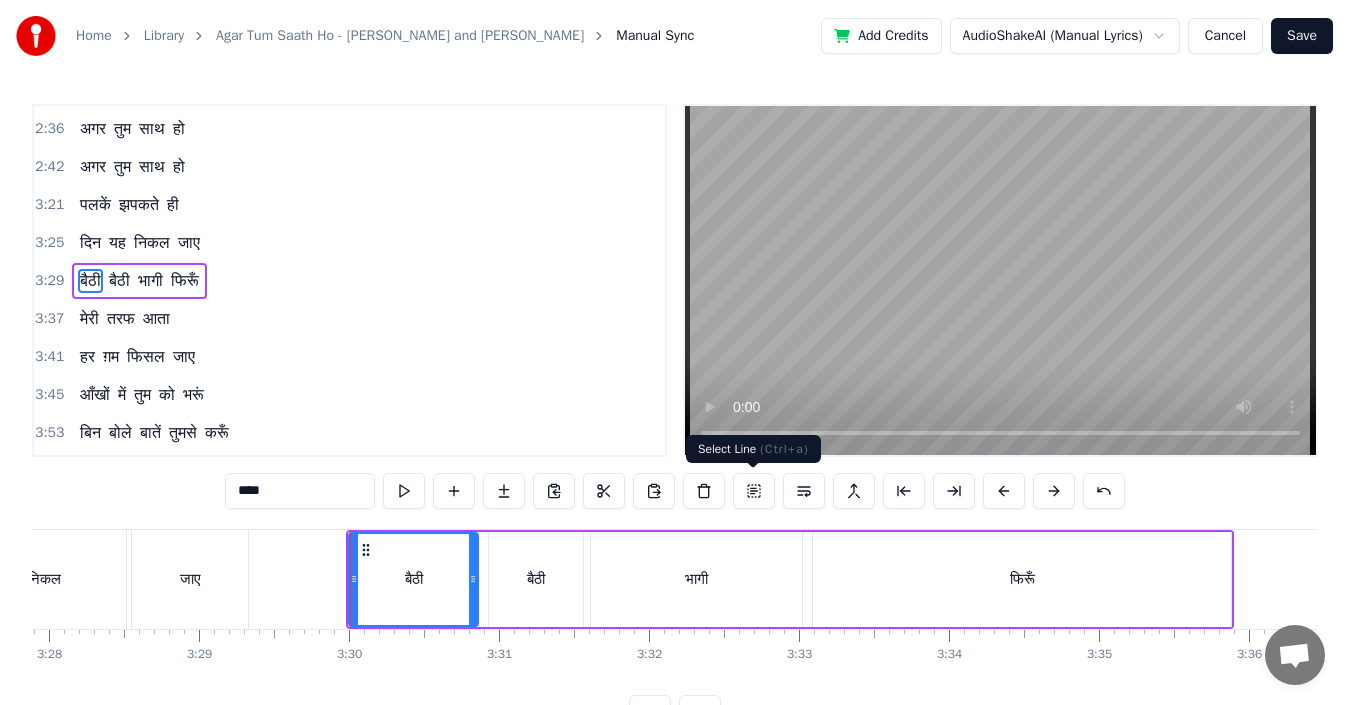 click at bounding box center (754, 491) 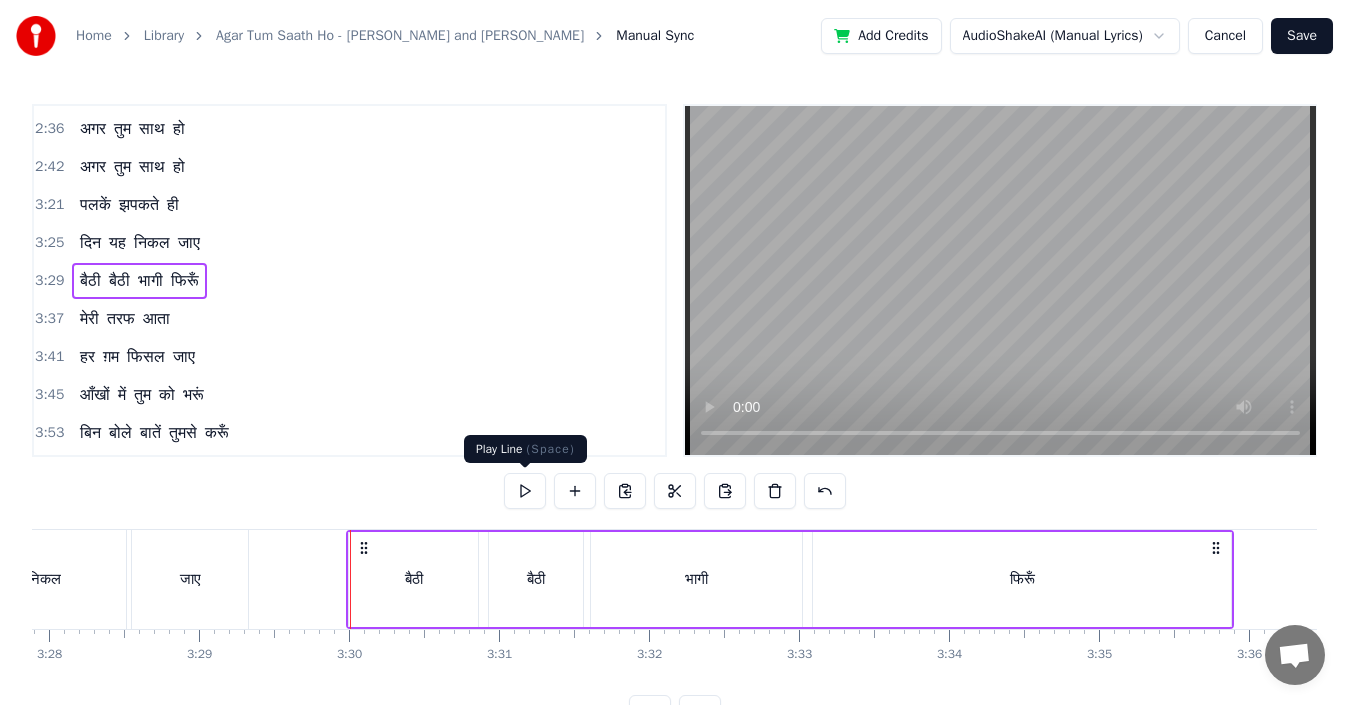 click at bounding box center [525, 491] 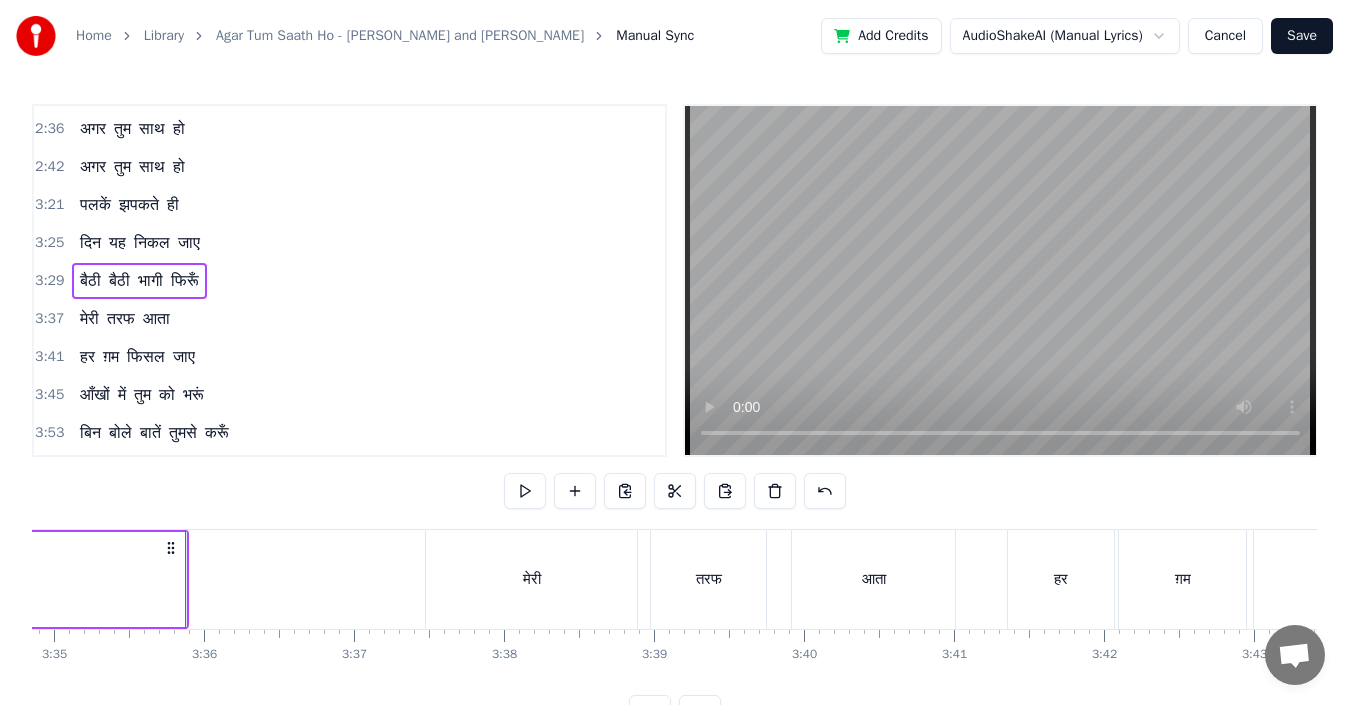 scroll, scrollTop: 0, scrollLeft: 32281, axis: horizontal 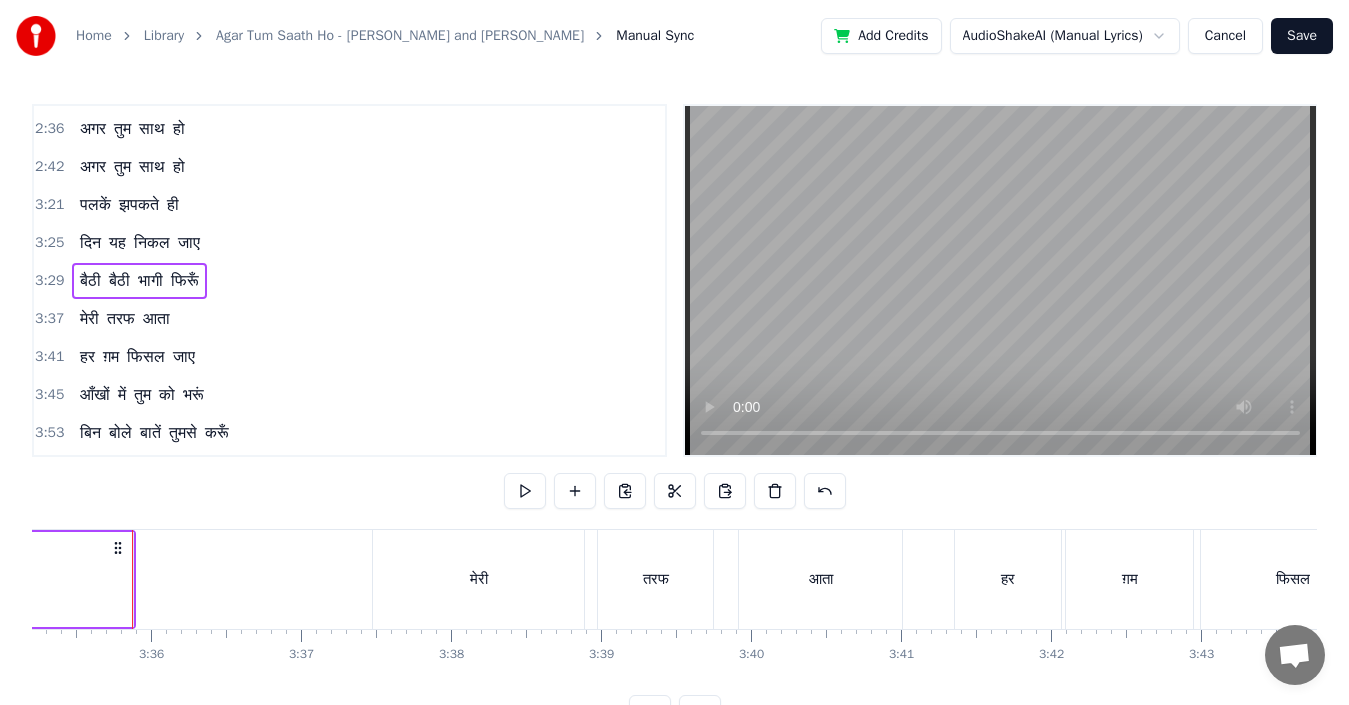 click on "मेरी" at bounding box center [478, 579] 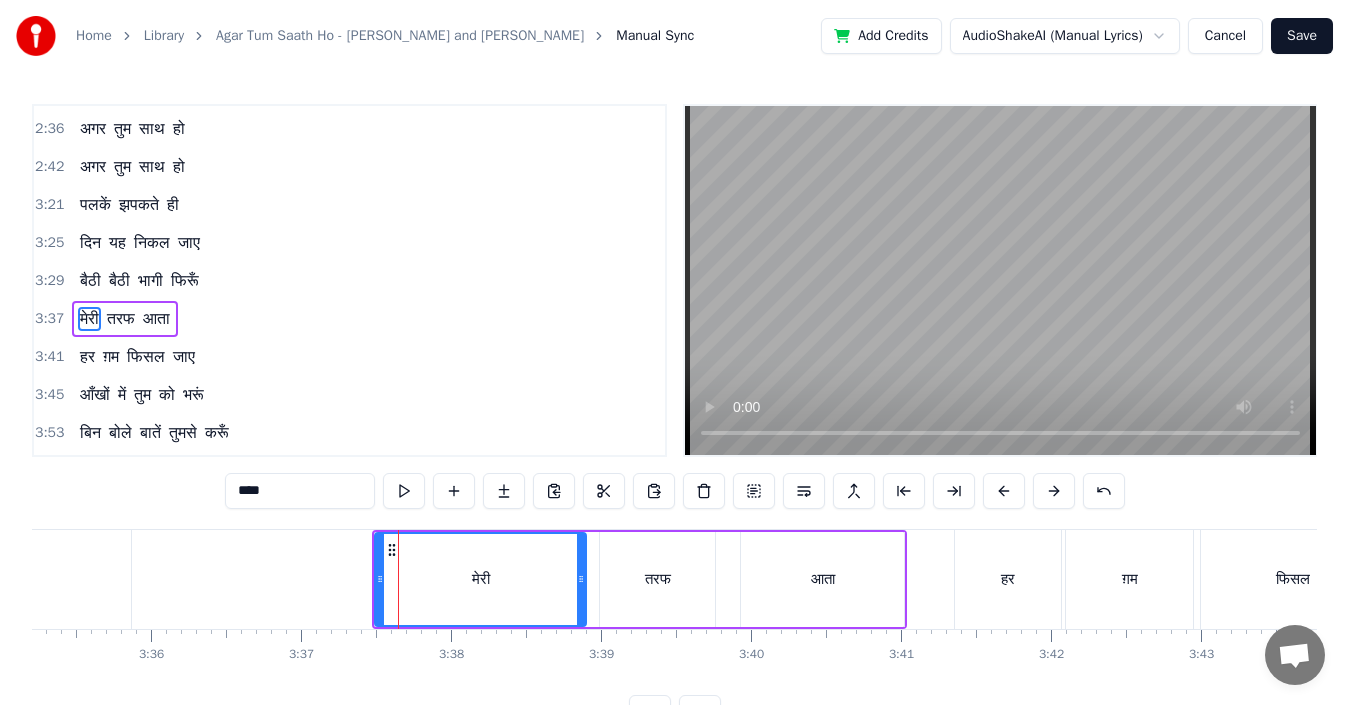 scroll, scrollTop: 984, scrollLeft: 0, axis: vertical 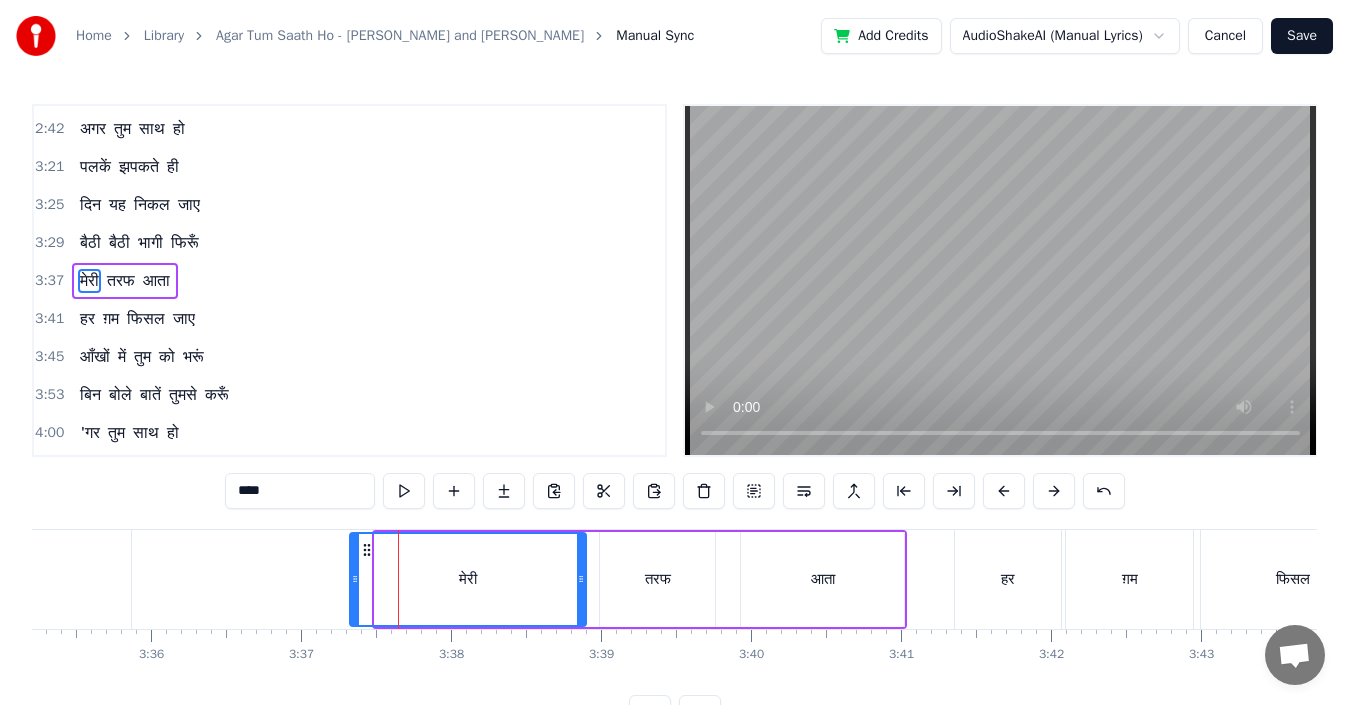 drag, startPoint x: 379, startPoint y: 578, endPoint x: 354, endPoint y: 578, distance: 25 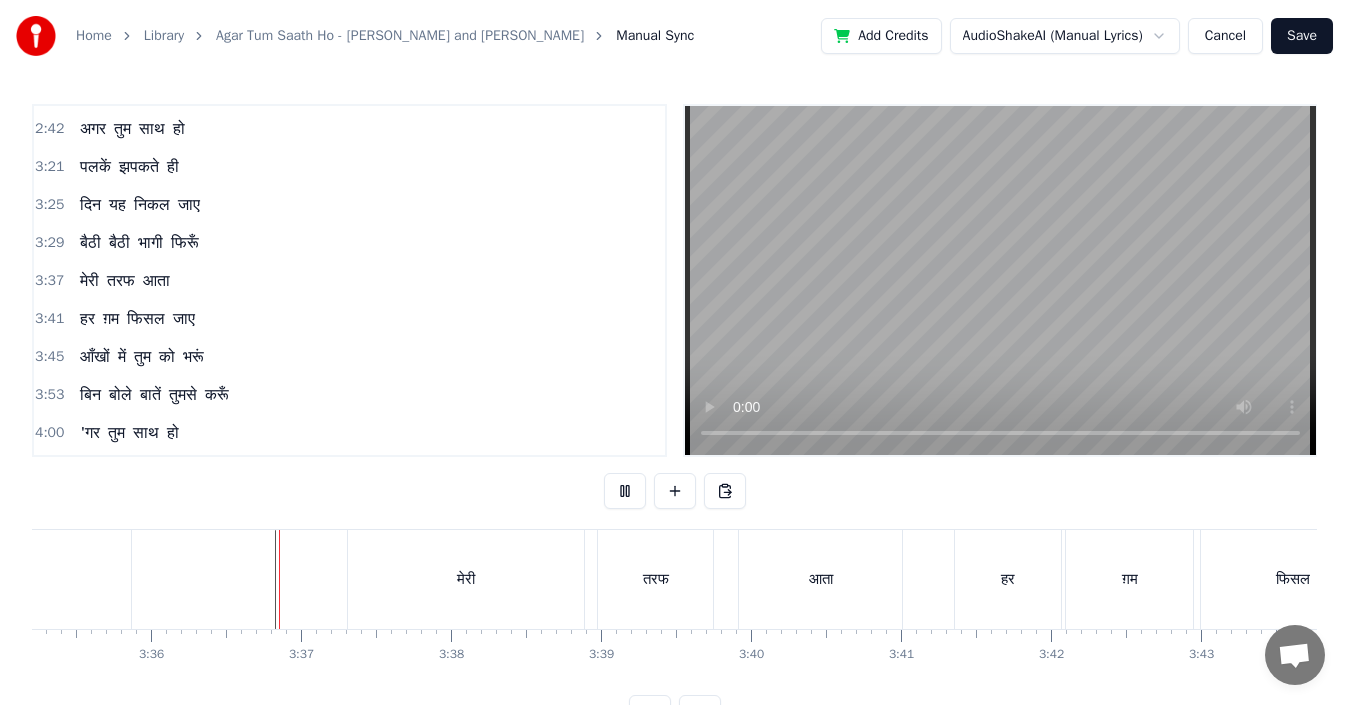 scroll, scrollTop: 75, scrollLeft: 0, axis: vertical 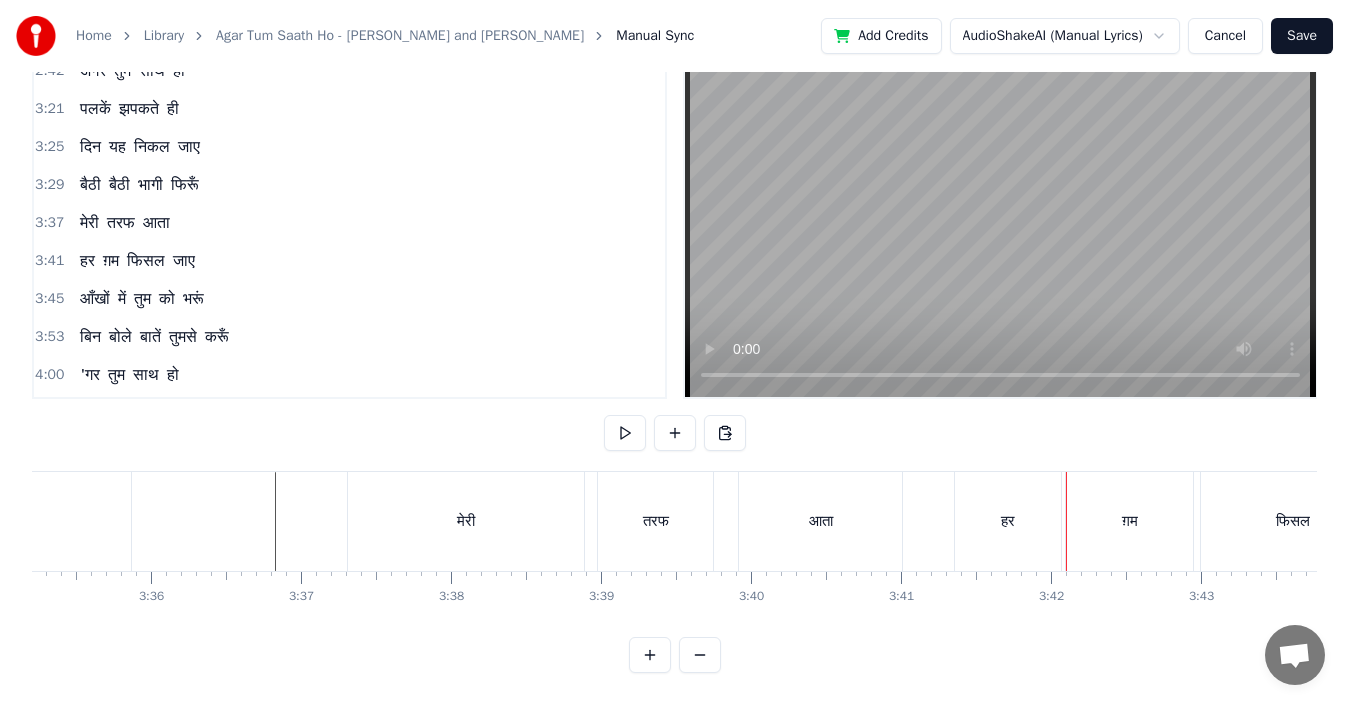 click on "आता" at bounding box center [820, 521] 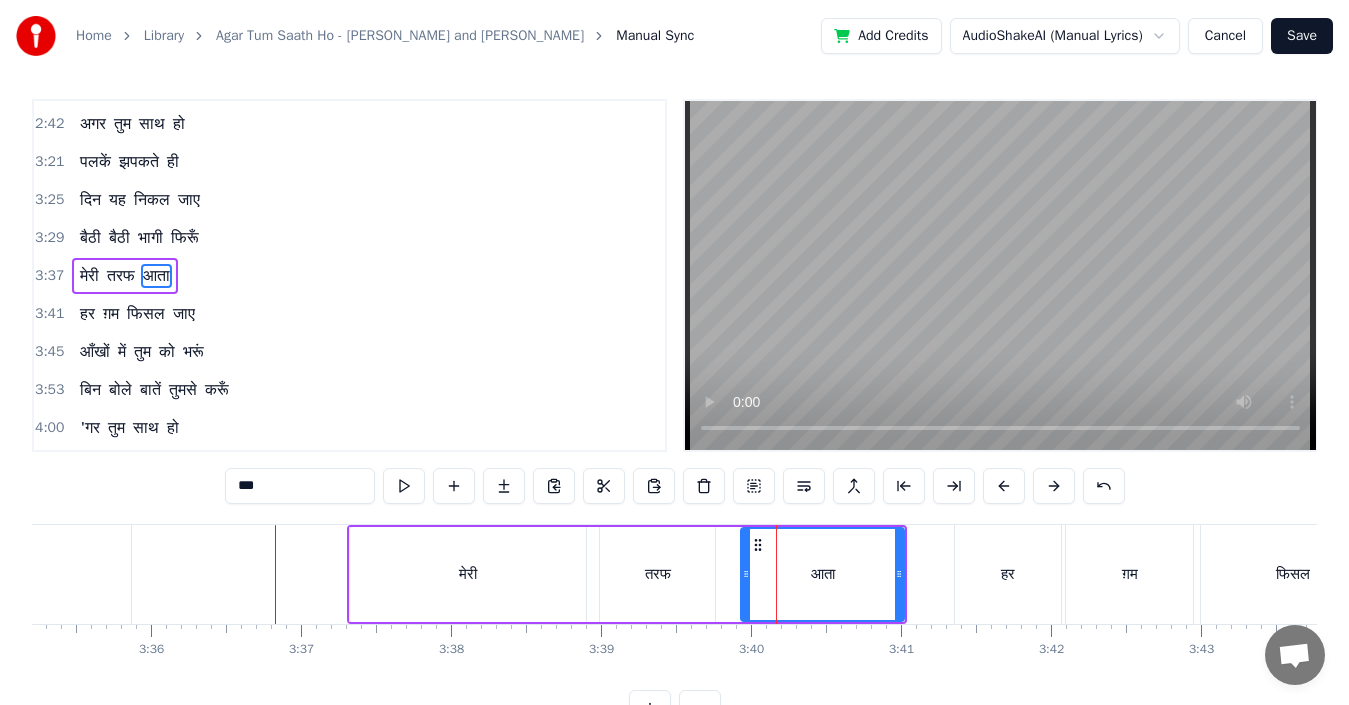 scroll, scrollTop: 0, scrollLeft: 0, axis: both 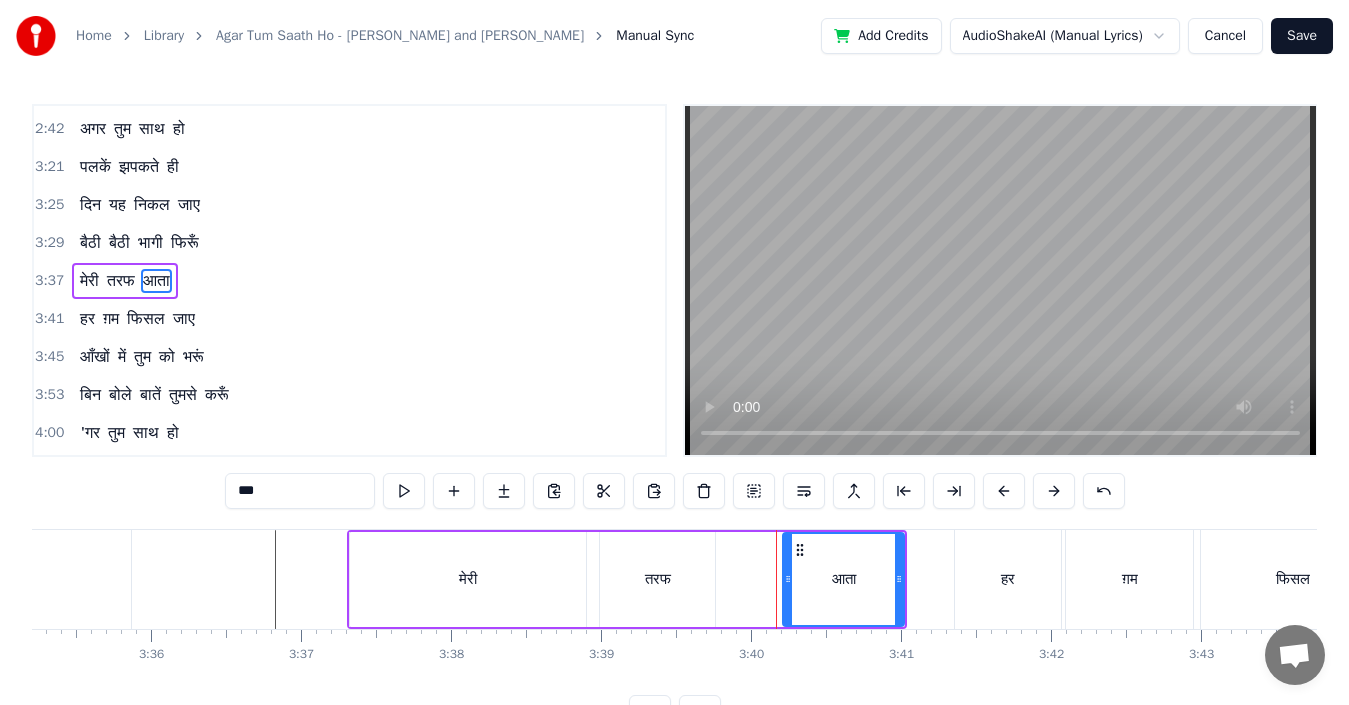 drag, startPoint x: 745, startPoint y: 578, endPoint x: 787, endPoint y: 578, distance: 42 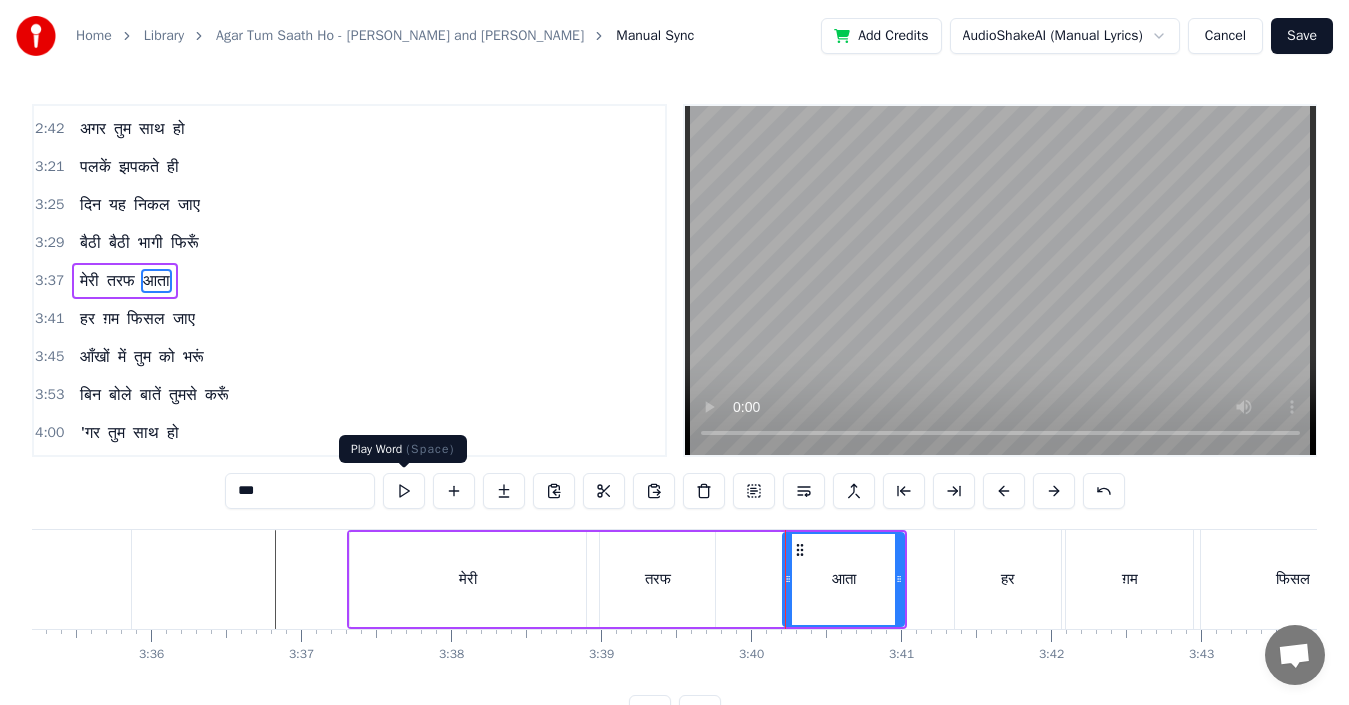 click at bounding box center [404, 491] 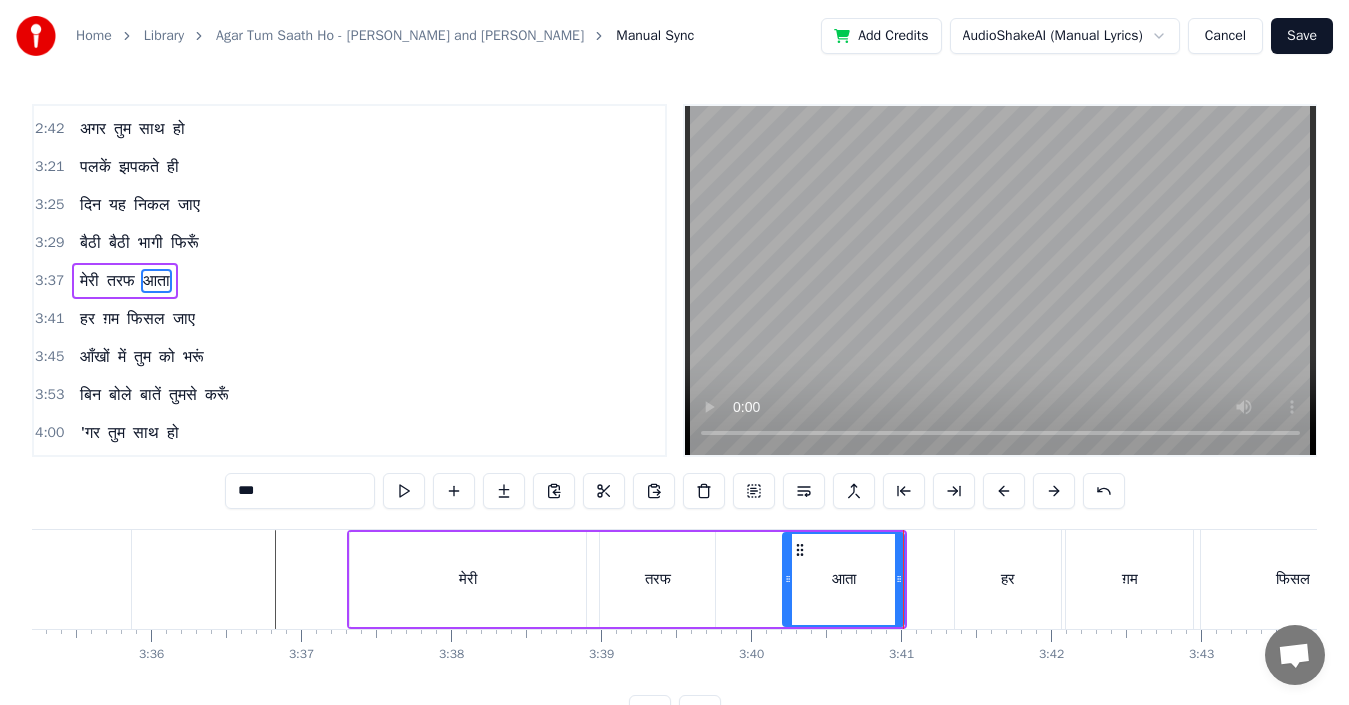 click on "तरफ" at bounding box center (657, 579) 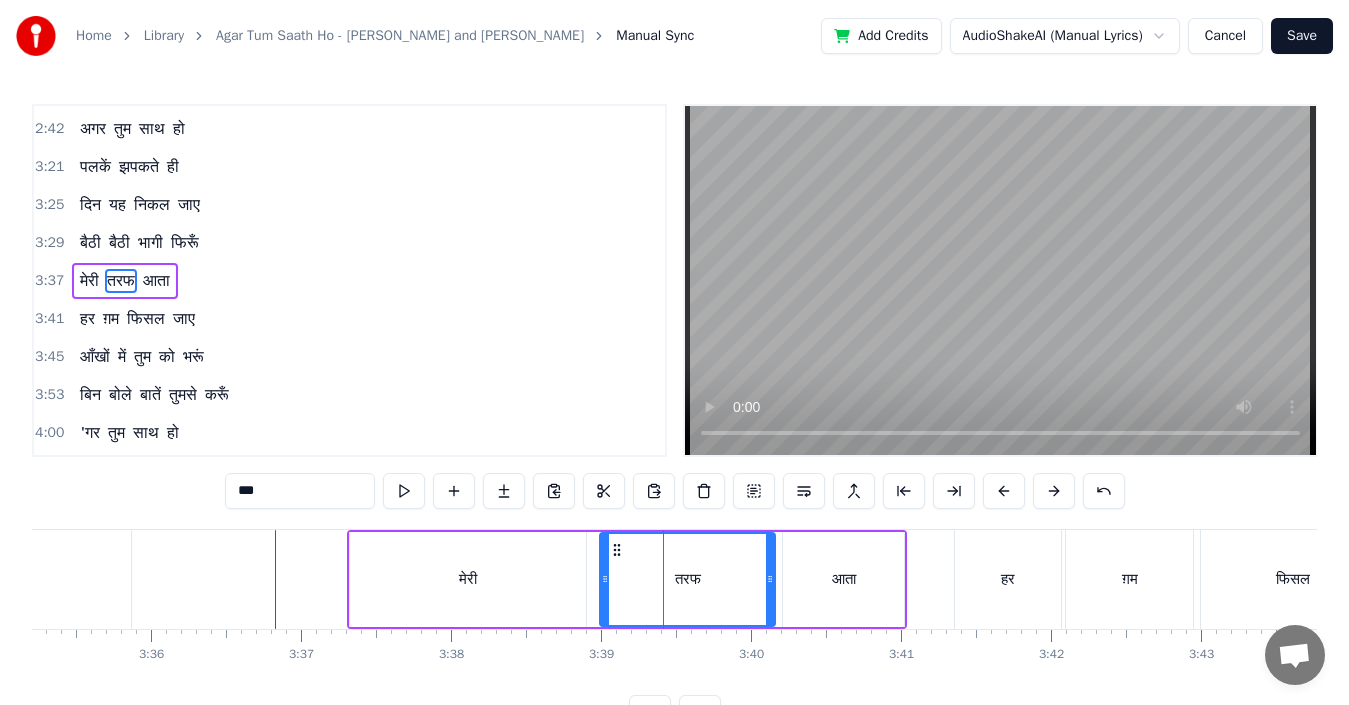 drag, startPoint x: 712, startPoint y: 576, endPoint x: 772, endPoint y: 580, distance: 60.133186 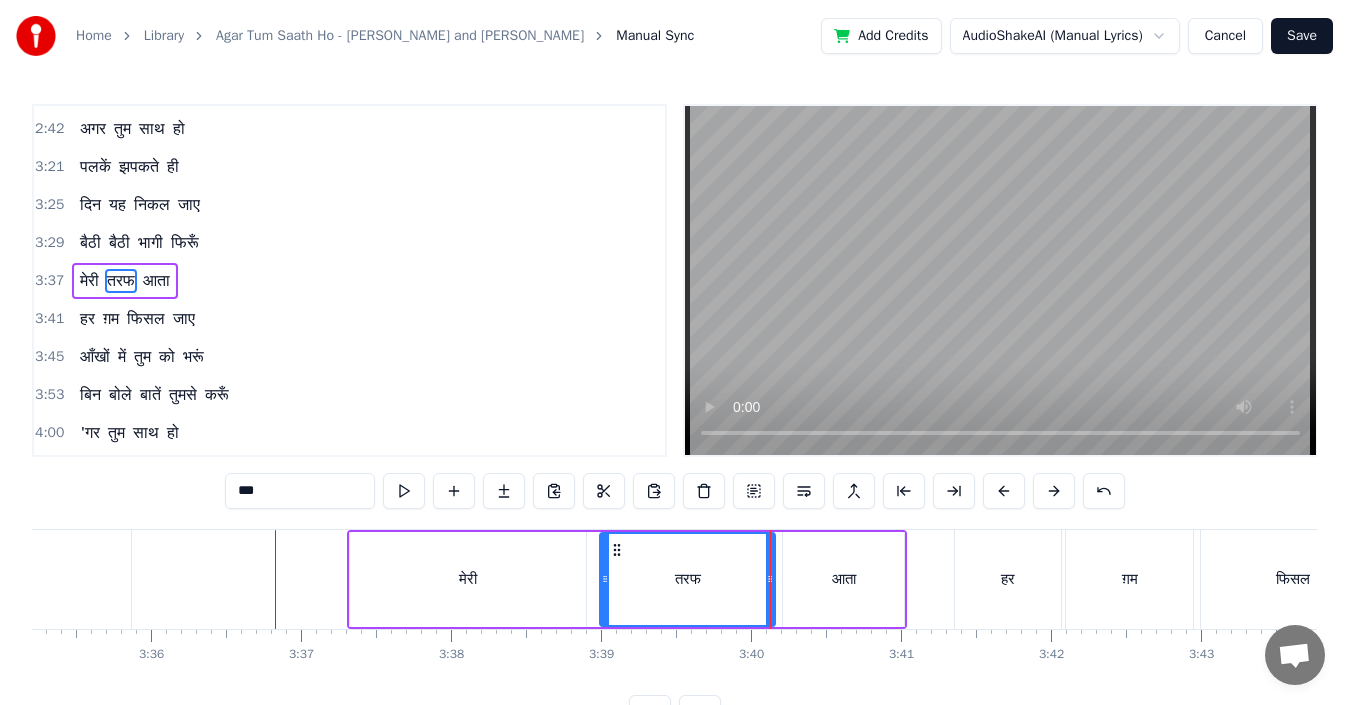 click on "आता" at bounding box center (843, 579) 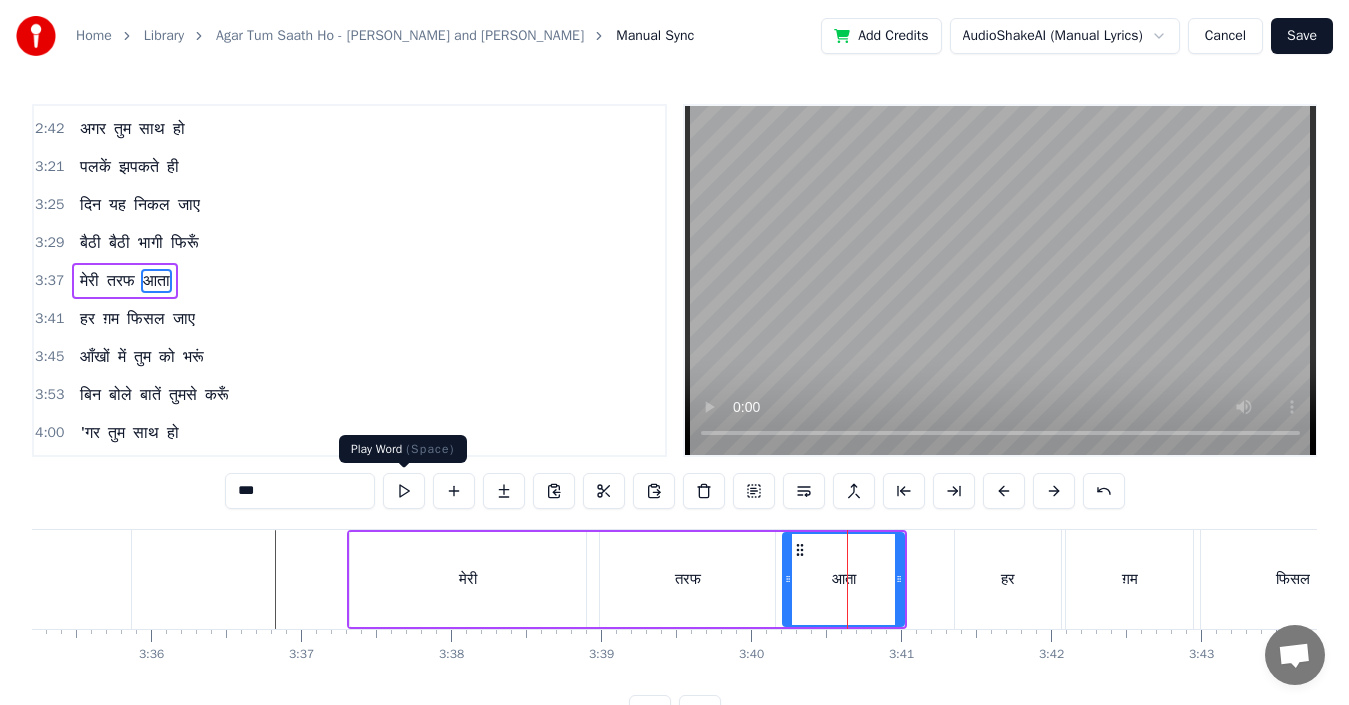 click at bounding box center (404, 491) 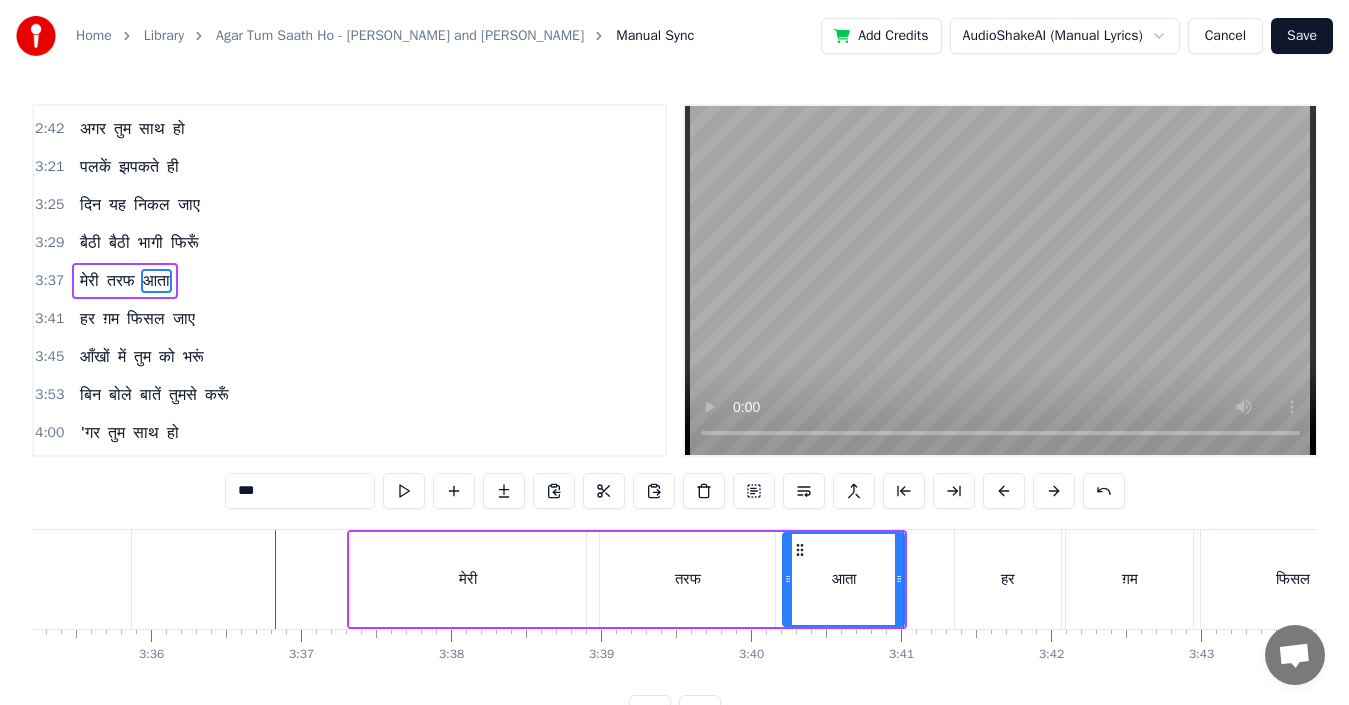 click on "हर" at bounding box center (1008, 579) 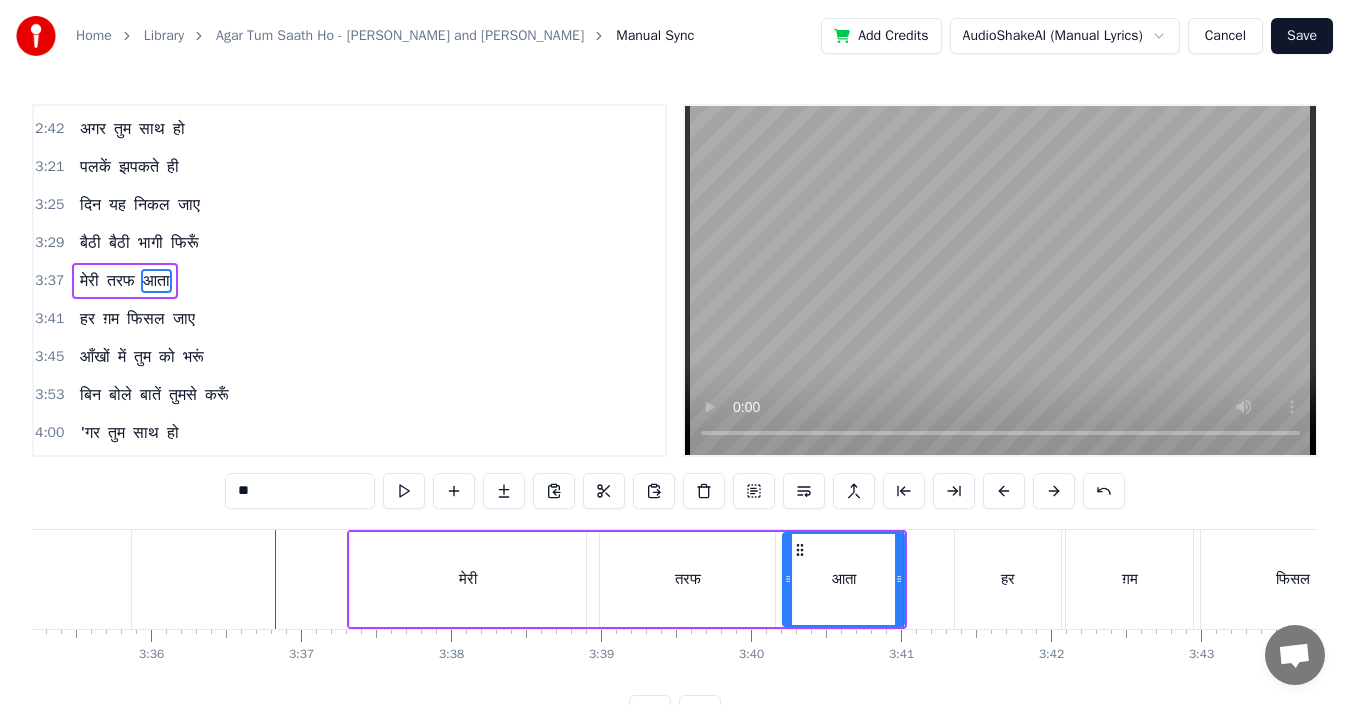 scroll, scrollTop: 1022, scrollLeft: 0, axis: vertical 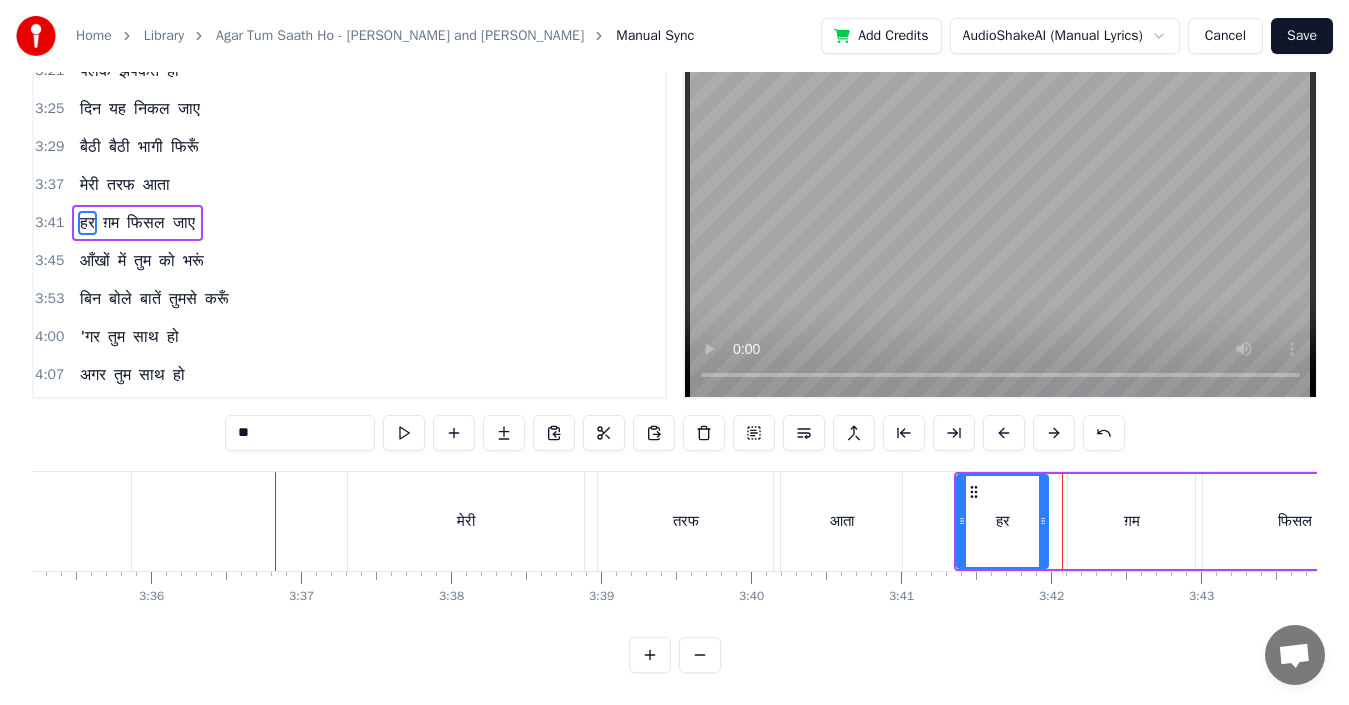 drag, startPoint x: 1056, startPoint y: 506, endPoint x: 1041, endPoint y: 506, distance: 15 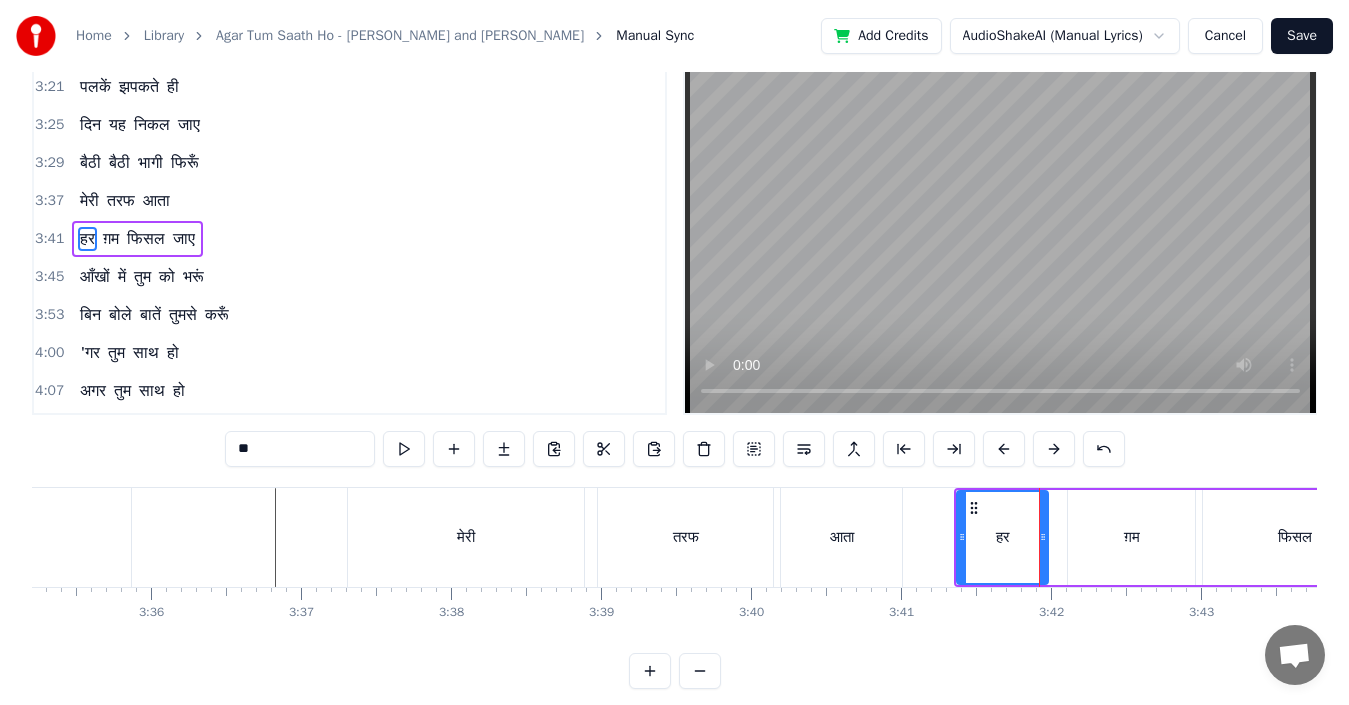 scroll, scrollTop: 0, scrollLeft: 0, axis: both 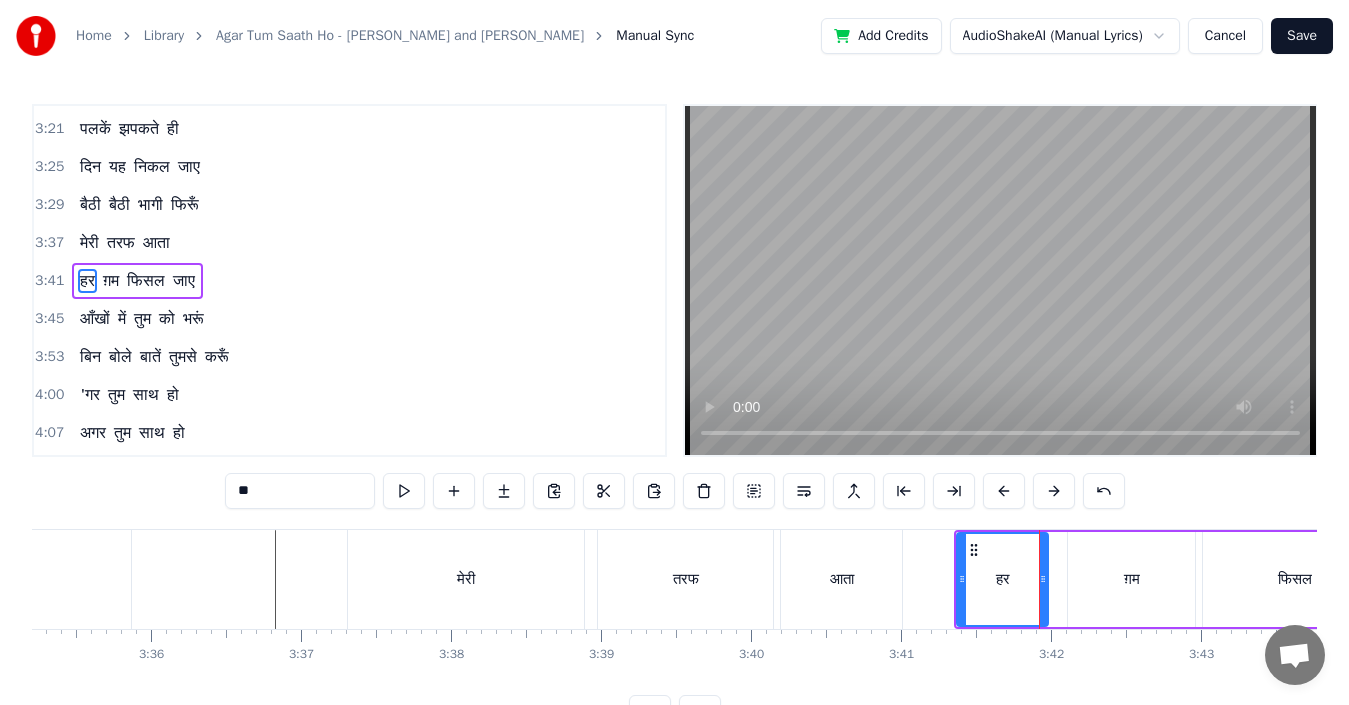 click on "ग़म" at bounding box center (1131, 579) 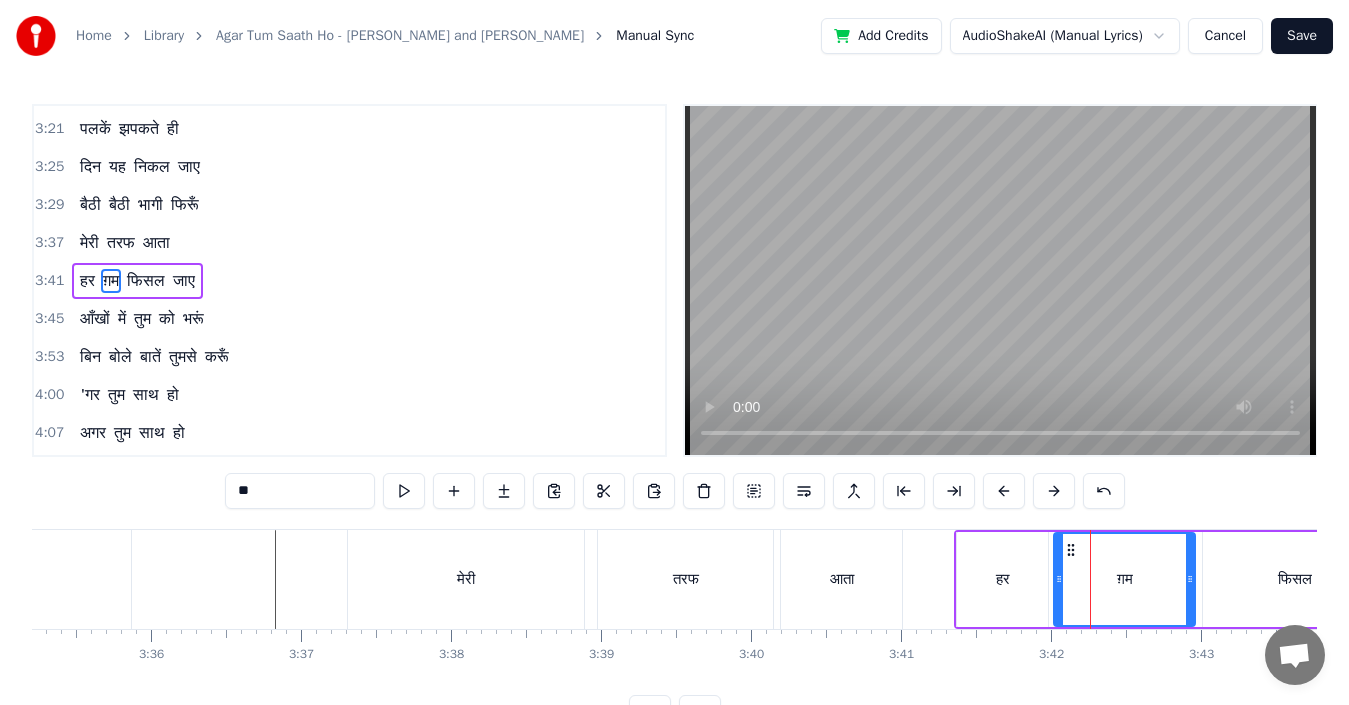 drag, startPoint x: 1070, startPoint y: 575, endPoint x: 1056, endPoint y: 575, distance: 14 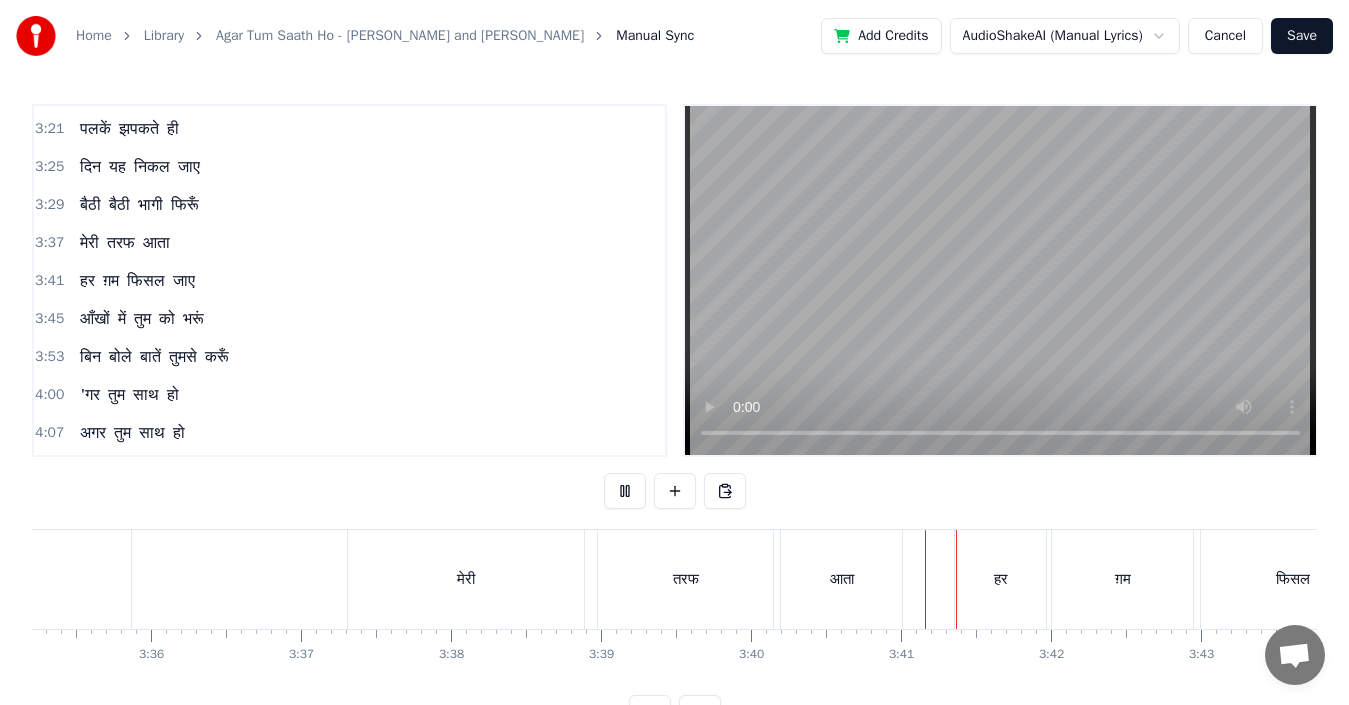 scroll, scrollTop: 75, scrollLeft: 0, axis: vertical 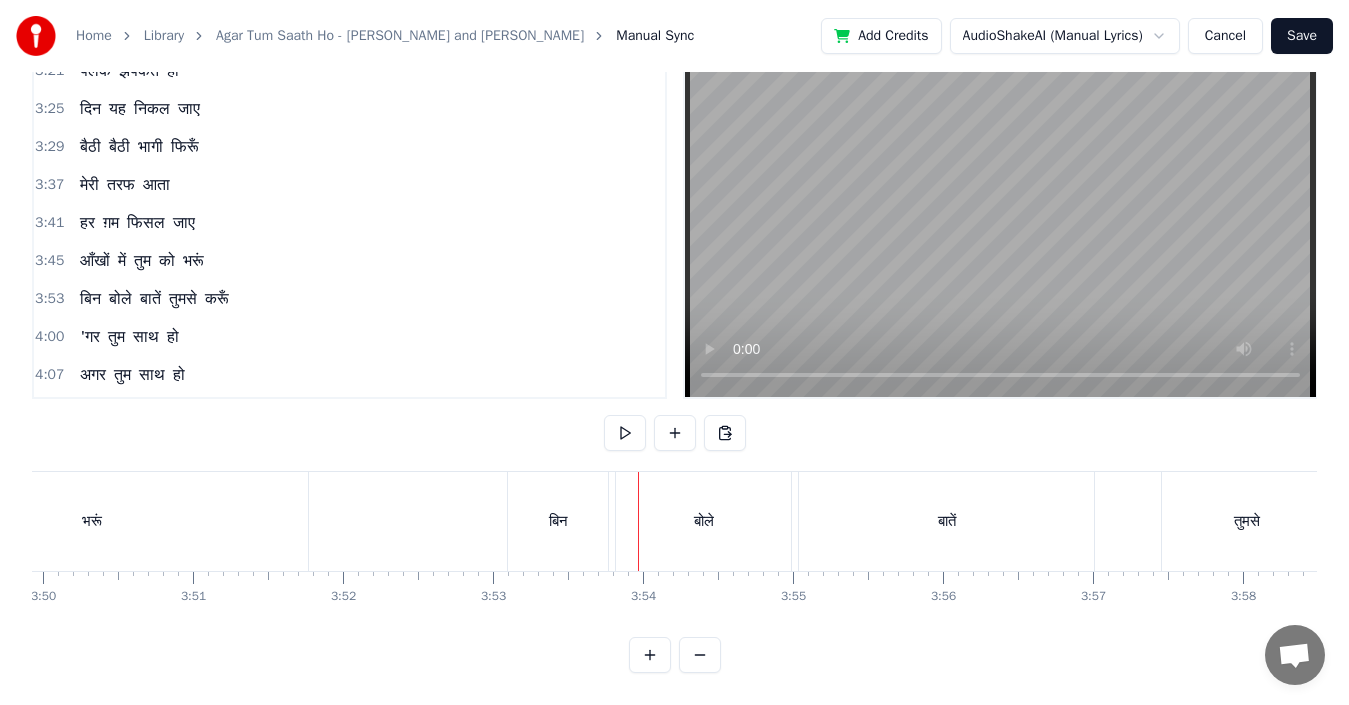 click on "बिन" at bounding box center (558, 521) 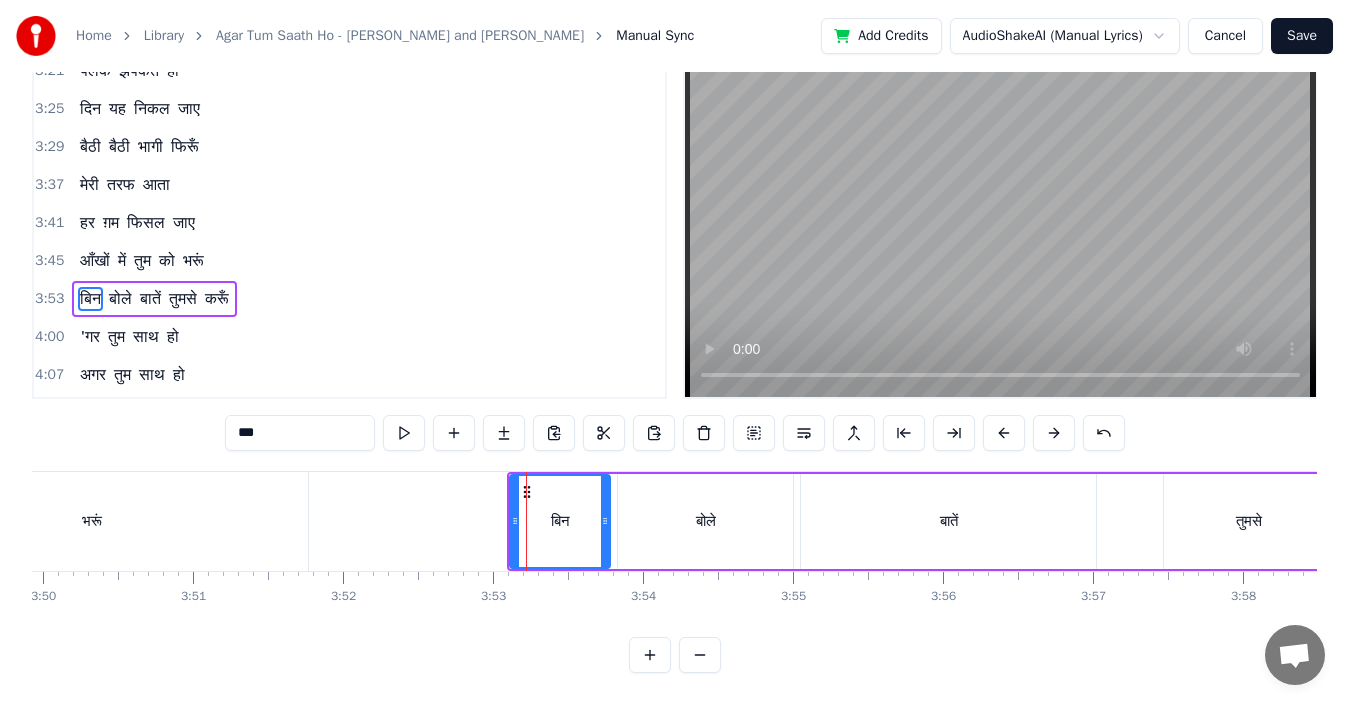 scroll, scrollTop: 0, scrollLeft: 0, axis: both 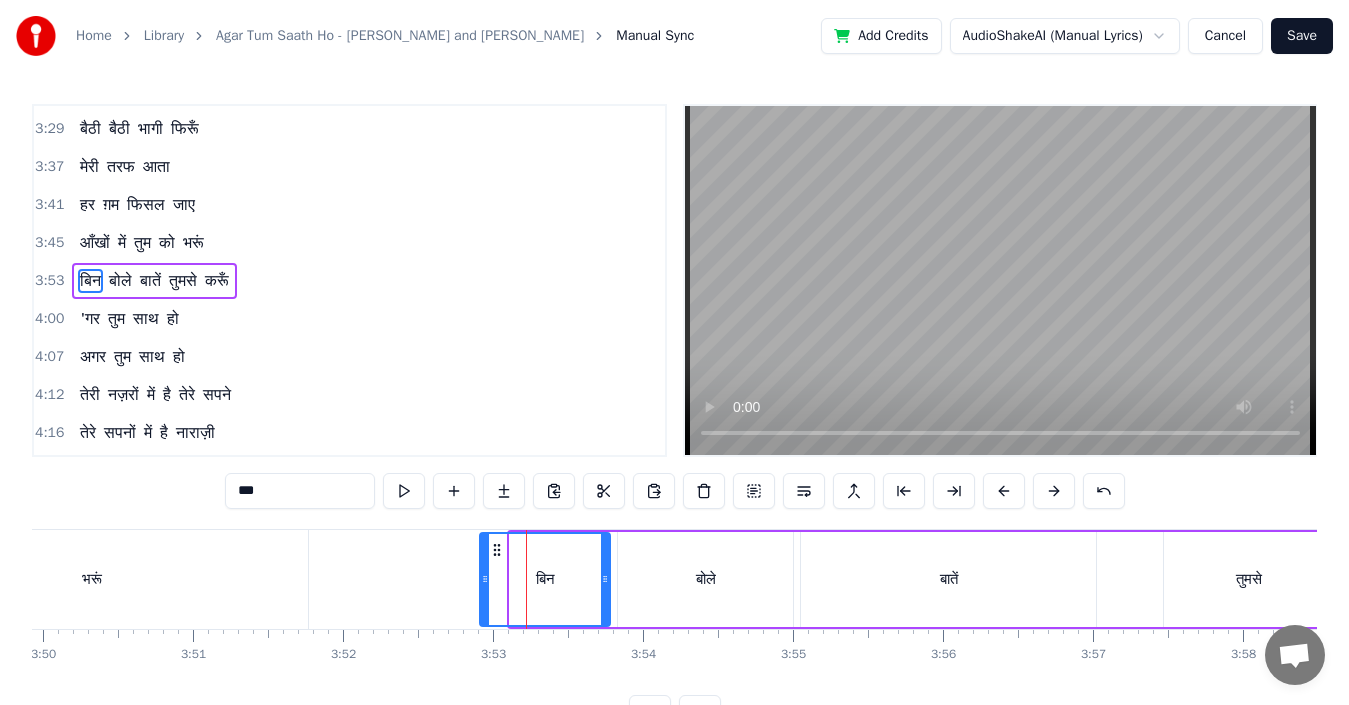 drag, startPoint x: 516, startPoint y: 580, endPoint x: 486, endPoint y: 580, distance: 30 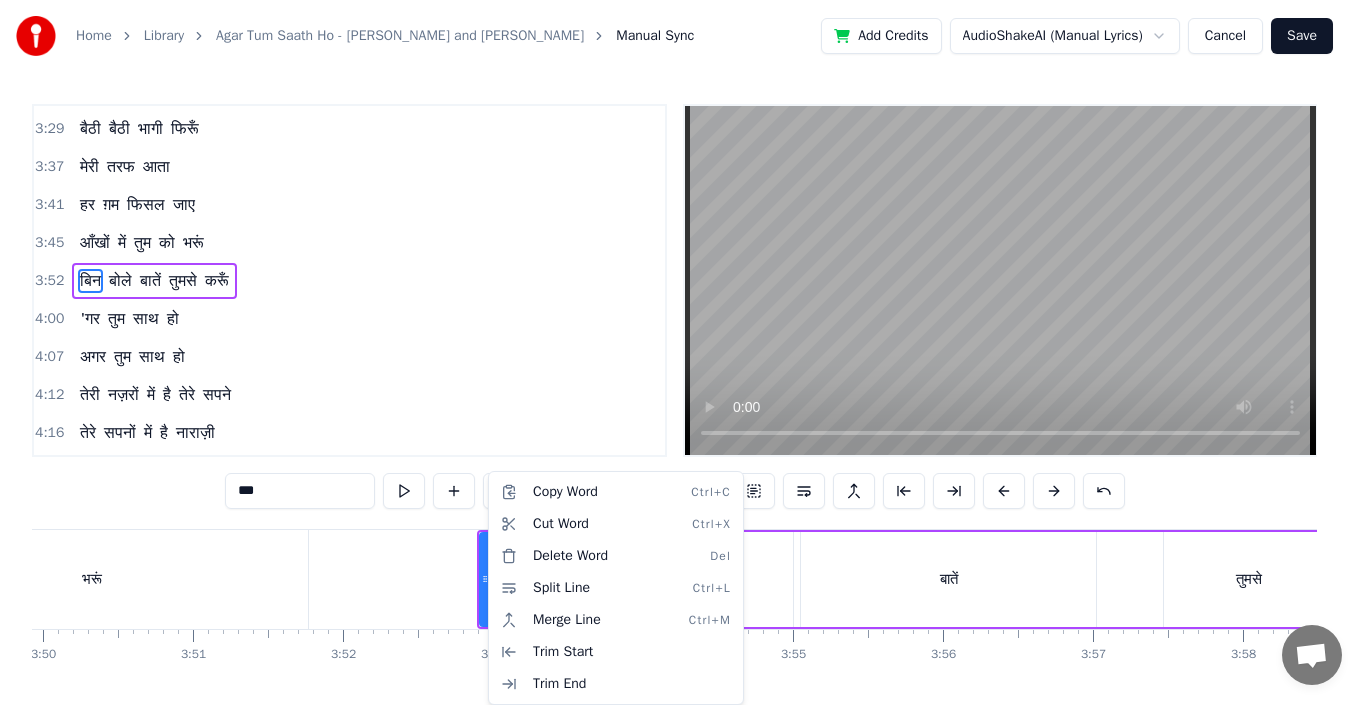 click on "Home Library Agar Tum Saath Ho - Tamasha • [PERSON_NAME] and [PERSON_NAME] Manual Sync Add Credits AudioShakeAI (Manual Lyrics) Cancel Save 0:24 पल भर ठहर जाओ 0:28 दिल ये संभल जाए 0:32 कैसे तुम्हें रोका करूँ 0:39 मेरी तरफ आता 0:43 हर ग़म फिसल जाए 0:48 आँखों में तुम को भरूं 0:55 बिन बोले बातें तुमसे करूँ 1:02 'गर तुम साथ हो 1:10 अगर तुम साथ हो 1:30 बहती रहती 1:39 नहर नदीयाँ सी 1:43 तेरी दुनिया में 1:47 मेरी दुनिया है 1:50 तेरी चाहतों में 1:55 मैं ढल जाती हूँ 1:58 तेरी आदतों में 2:01 'गर तुम साथ हो 2:05 तेरी नज़रों में है तेरे सपने 2:09 तेरे 2:13" at bounding box center [683, 381] 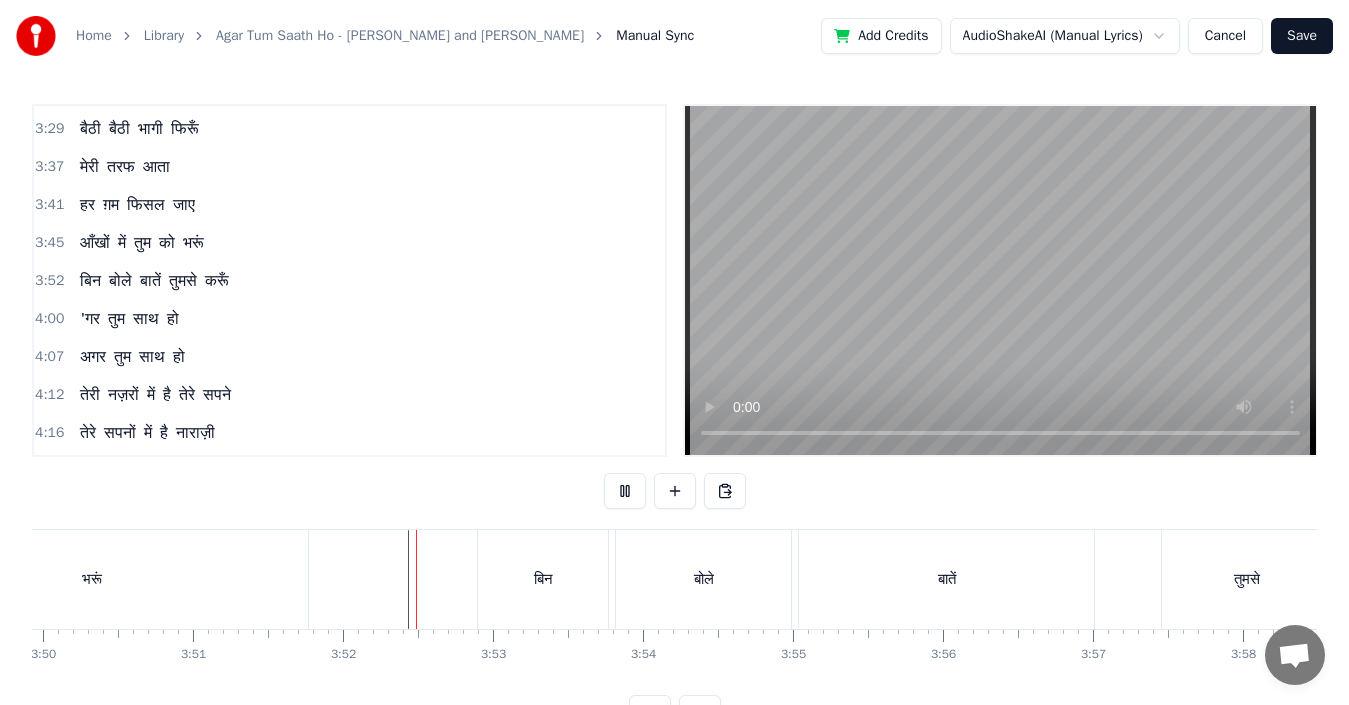 scroll, scrollTop: 75, scrollLeft: 0, axis: vertical 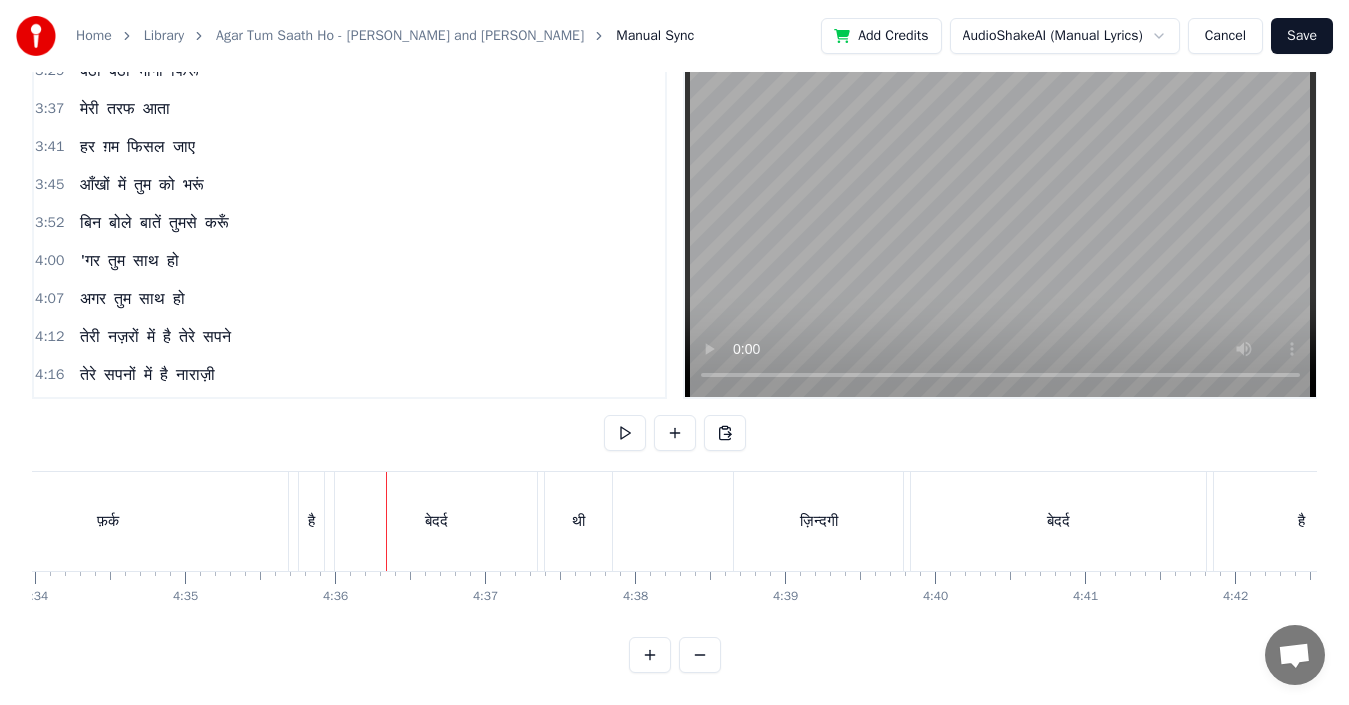 click on "फ़र्क" at bounding box center [107, 521] 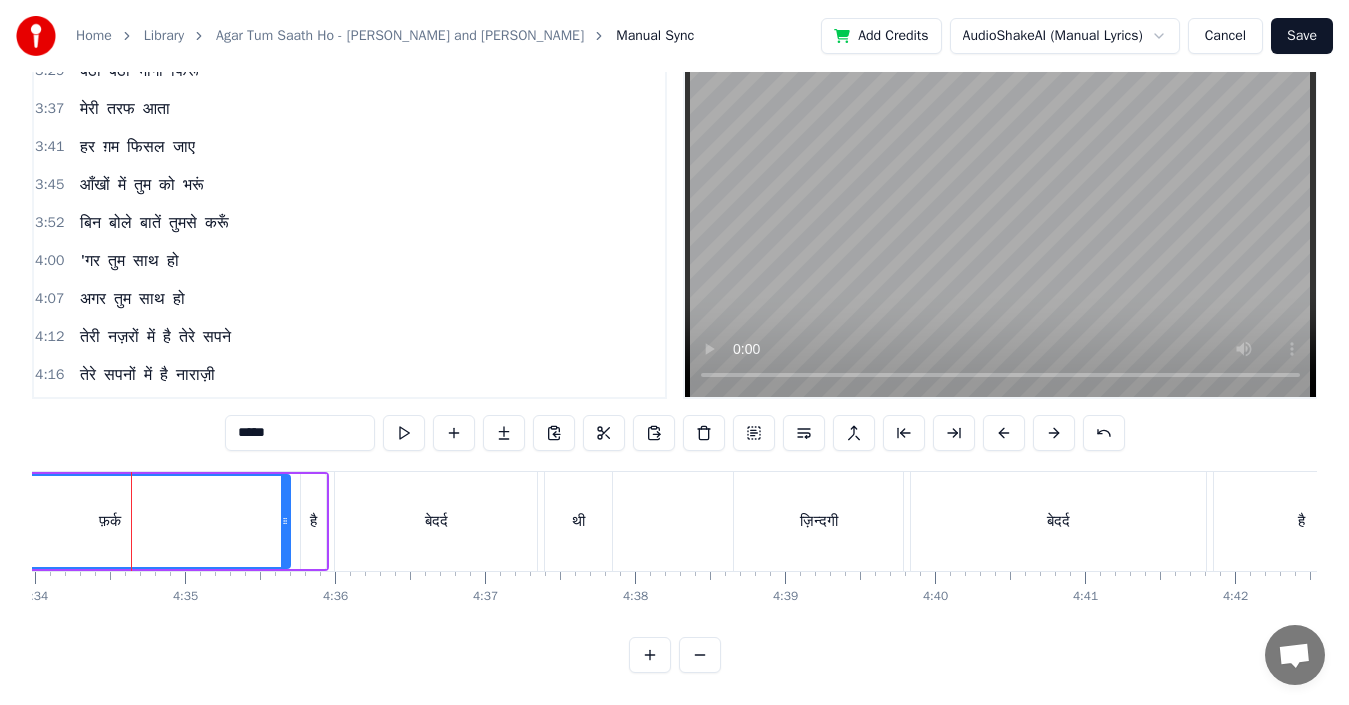 scroll, scrollTop: 0, scrollLeft: 0, axis: both 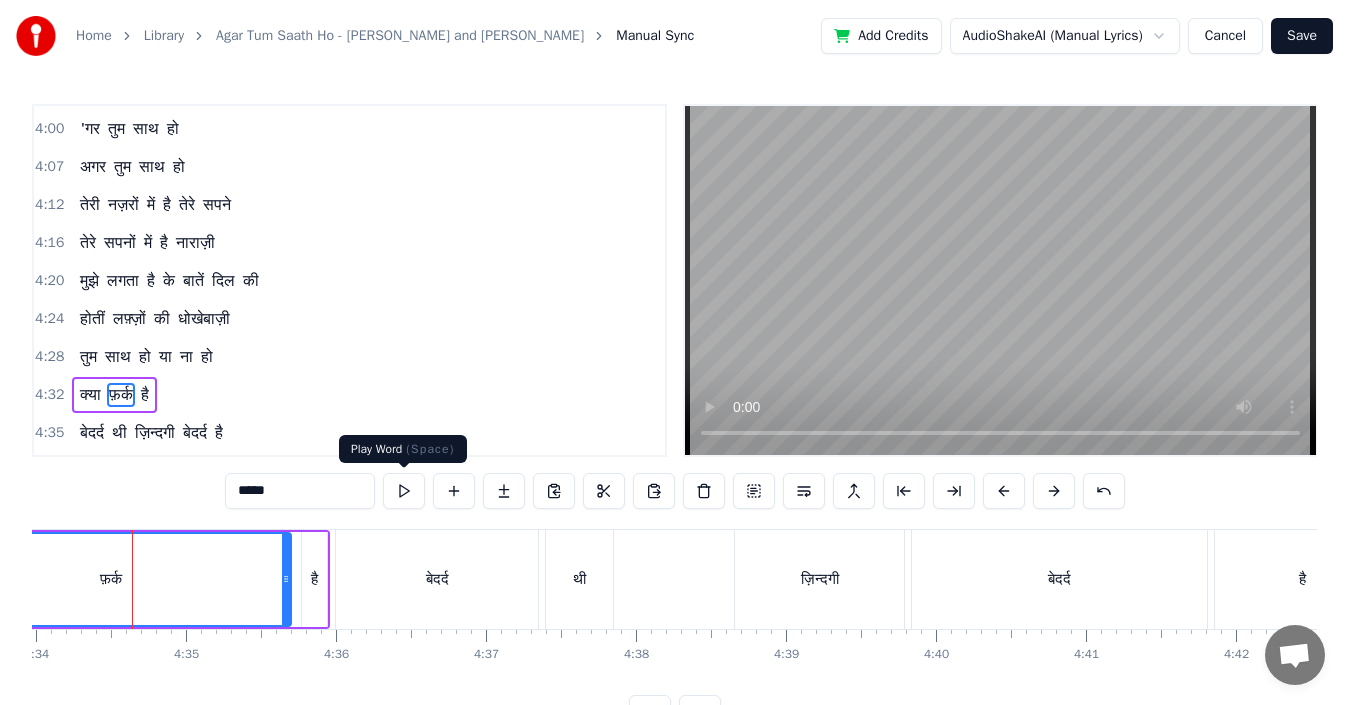click at bounding box center (404, 491) 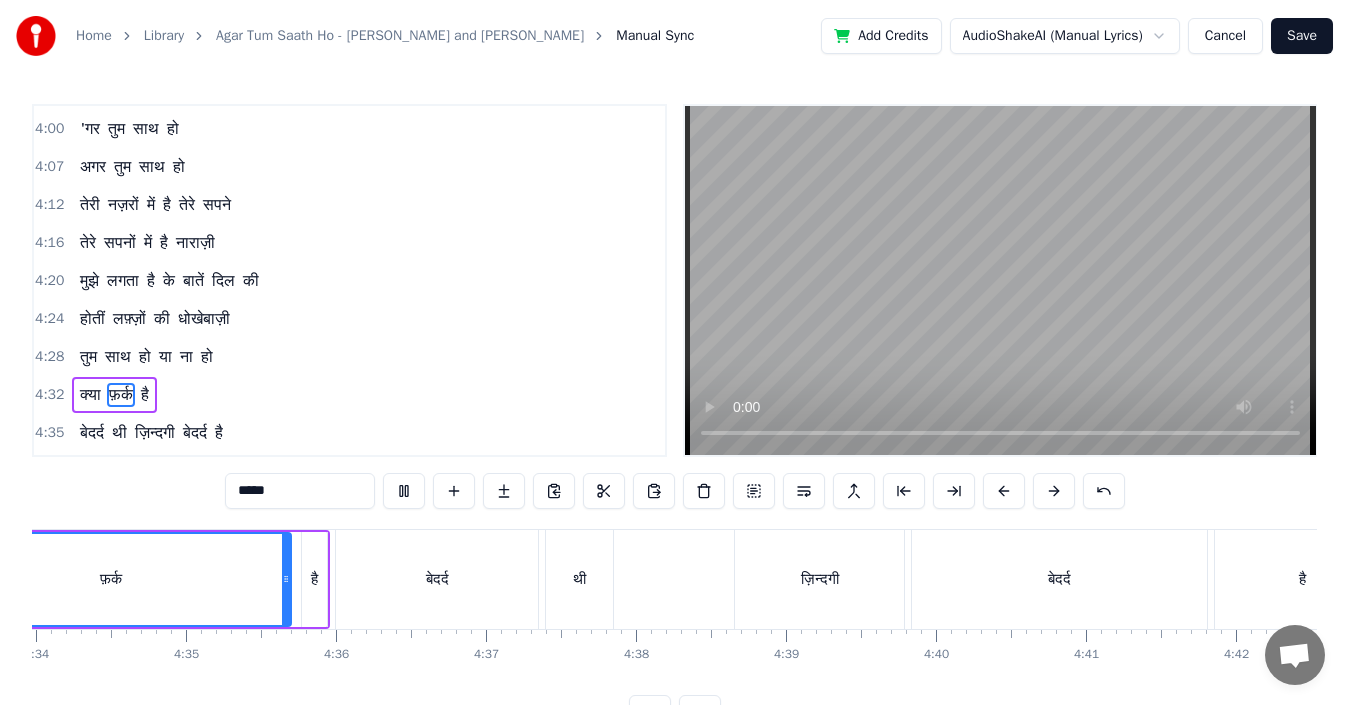 scroll, scrollTop: 0, scrollLeft: 40891, axis: horizontal 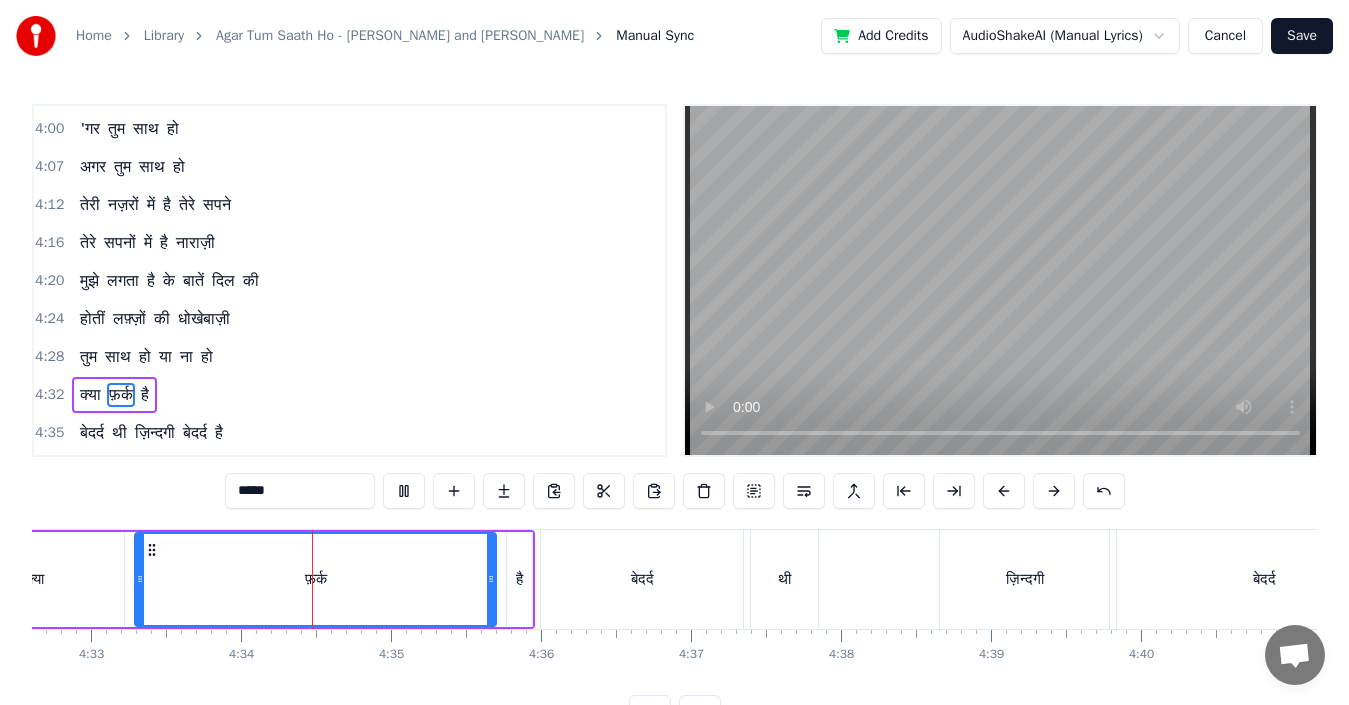 click at bounding box center (404, 491) 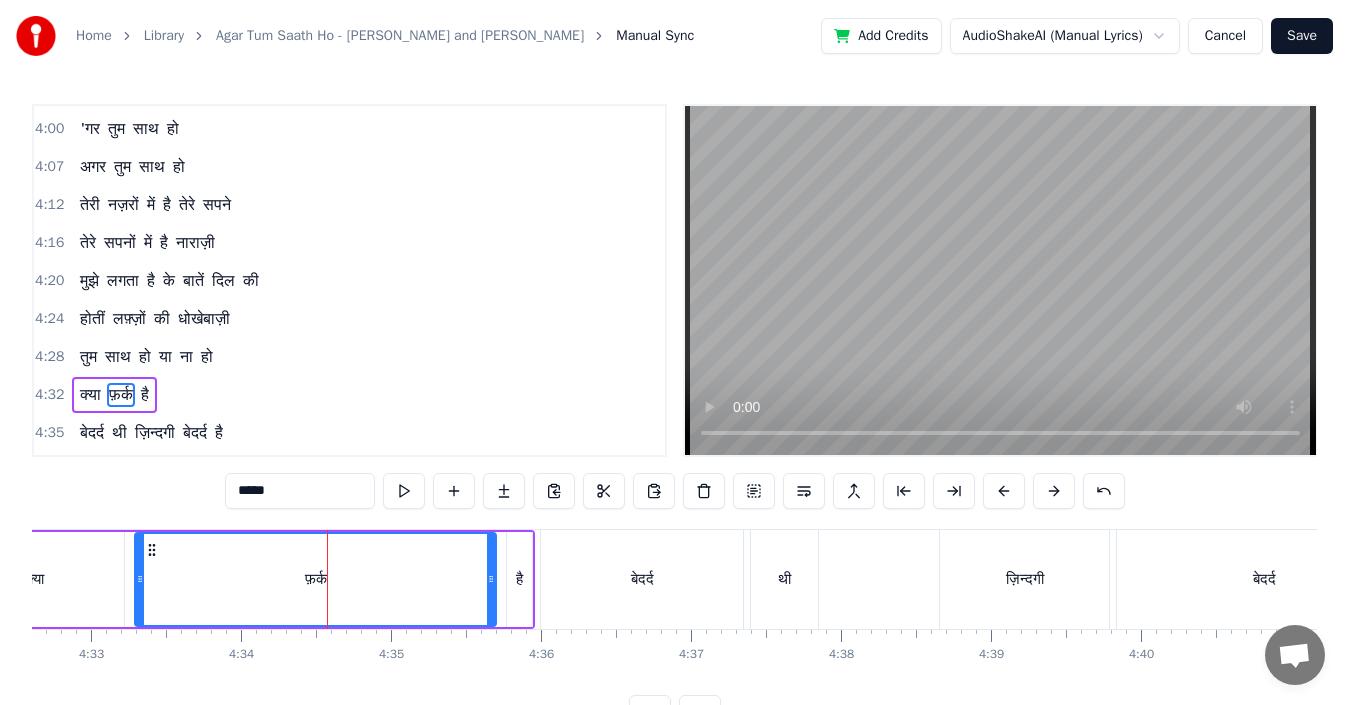 click on "फ़र्क" at bounding box center (315, 579) 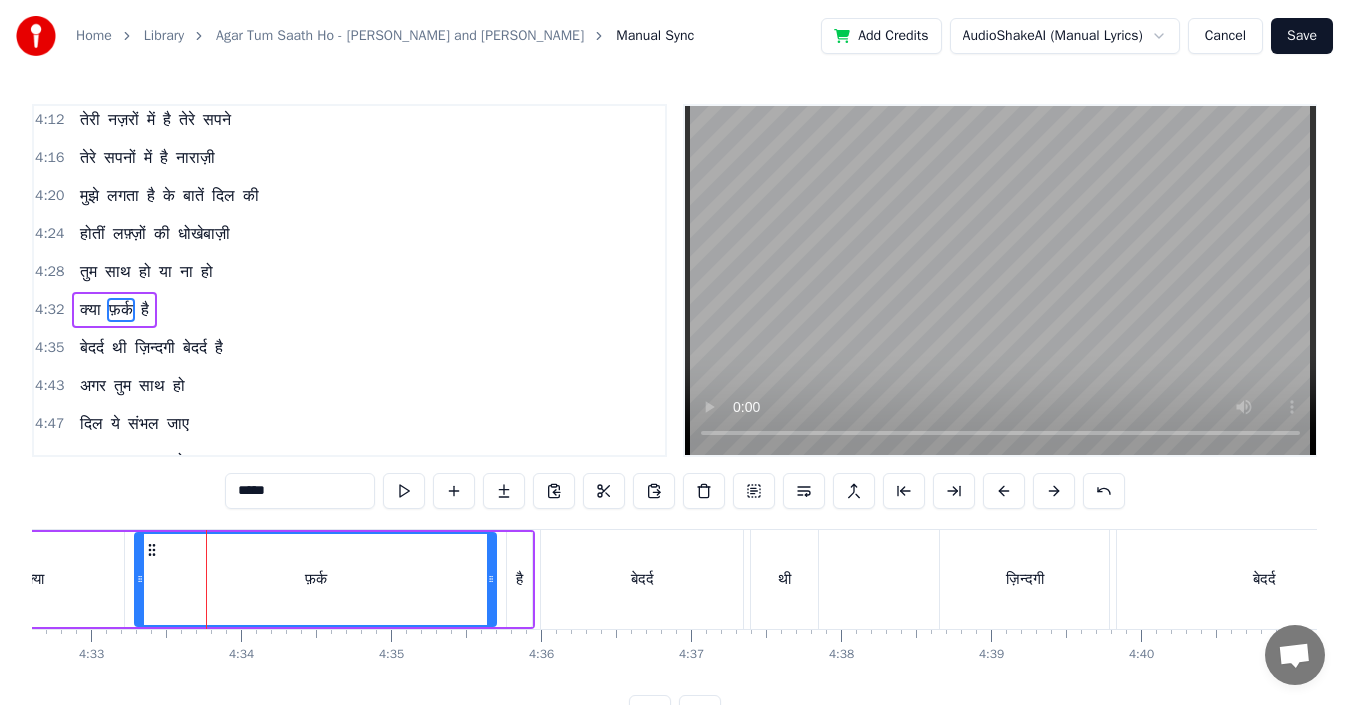 scroll, scrollTop: 1402, scrollLeft: 0, axis: vertical 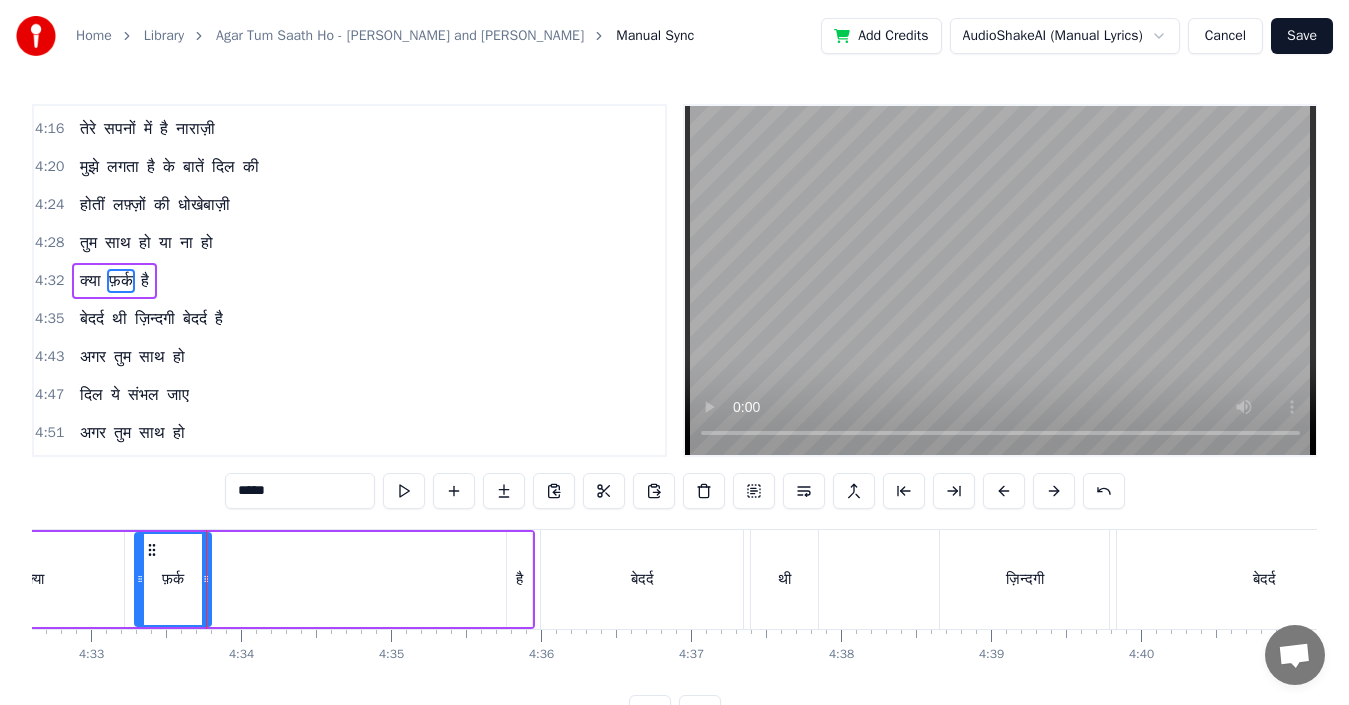 drag, startPoint x: 490, startPoint y: 585, endPoint x: 205, endPoint y: 598, distance: 285.29633 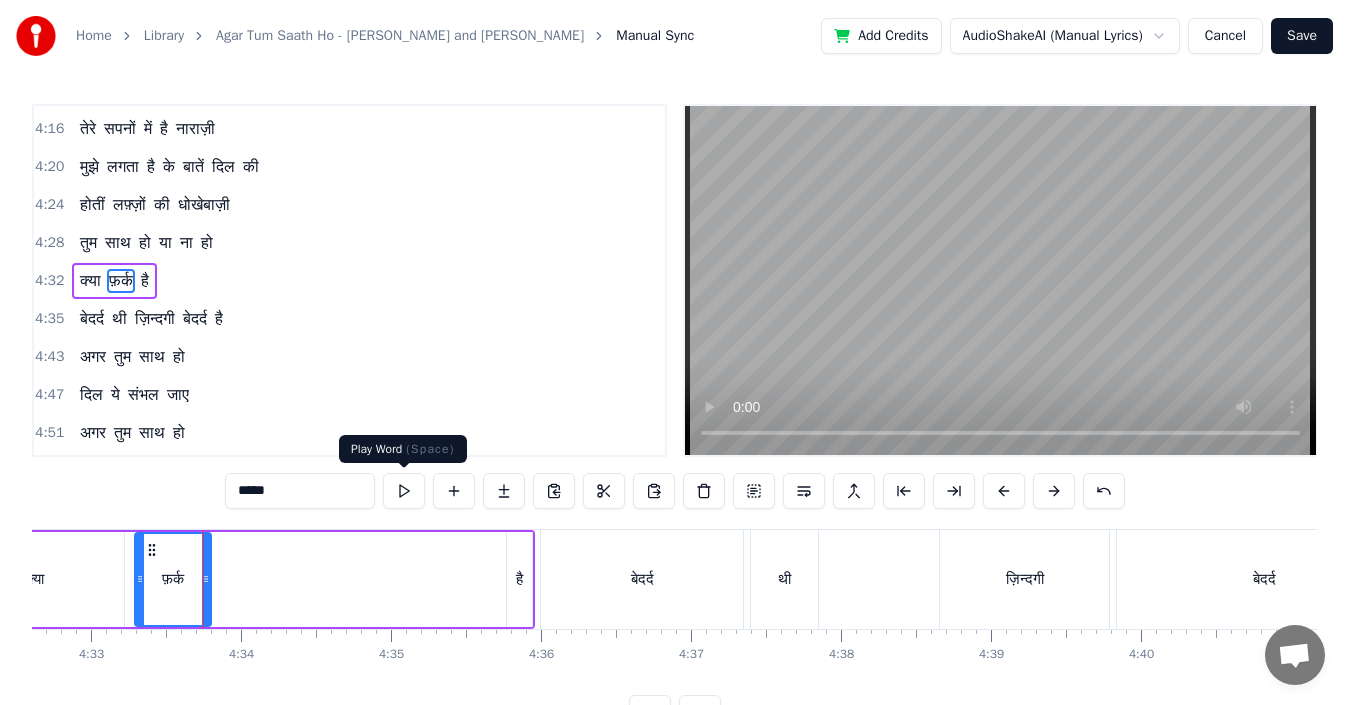 click at bounding box center [404, 491] 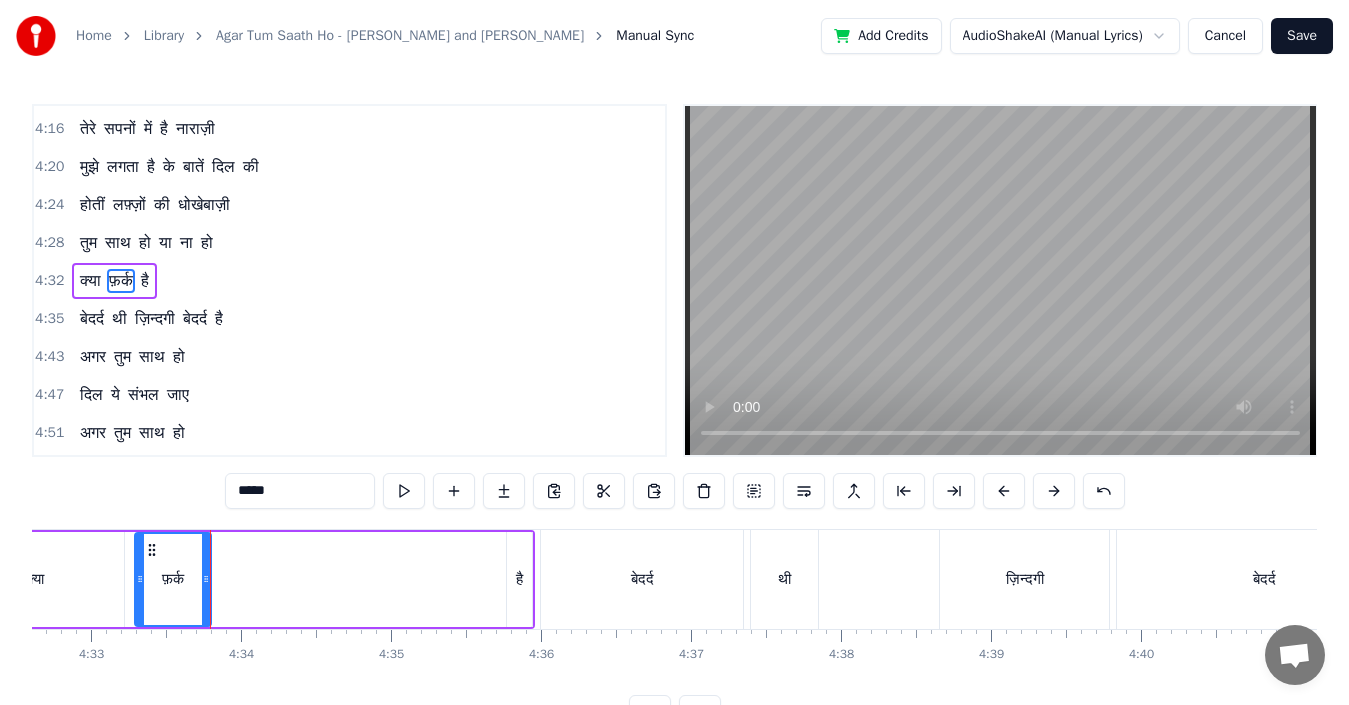 click on "है" at bounding box center [519, 579] 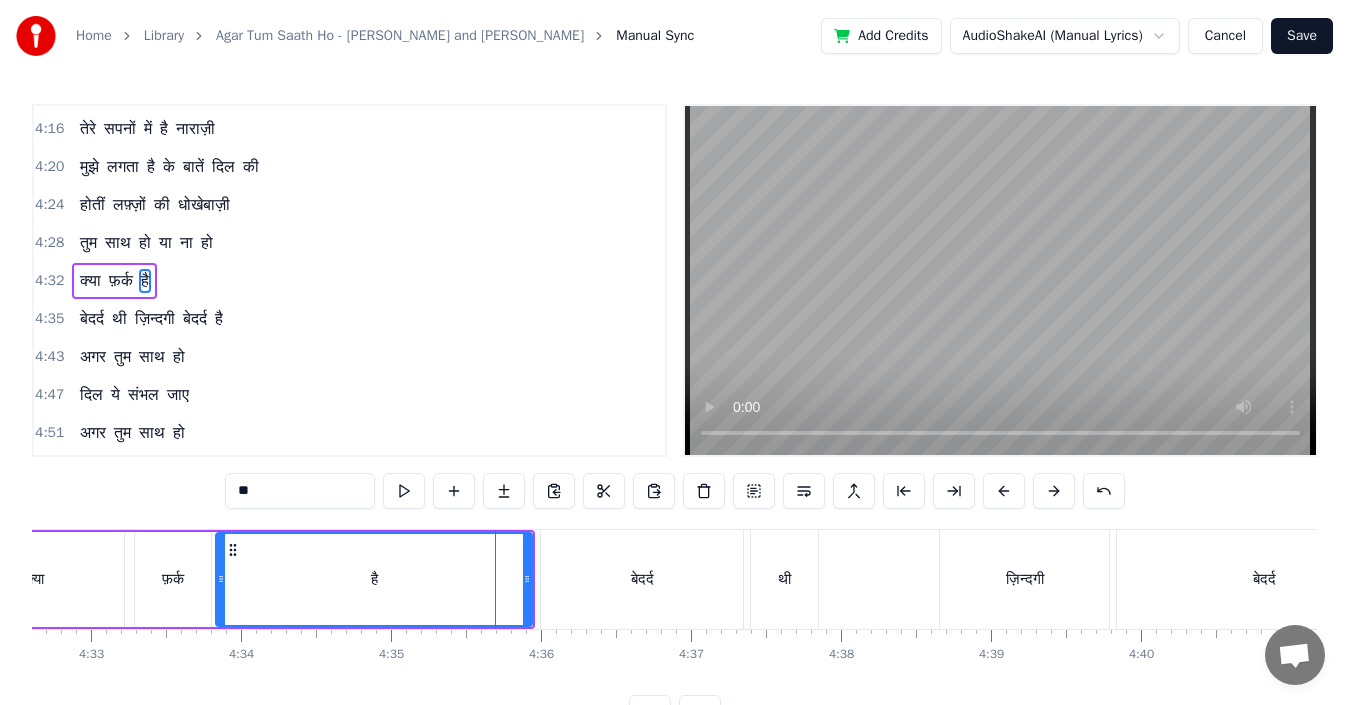 drag, startPoint x: 511, startPoint y: 585, endPoint x: 220, endPoint y: 586, distance: 291.0017 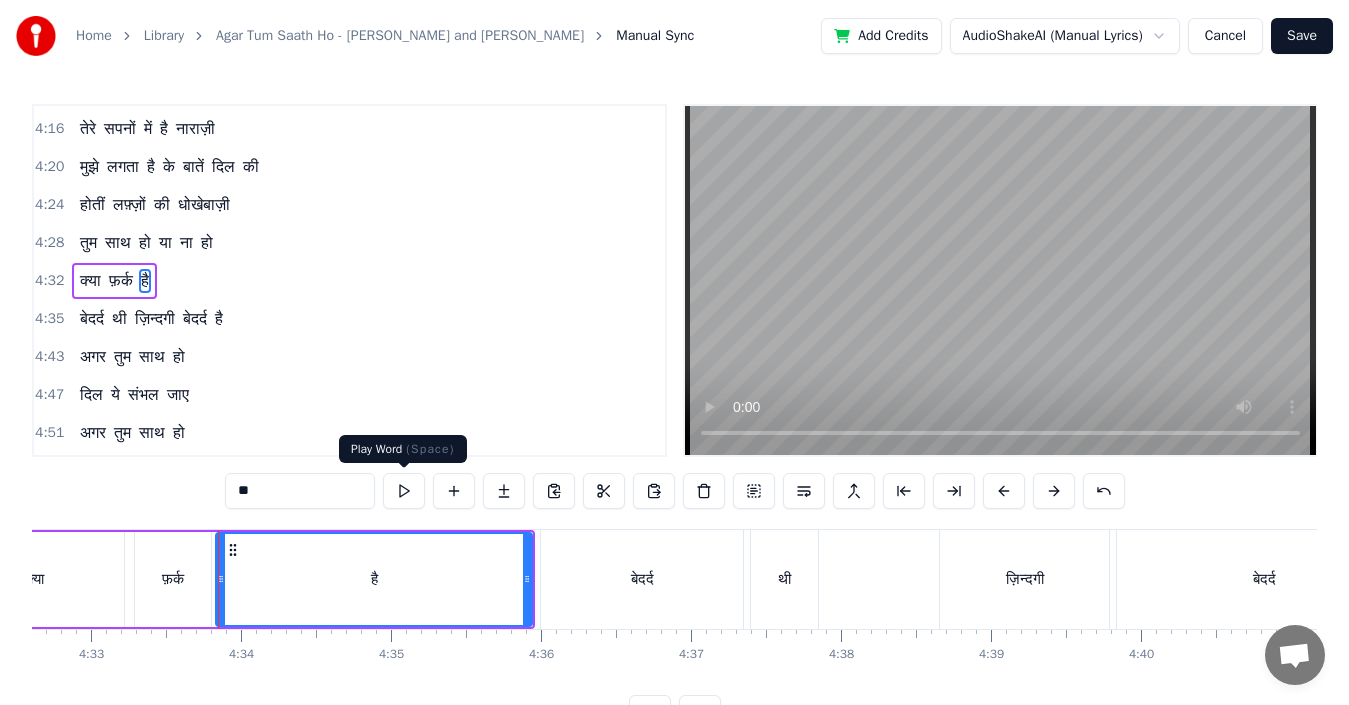 click at bounding box center (404, 491) 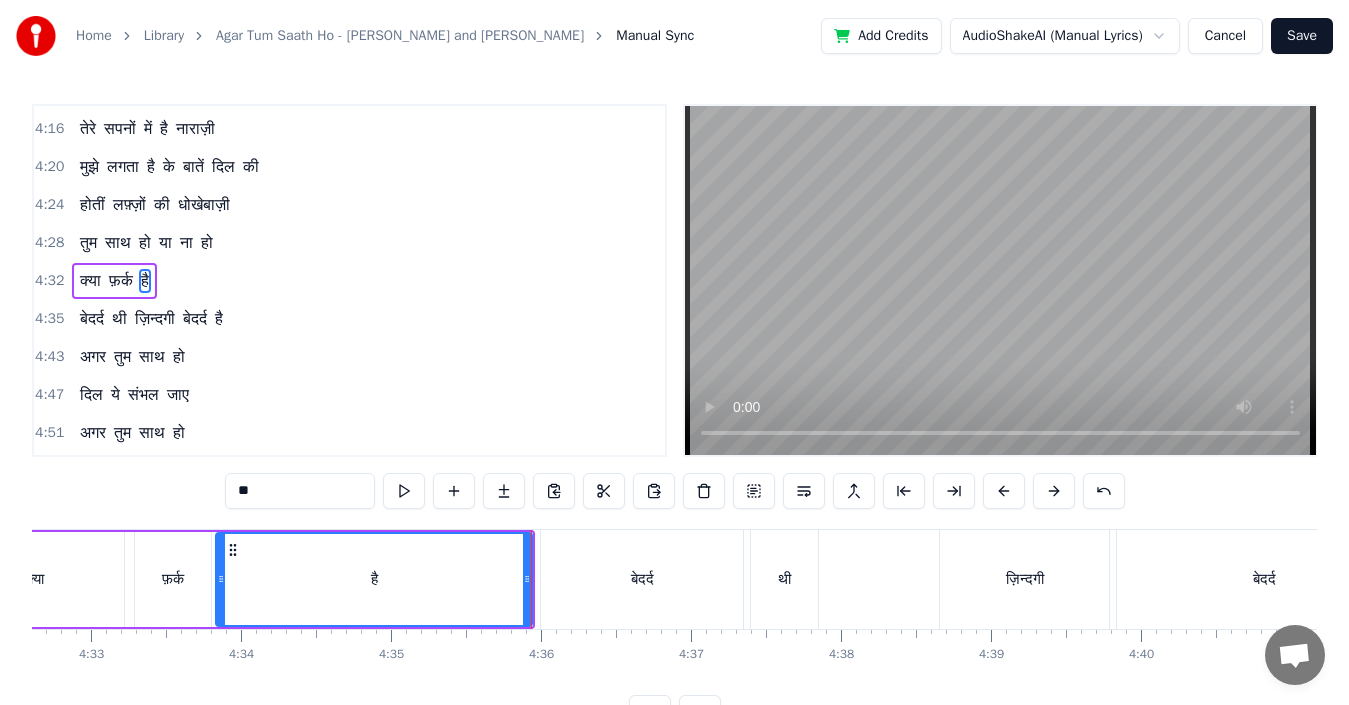 click on "बेदर्द" at bounding box center (642, 579) 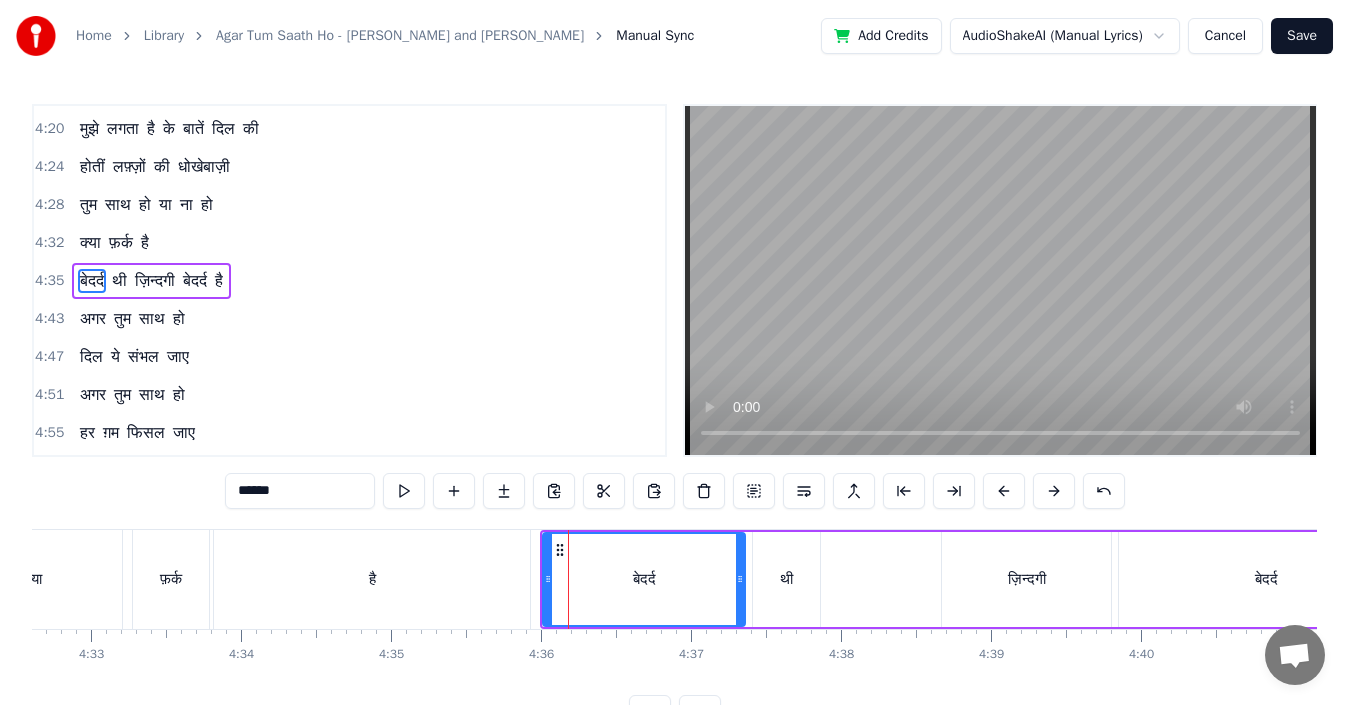 click on "है" at bounding box center (372, 579) 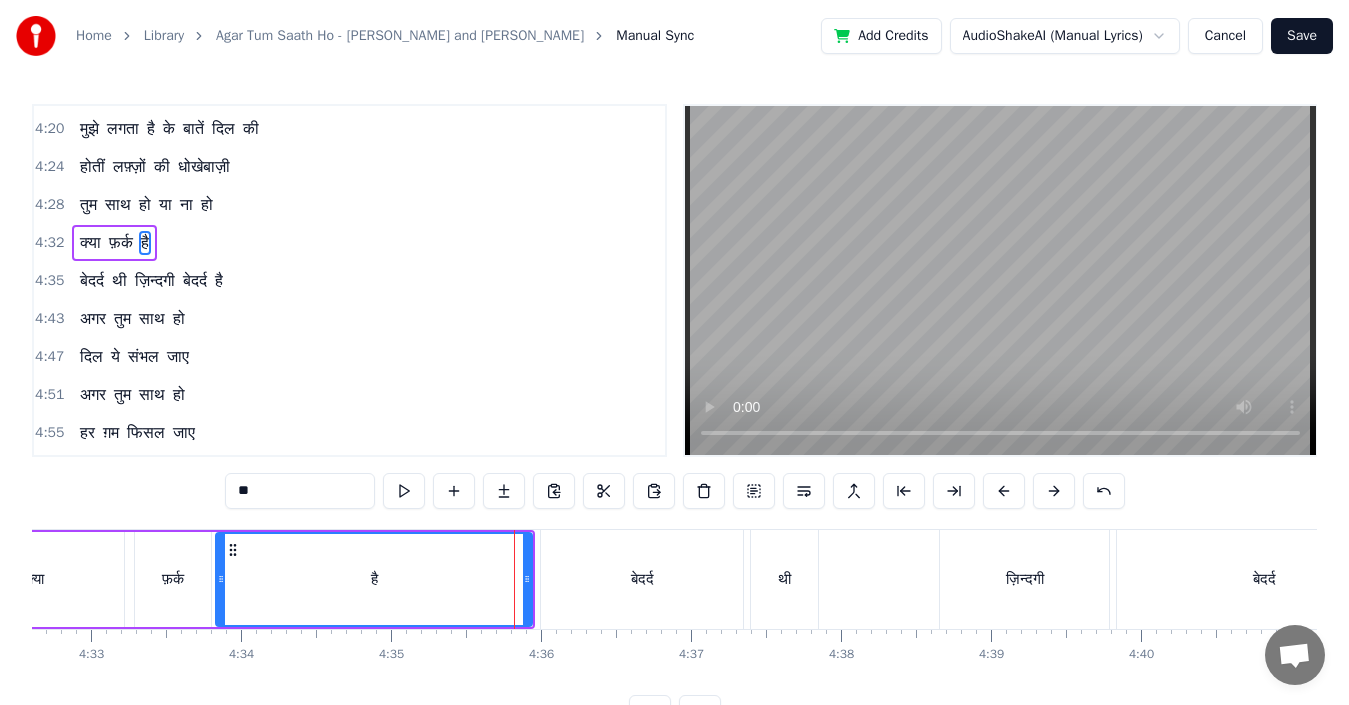 scroll, scrollTop: 1402, scrollLeft: 0, axis: vertical 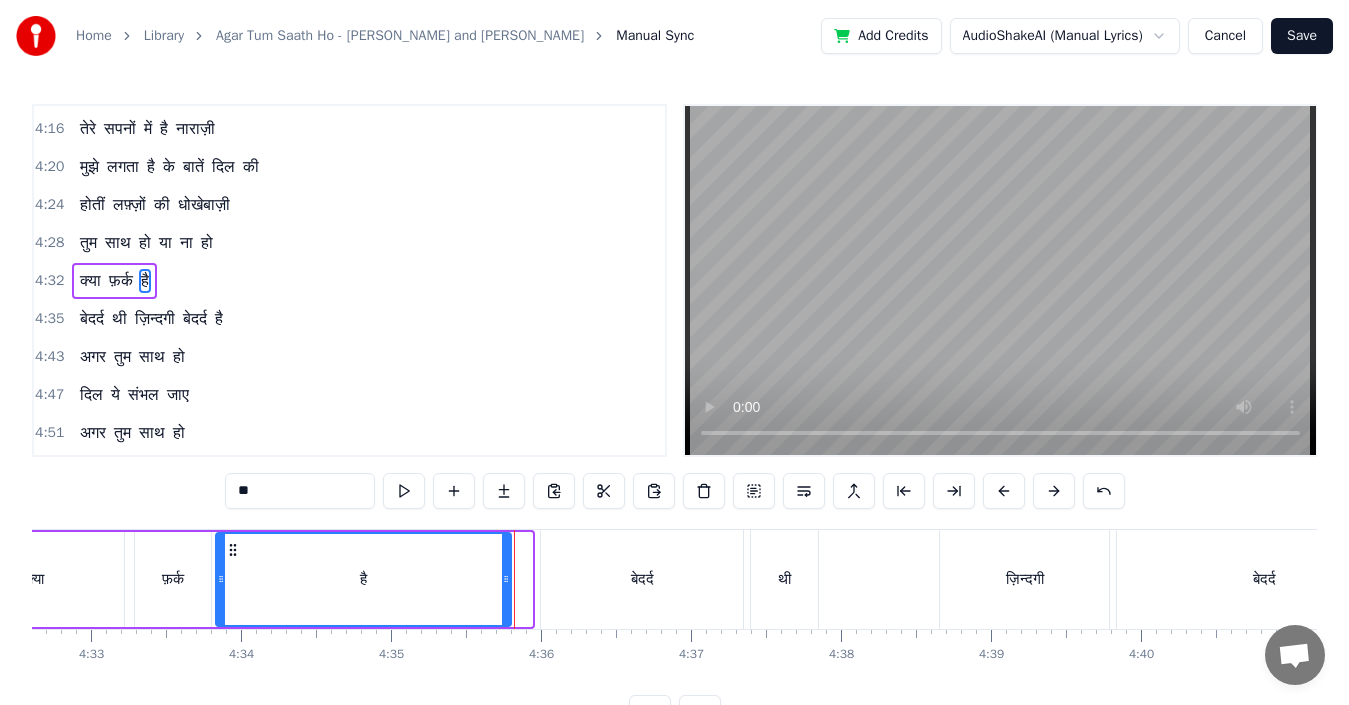 drag, startPoint x: 527, startPoint y: 583, endPoint x: 506, endPoint y: 584, distance: 21.023796 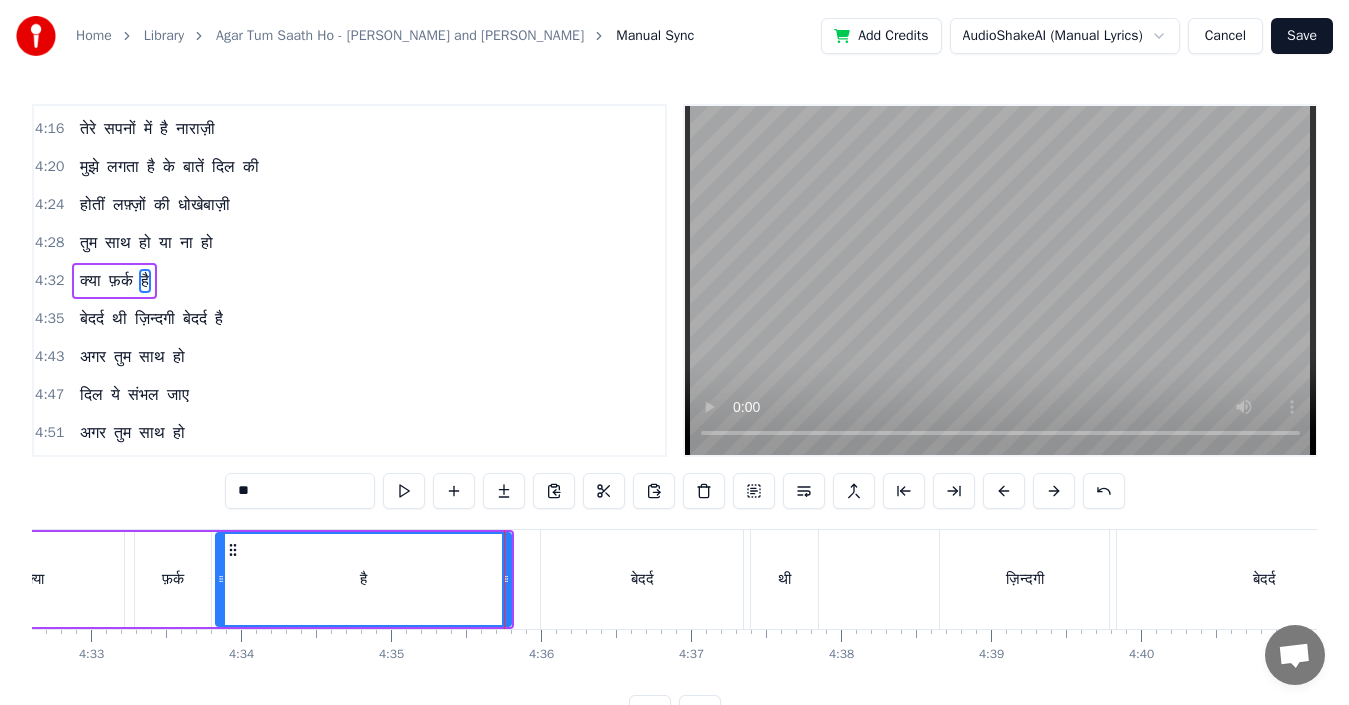 click on "बेदर्द" at bounding box center (642, 579) 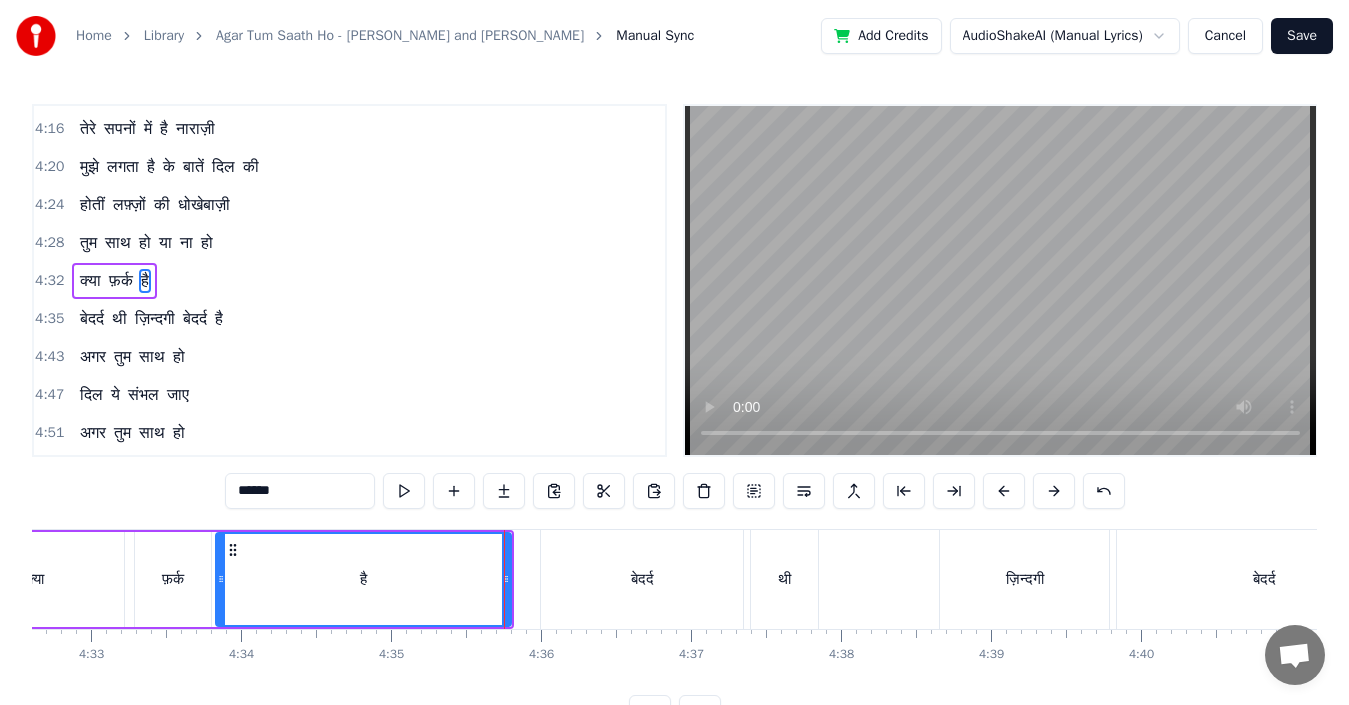 scroll, scrollTop: 1440, scrollLeft: 0, axis: vertical 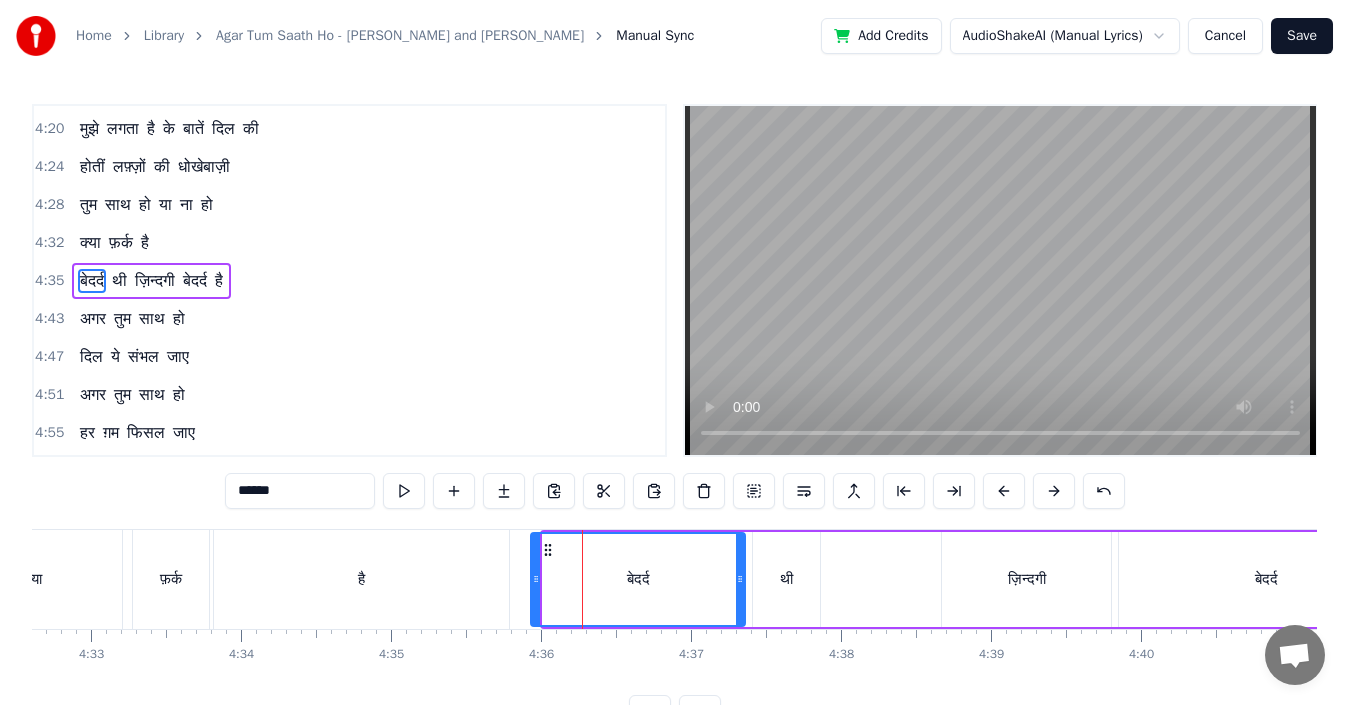 drag, startPoint x: 546, startPoint y: 581, endPoint x: 534, endPoint y: 582, distance: 12.0415945 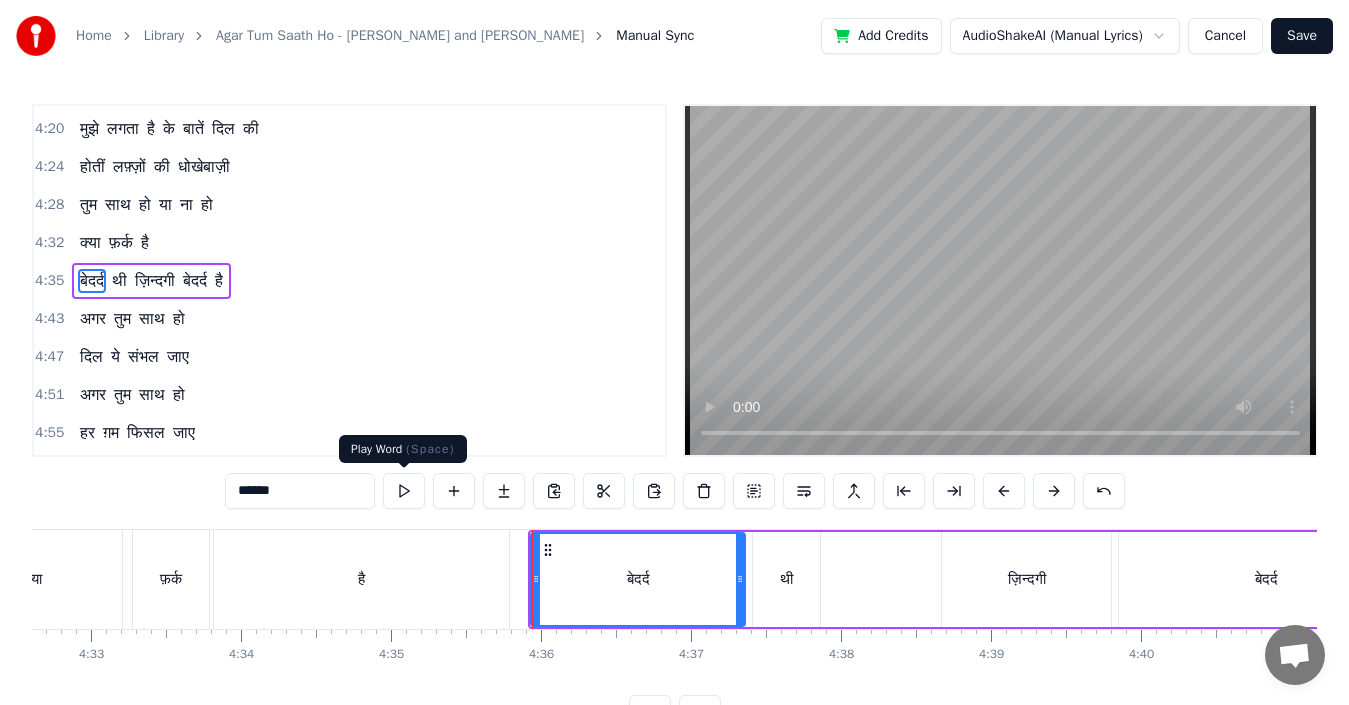 click at bounding box center [404, 491] 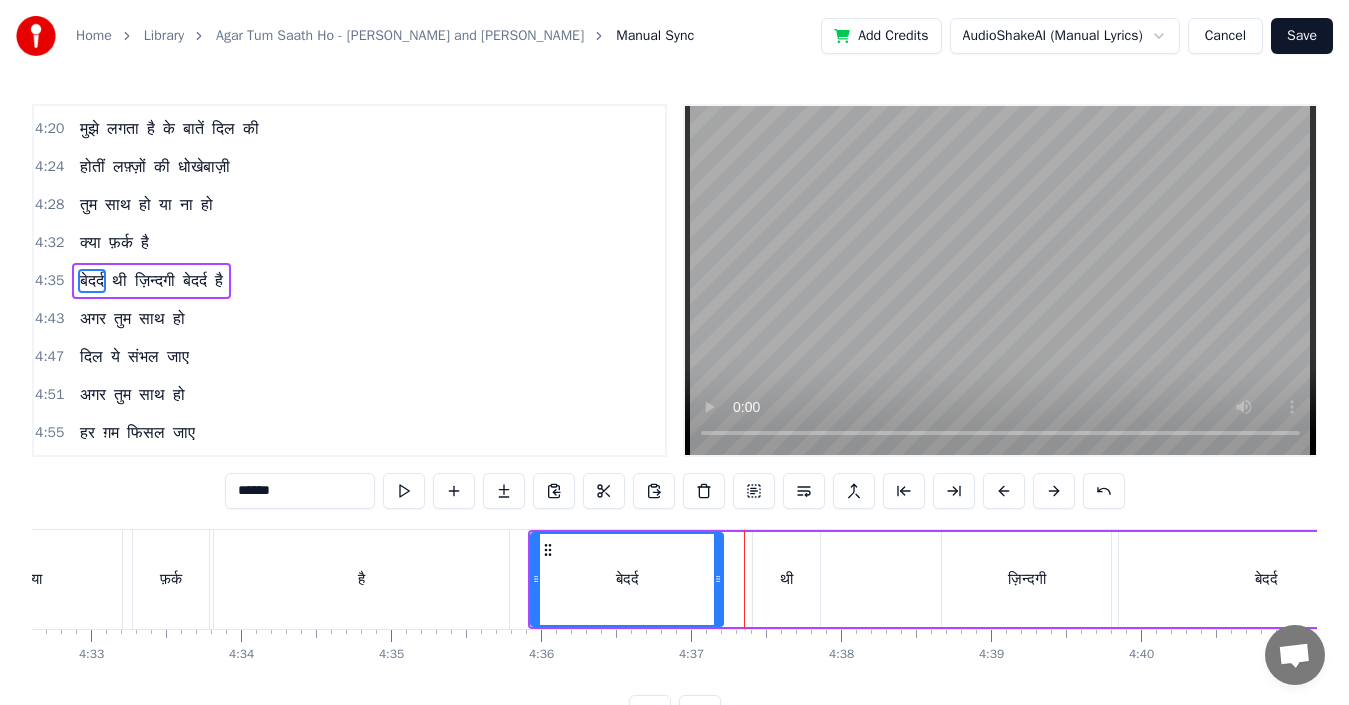 drag, startPoint x: 740, startPoint y: 591, endPoint x: 718, endPoint y: 591, distance: 22 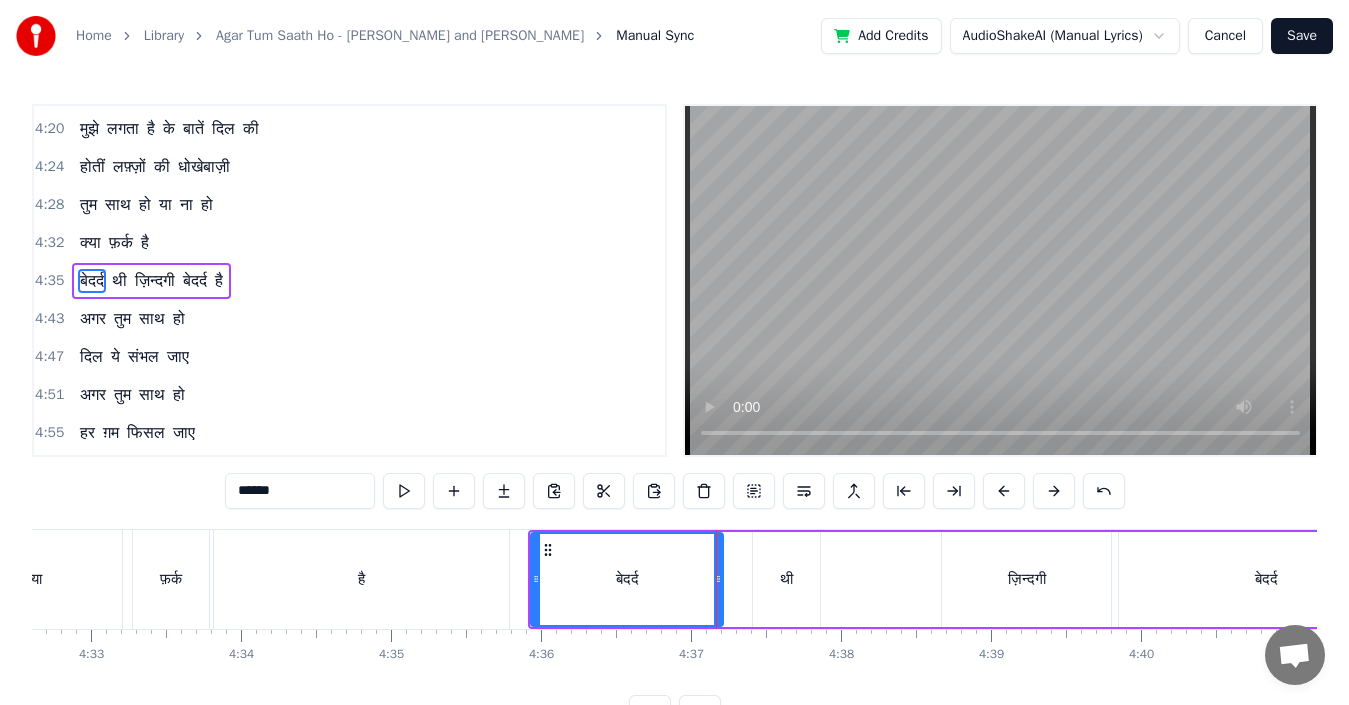 click on "थी" at bounding box center (786, 579) 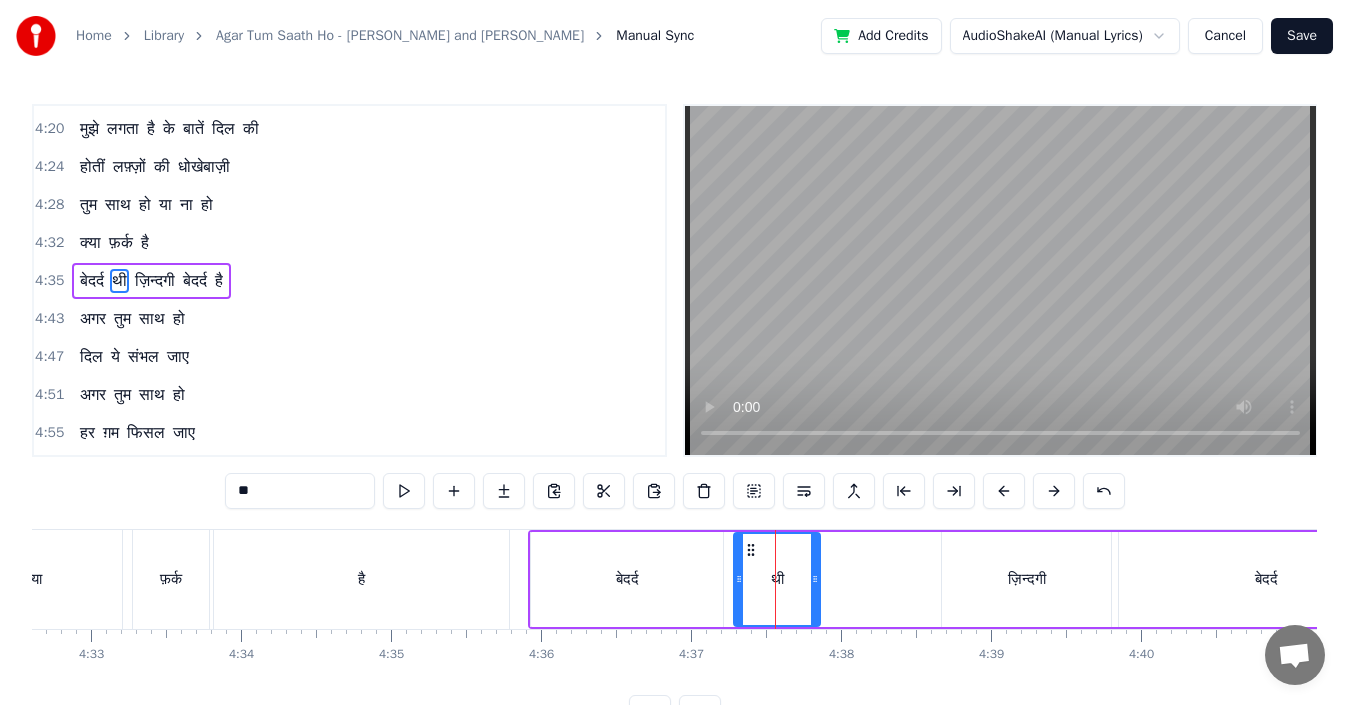 drag, startPoint x: 756, startPoint y: 584, endPoint x: 736, endPoint y: 584, distance: 20 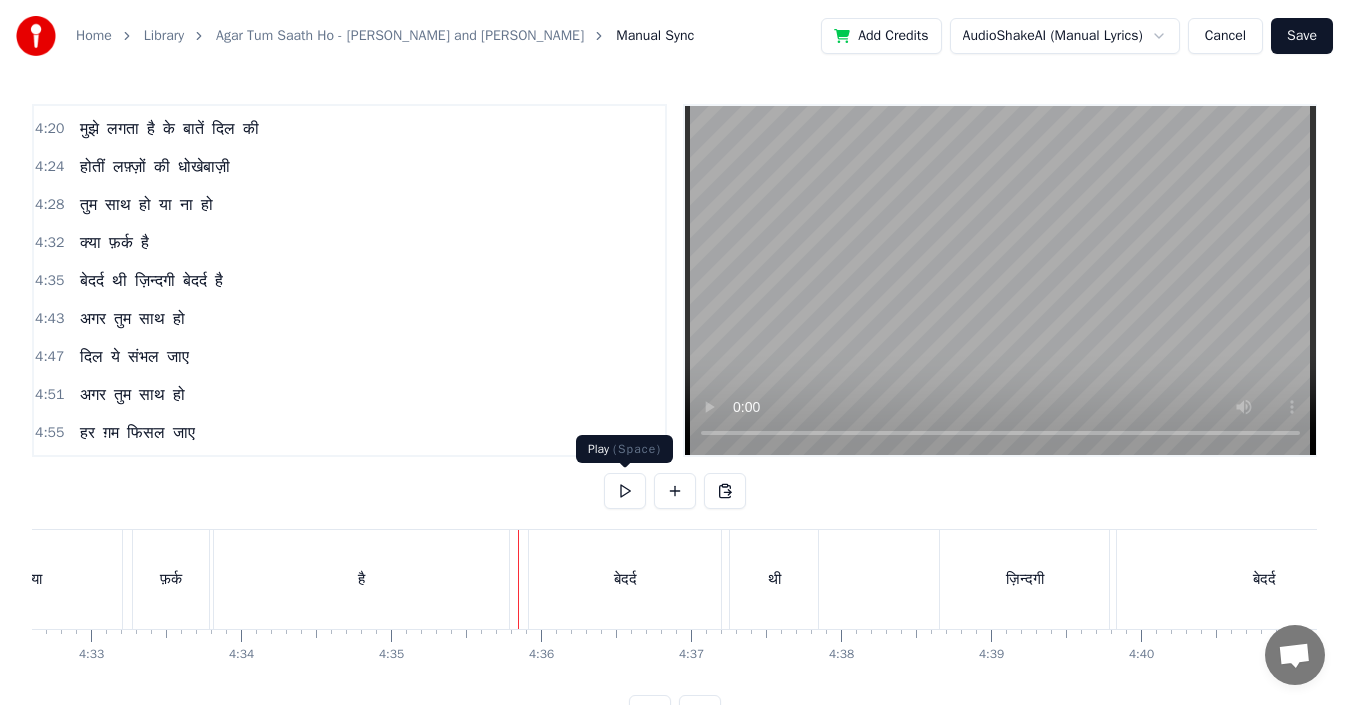 click at bounding box center [625, 491] 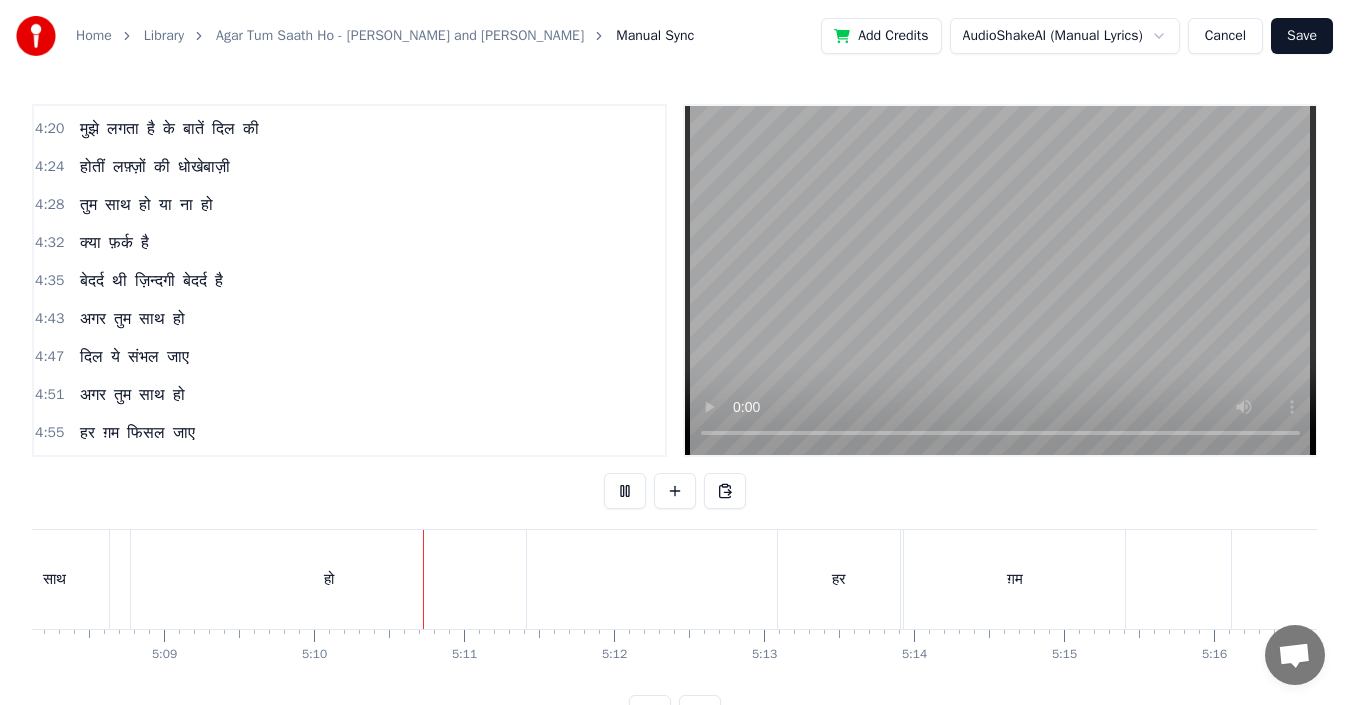 scroll, scrollTop: 0, scrollLeft: 46446, axis: horizontal 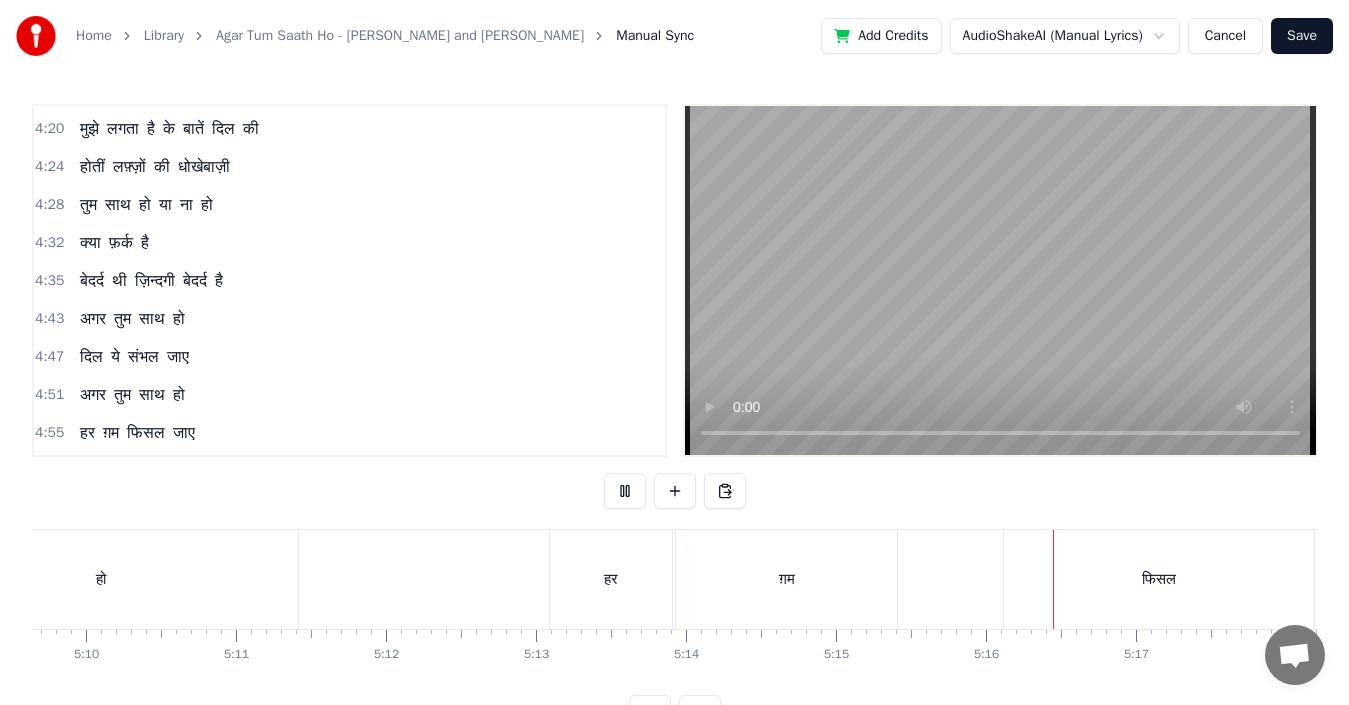 click on "Save" at bounding box center (1302, 36) 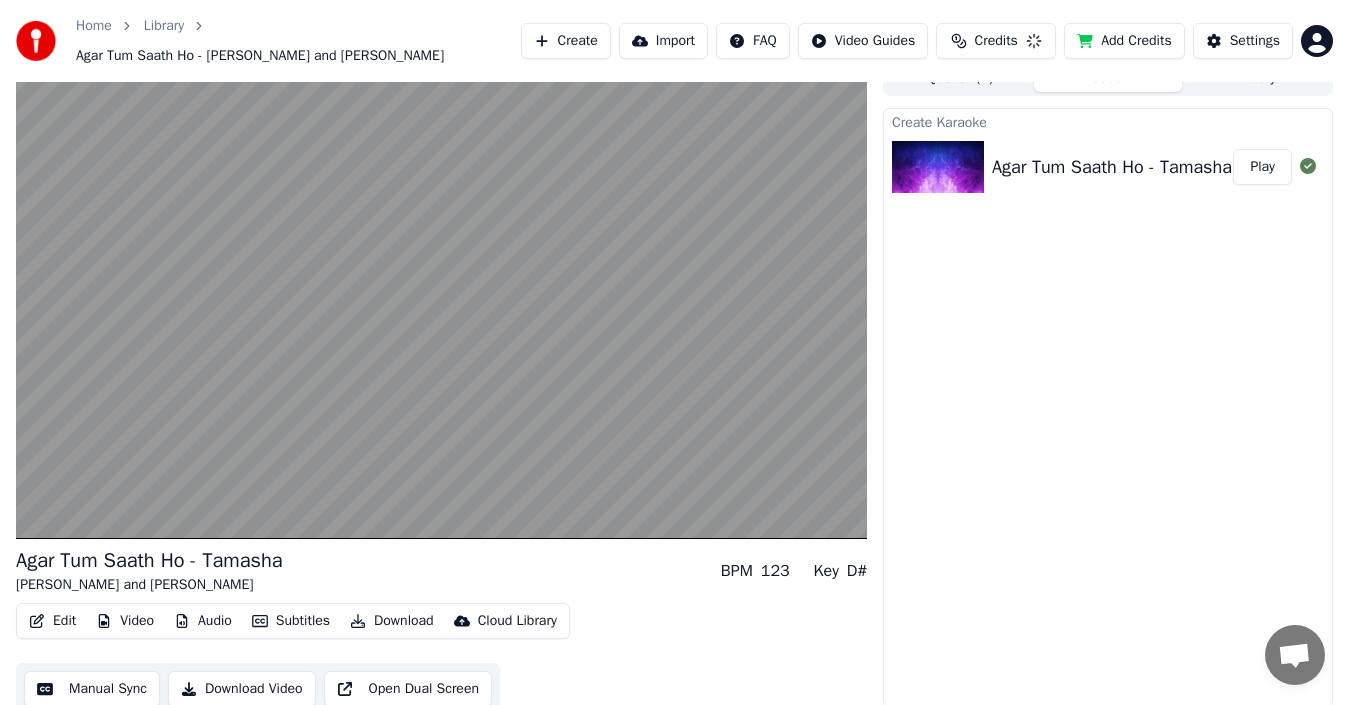 scroll, scrollTop: 32, scrollLeft: 0, axis: vertical 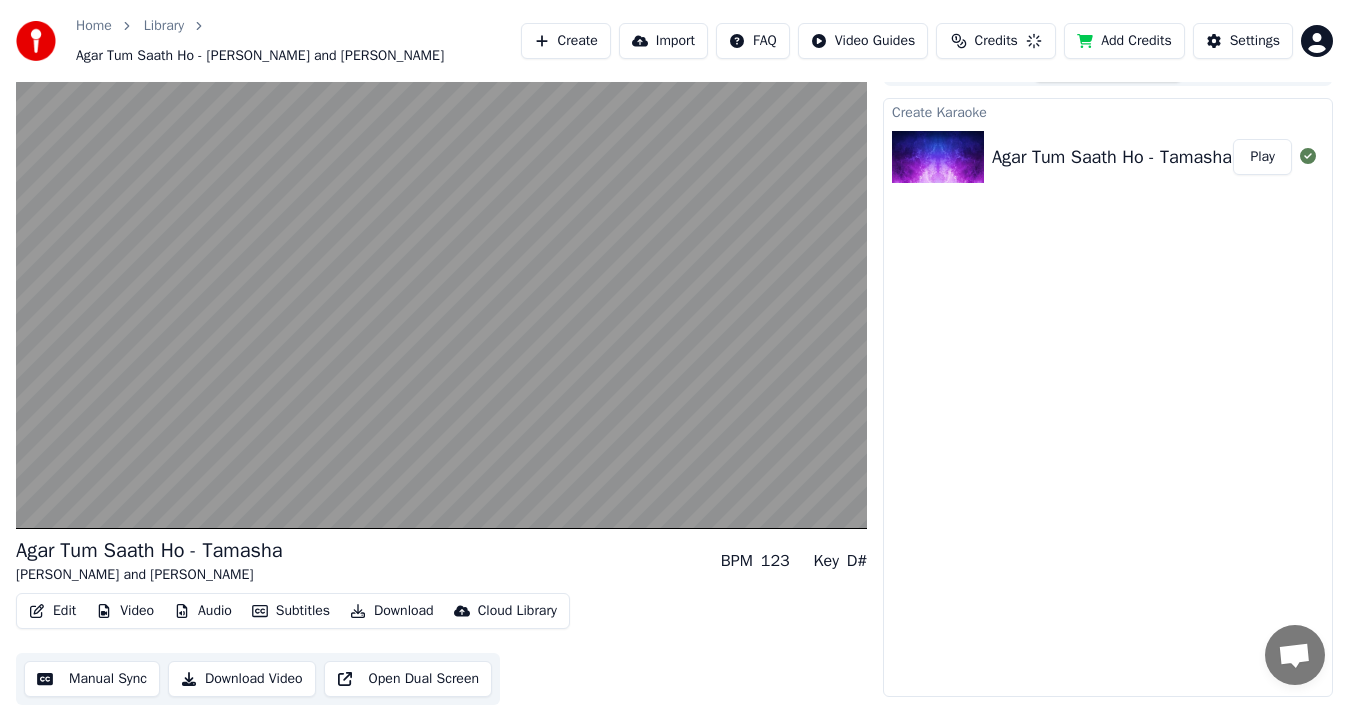 click on "Download Video" at bounding box center (242, 679) 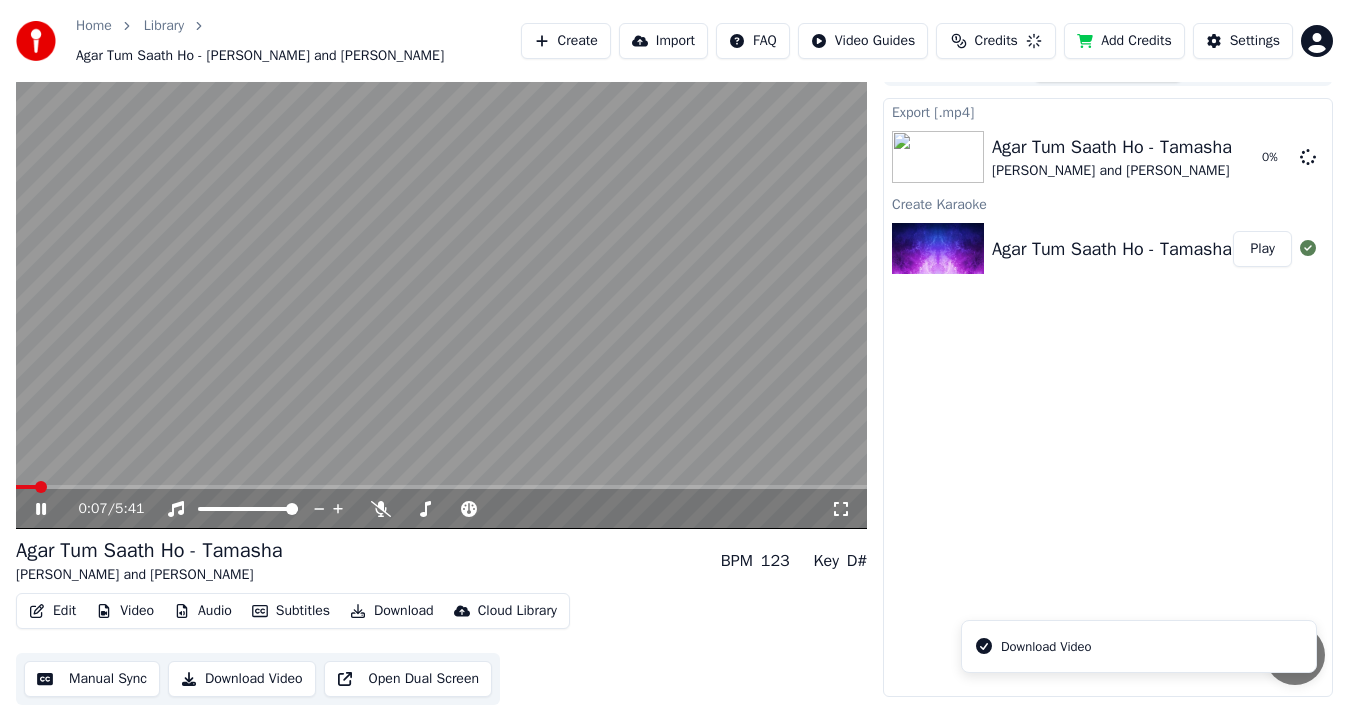 scroll, scrollTop: 0, scrollLeft: 0, axis: both 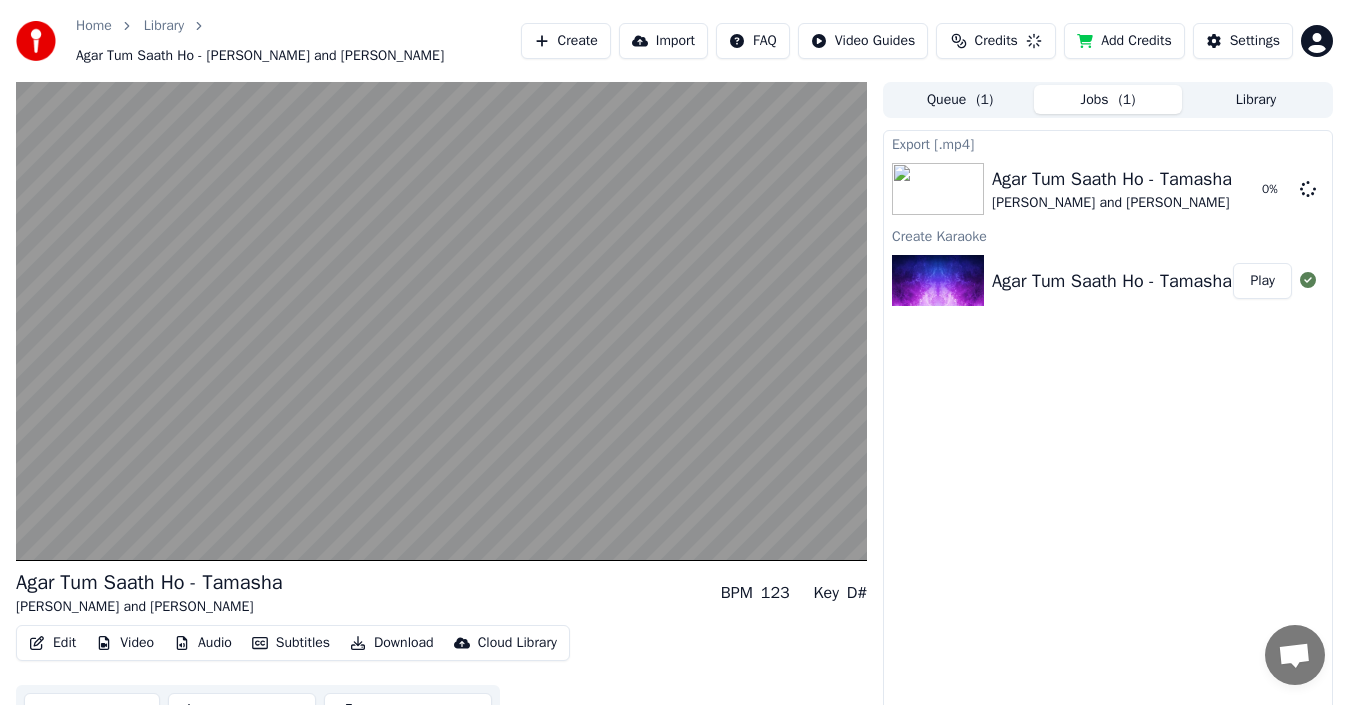 click on "Library" at bounding box center (1256, 99) 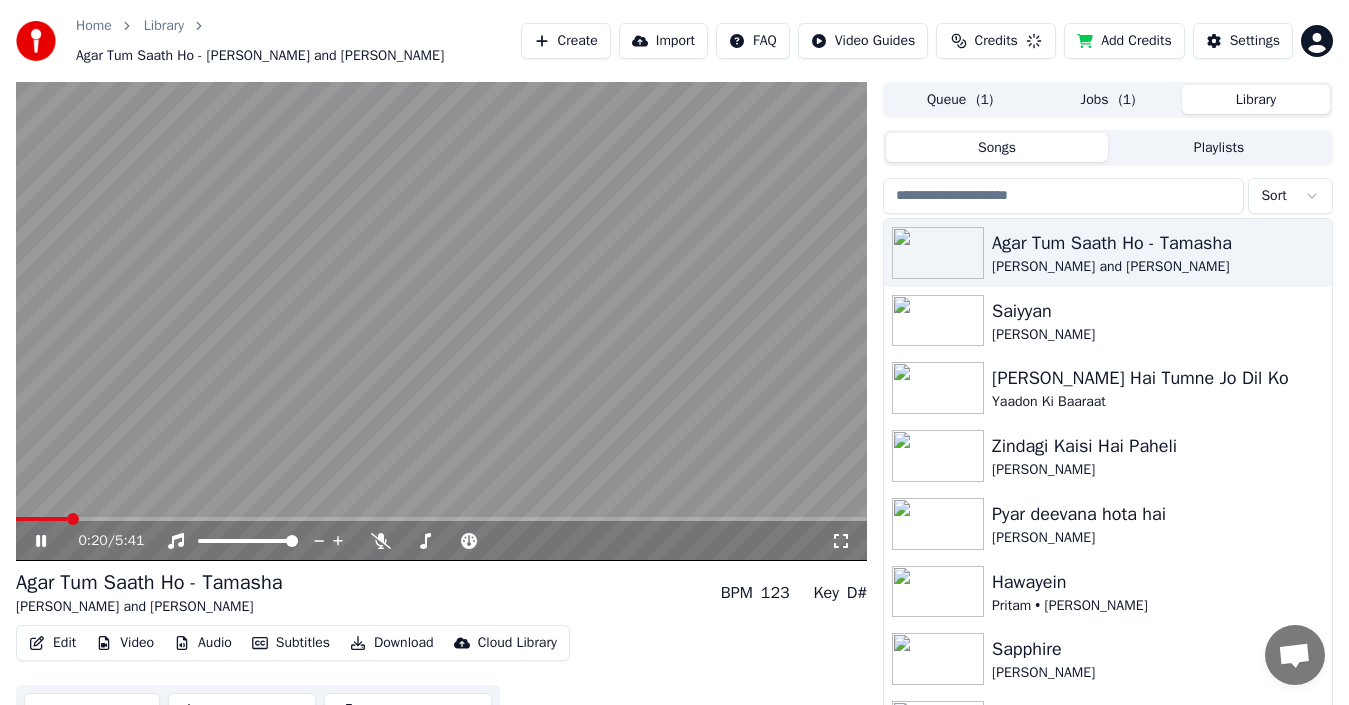 click 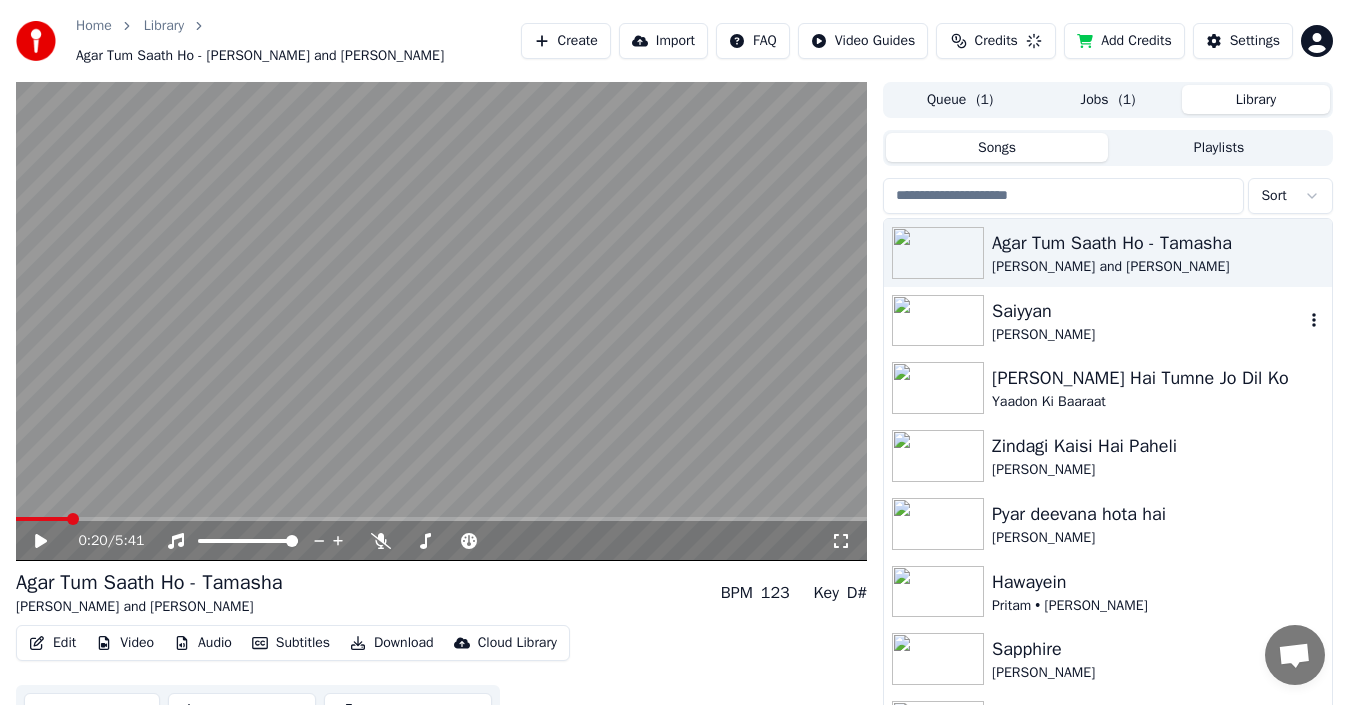 click 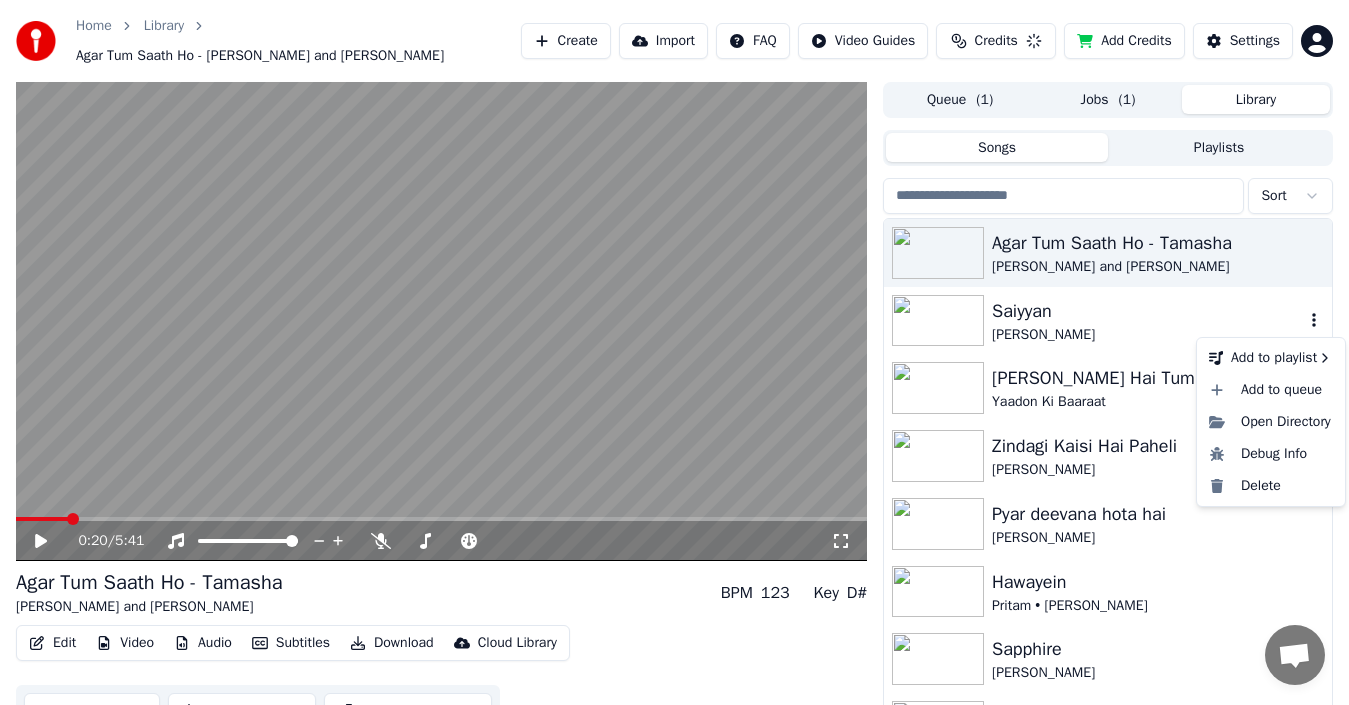 click on "[PERSON_NAME]" at bounding box center [1148, 335] 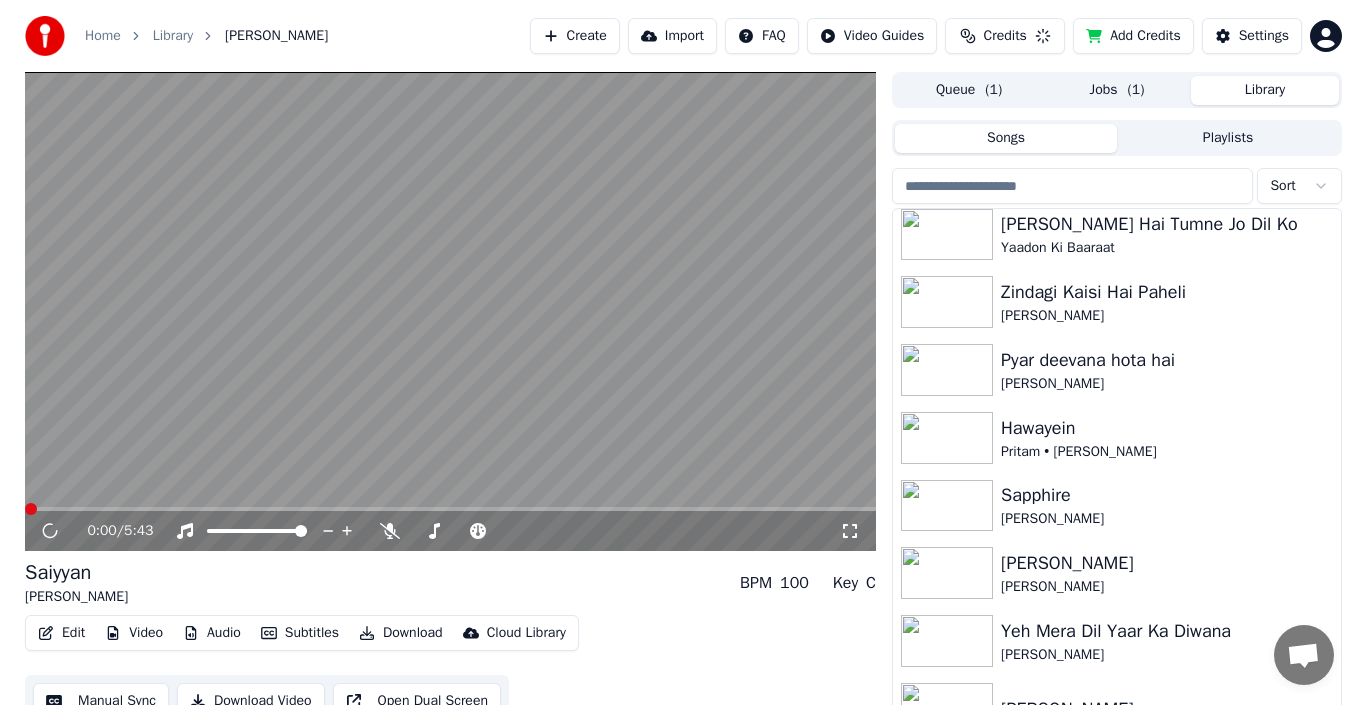 scroll, scrollTop: 149, scrollLeft: 0, axis: vertical 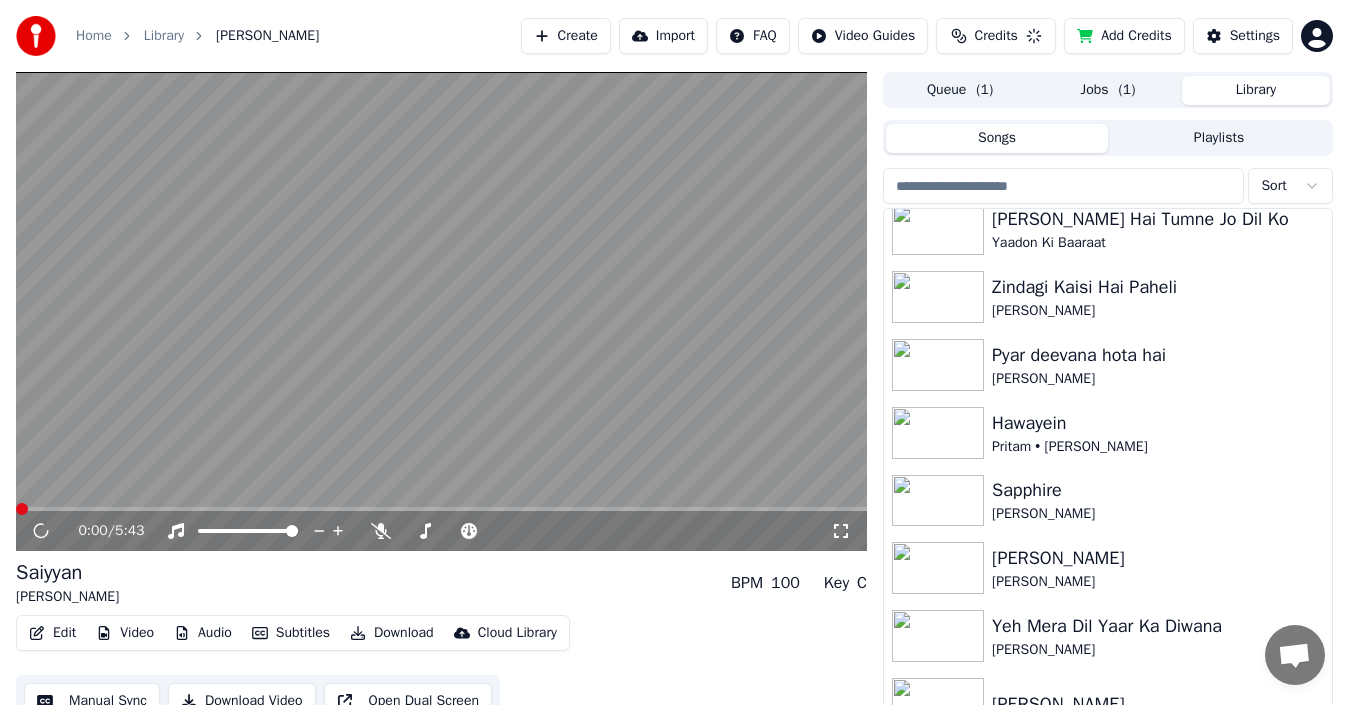 click on "Audio" at bounding box center [203, 633] 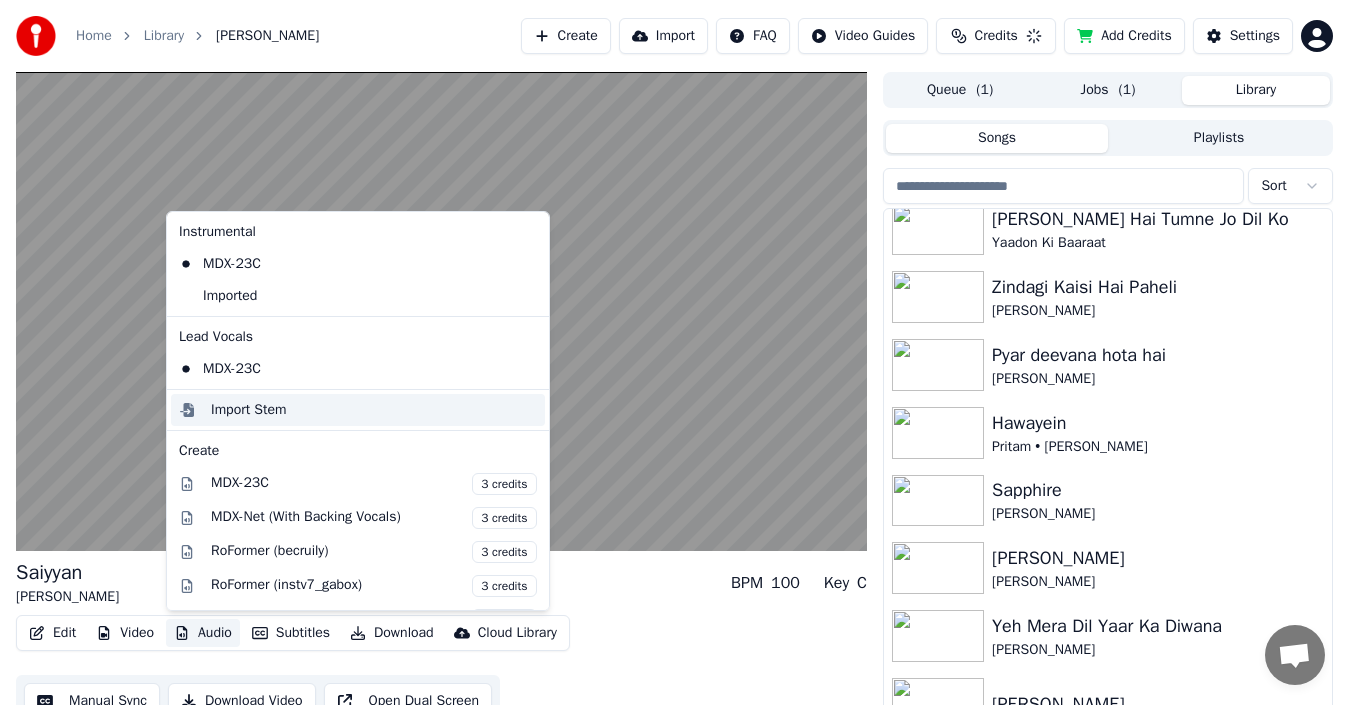 click on "Import Stem" at bounding box center [249, 410] 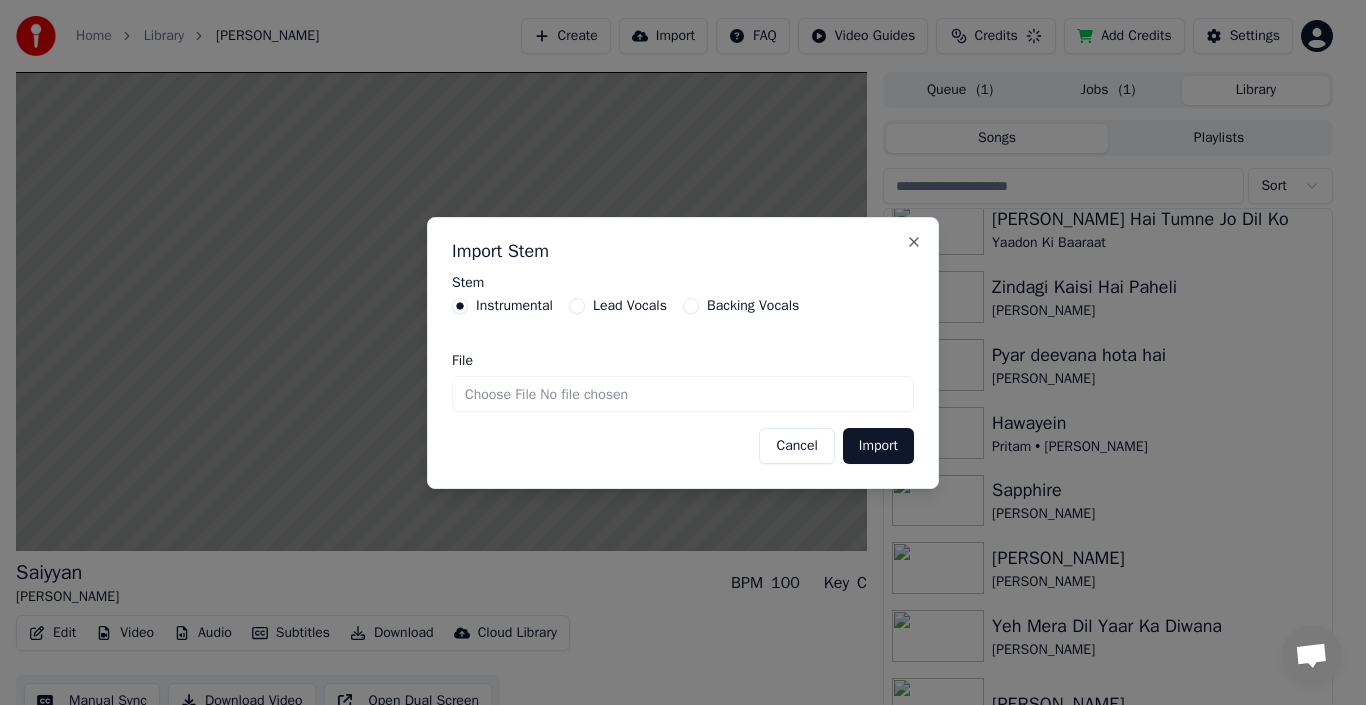 click on "File" at bounding box center [683, 394] 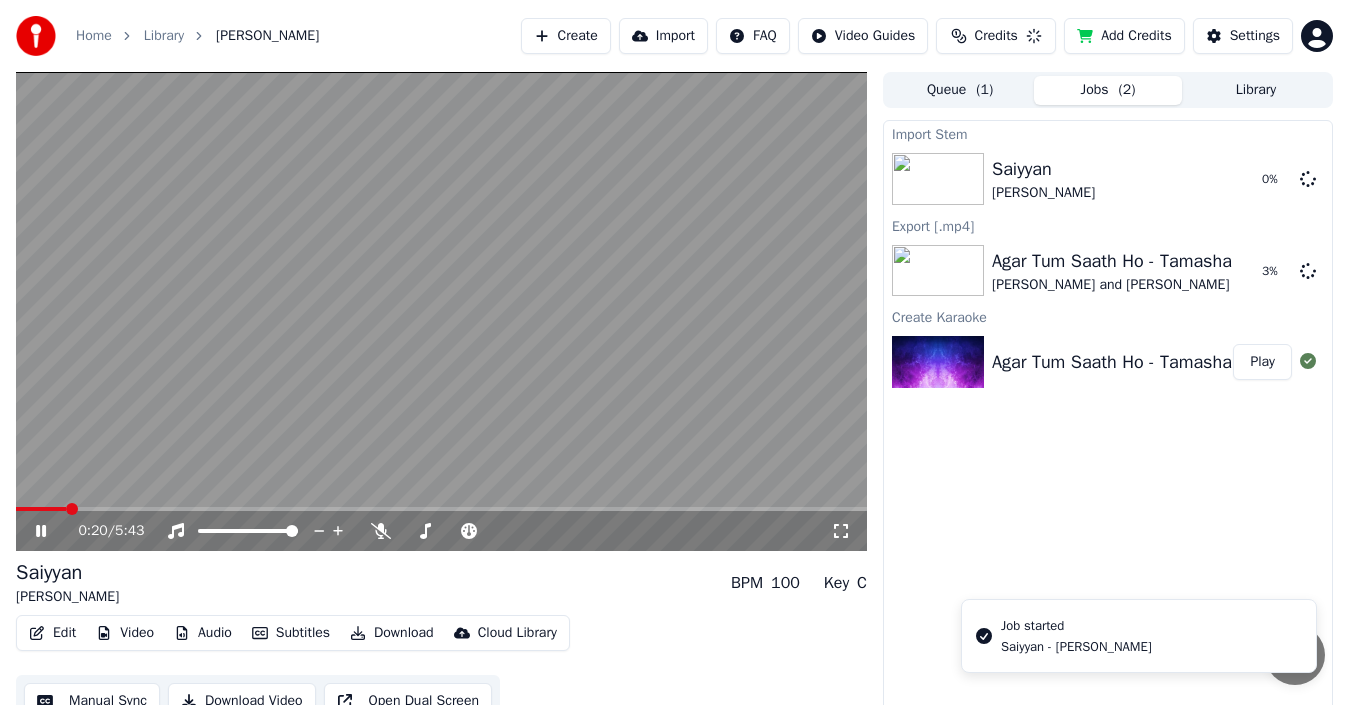 click at bounding box center (441, 311) 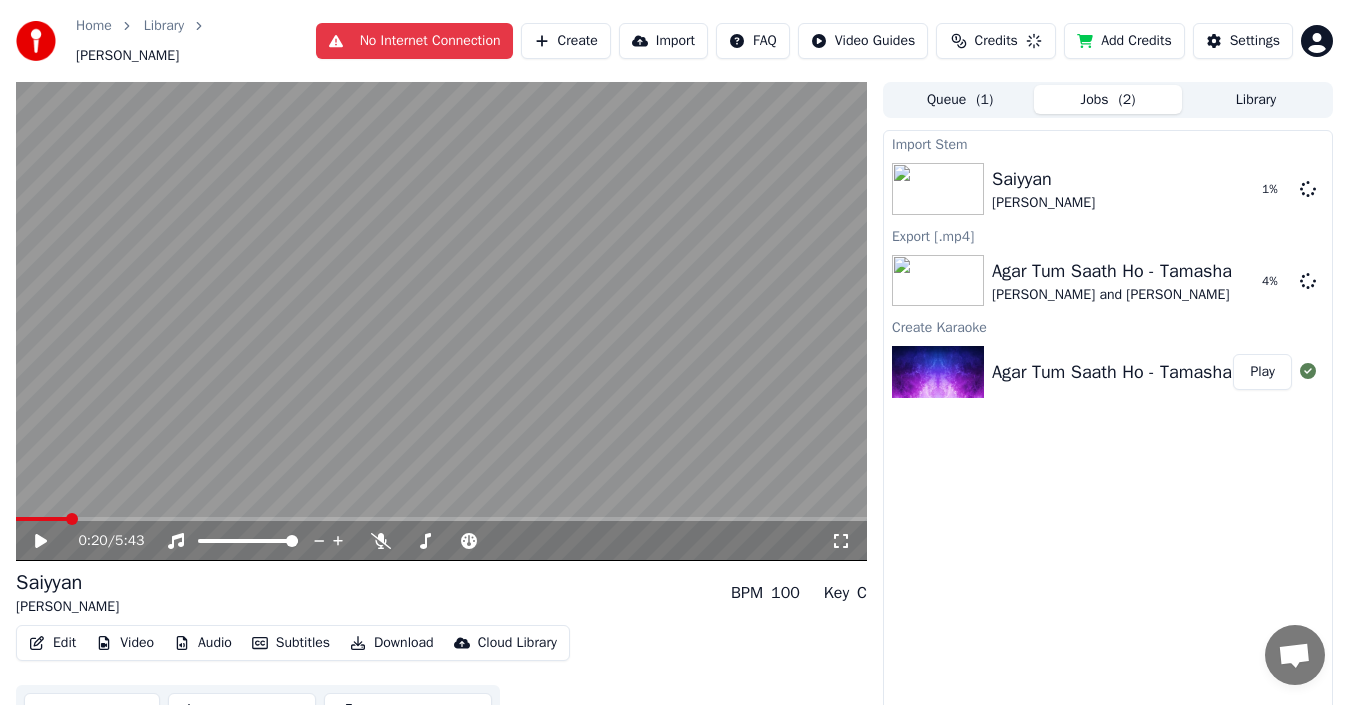 click on "Import Stem Saiyyan [PERSON_NAME] 1 % Export [.mp4] Agar Tum Saath Ho - [PERSON_NAME] and [PERSON_NAME] 4 % Create Karaoke Agar Tum Saath Ho - Tamasha  Play" at bounding box center [1108, 429] 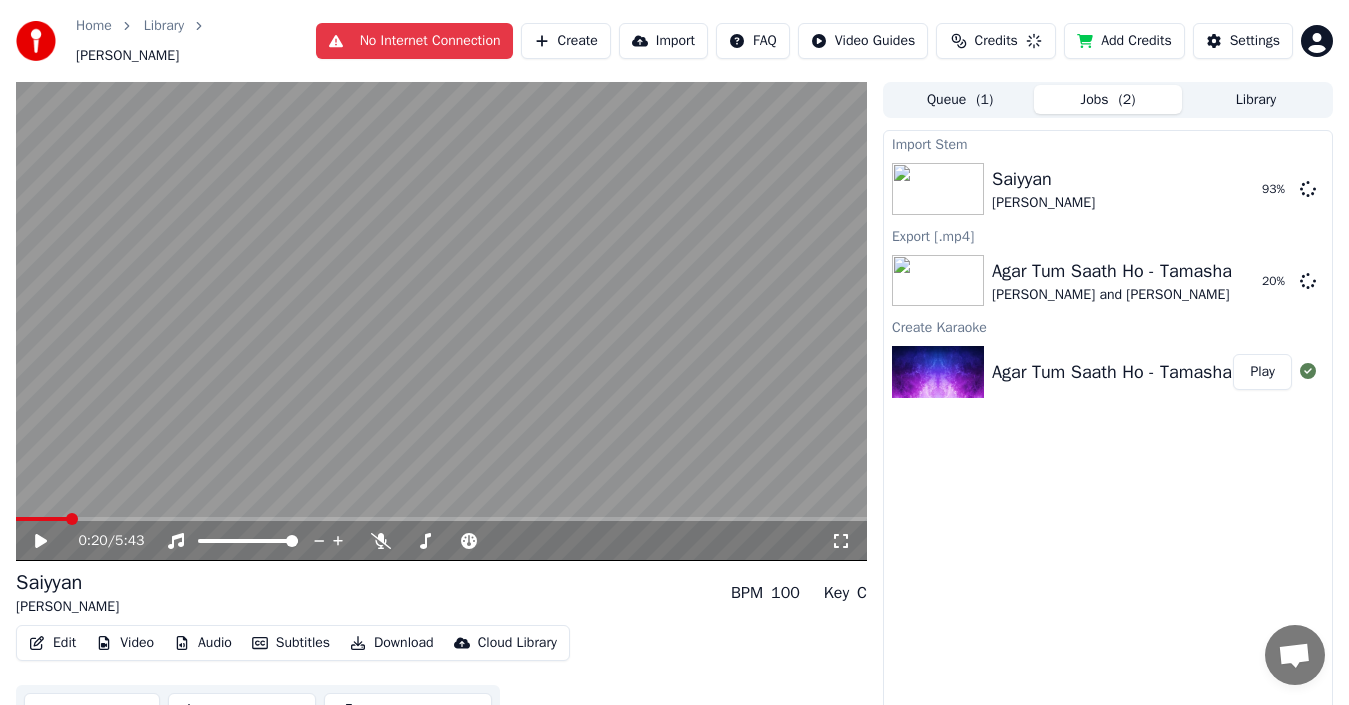 click on "Import Stem Saiyyan [PERSON_NAME] 93 % Export [.mp4] Agar Tum Saath Ho - [PERSON_NAME] and [PERSON_NAME] 20 % Create Karaoke Agar Tum Saath Ho - Tamasha  Play" at bounding box center (1108, 429) 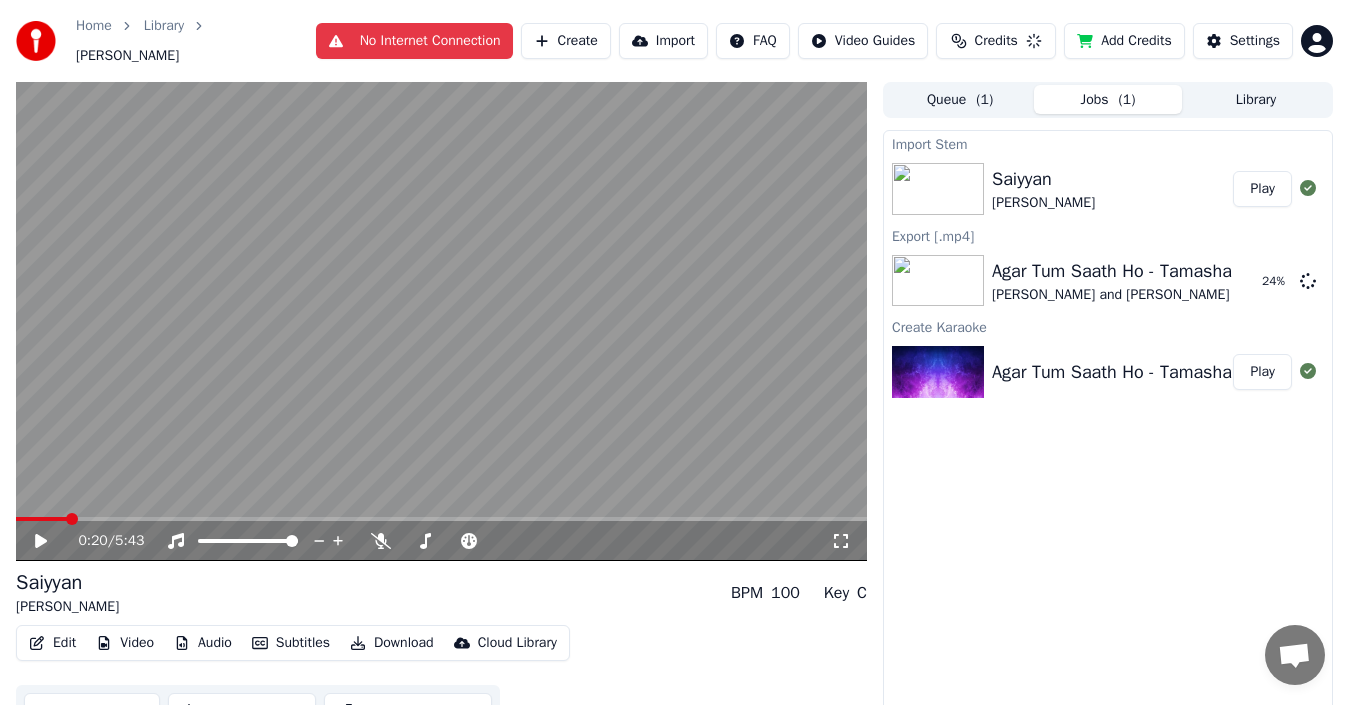 click on "Play" at bounding box center (1262, 189) 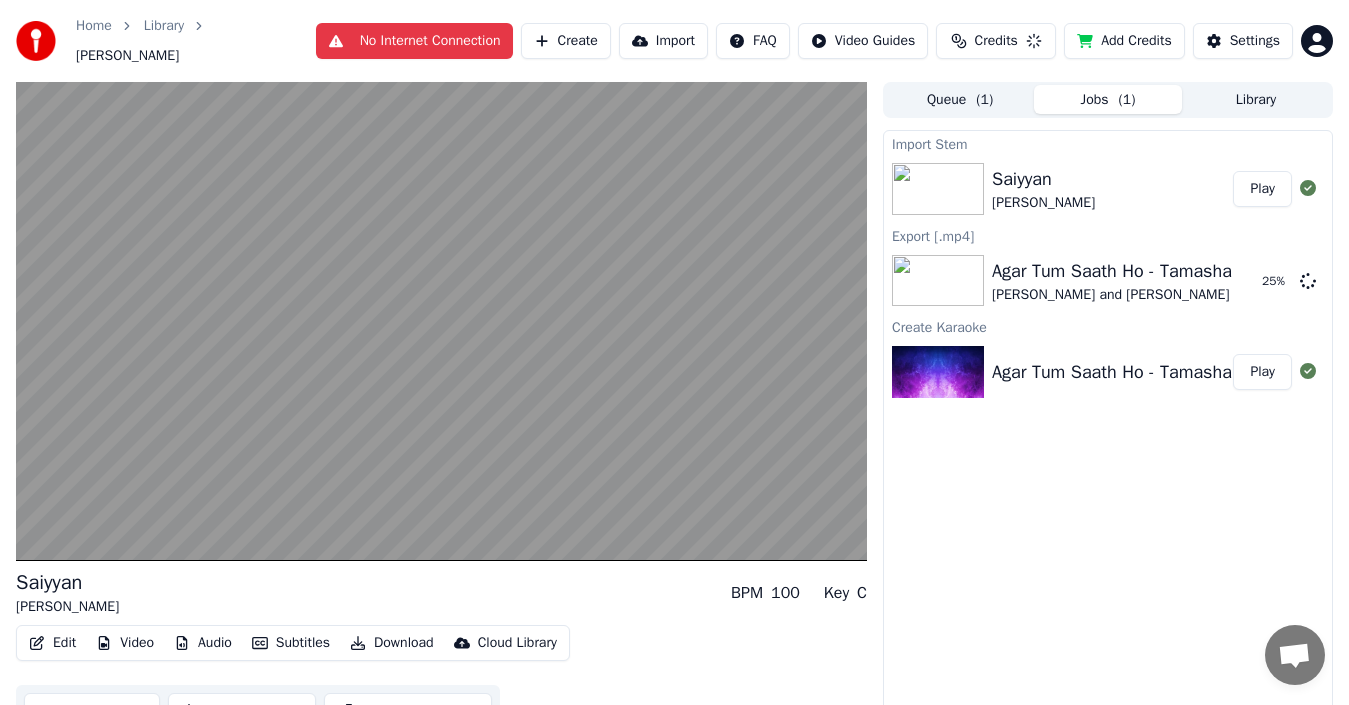 type 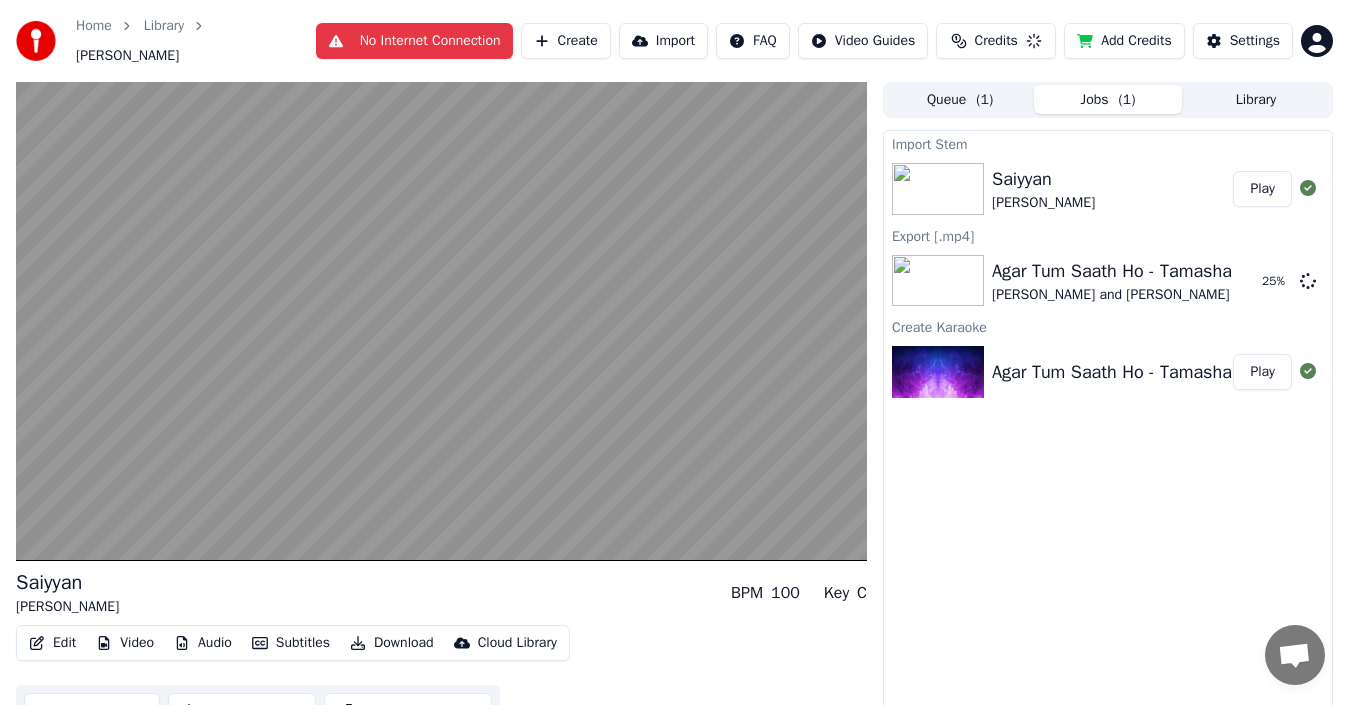 click on "Play" at bounding box center [1262, 189] 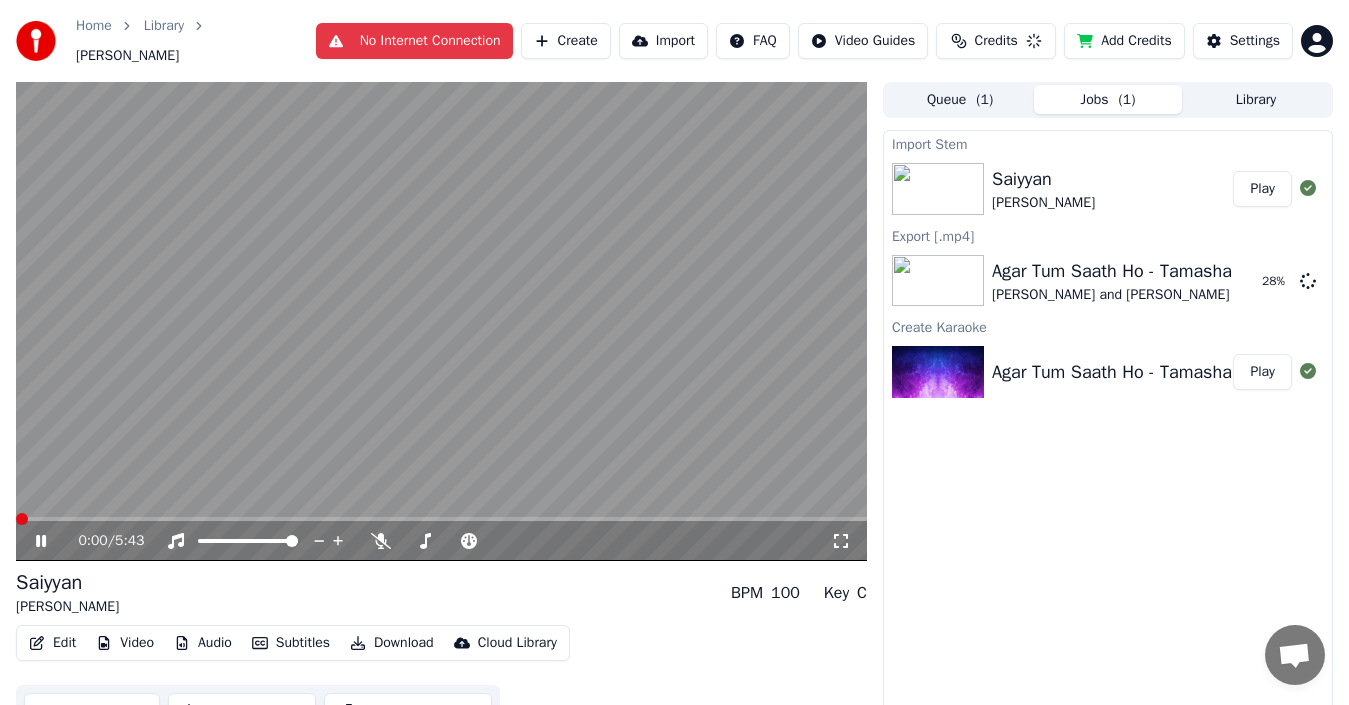 click at bounding box center (22, 519) 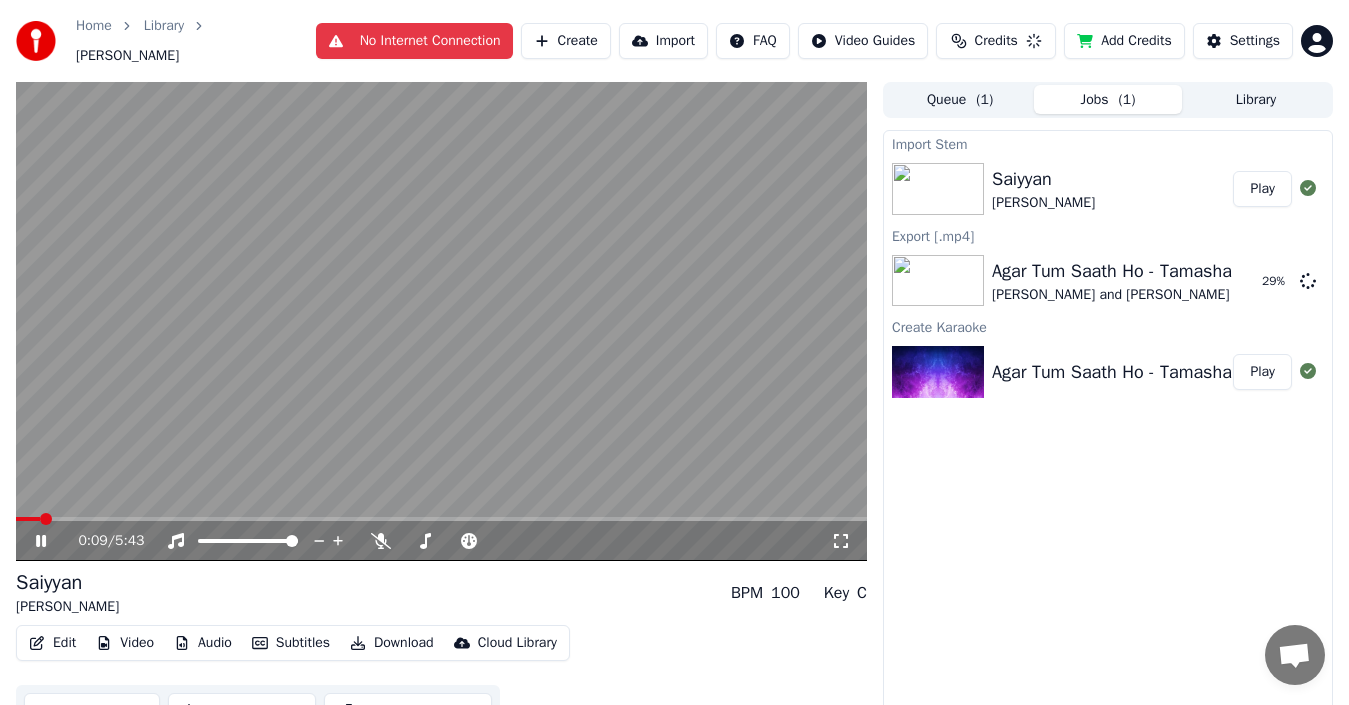 click 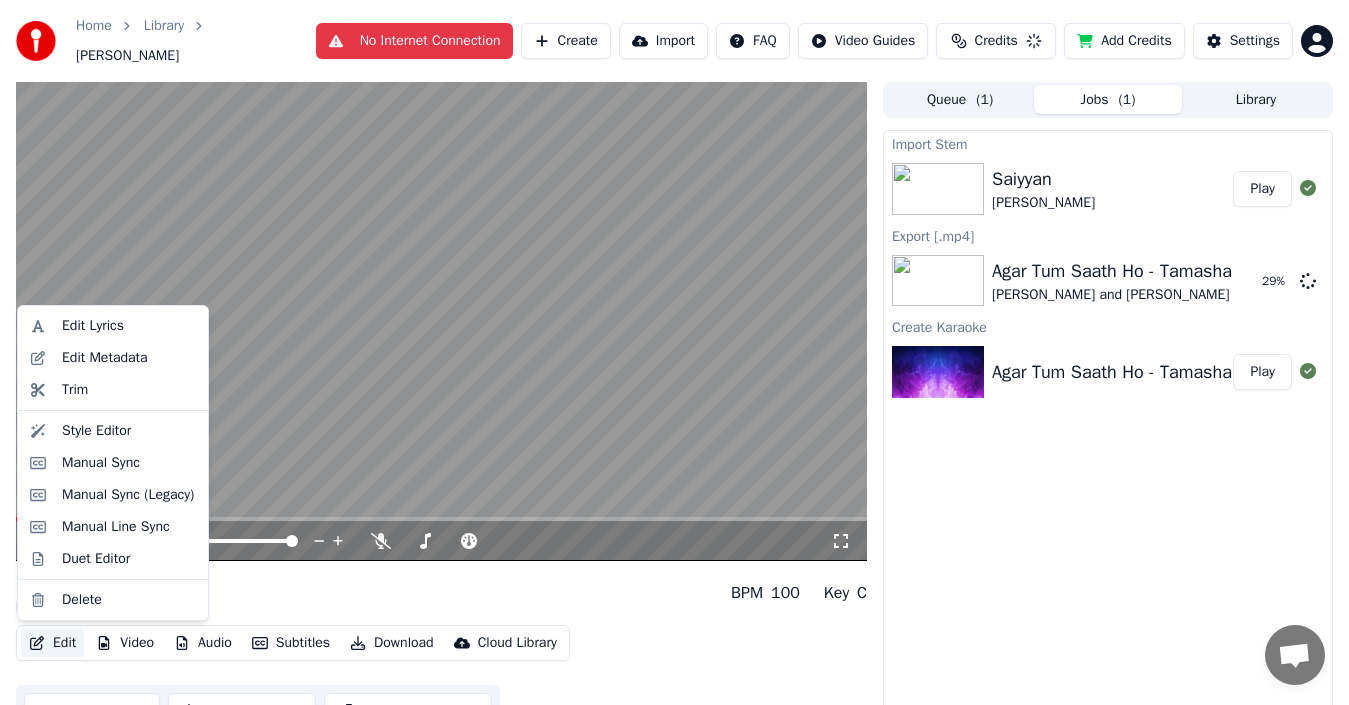 click on "Edit" at bounding box center (52, 643) 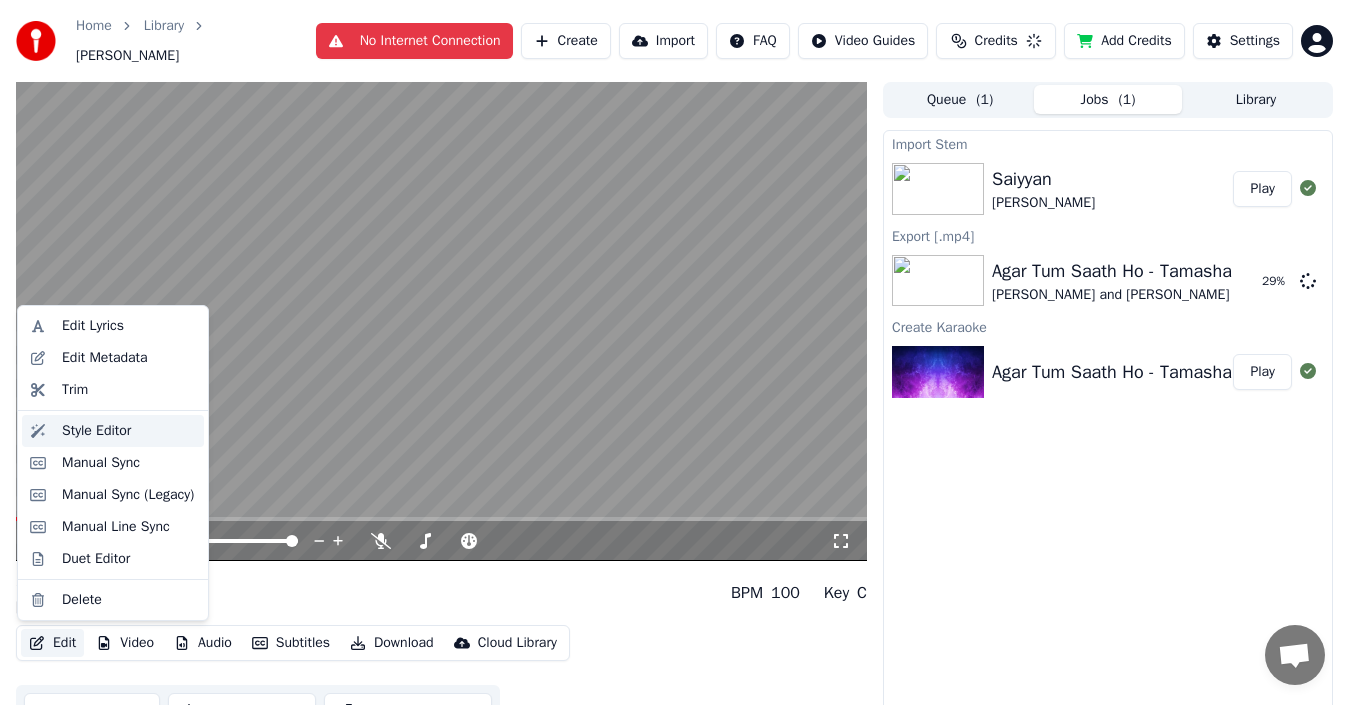 click on "Style Editor" at bounding box center [96, 431] 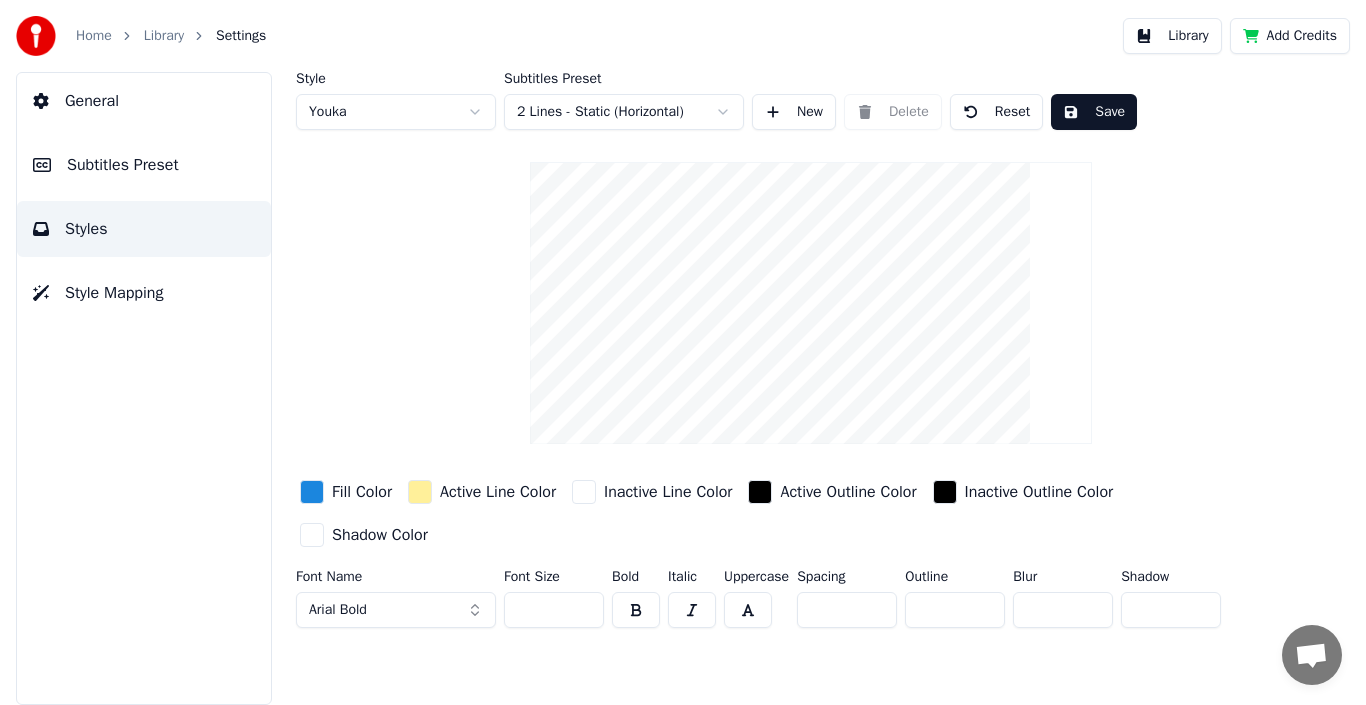 click on "Subtitles Preset" at bounding box center [123, 165] 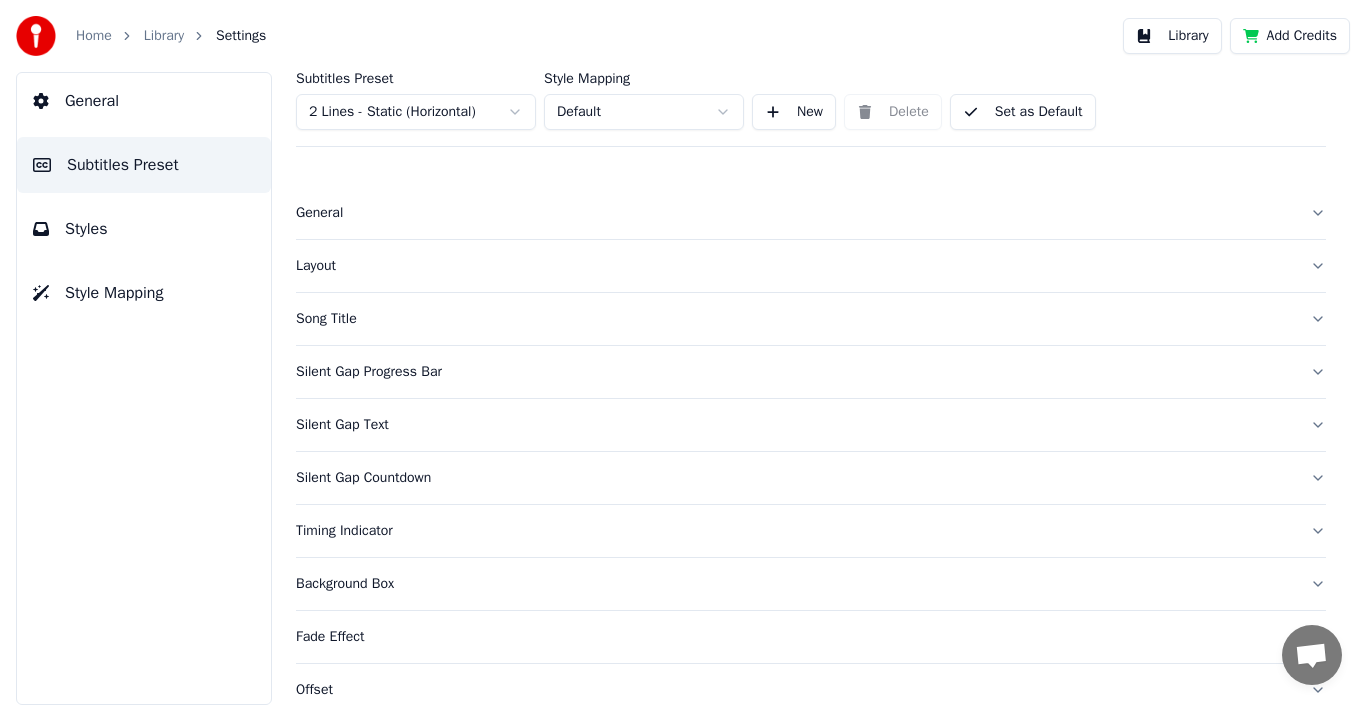 click on "General" at bounding box center (795, 213) 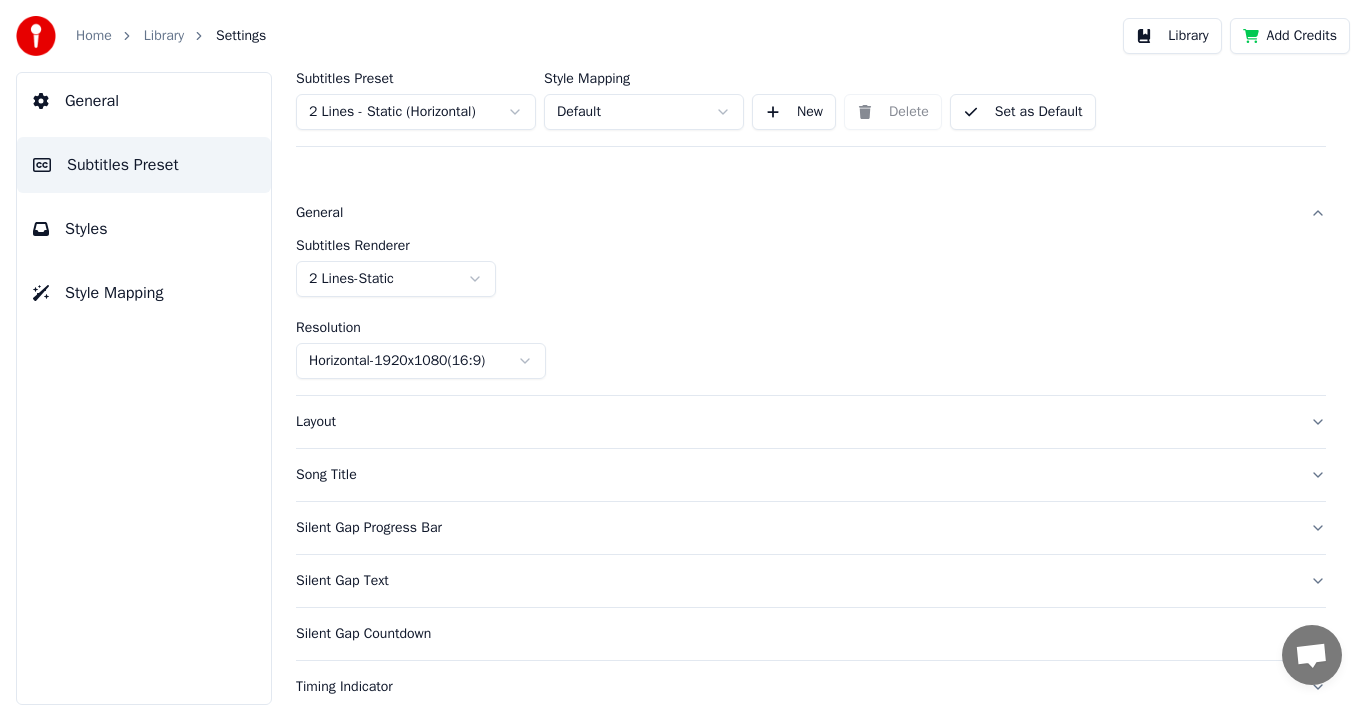 click on "General" at bounding box center (795, 213) 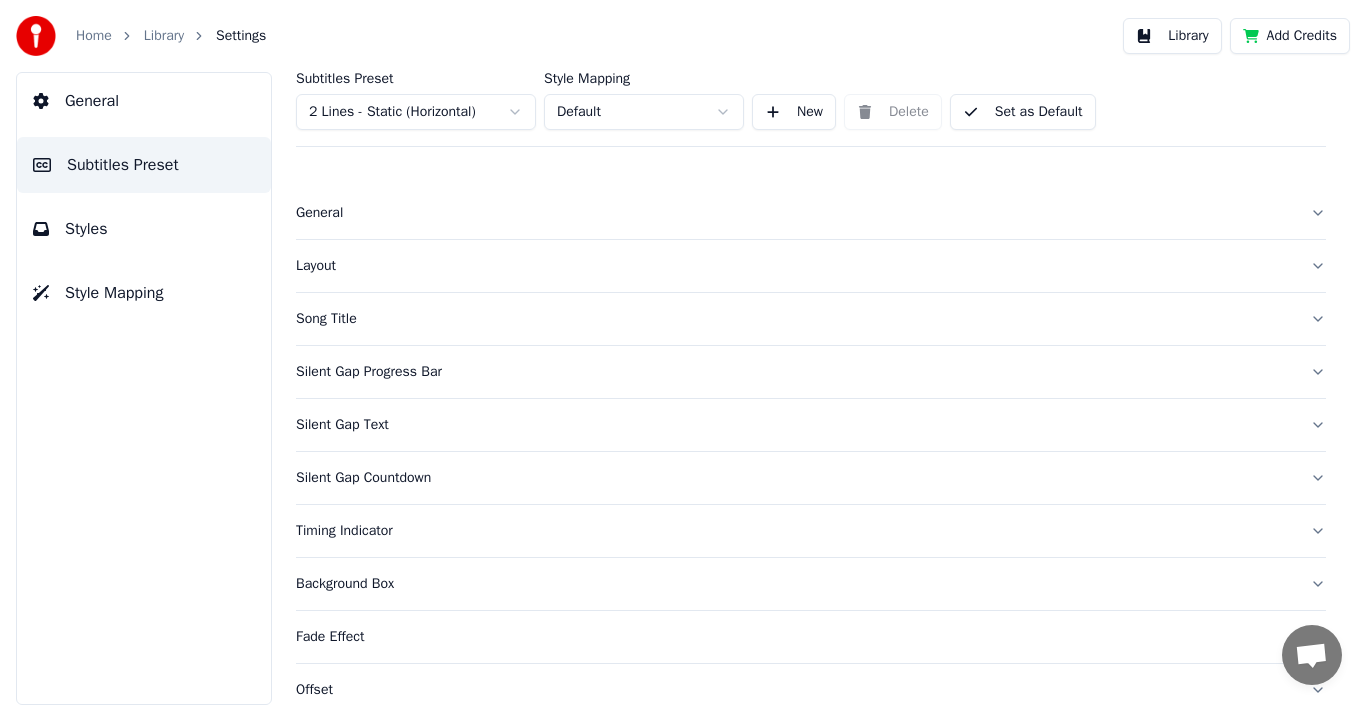 click on "Song Title" at bounding box center (795, 319) 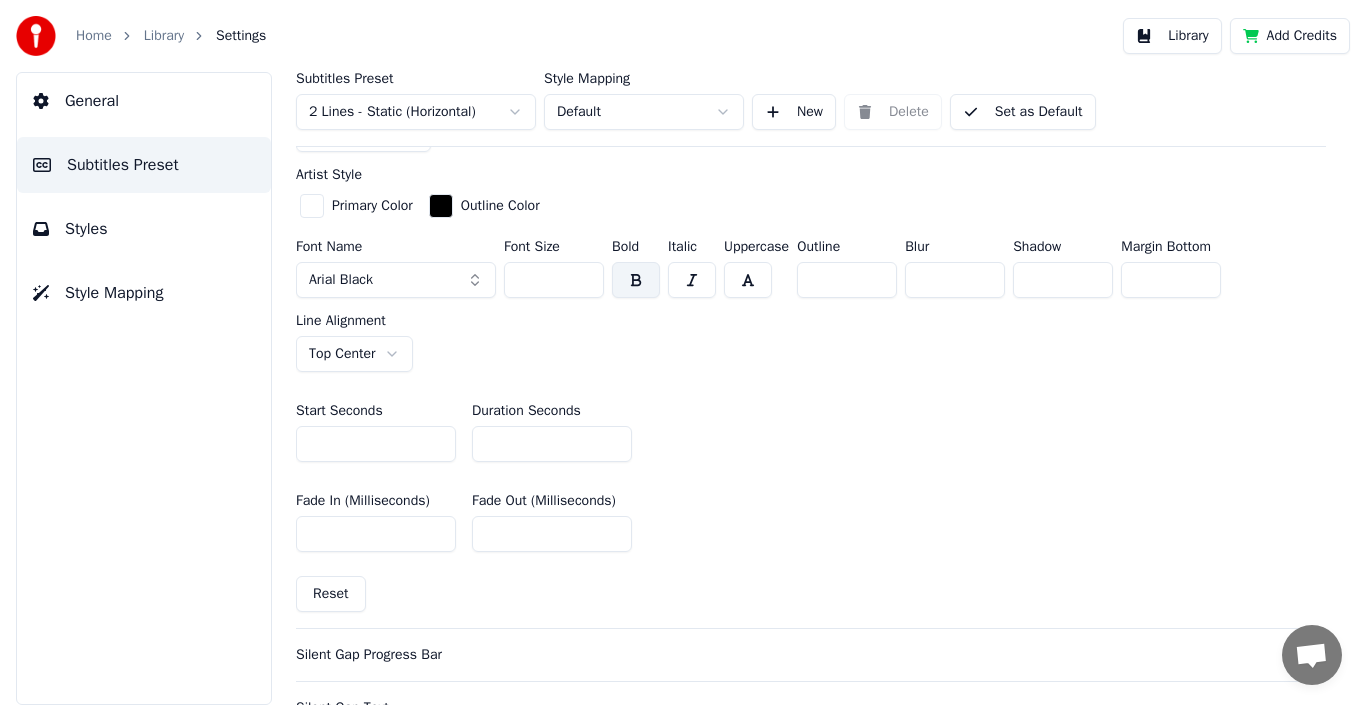 scroll, scrollTop: 871, scrollLeft: 0, axis: vertical 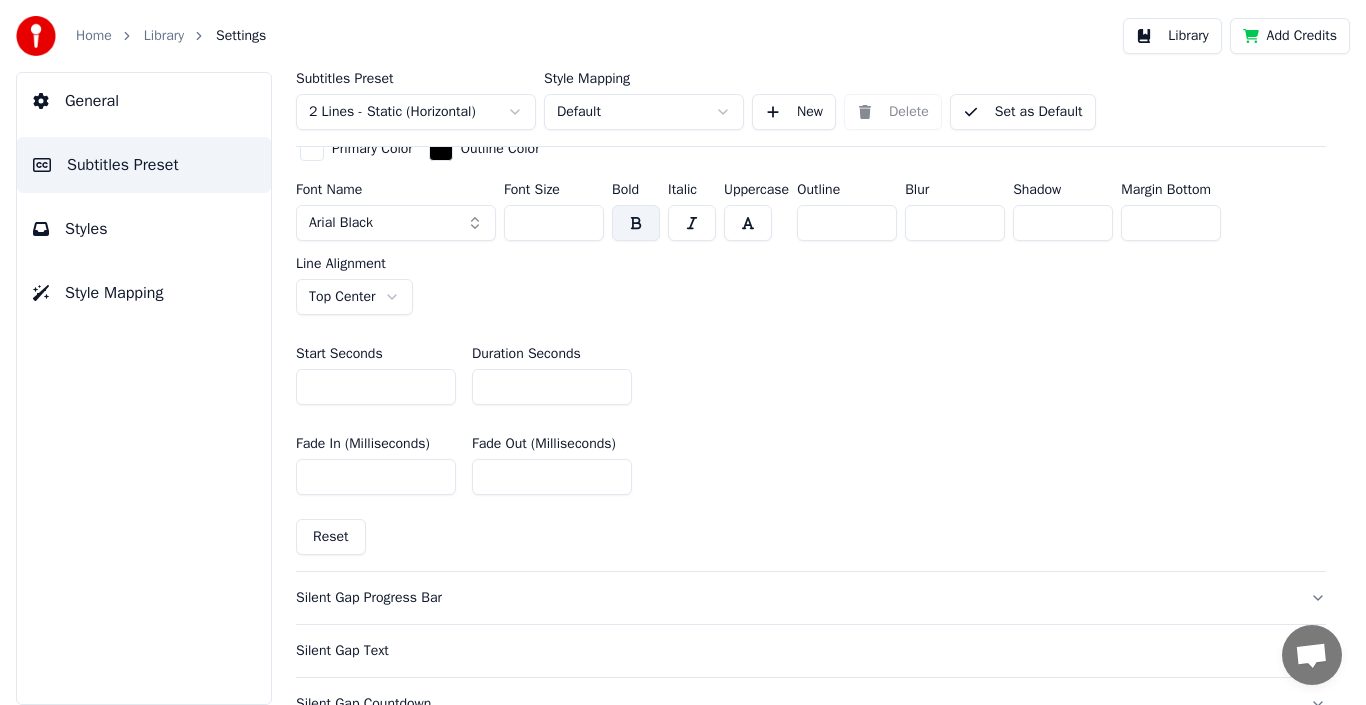 click on "*" at bounding box center [552, 387] 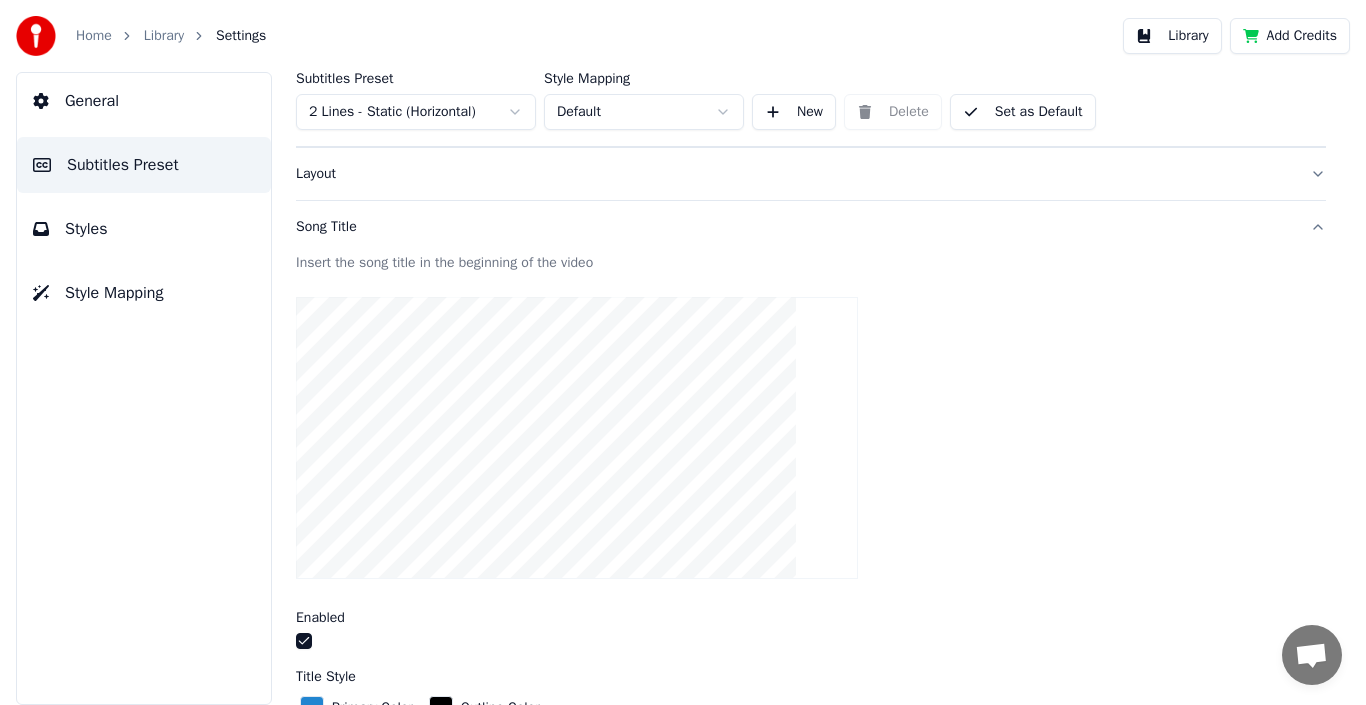scroll, scrollTop: 0, scrollLeft: 0, axis: both 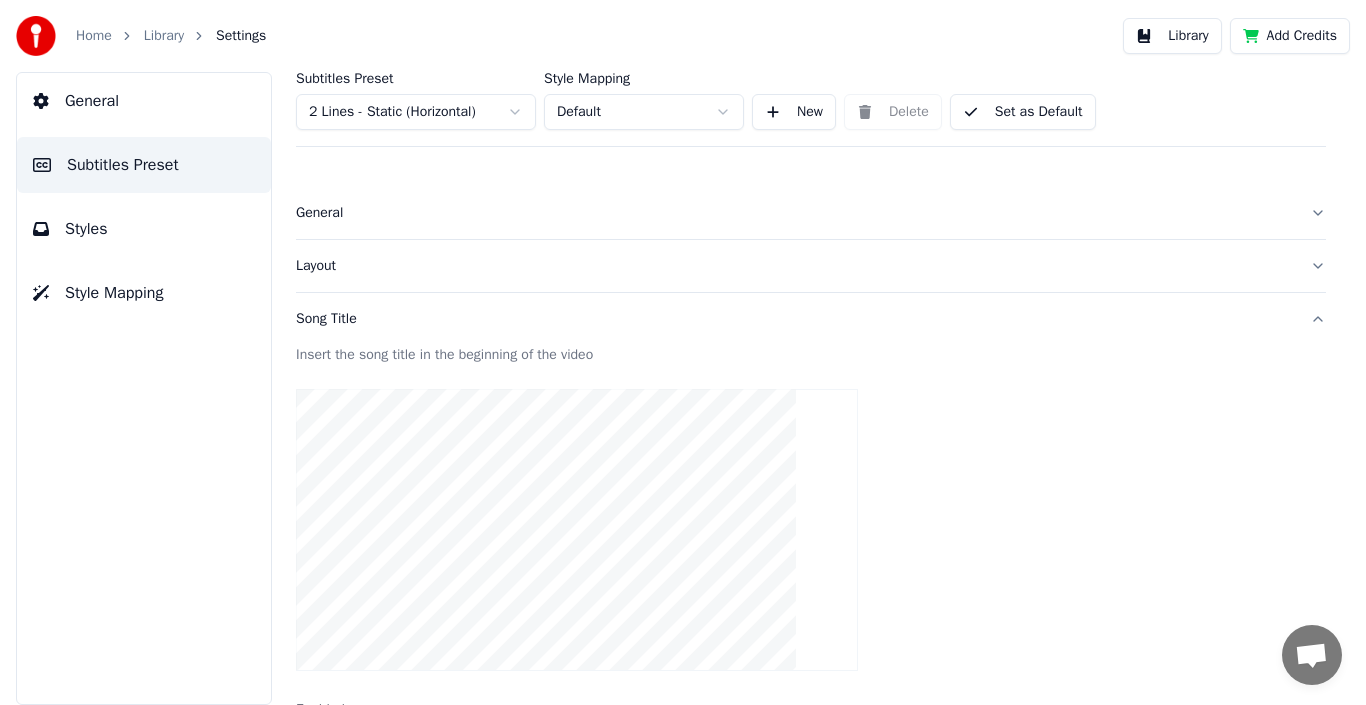 click on "Library" at bounding box center (164, 36) 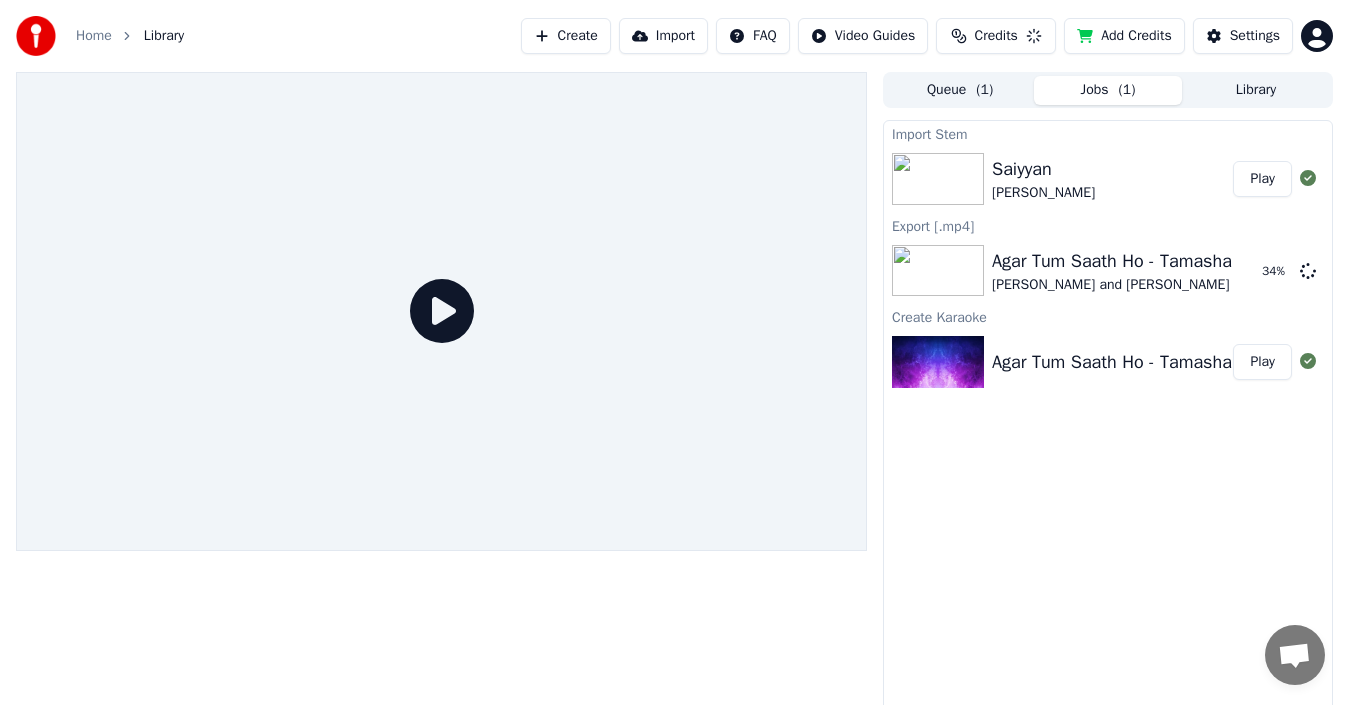 click on "Play" at bounding box center (1262, 179) 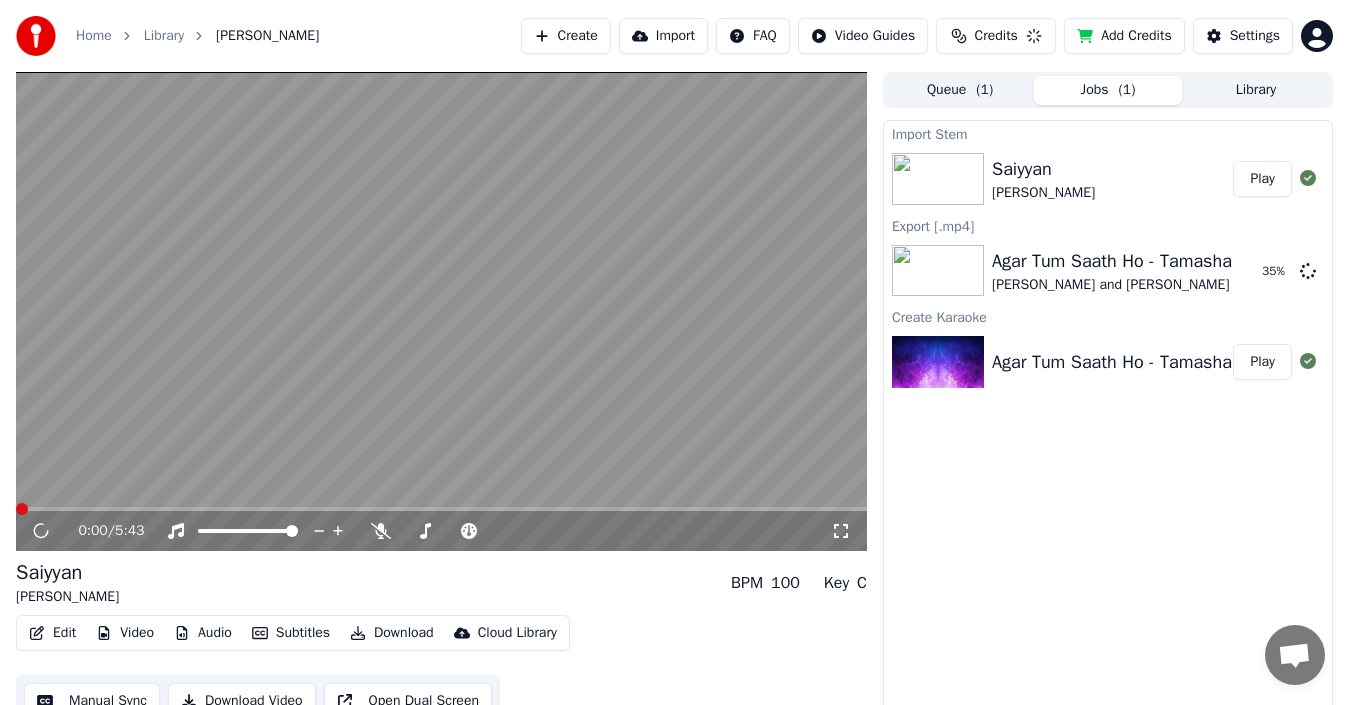 click on "Play" at bounding box center [1262, 179] 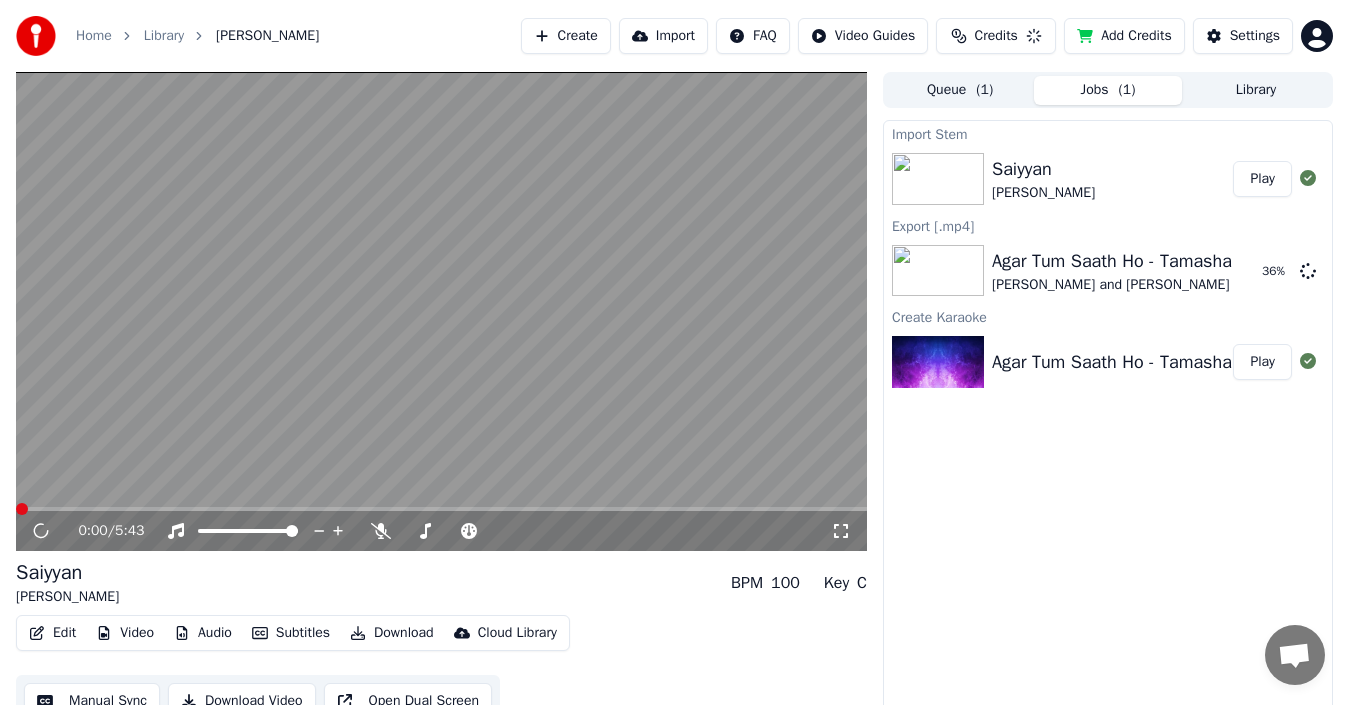 click on "Play" at bounding box center (1262, 179) 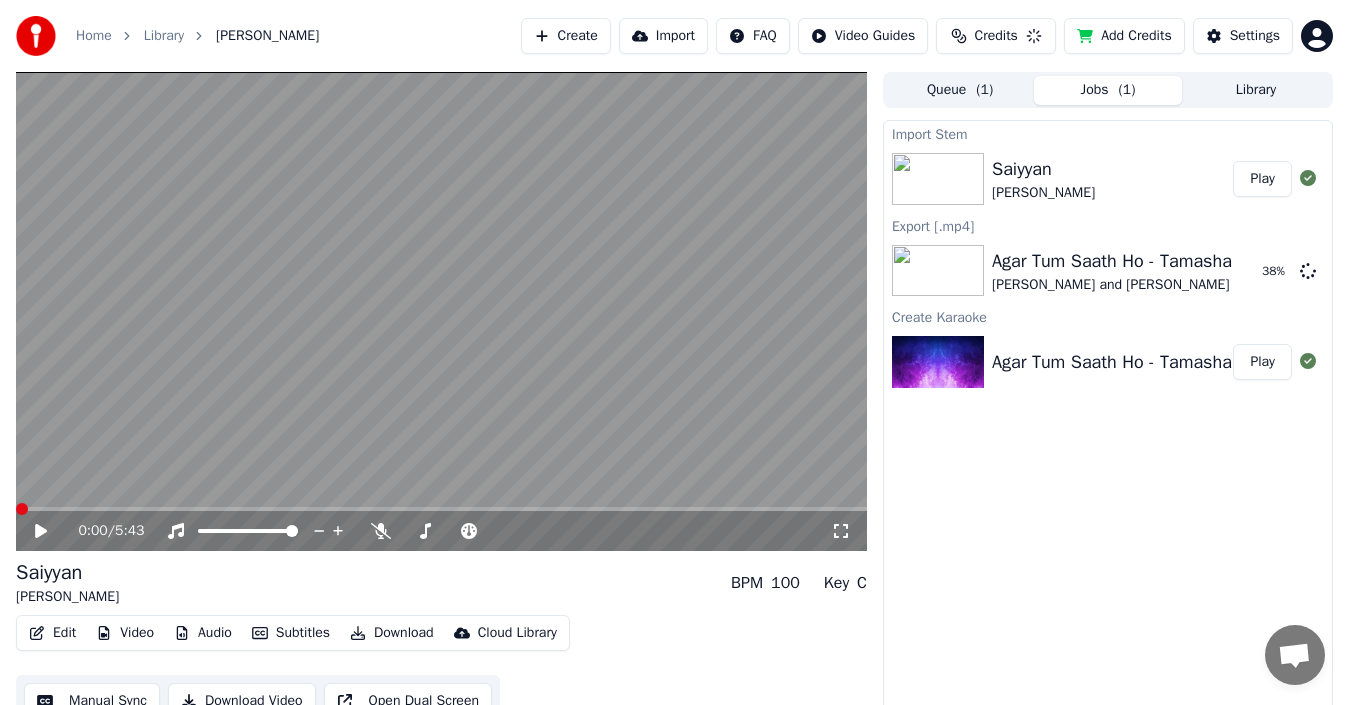 click 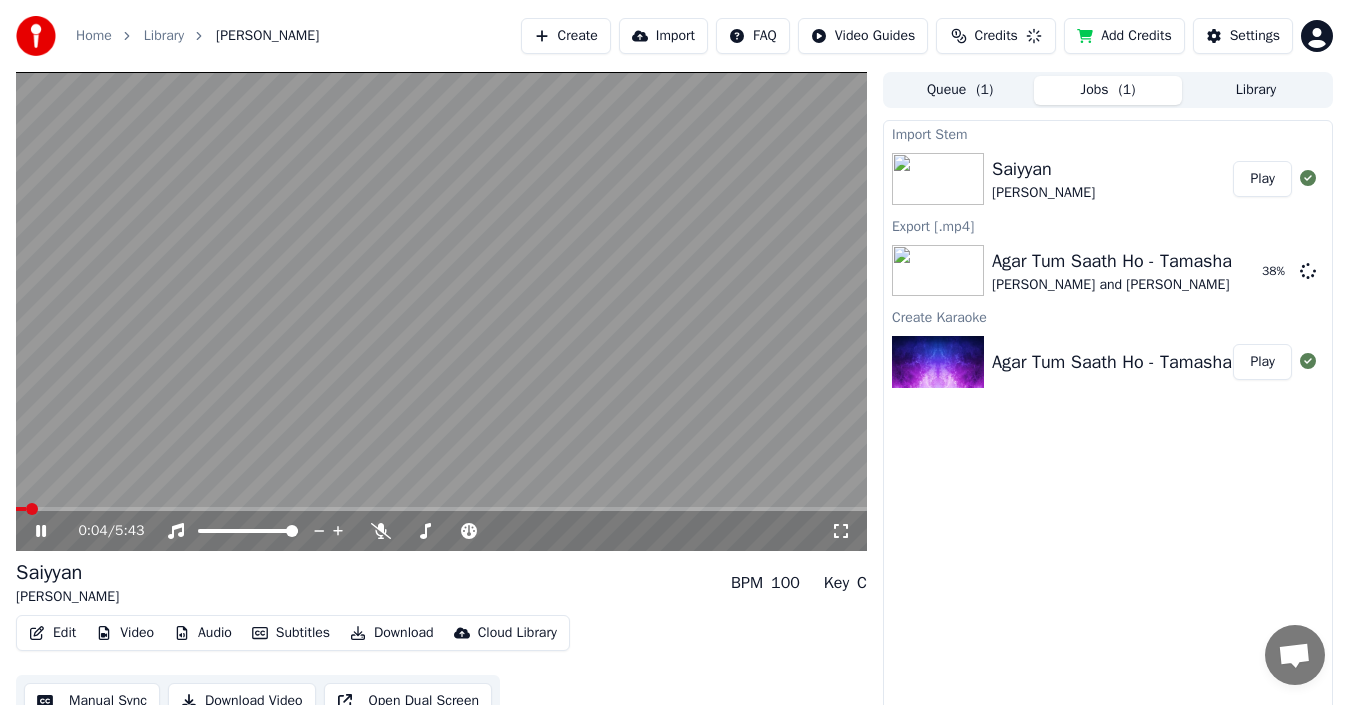 click 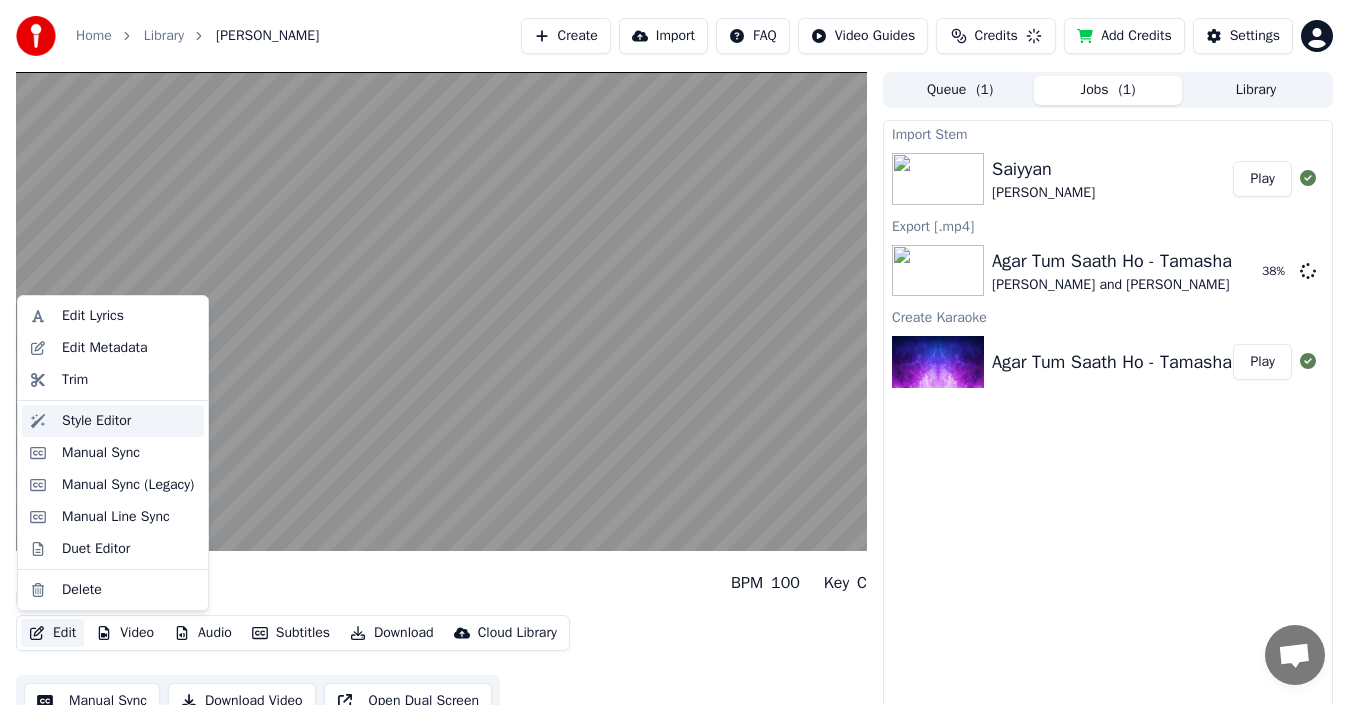 click on "Style Editor" at bounding box center [96, 421] 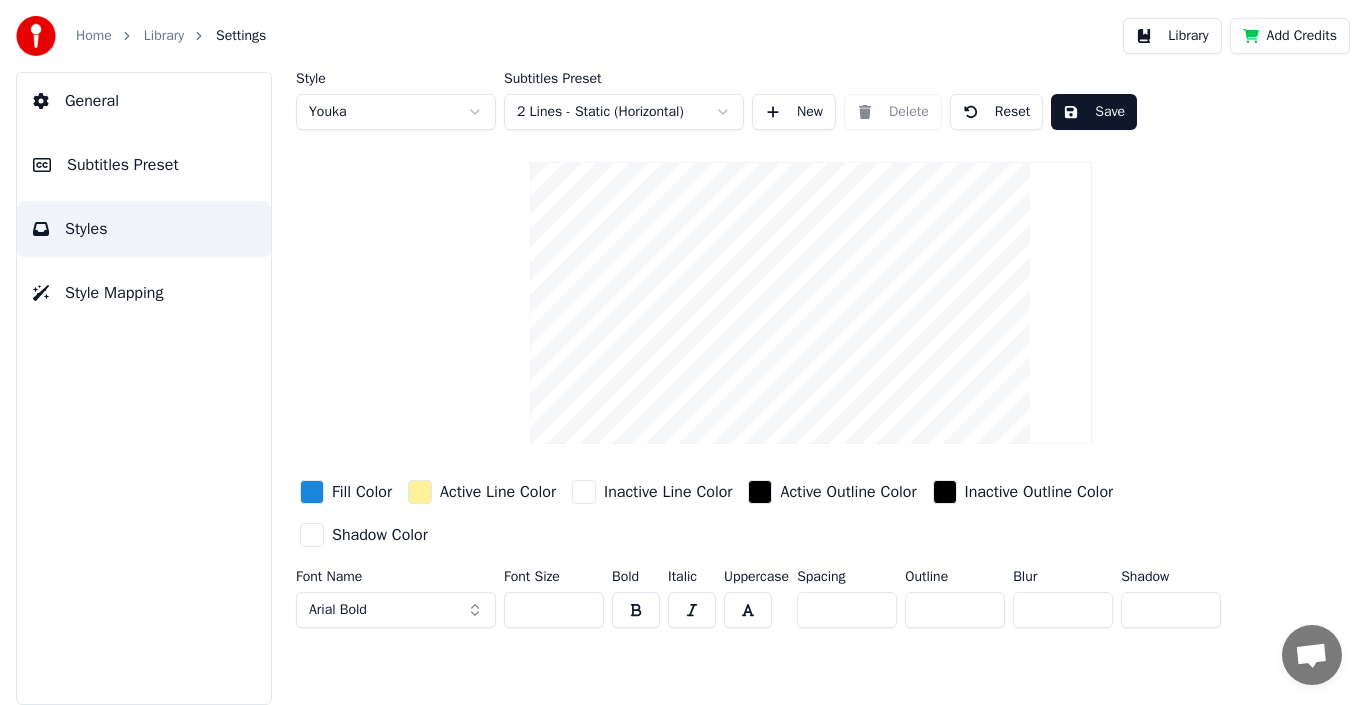 click on "Subtitles Preset" at bounding box center (123, 165) 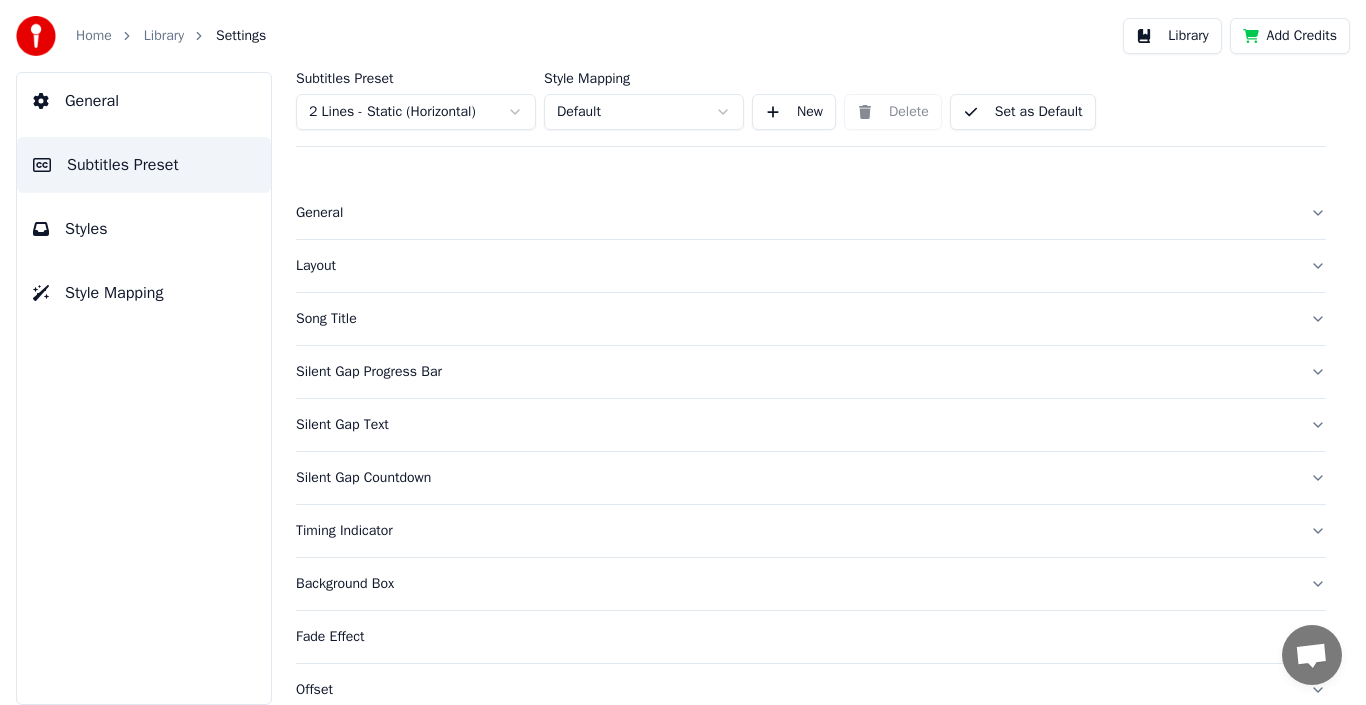 click on "Song Title" at bounding box center (795, 319) 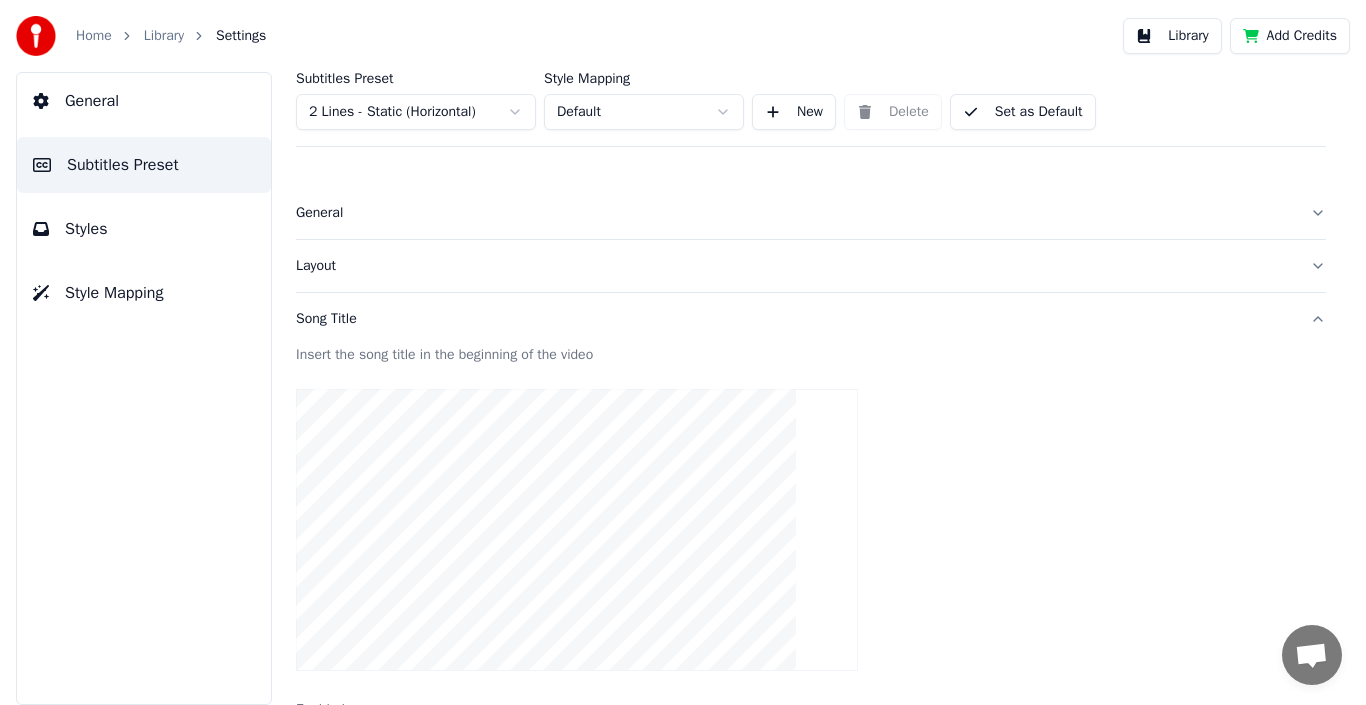 type 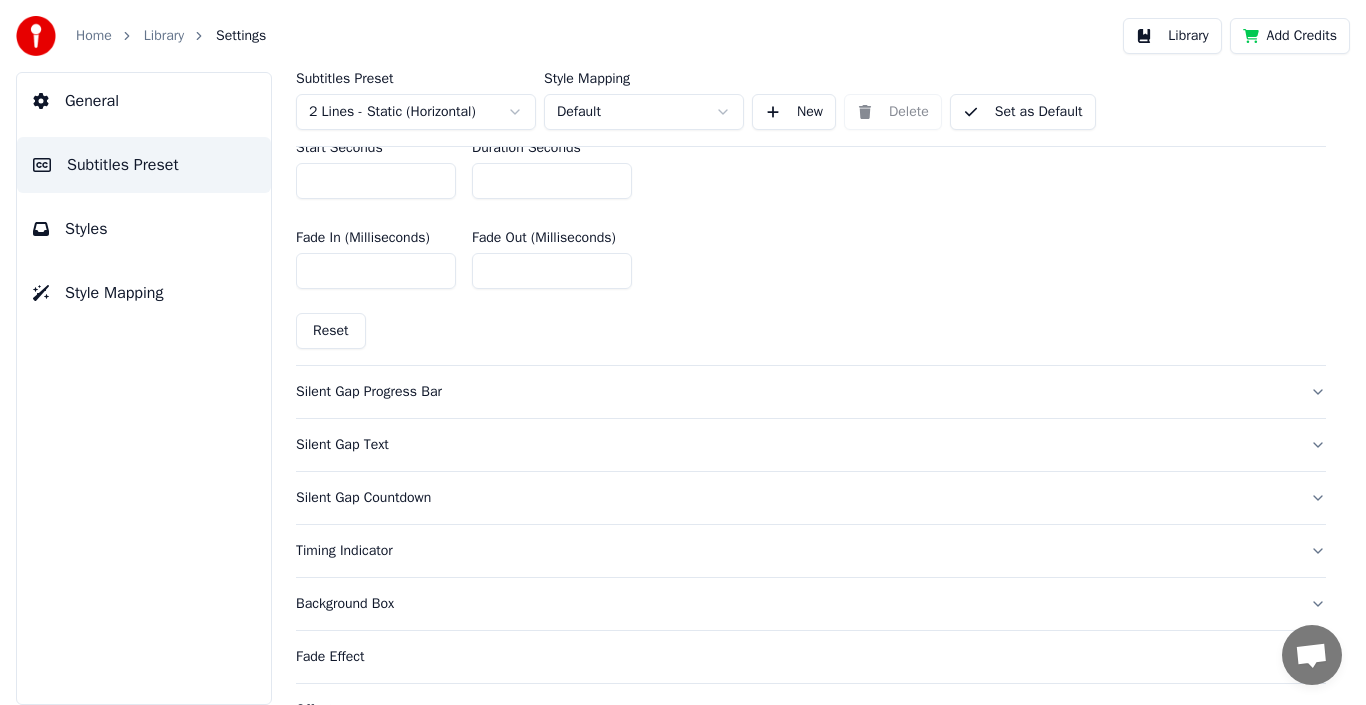 type 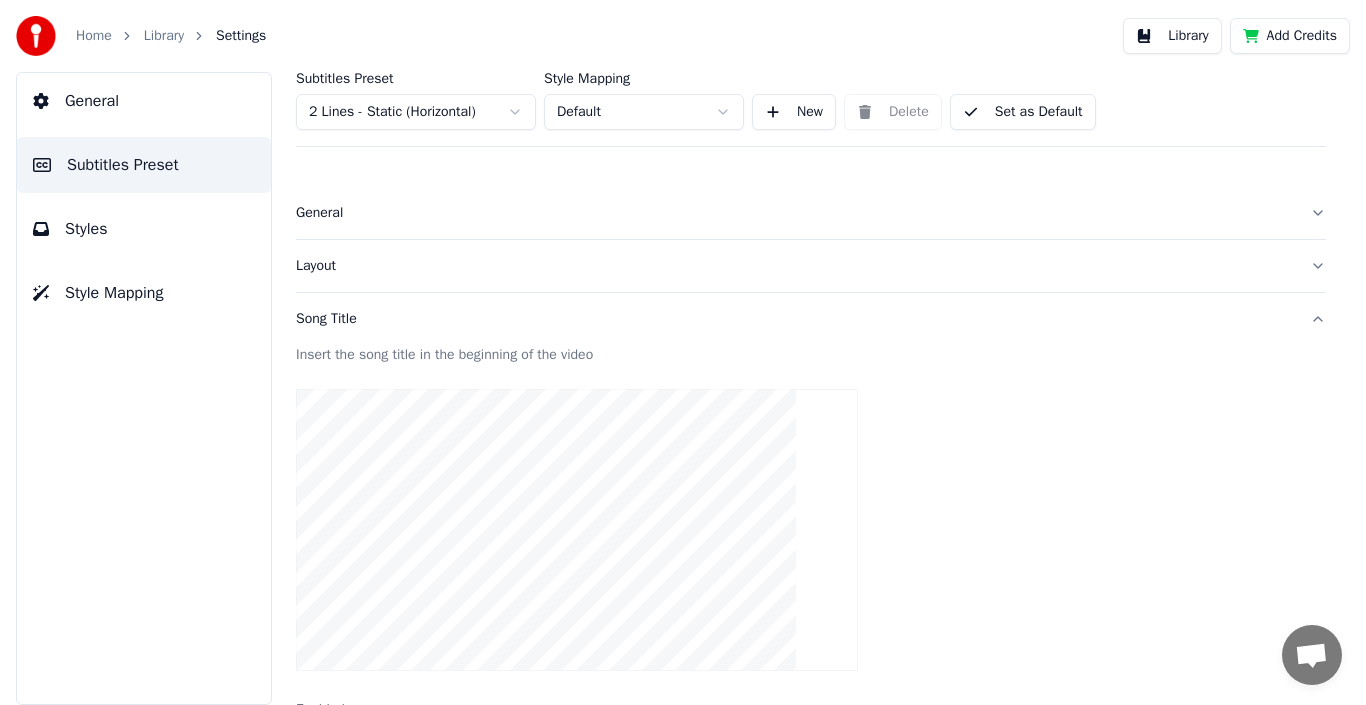 type 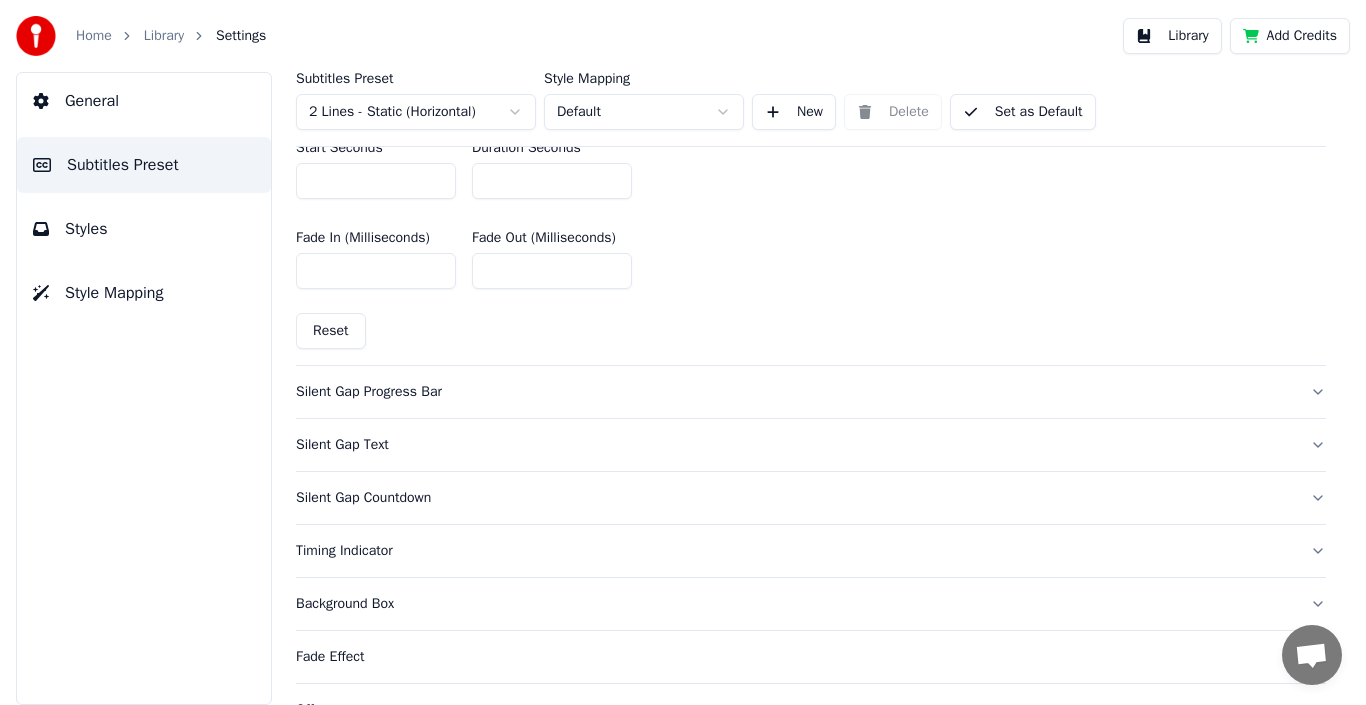 scroll, scrollTop: 0, scrollLeft: 0, axis: both 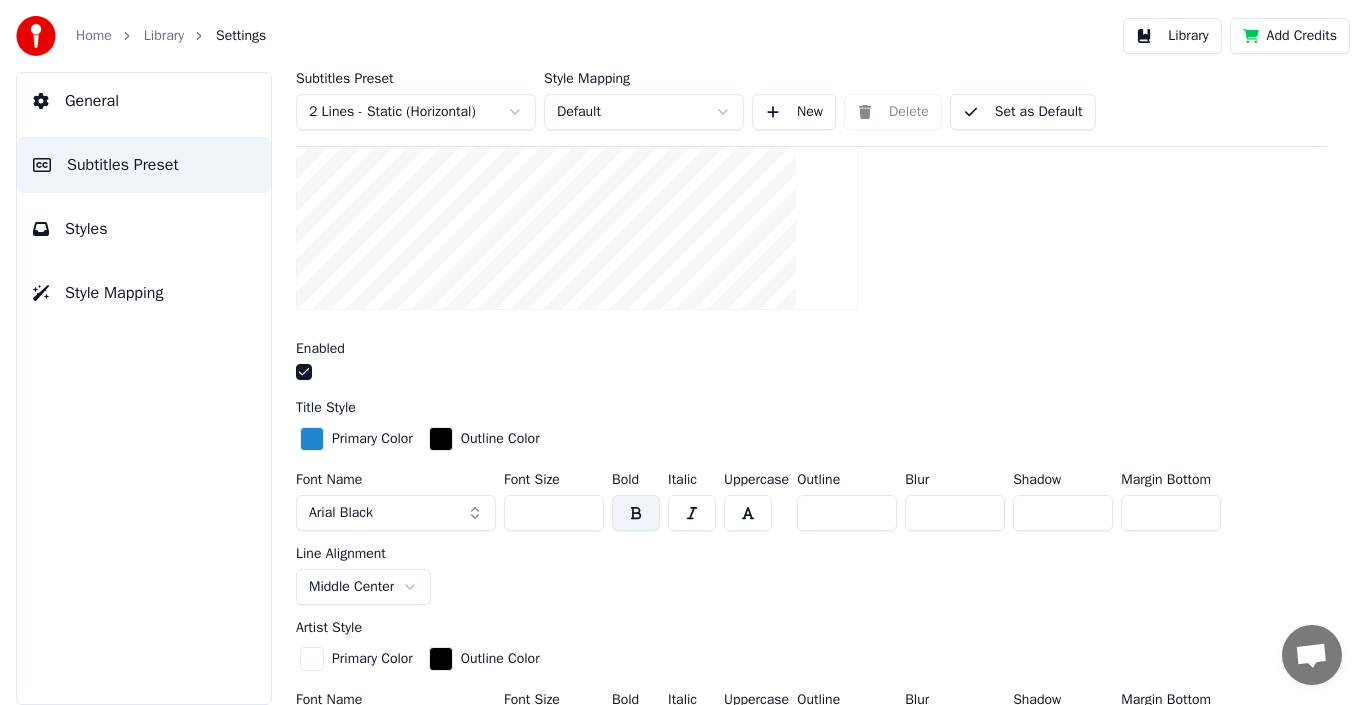 click at bounding box center [304, 372] 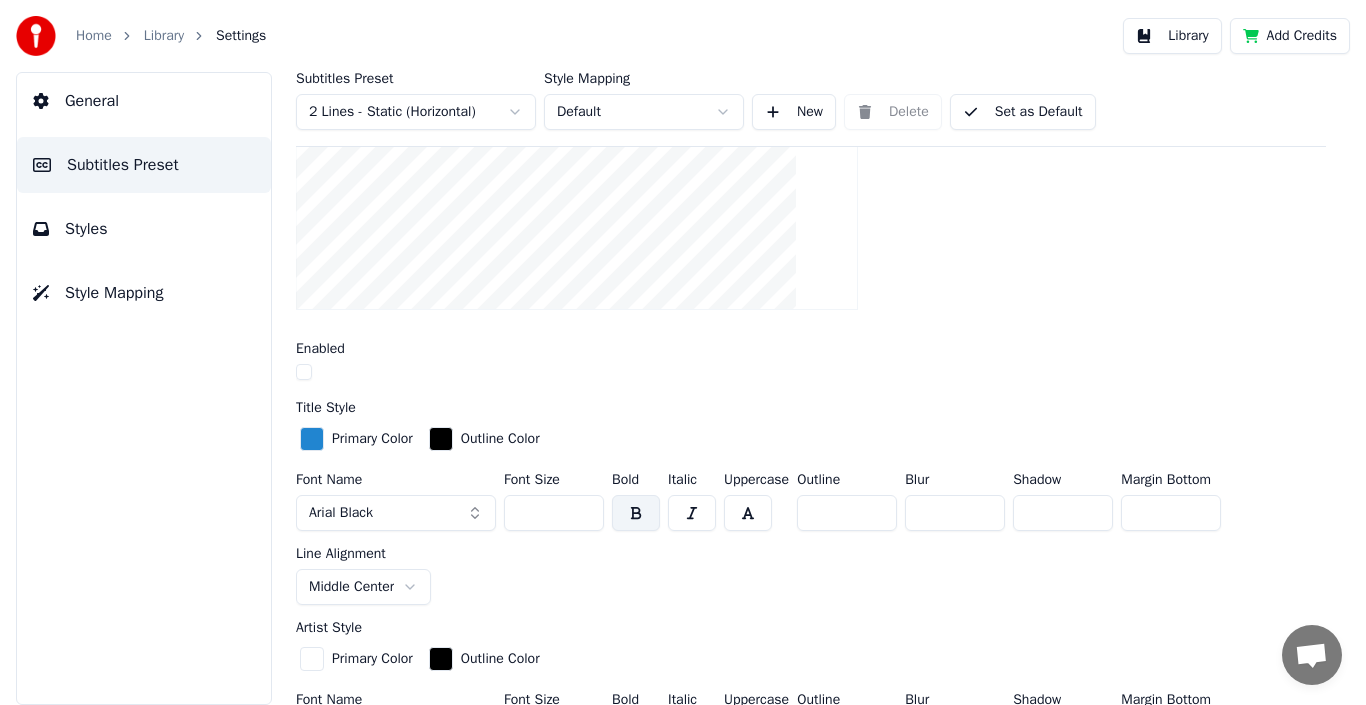 click on "Library" at bounding box center (164, 36) 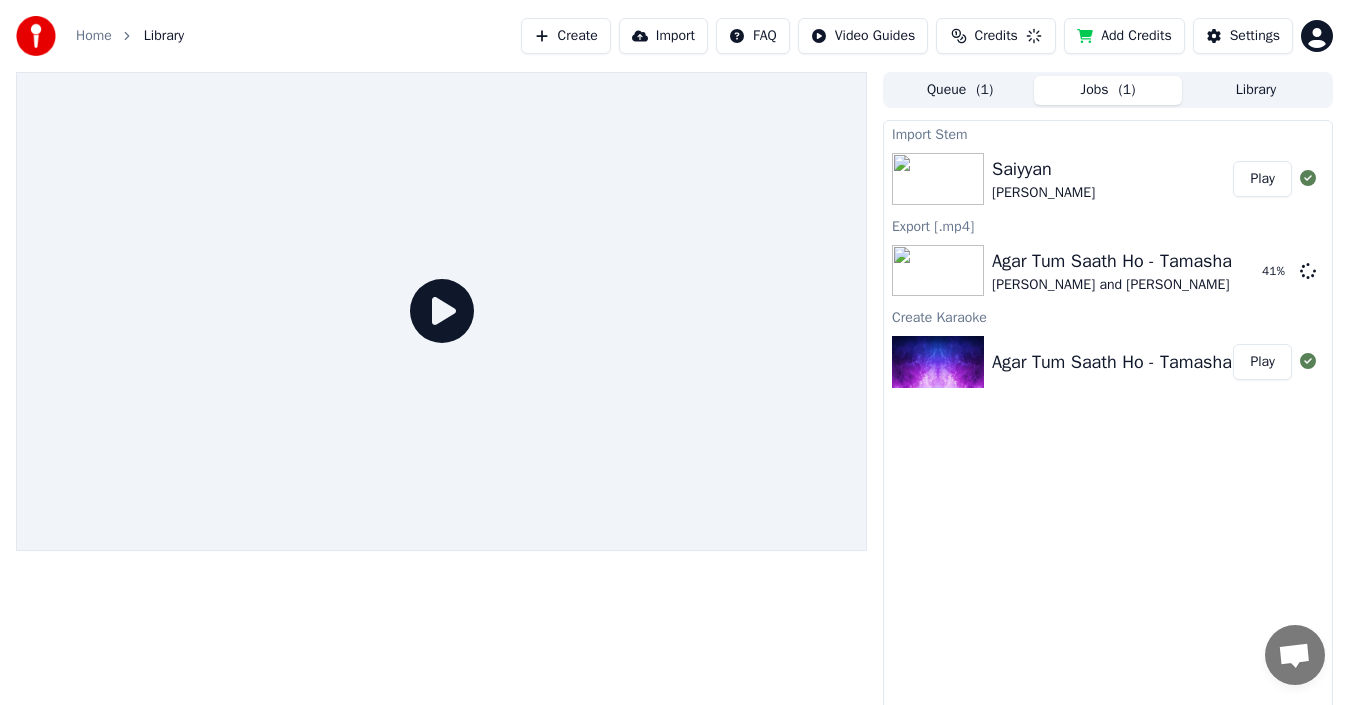 click on "Play" at bounding box center [1262, 179] 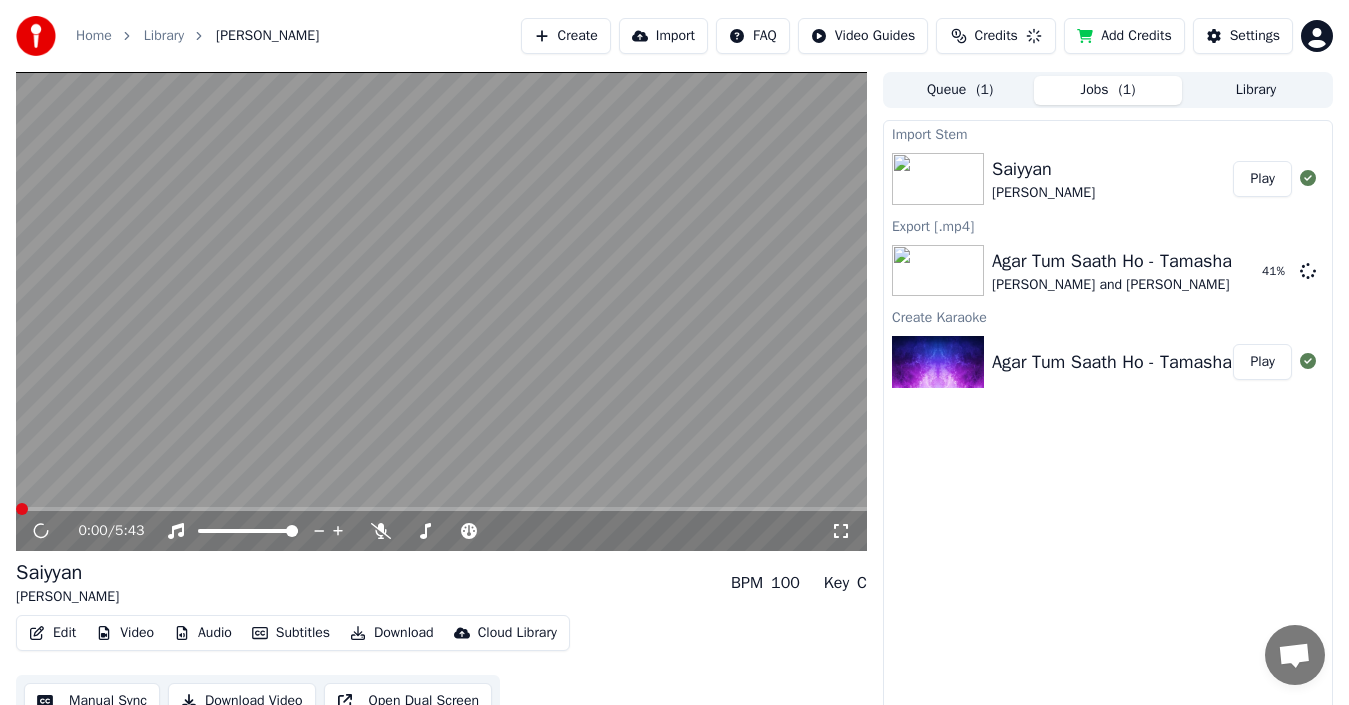 click on "Play" at bounding box center (1262, 179) 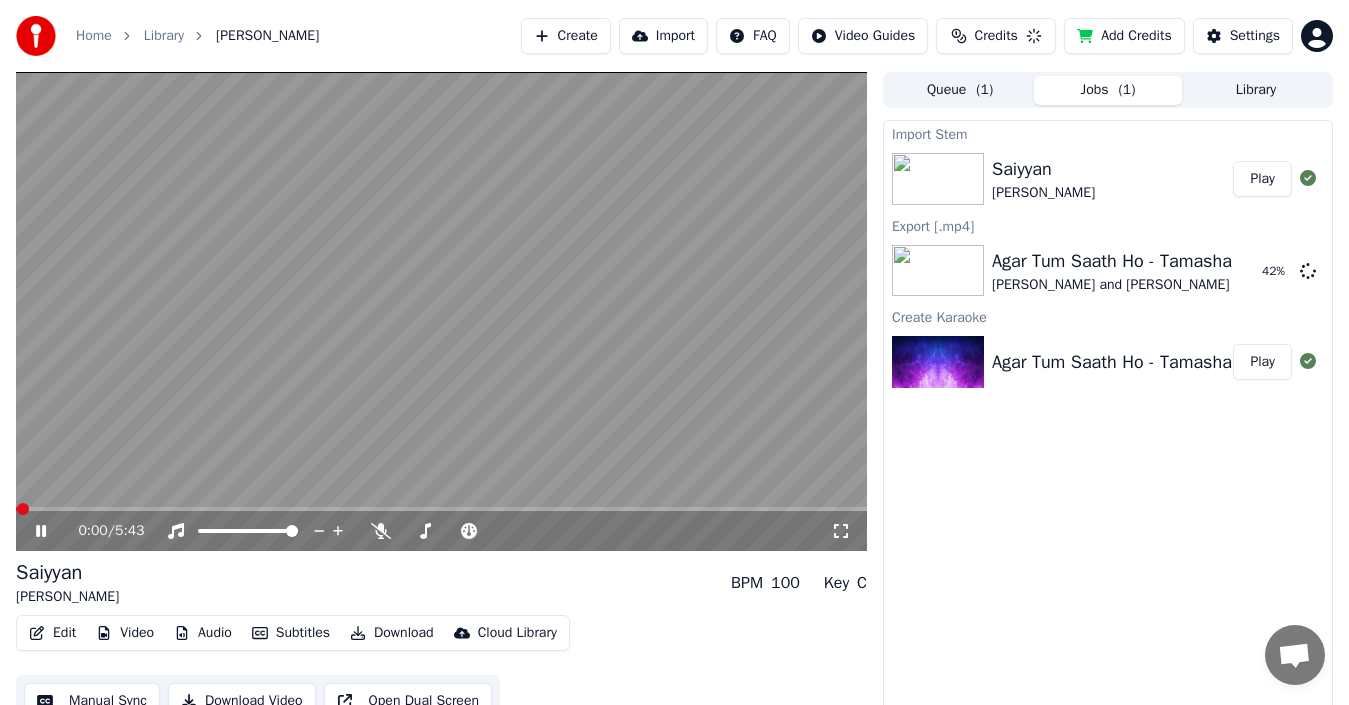 click on "Download" at bounding box center [392, 633] 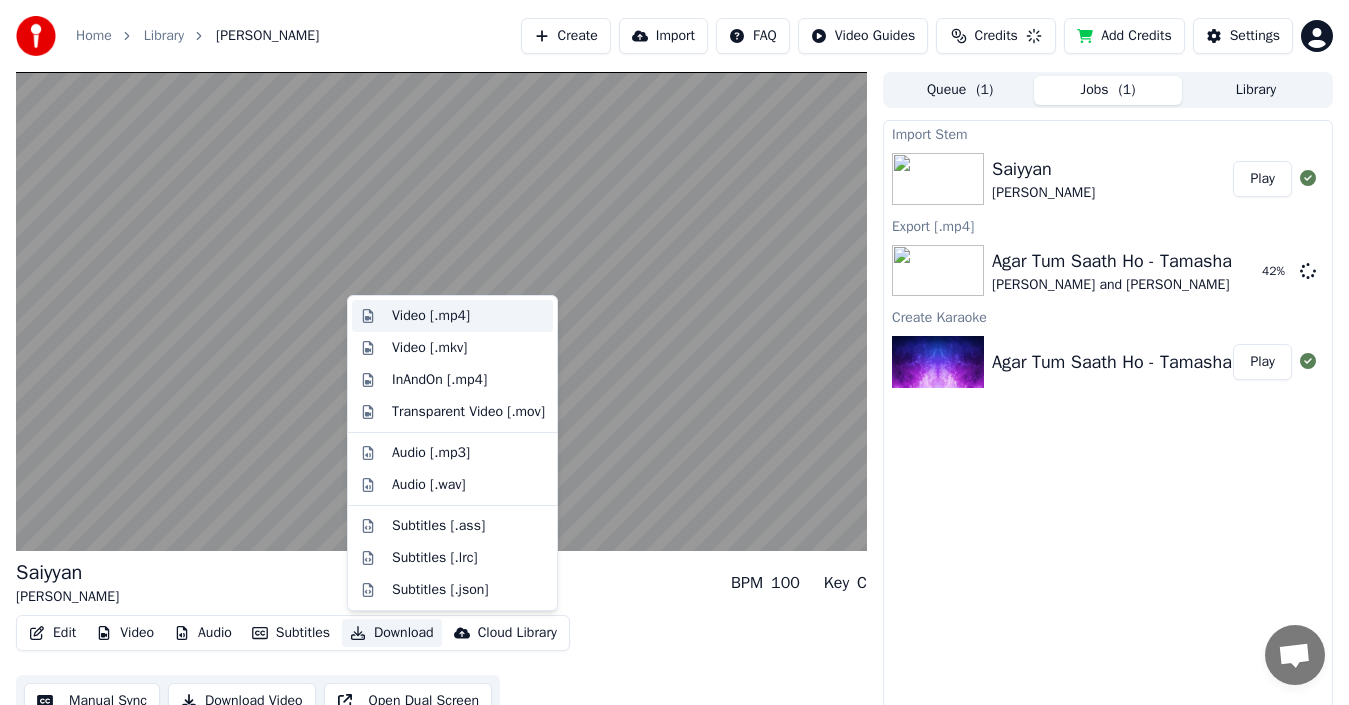 click on "Video [.mp4]" at bounding box center [431, 316] 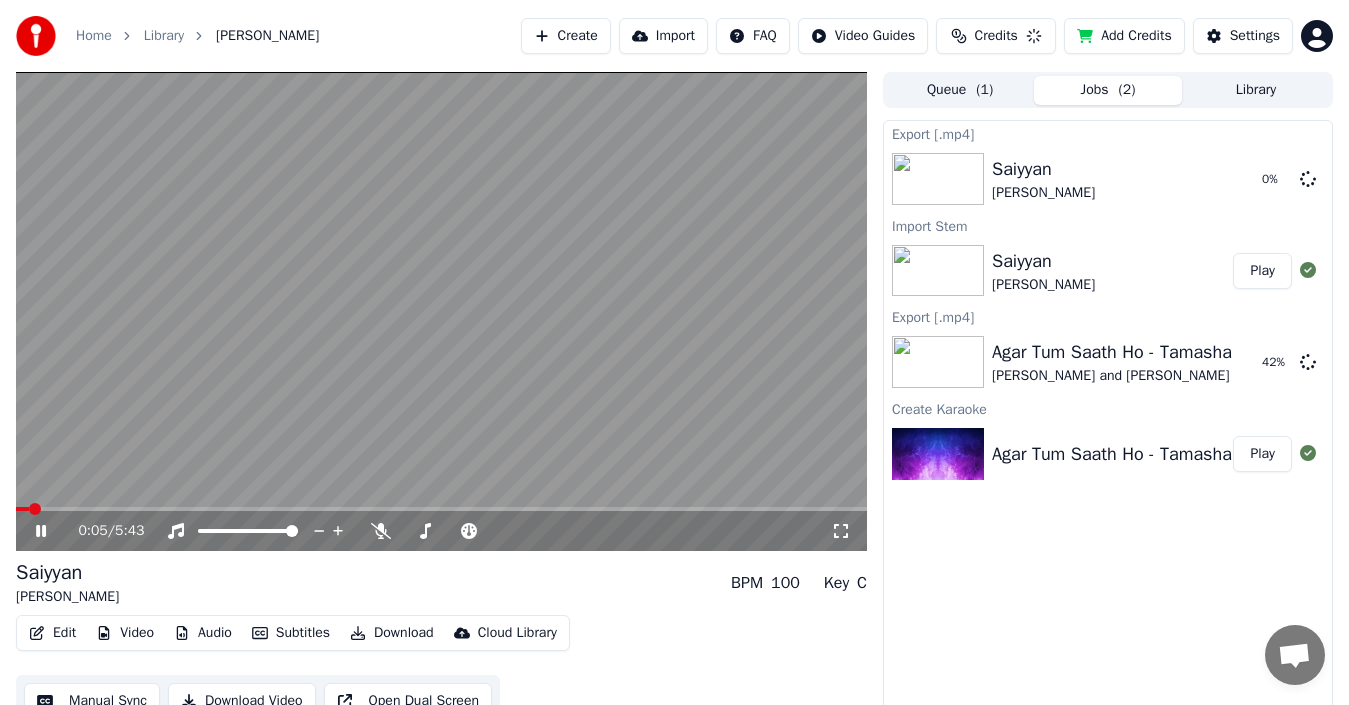 click 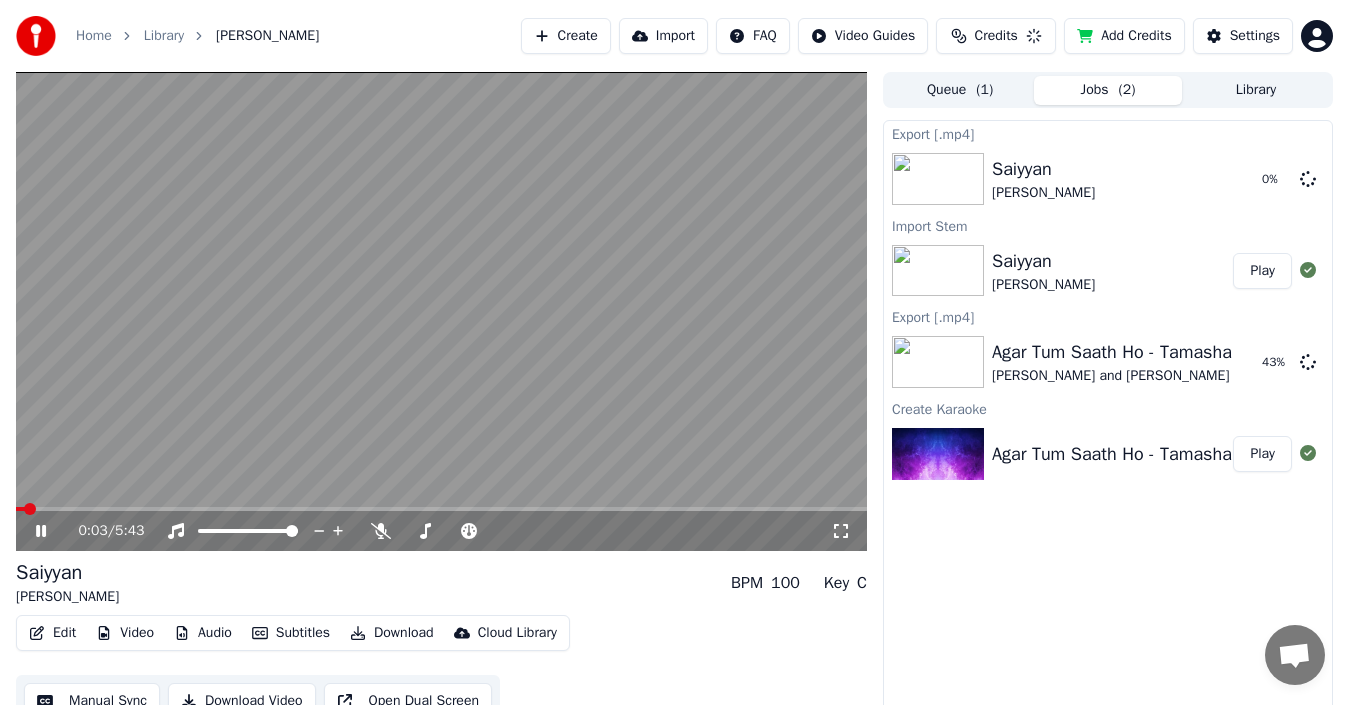 click 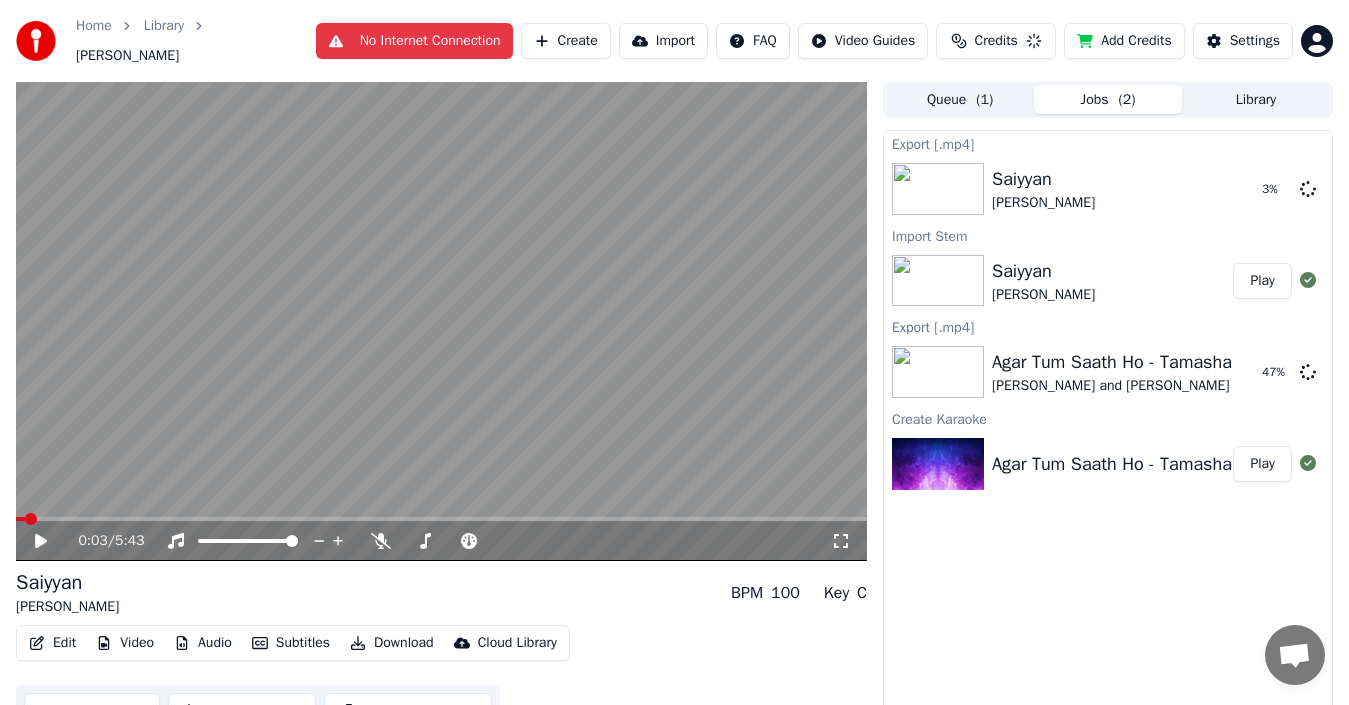 click 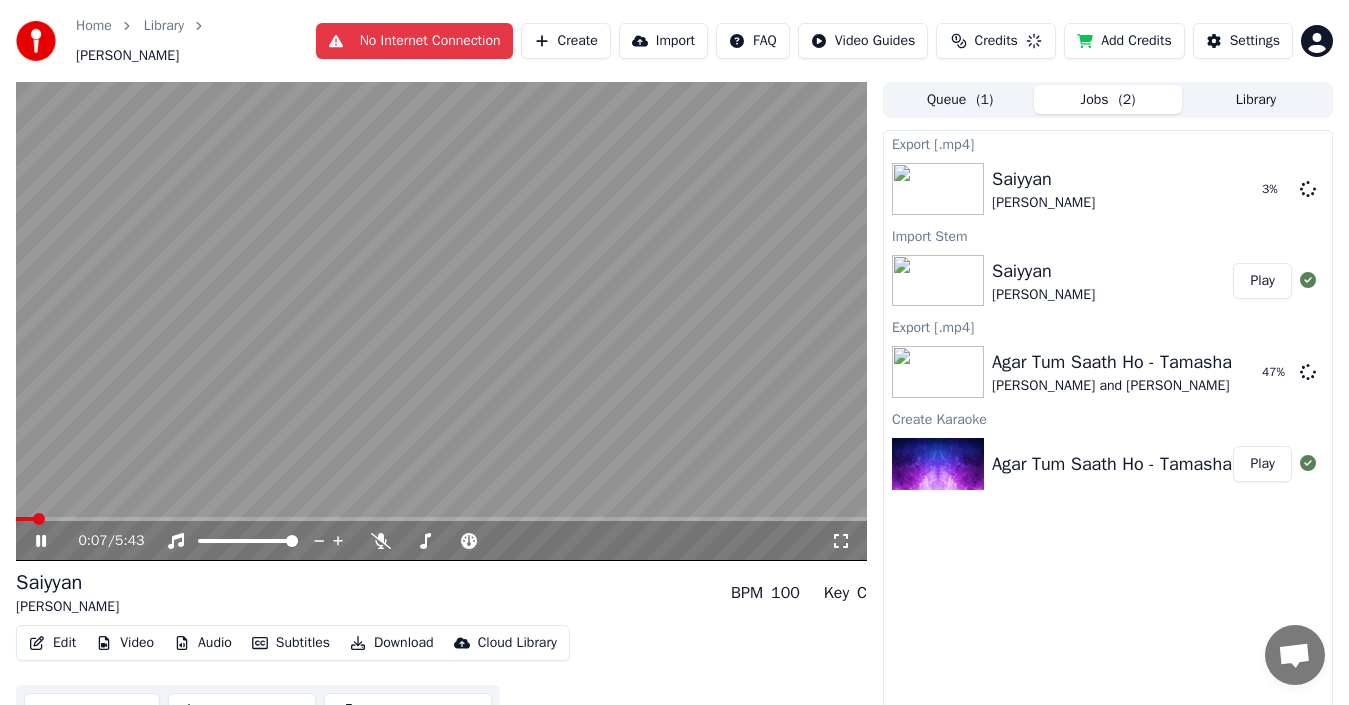 click 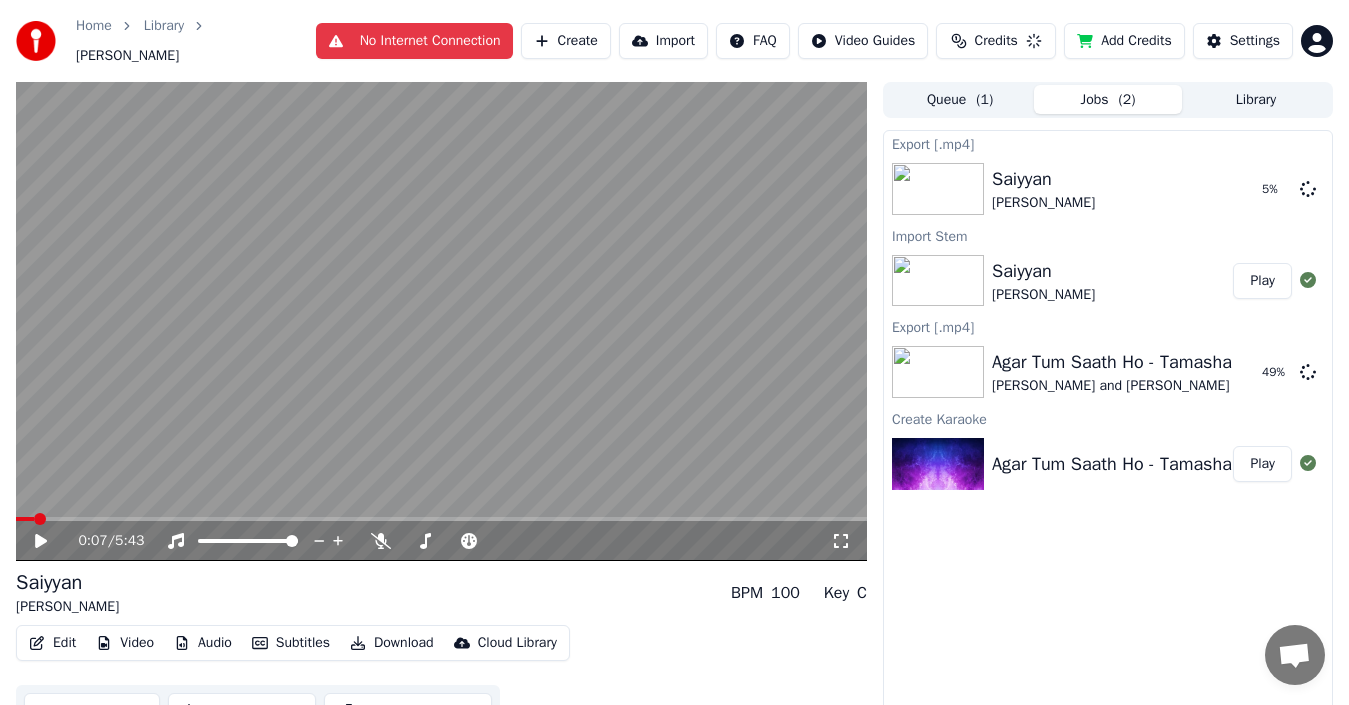 click 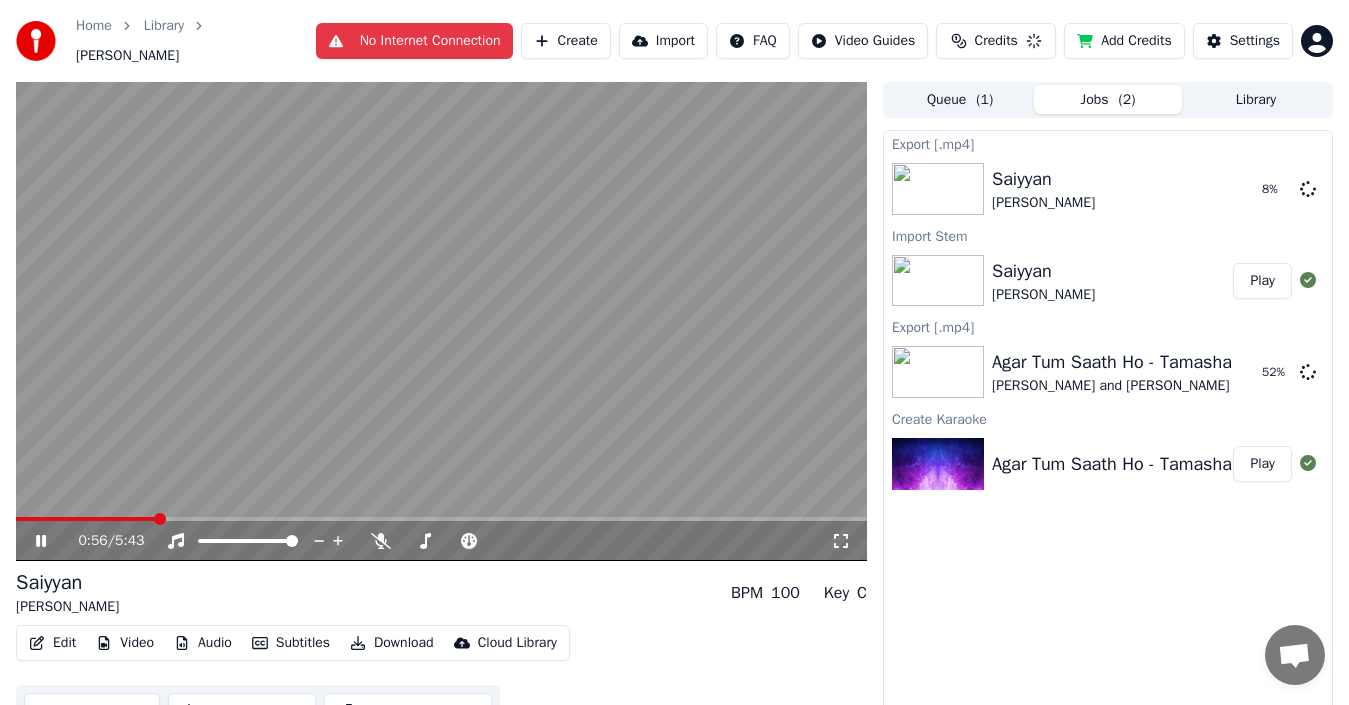 click 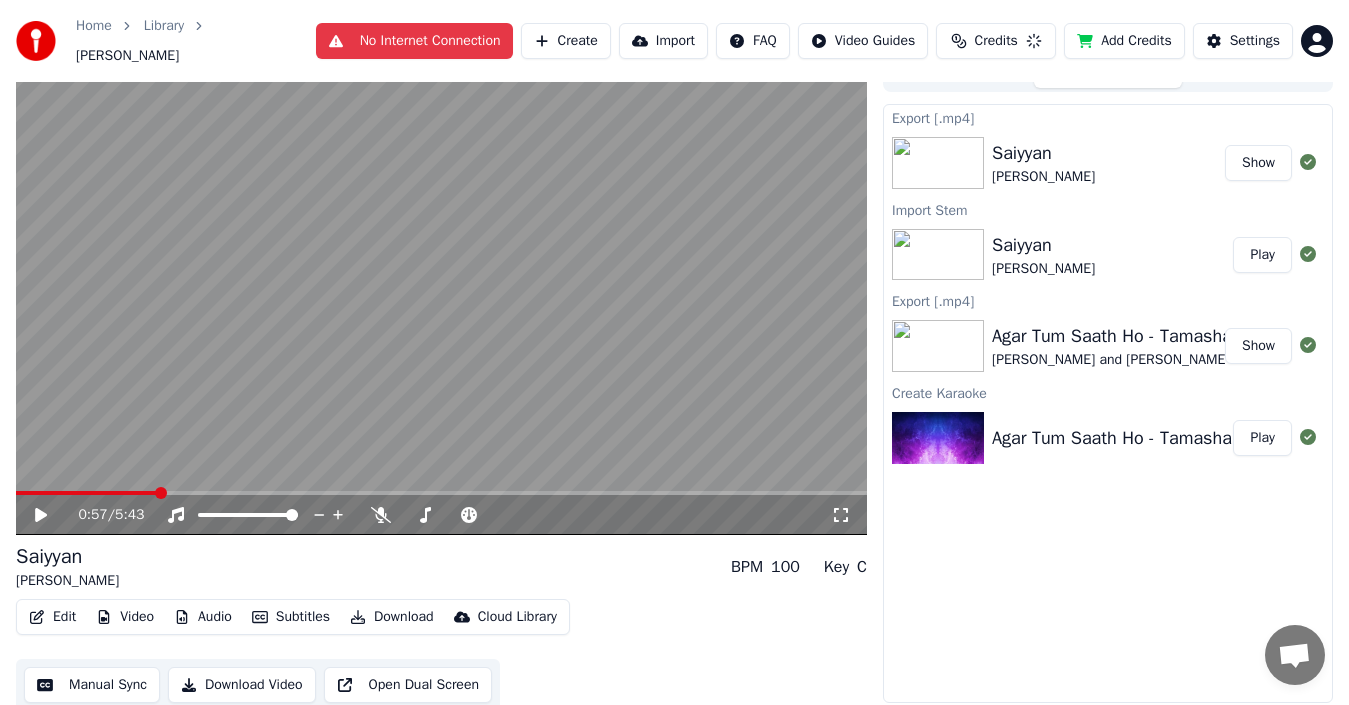 scroll, scrollTop: 32, scrollLeft: 0, axis: vertical 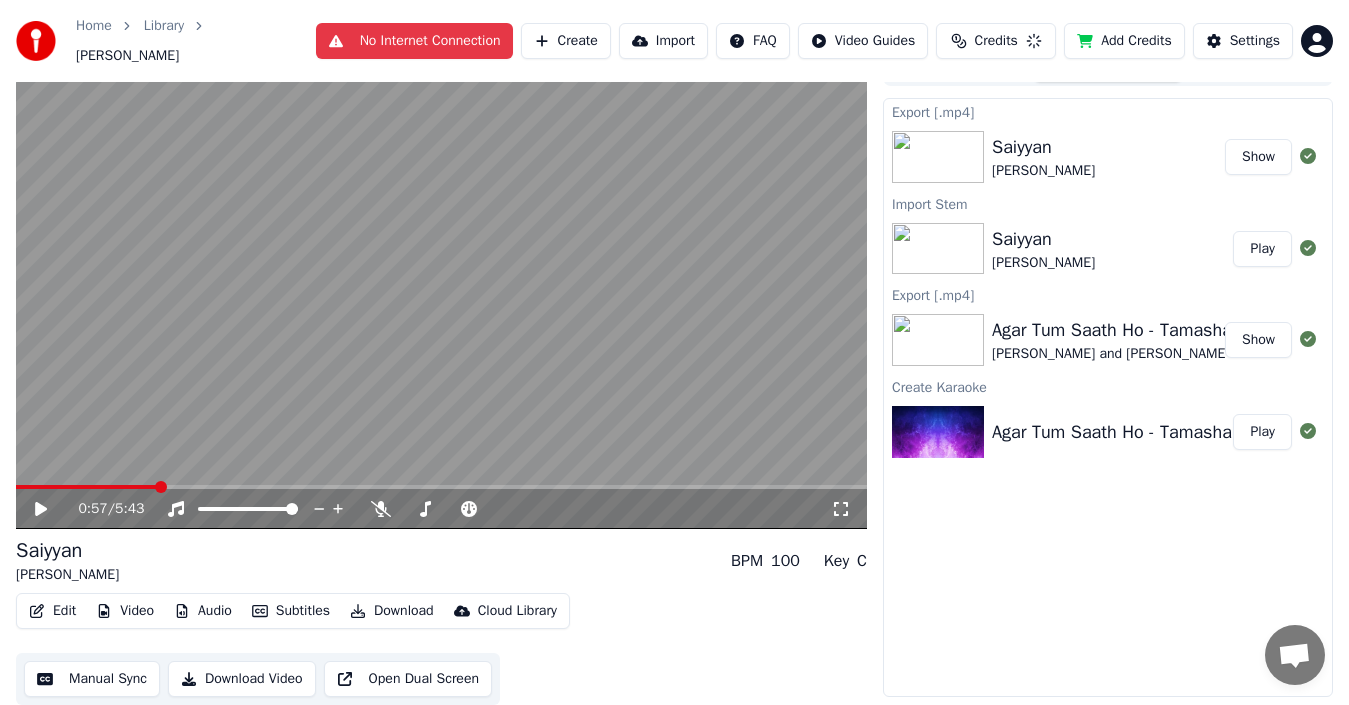 click on "0:57  /  5:43 [PERSON_NAME] BPM 100 Key C Edit Video Audio Subtitles Download Cloud Library Manual Sync Download Video Open Dual Screen Queue ( 1 ) Jobs Library Export [.mp4] [PERSON_NAME] Show Import Stem Saiyyan [PERSON_NAME] Play Export [.mp4] Agar Tum Saath Ho - [PERSON_NAME] and [PERSON_NAME] Show Create Karaoke Agar Tum Saath Ho - Tamasha  Play" at bounding box center [674, 377] 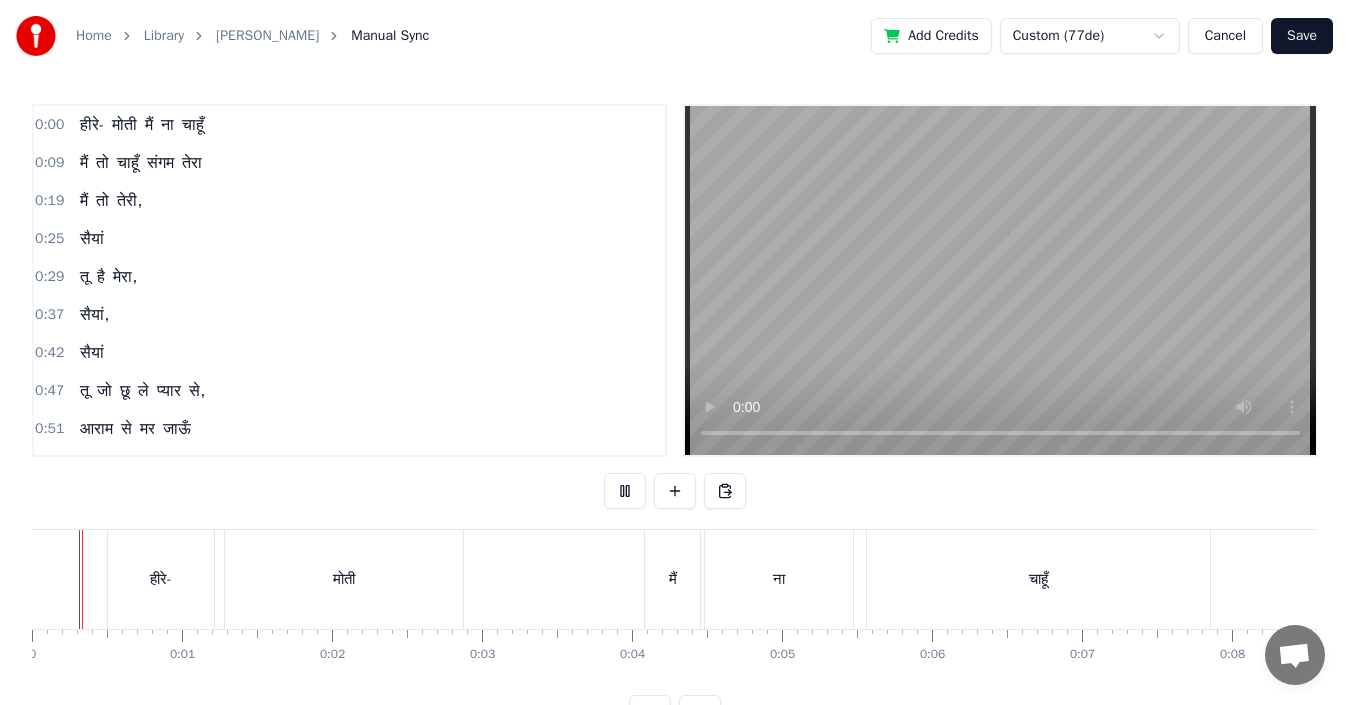 scroll, scrollTop: 75, scrollLeft: 0, axis: vertical 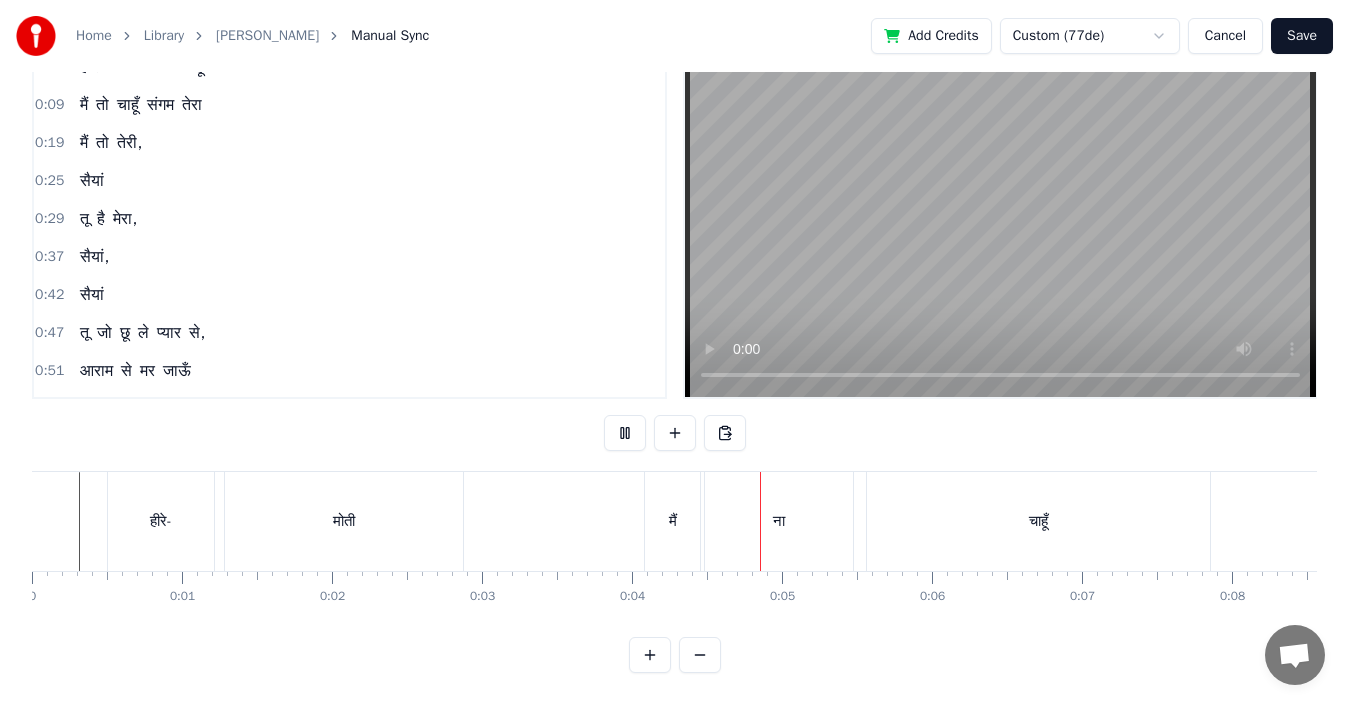 click at bounding box center (25828, 521) 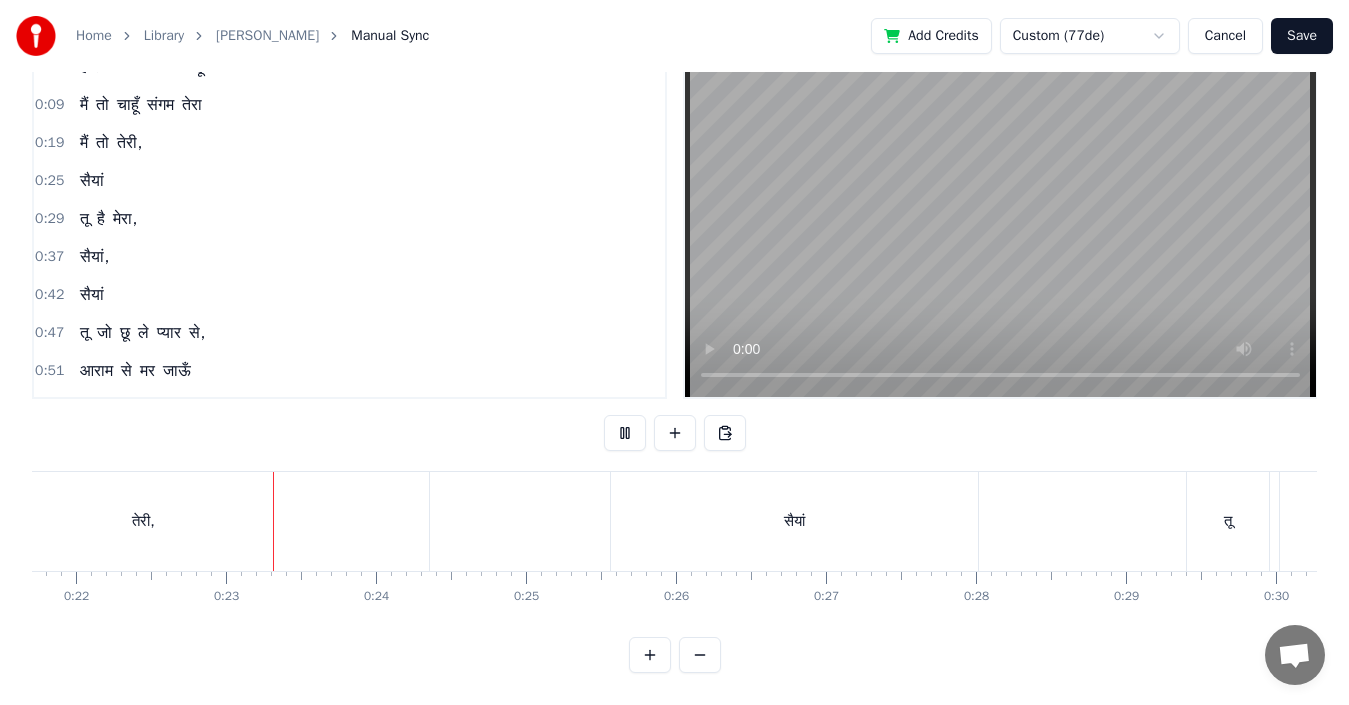 scroll, scrollTop: 0, scrollLeft: 3315, axis: horizontal 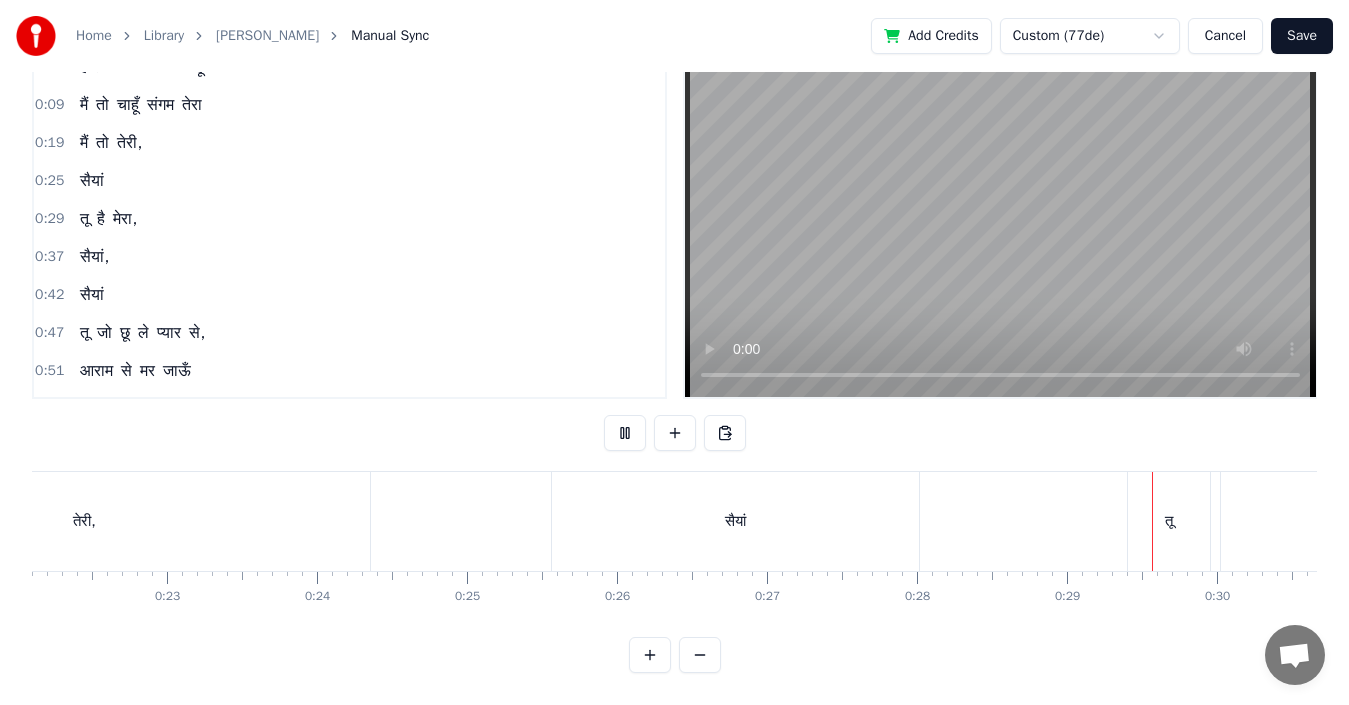 click on "तेरी," at bounding box center [84, 521] 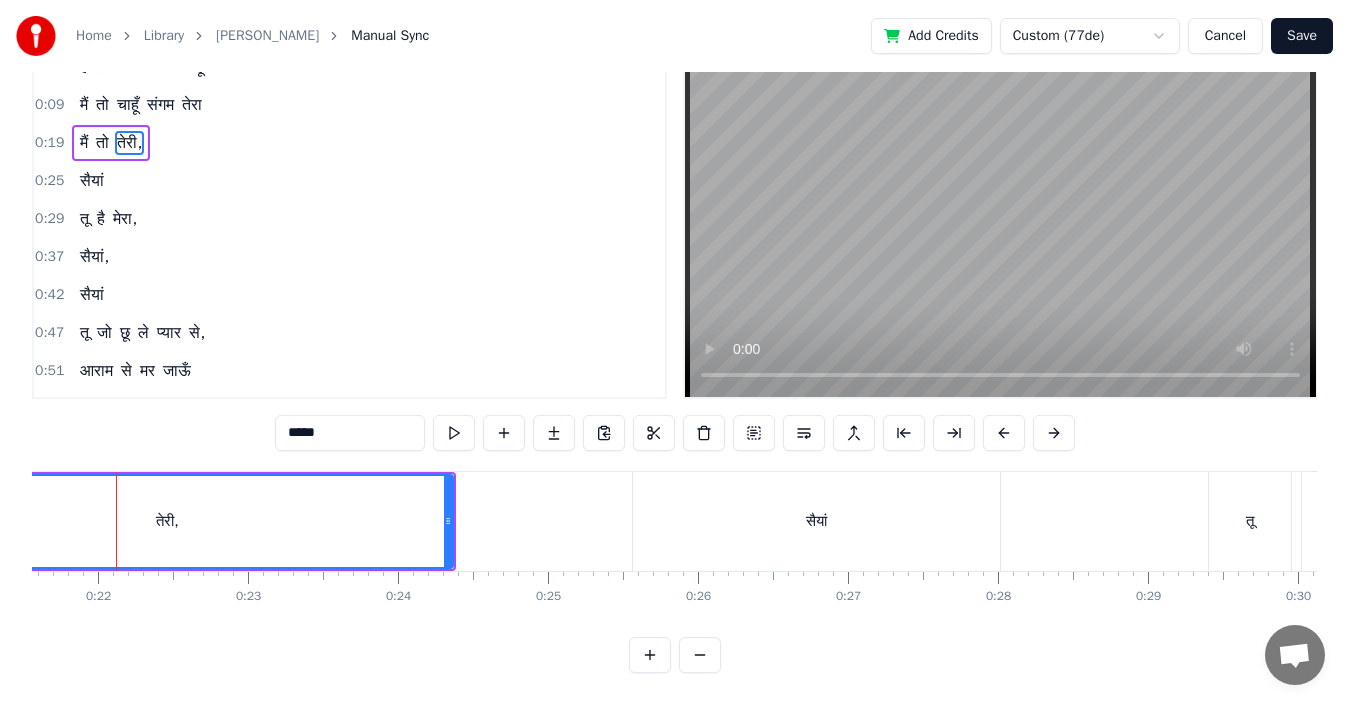 scroll, scrollTop: 0, scrollLeft: 3218, axis: horizontal 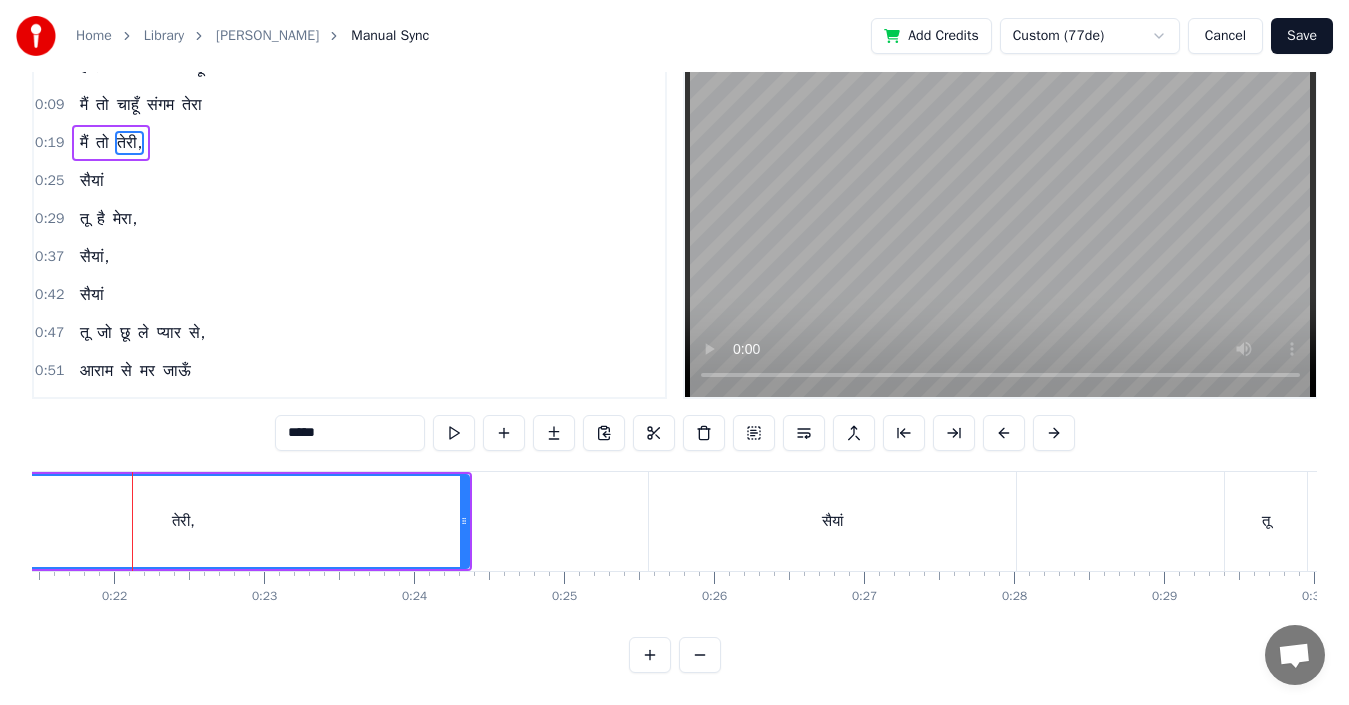 click on "तू" at bounding box center (84, 219) 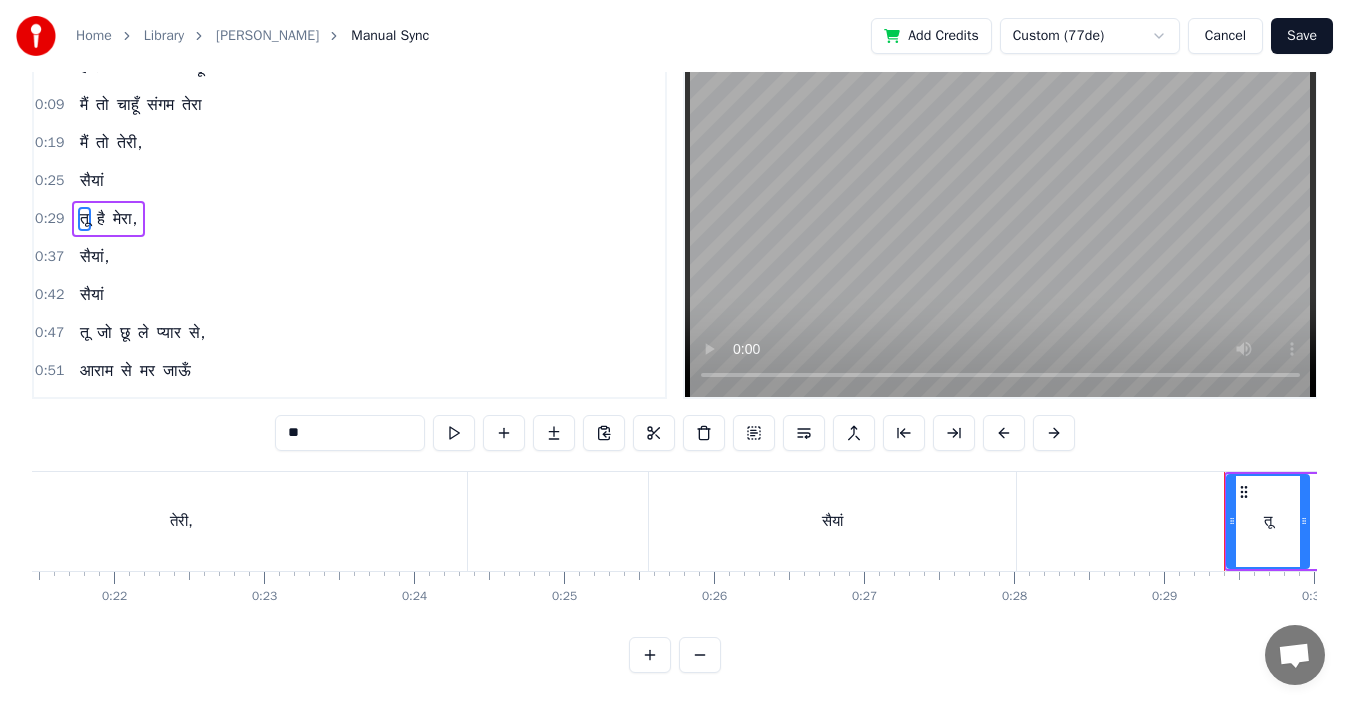 scroll, scrollTop: 66, scrollLeft: 0, axis: vertical 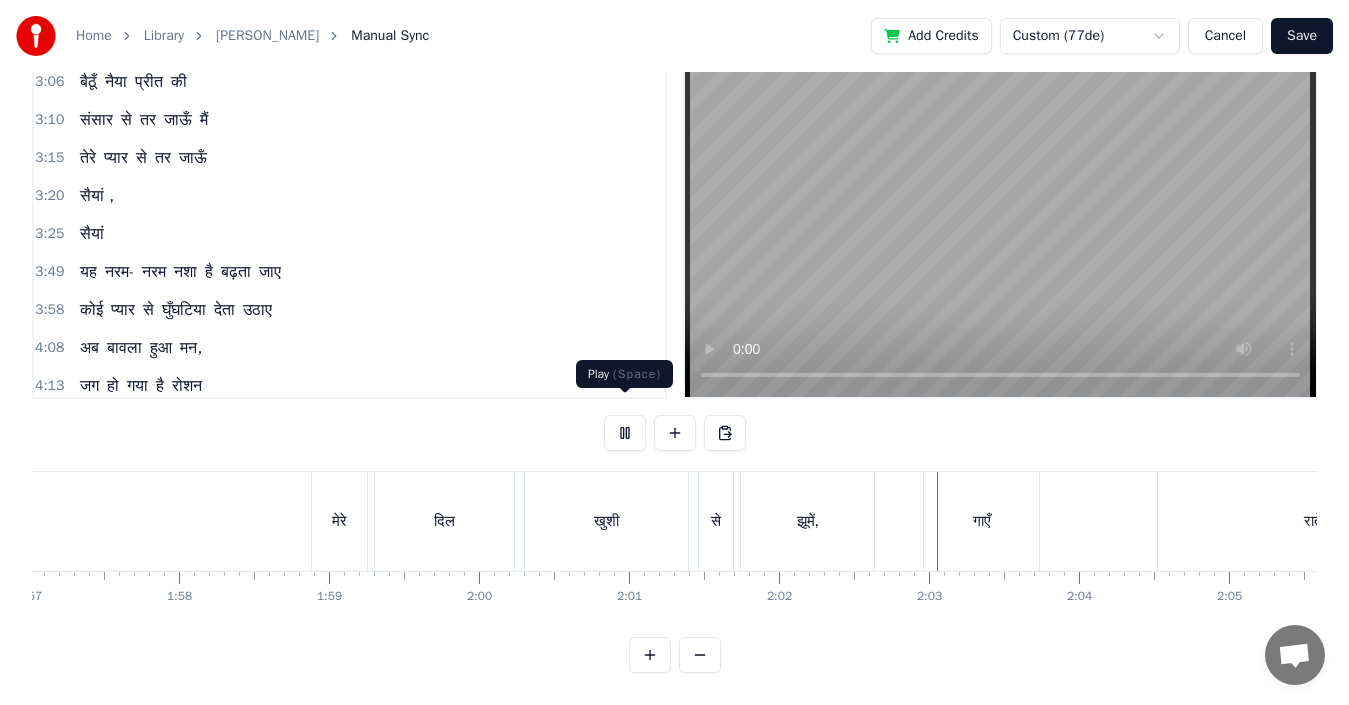 click at bounding box center [625, 433] 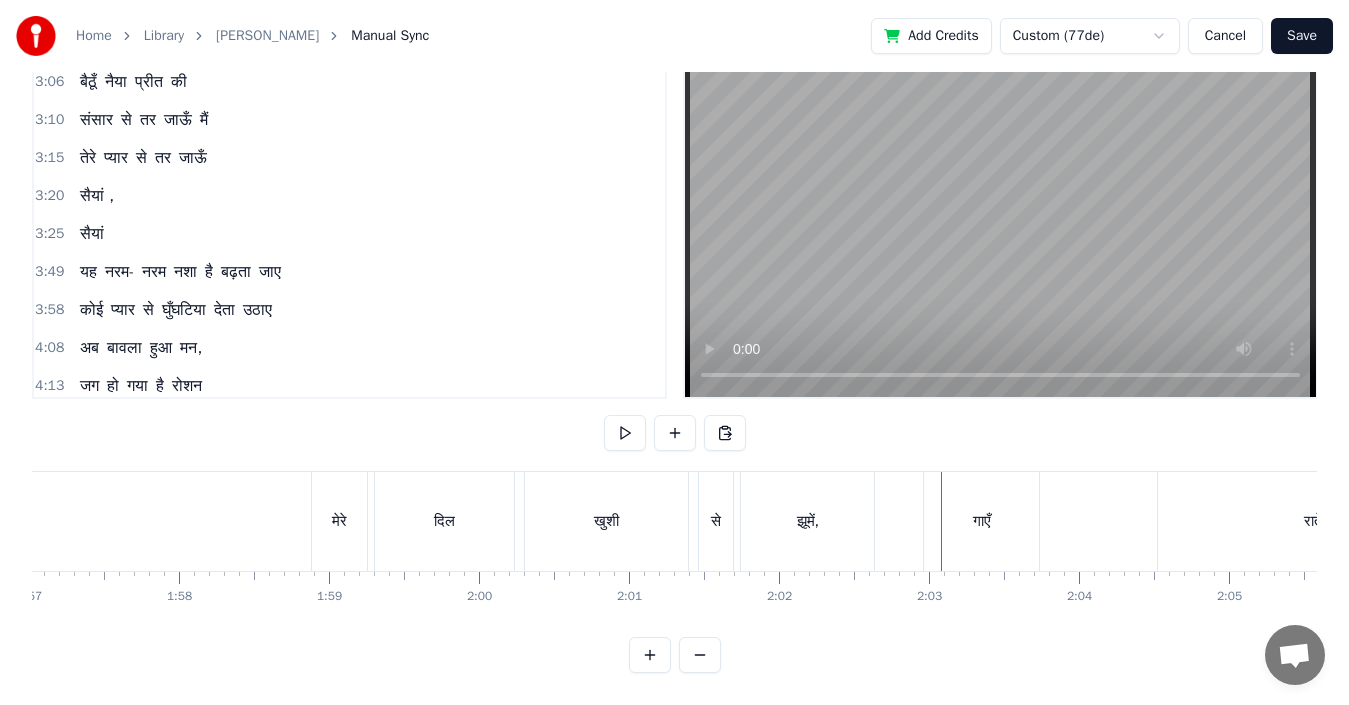 click on "मेरे" at bounding box center (339, 521) 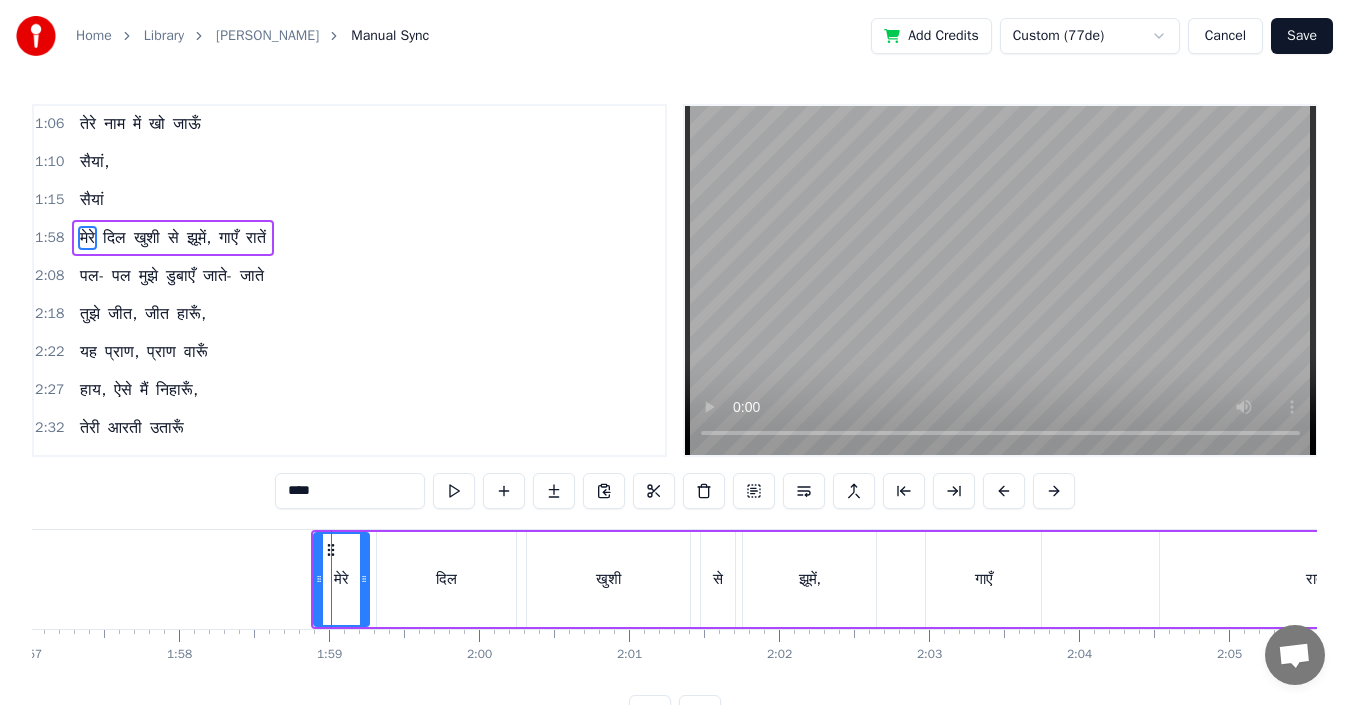 scroll, scrollTop: 376, scrollLeft: 0, axis: vertical 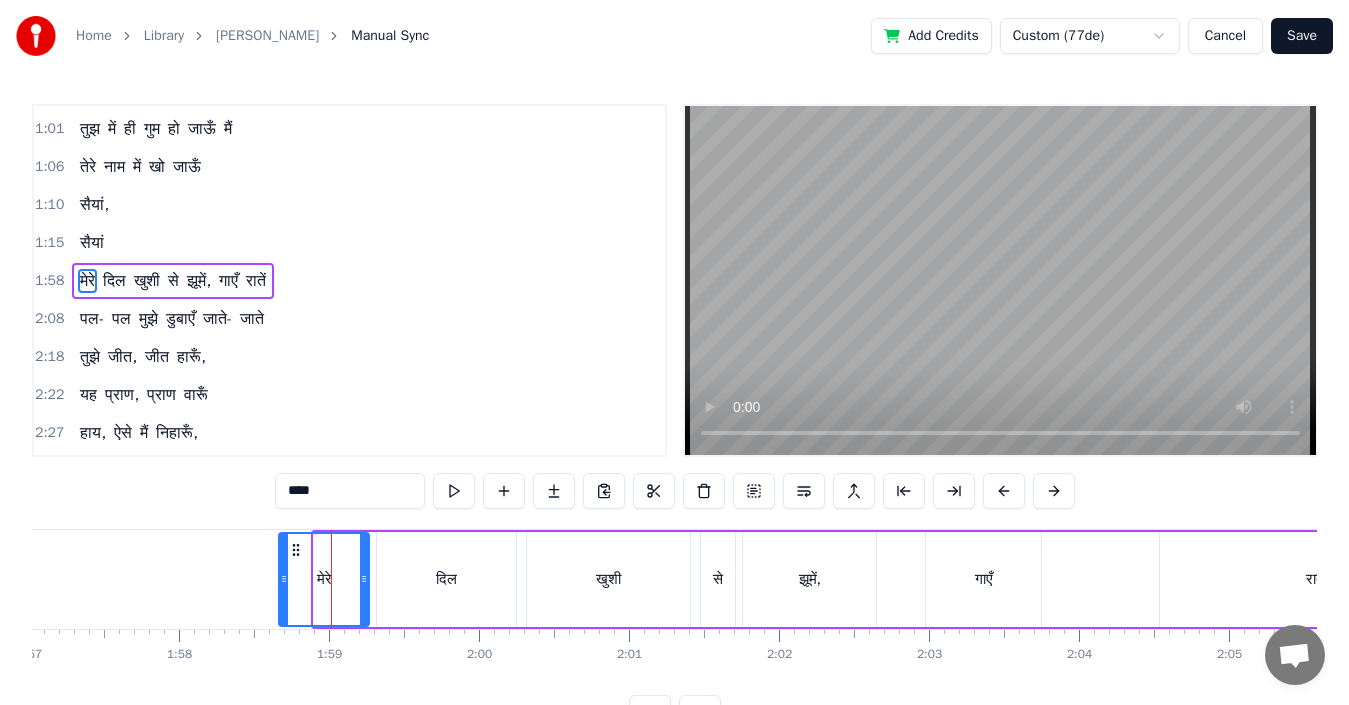 drag, startPoint x: 316, startPoint y: 587, endPoint x: 281, endPoint y: 588, distance: 35.014282 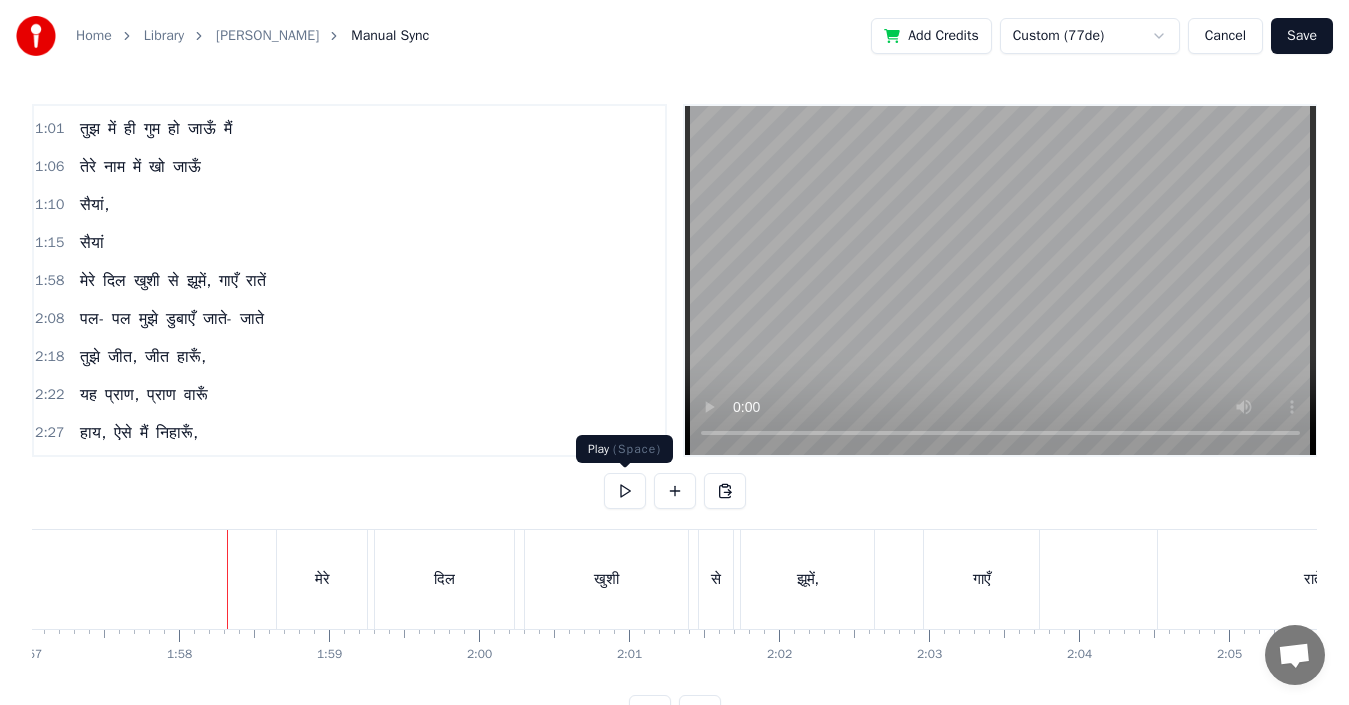 click at bounding box center (625, 491) 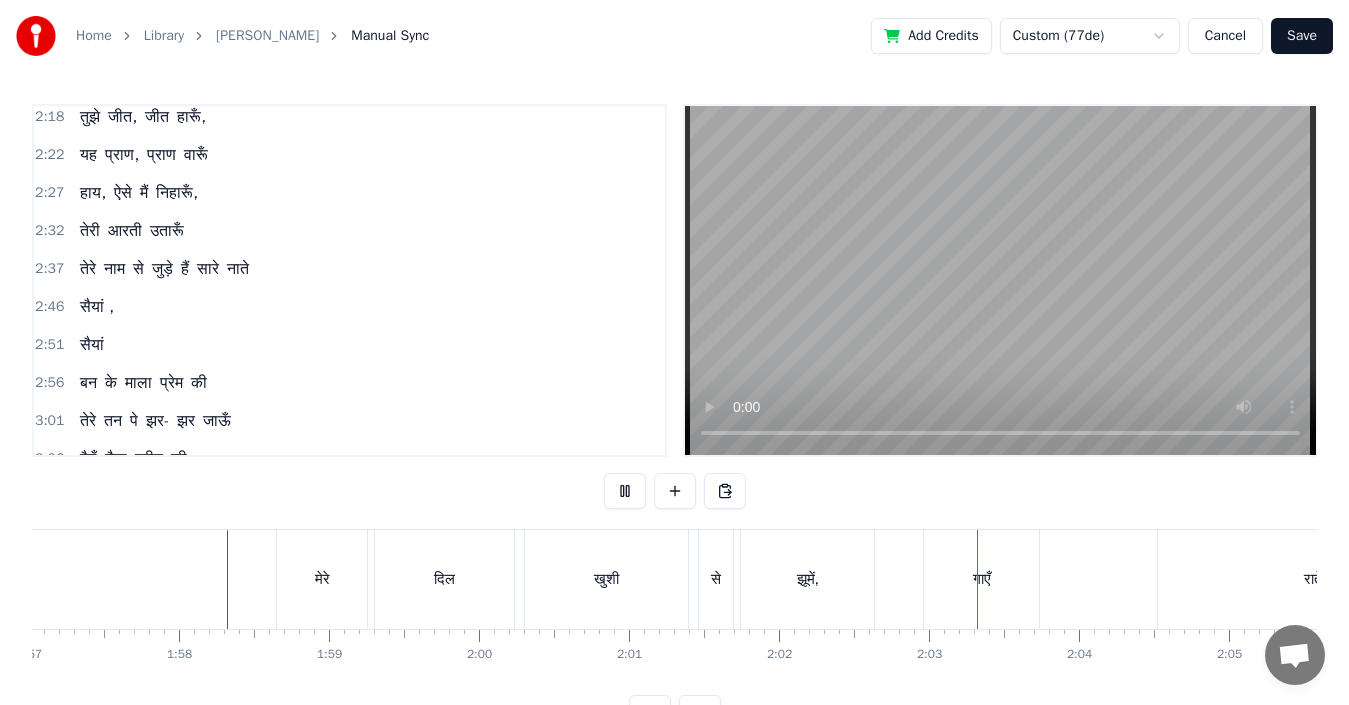 scroll, scrollTop: 656, scrollLeft: 0, axis: vertical 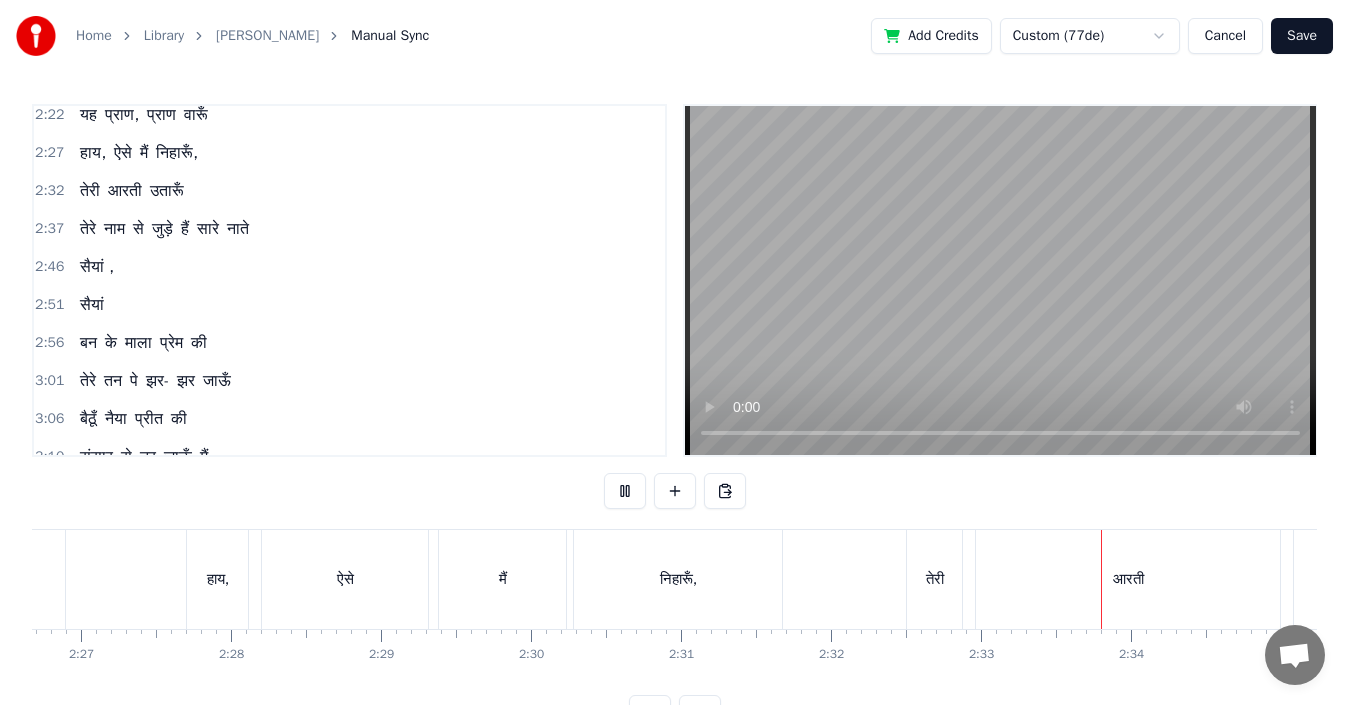 type 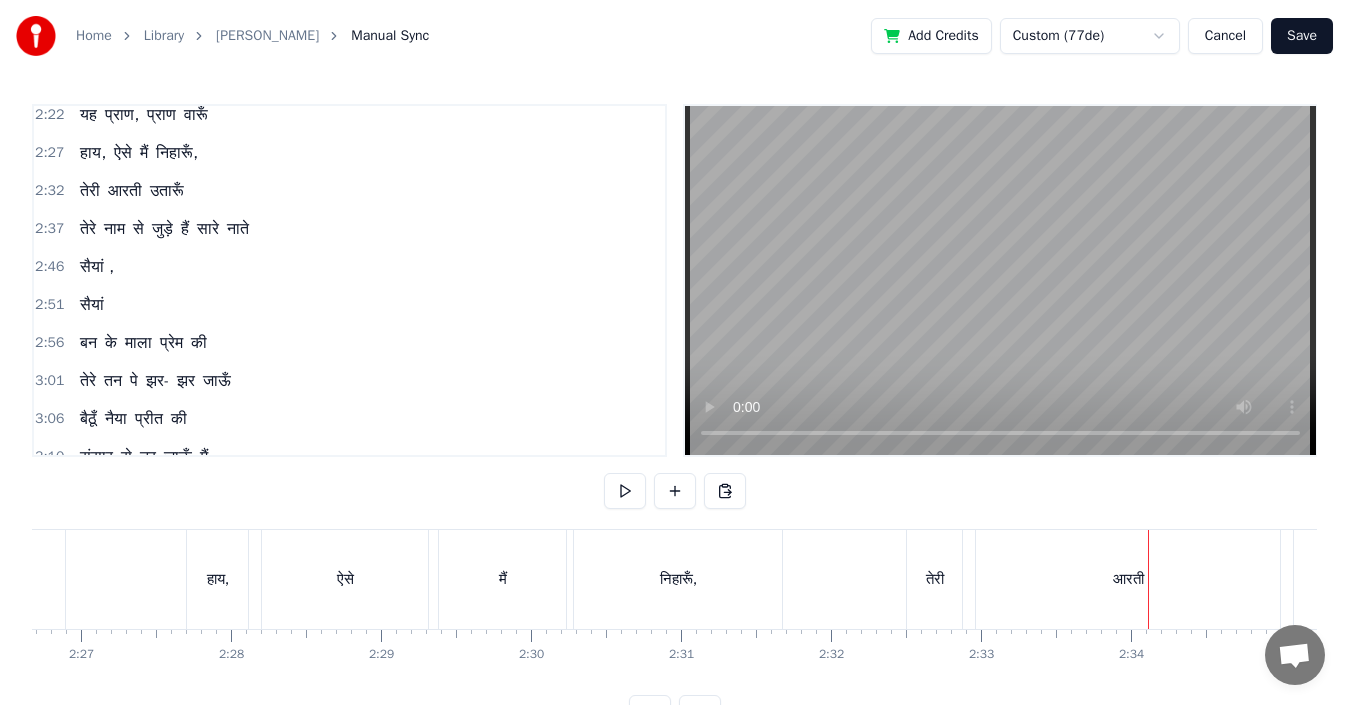 click at bounding box center (625, 491) 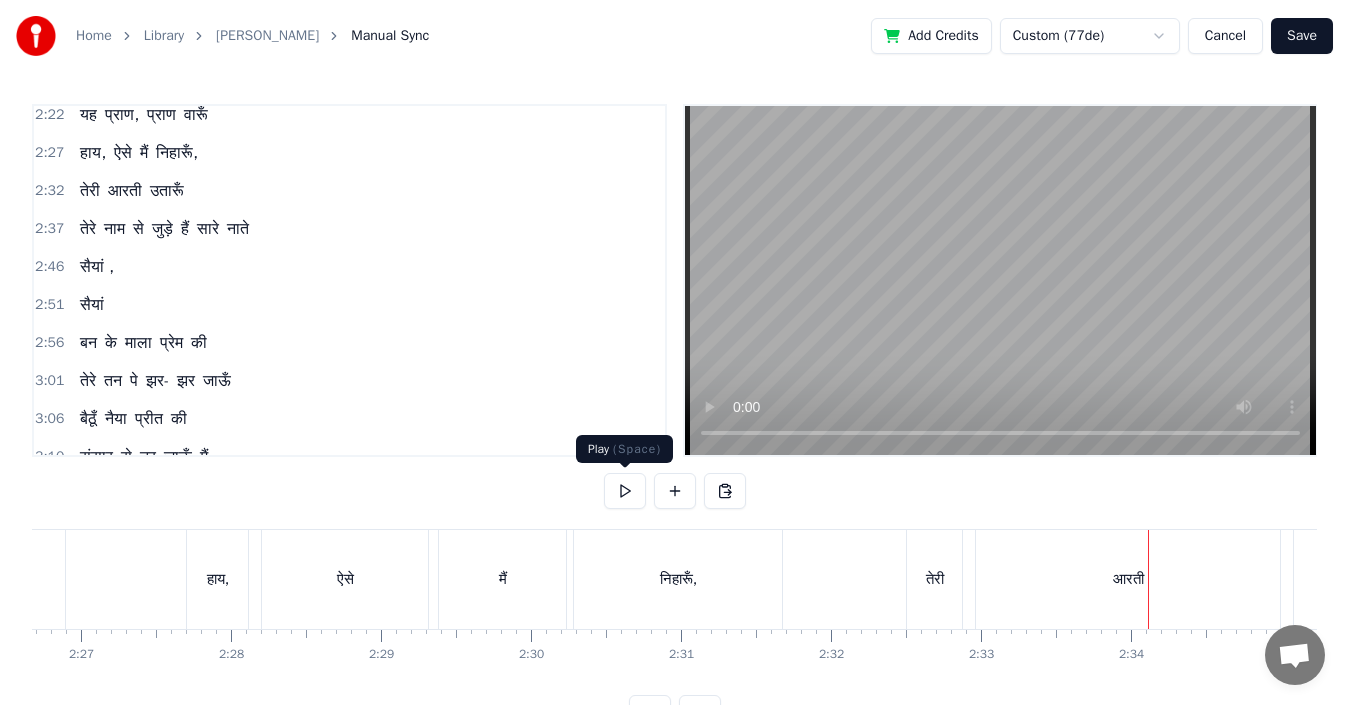 click at bounding box center (625, 491) 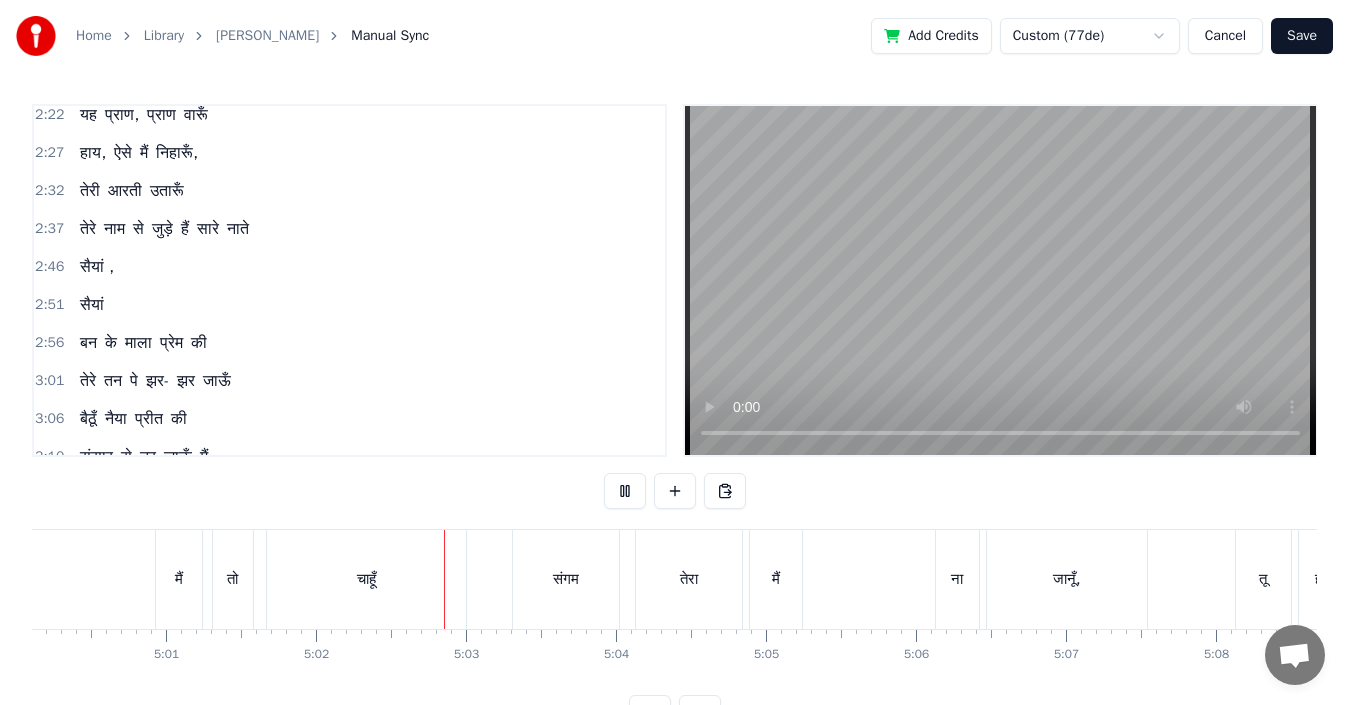 scroll, scrollTop: 0, scrollLeft: 45230, axis: horizontal 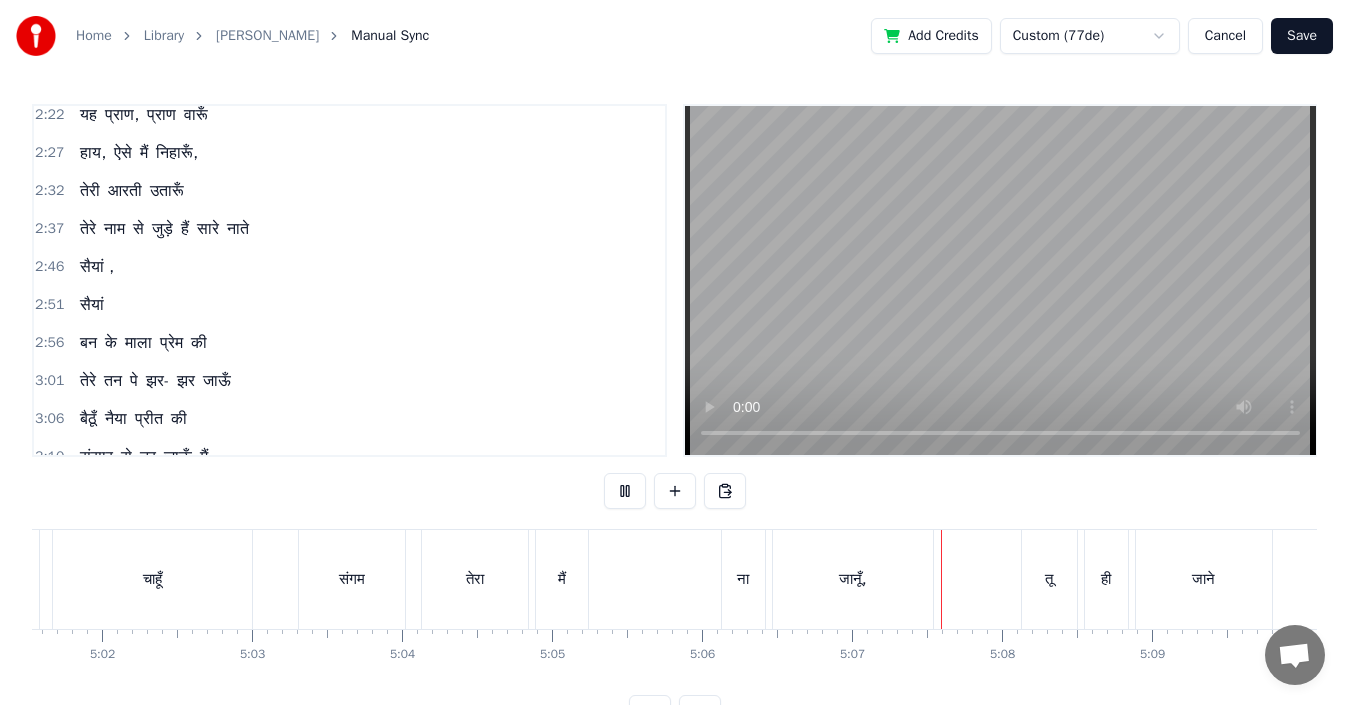 click at bounding box center (625, 491) 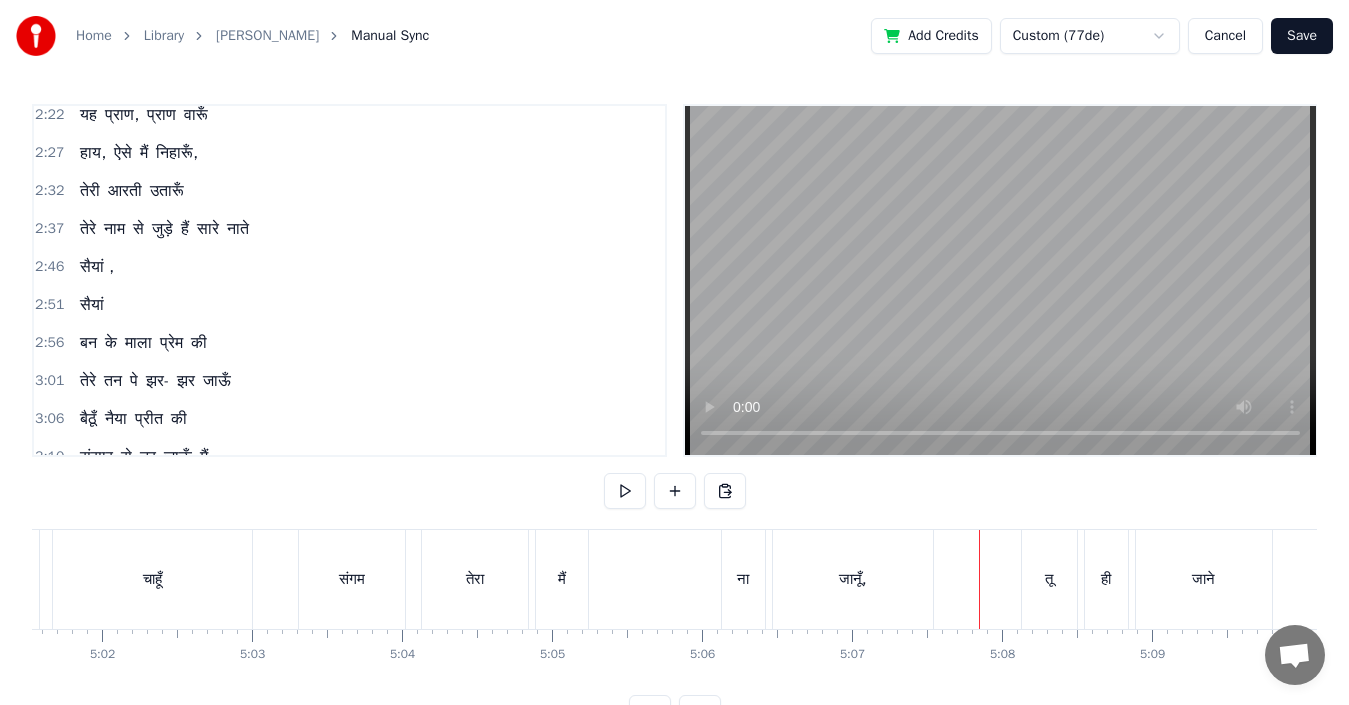 click on "मैं" at bounding box center (562, 579) 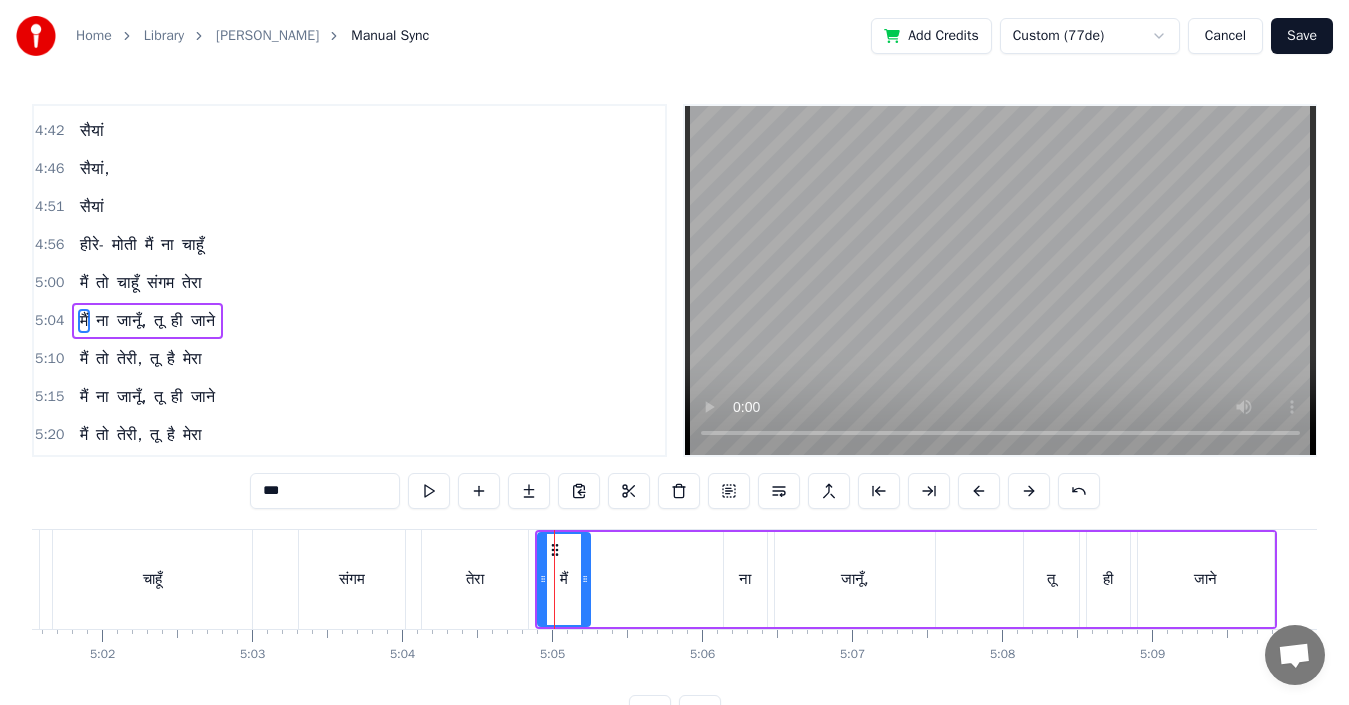 scroll, scrollTop: 1513, scrollLeft: 0, axis: vertical 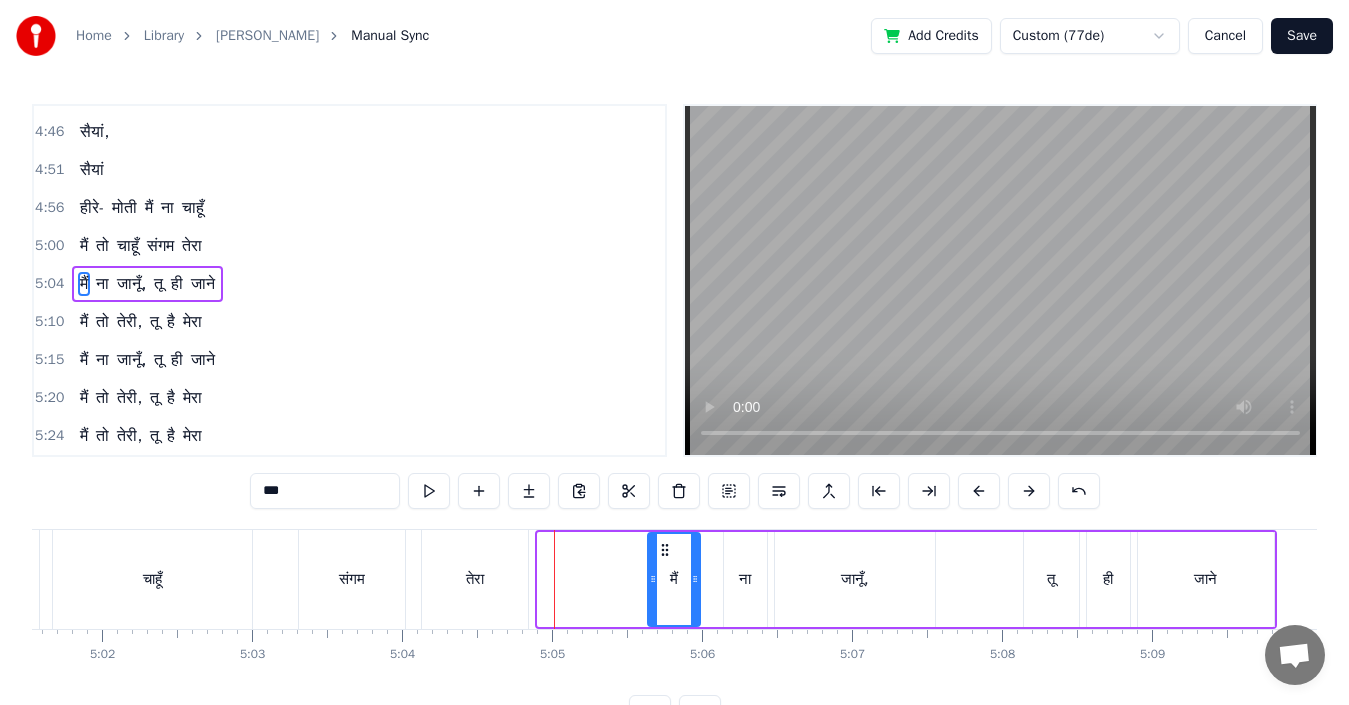 drag, startPoint x: 552, startPoint y: 547, endPoint x: 664, endPoint y: 546, distance: 112.00446 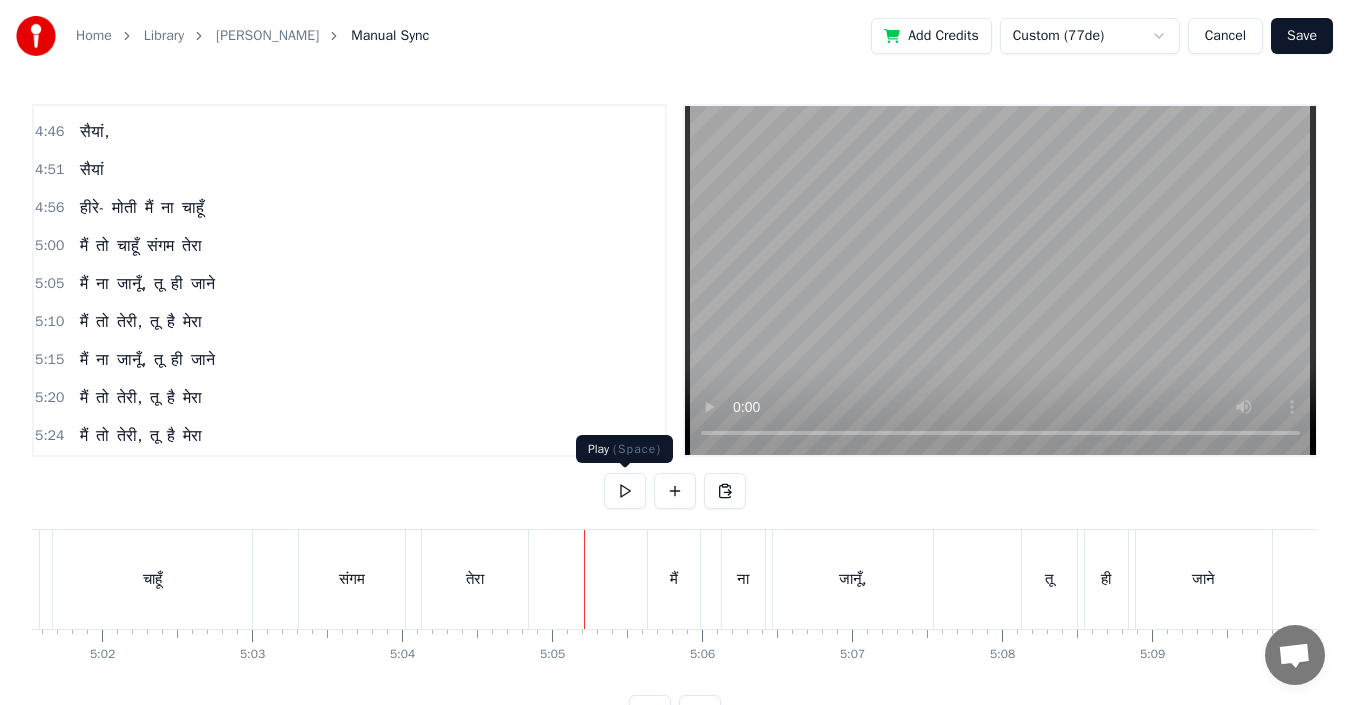 click at bounding box center [625, 491] 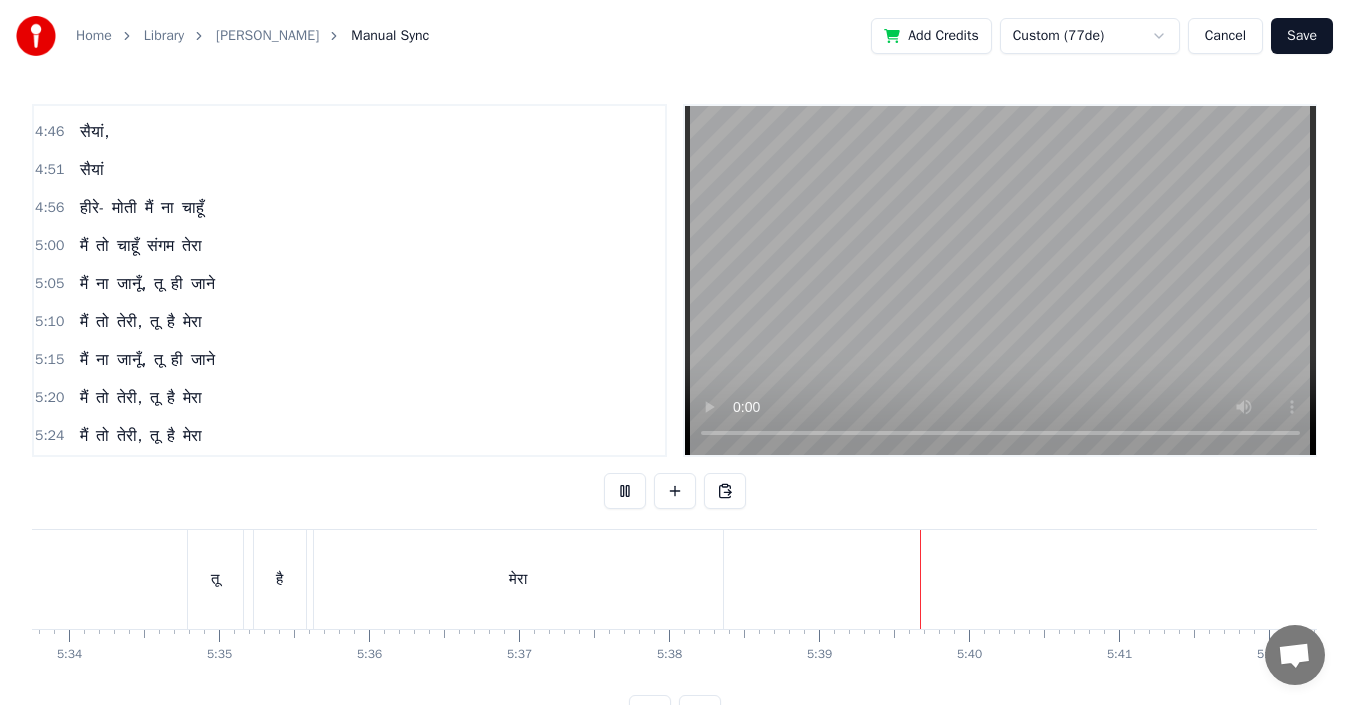scroll, scrollTop: 0, scrollLeft: 50308, axis: horizontal 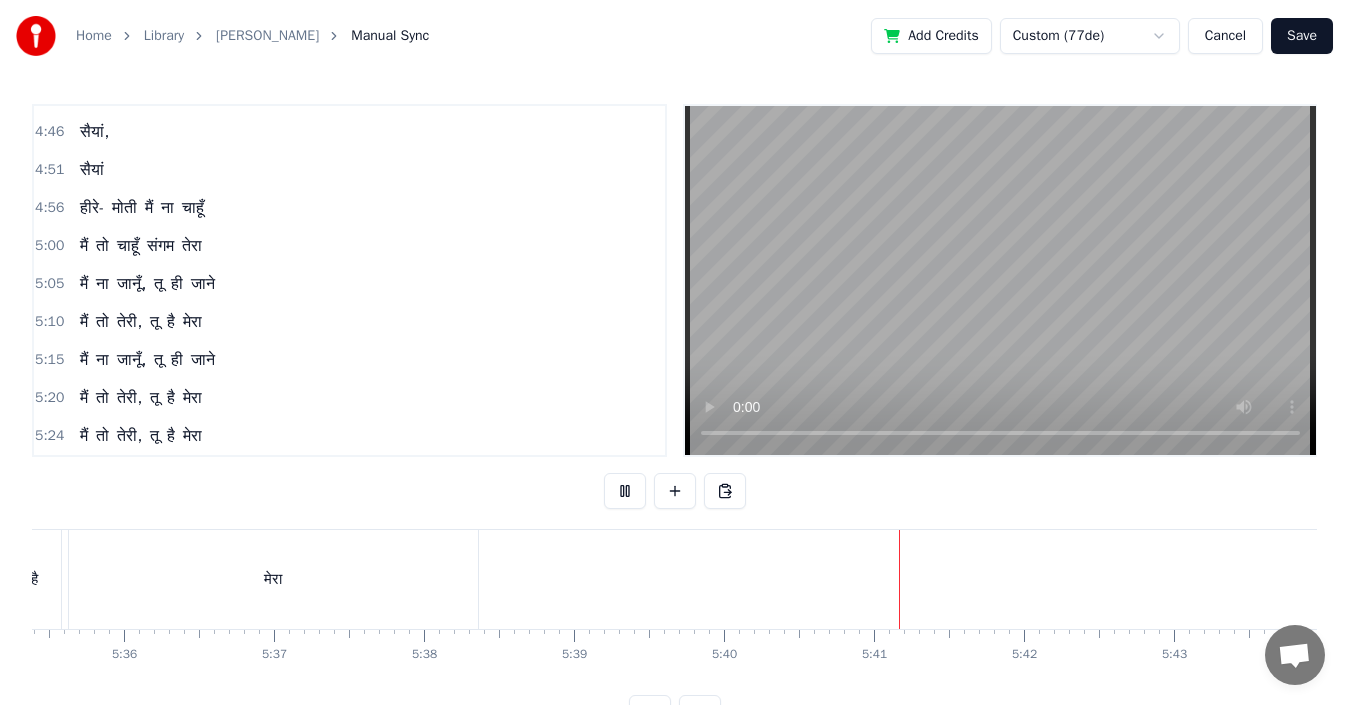 click on "Save" at bounding box center (1302, 36) 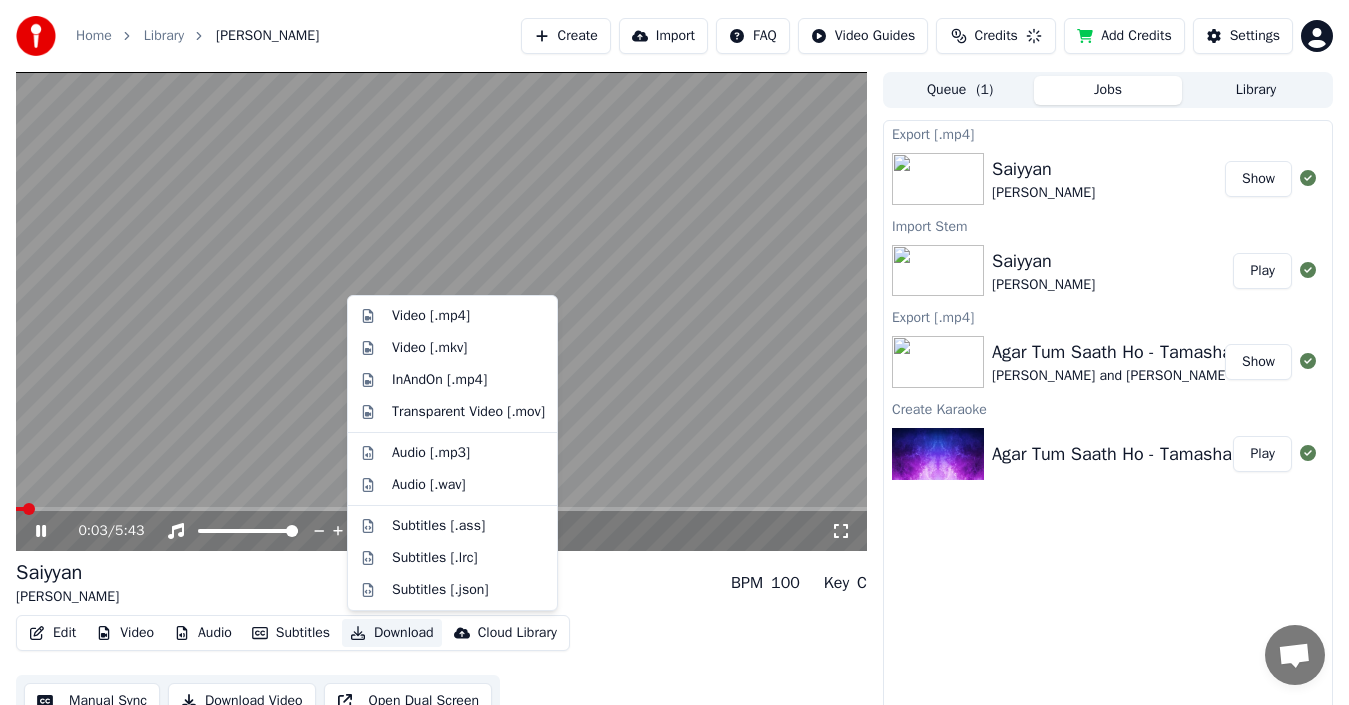 click on "Download" at bounding box center (392, 633) 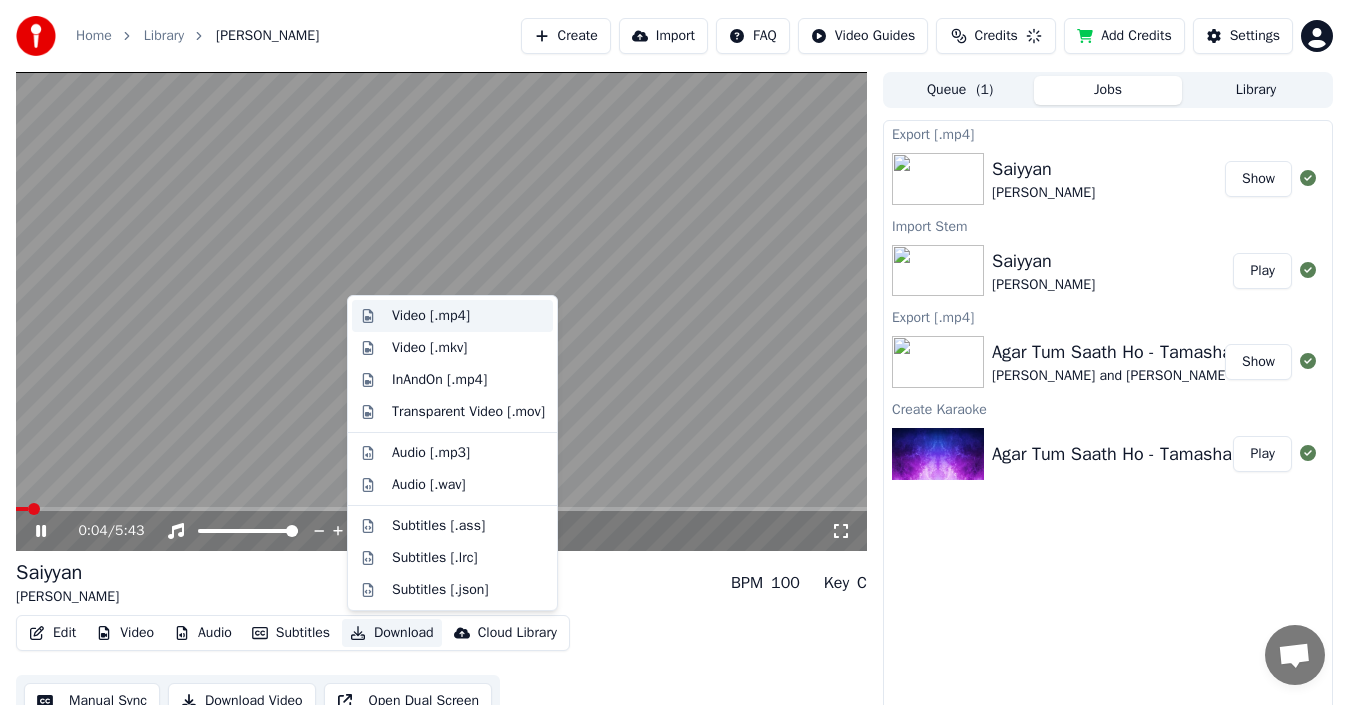 click on "Video [.mp4]" at bounding box center (468, 316) 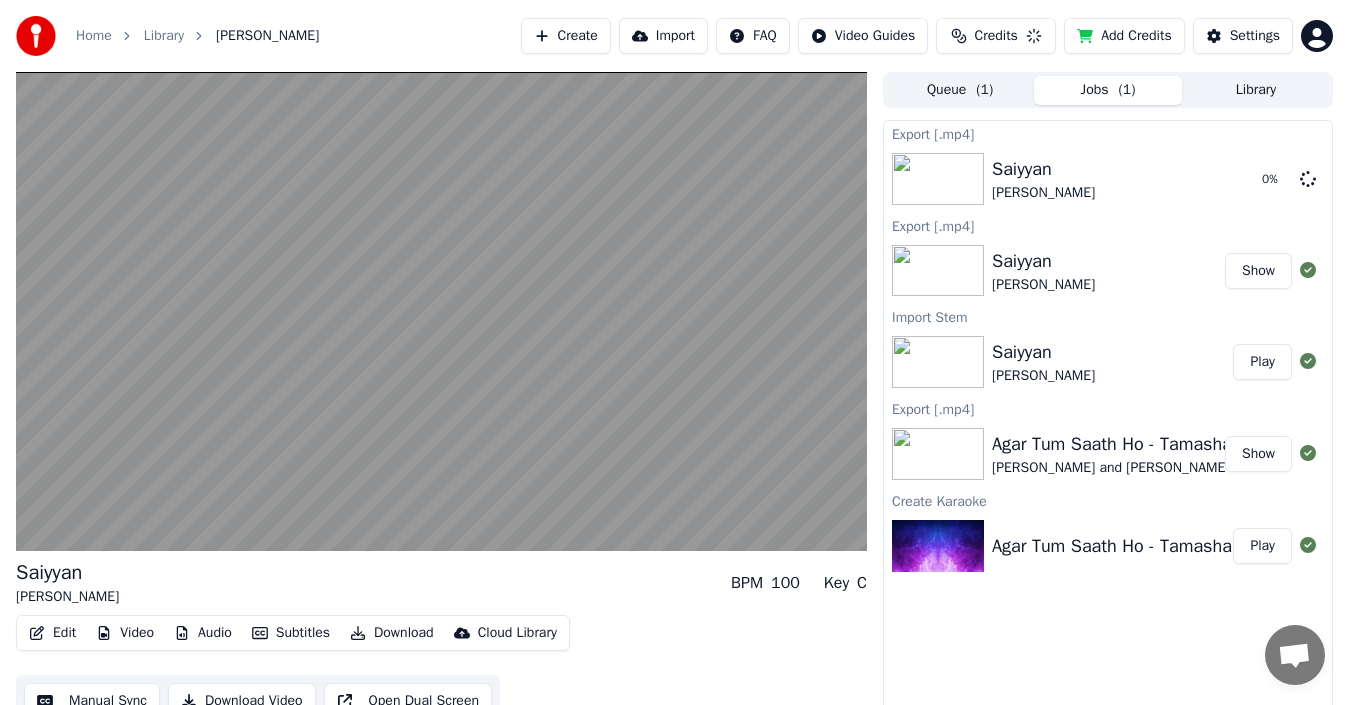 click on "Create" at bounding box center [566, 36] 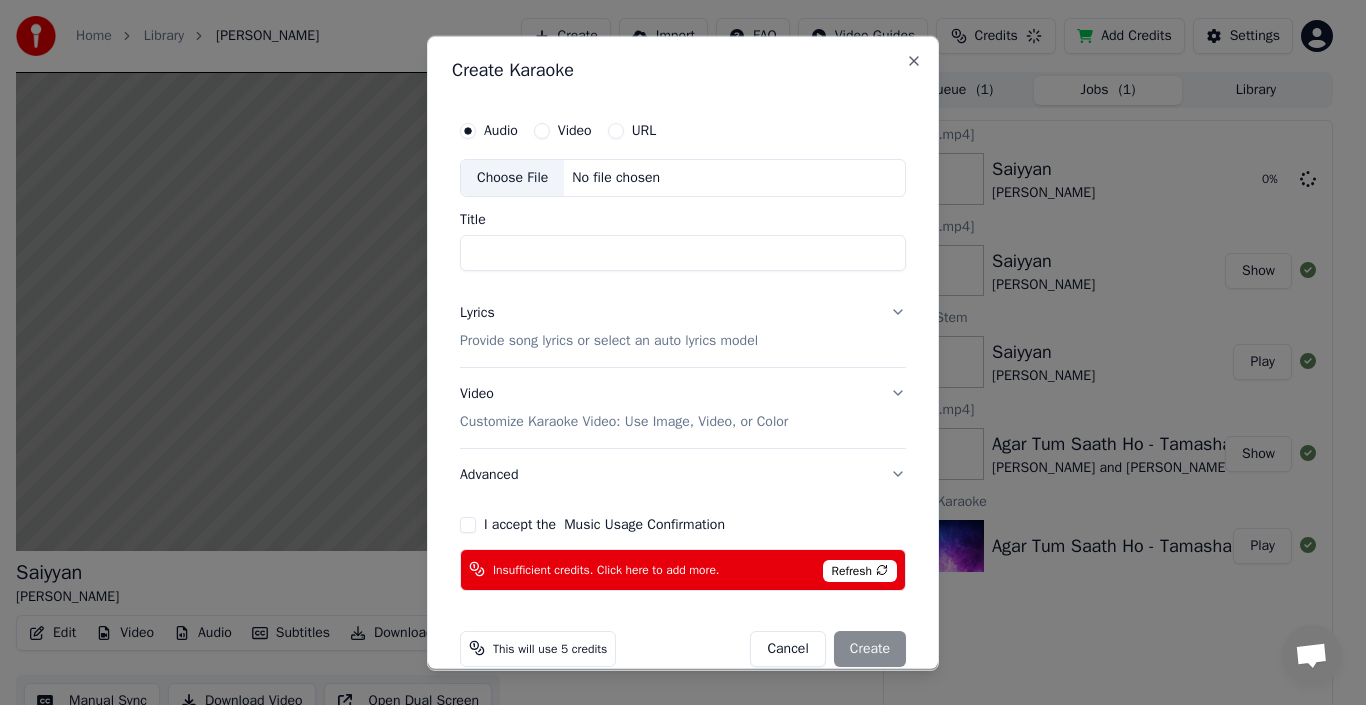 click on "Choose File" at bounding box center (512, 177) 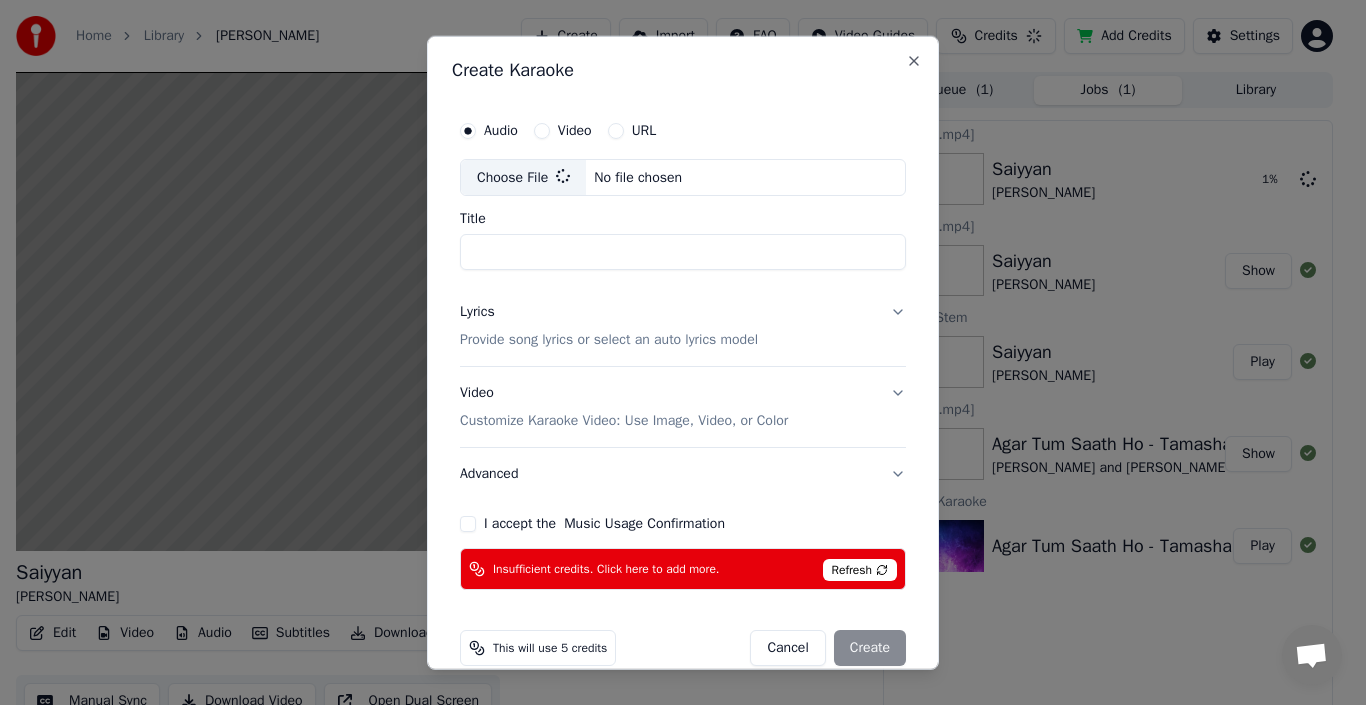 type on "**********" 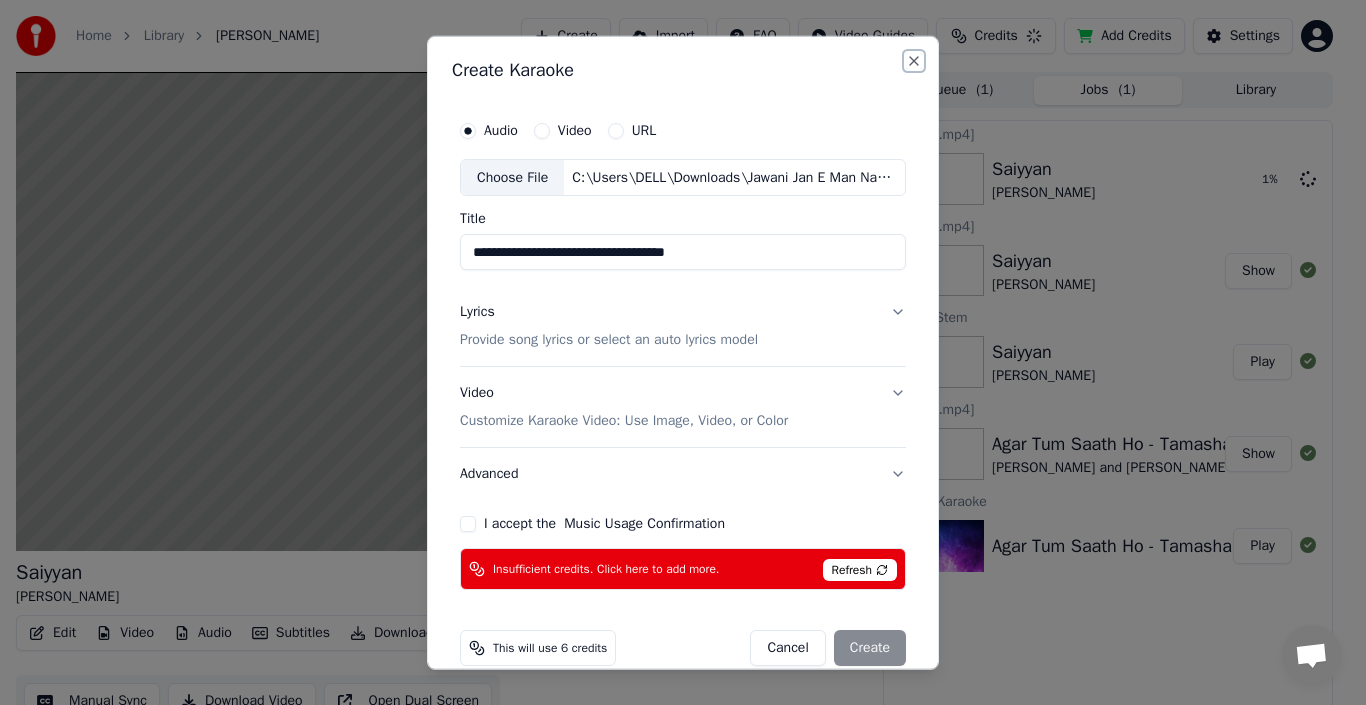 click on "Close" at bounding box center [914, 60] 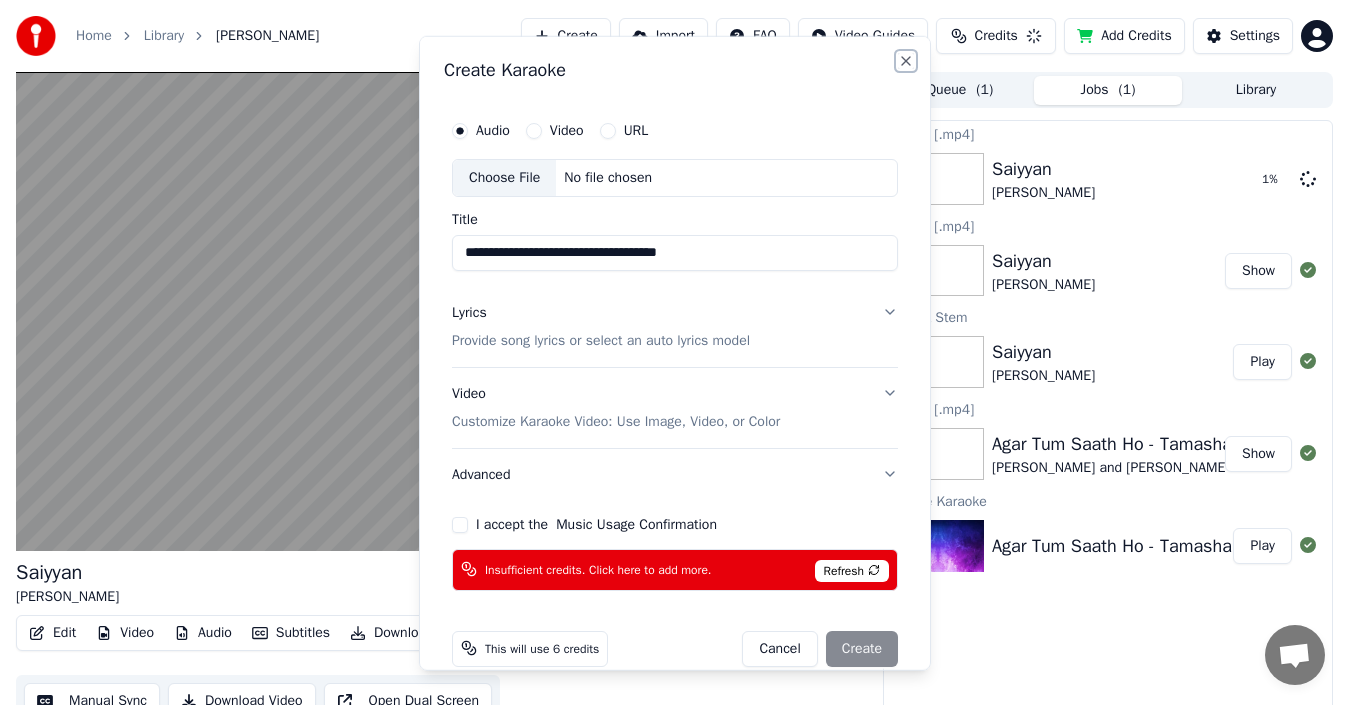 type 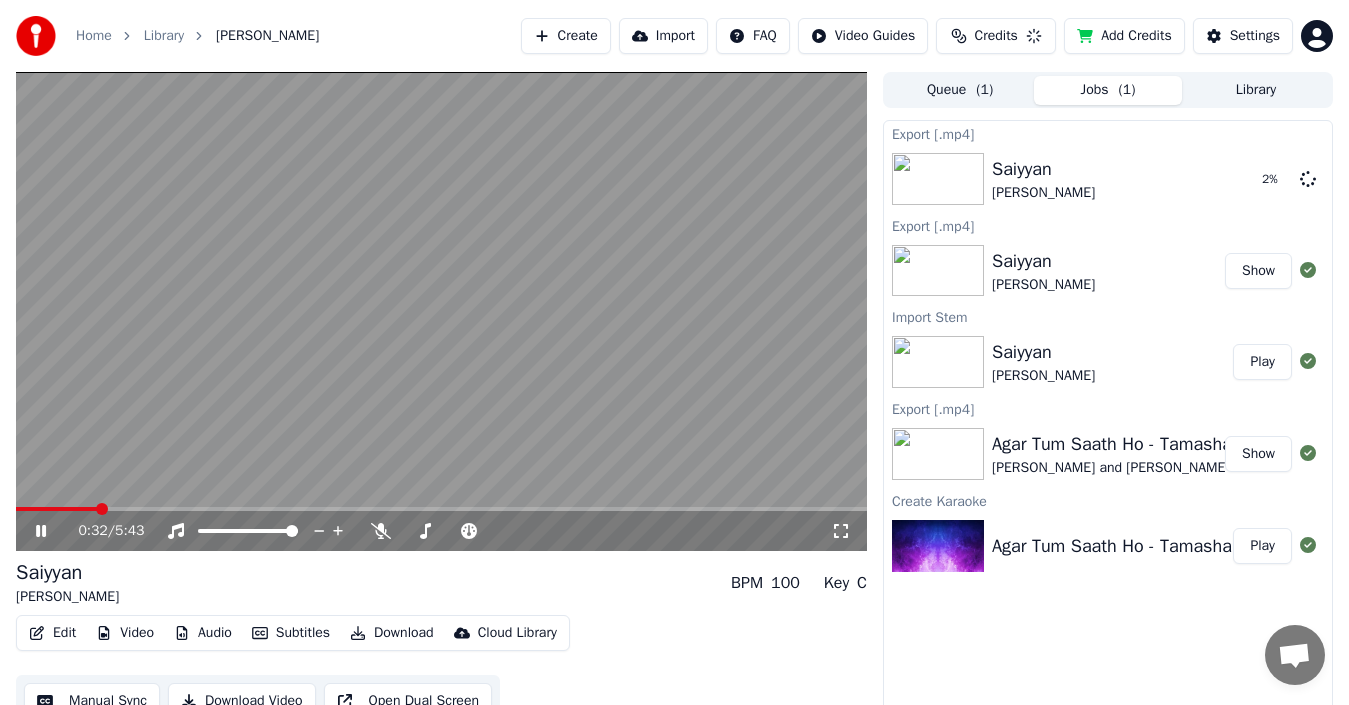 click 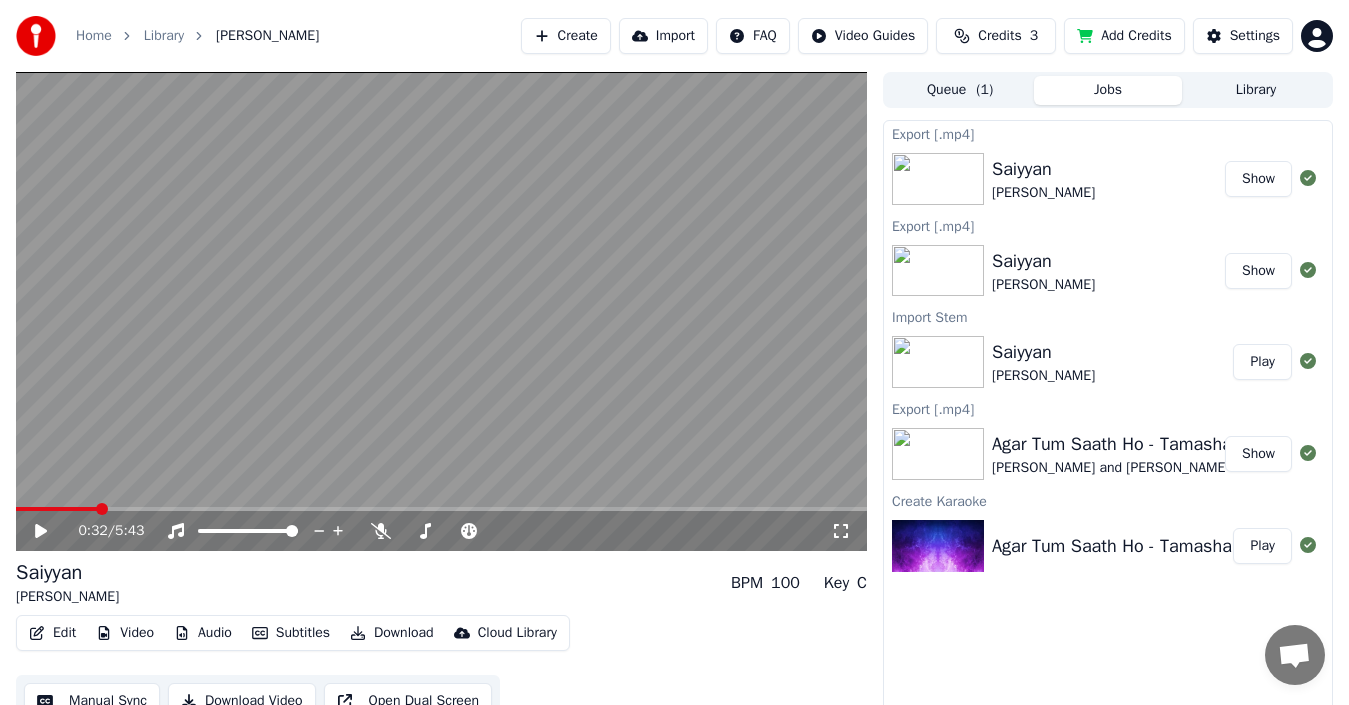 click at bounding box center [441, 311] 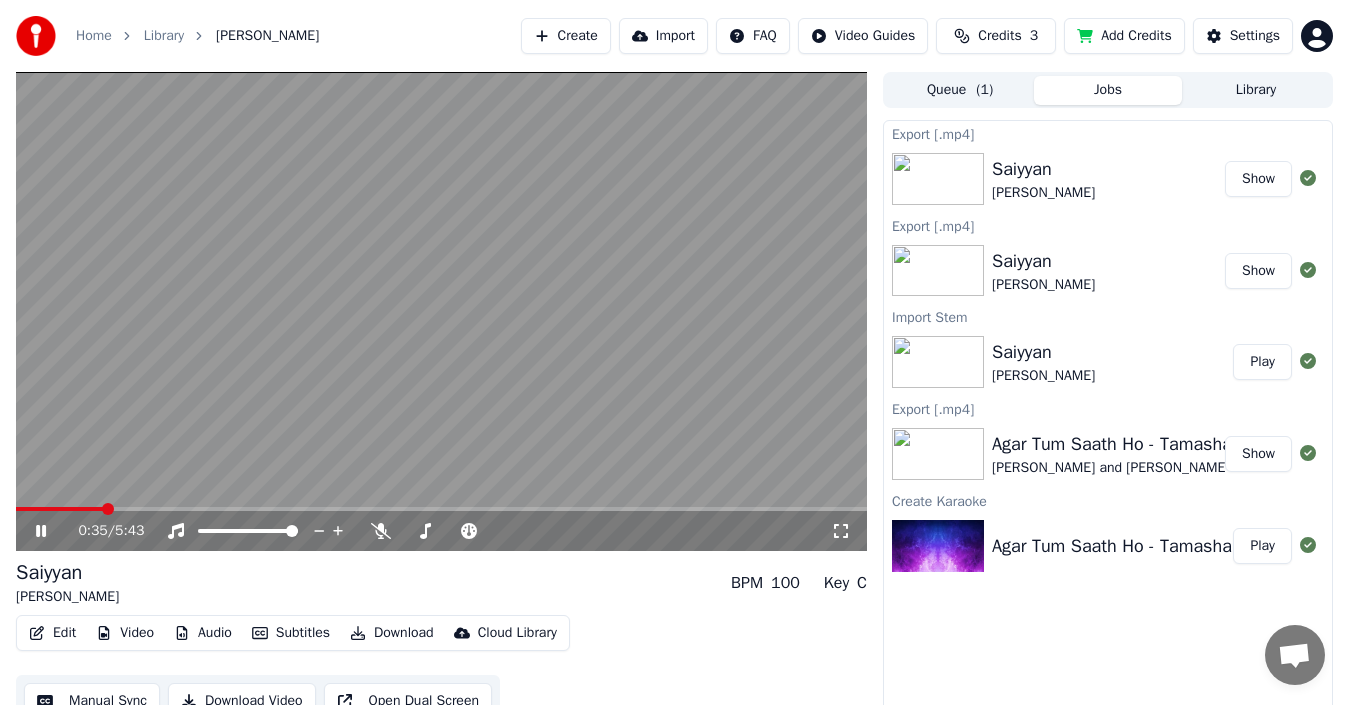 click 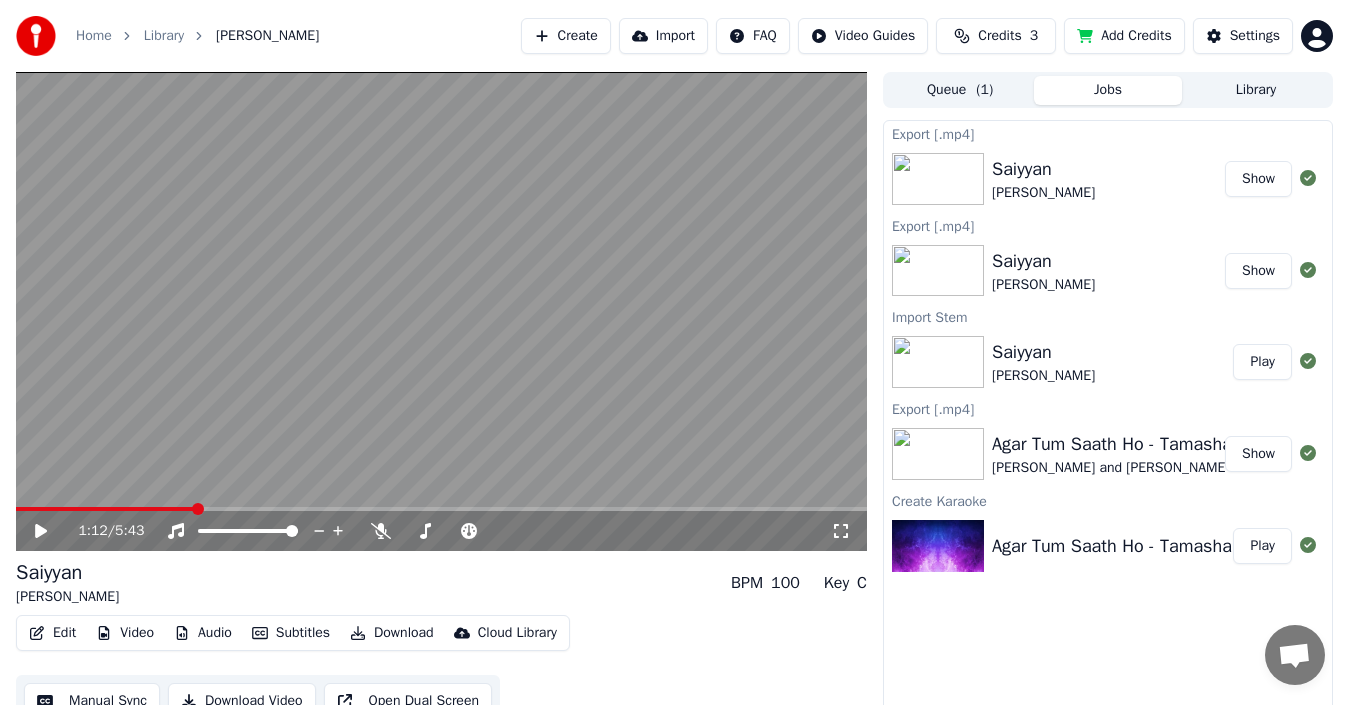 click at bounding box center (198, 509) 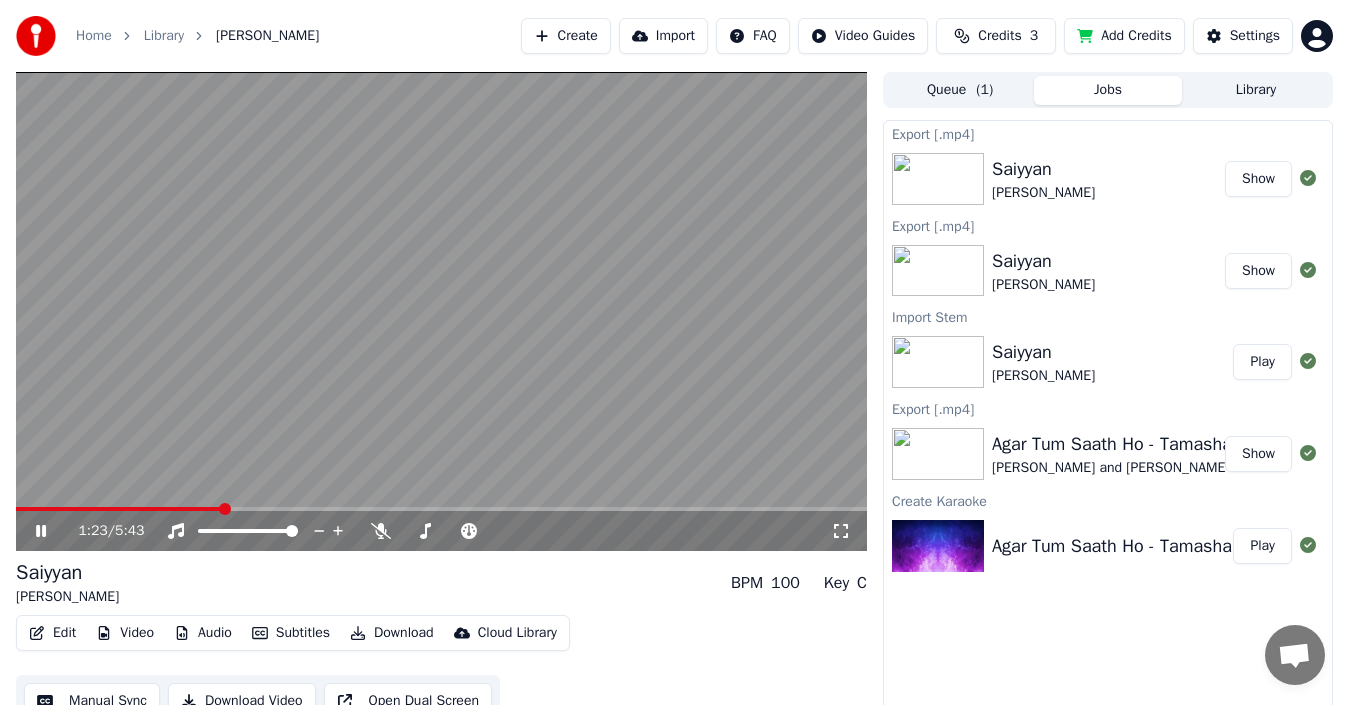 click 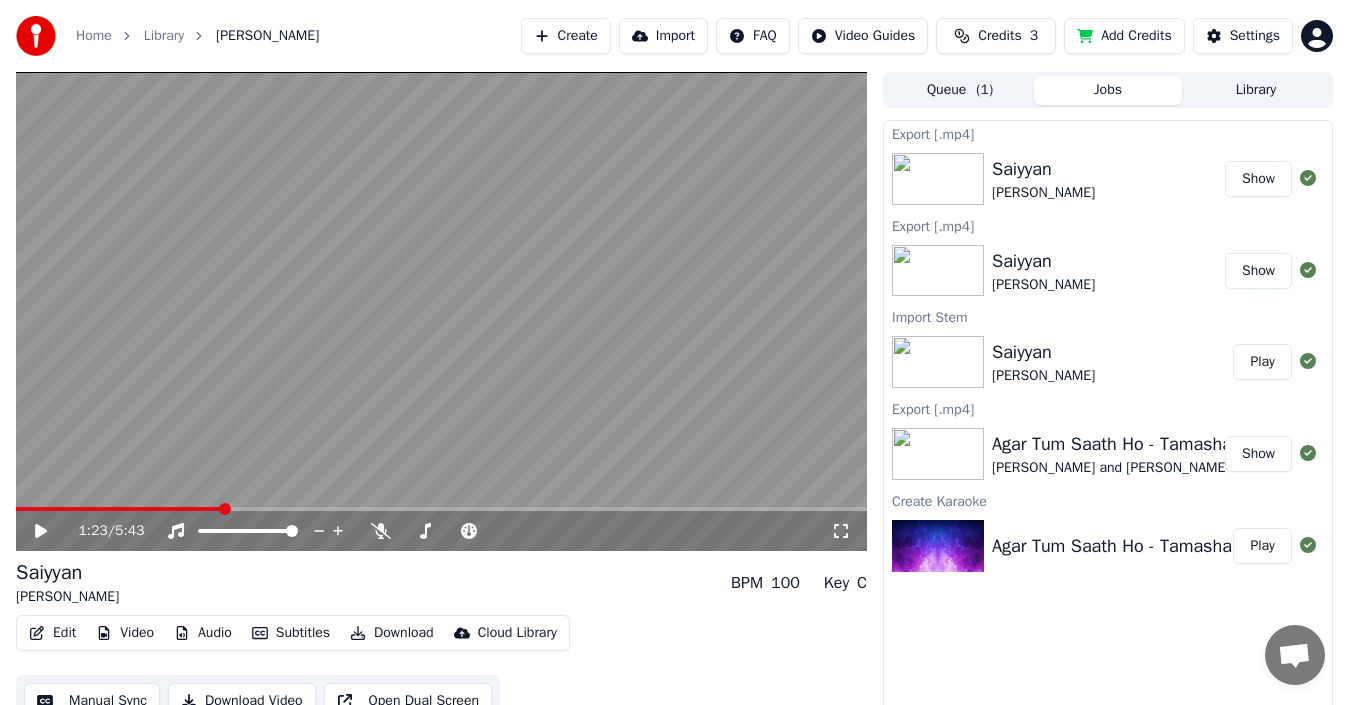 click at bounding box center (938, 362) 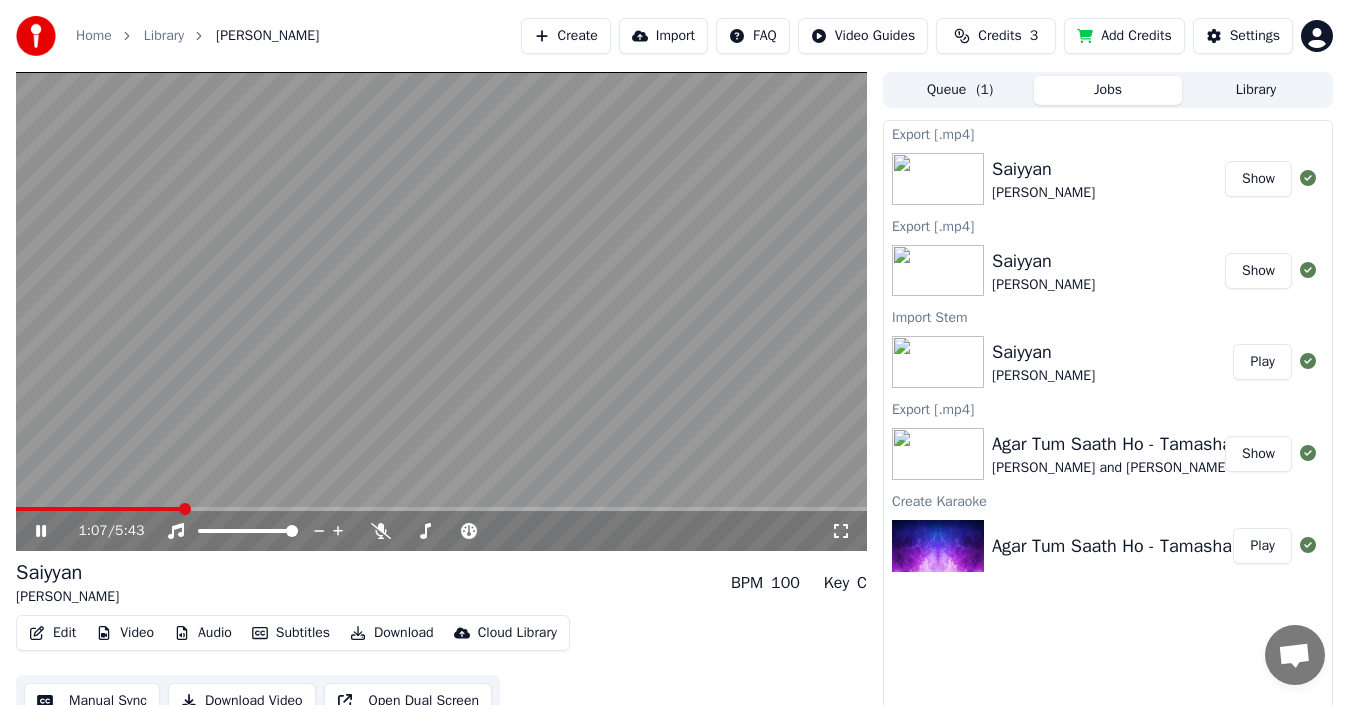 click at bounding box center [441, 509] 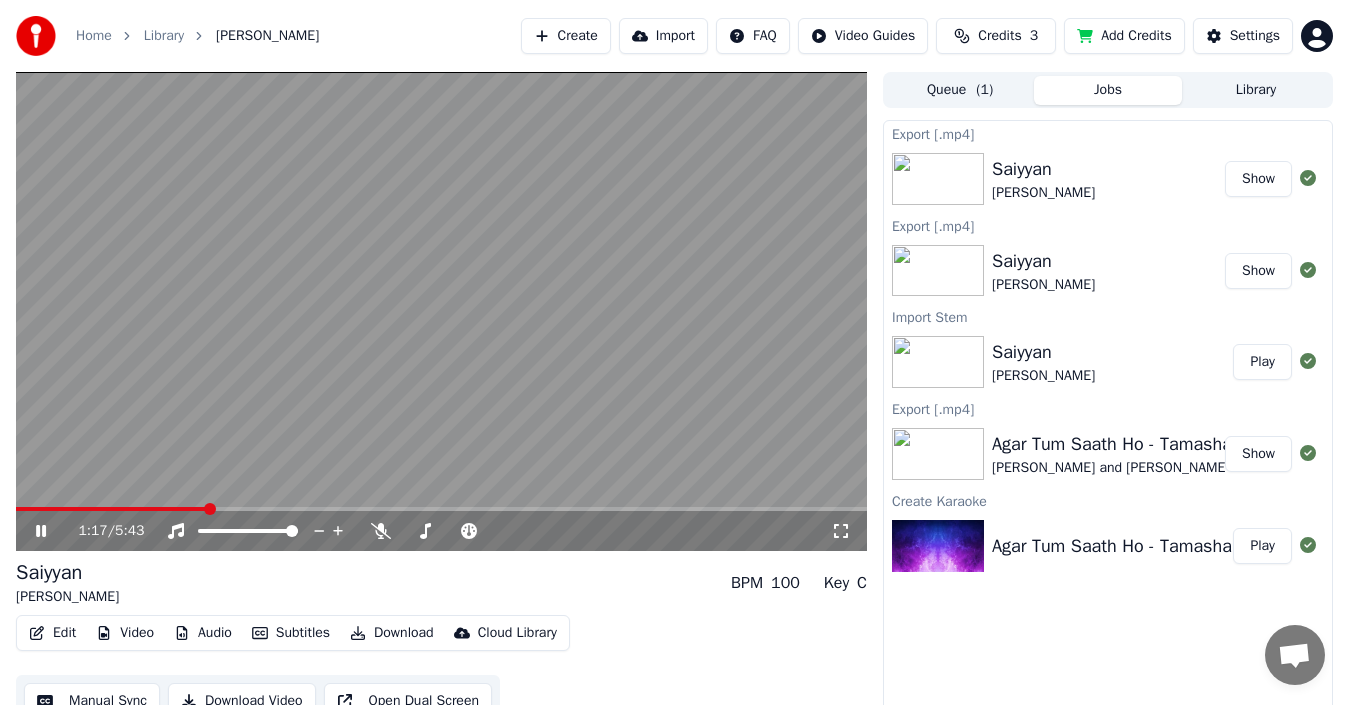 click at bounding box center (441, 509) 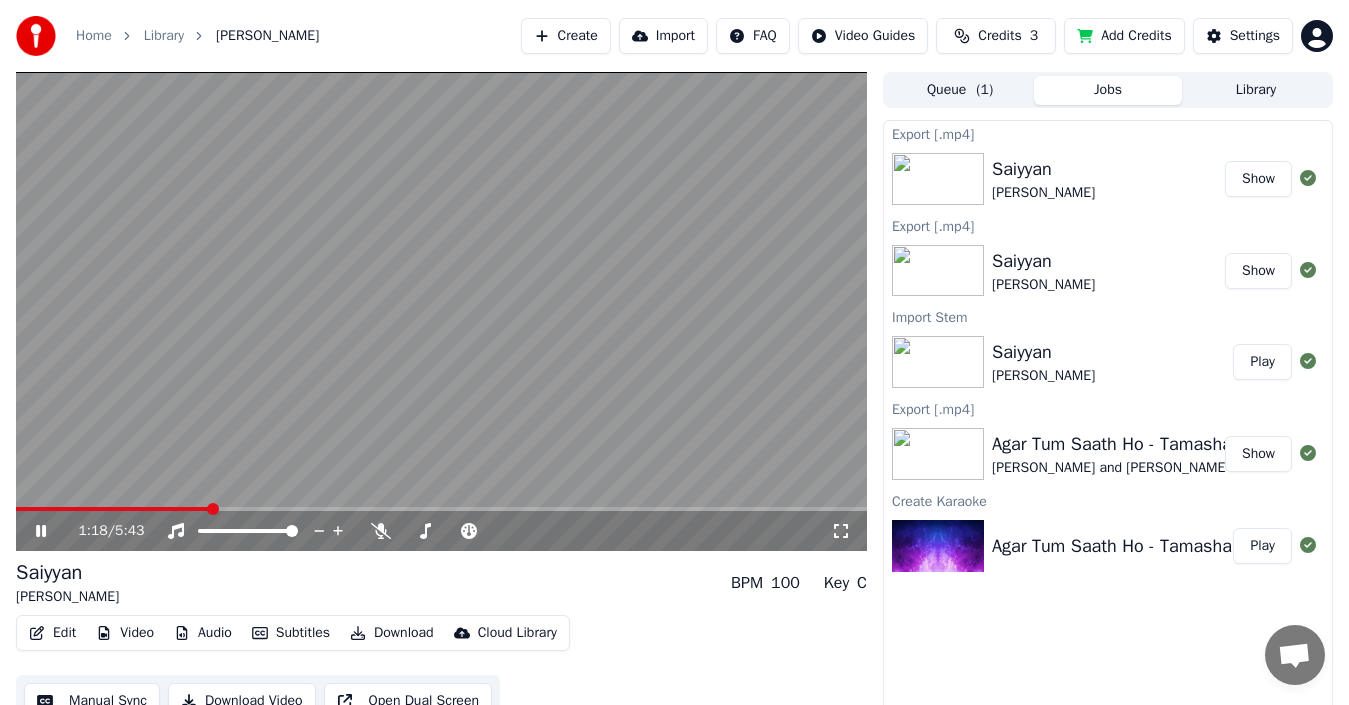 click at bounding box center (441, 509) 